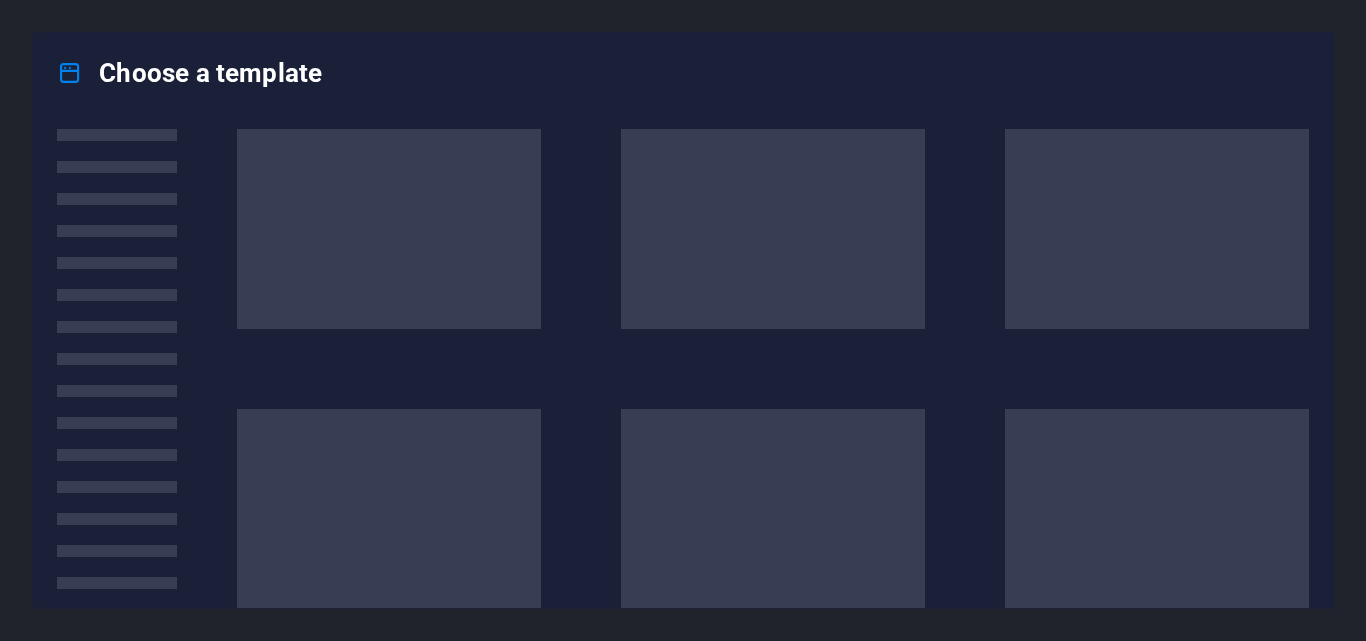 scroll, scrollTop: 0, scrollLeft: 0, axis: both 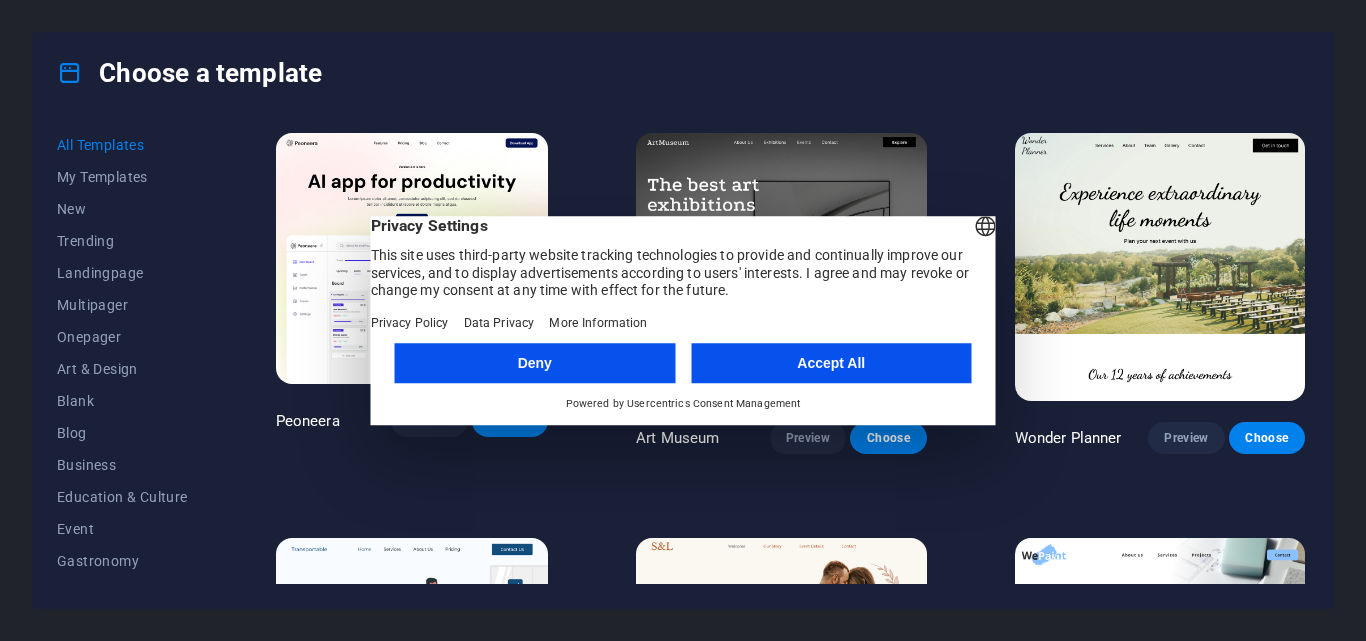 click on "Accept All" at bounding box center (831, 363) 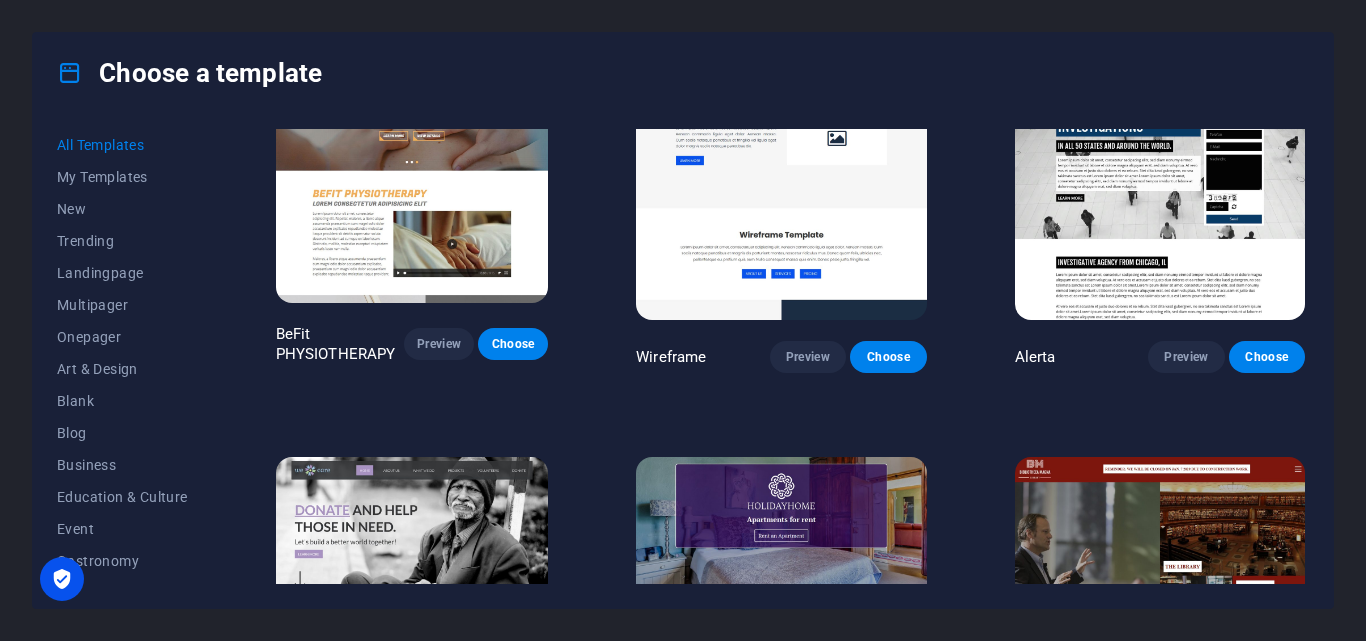 scroll, scrollTop: 9800, scrollLeft: 0, axis: vertical 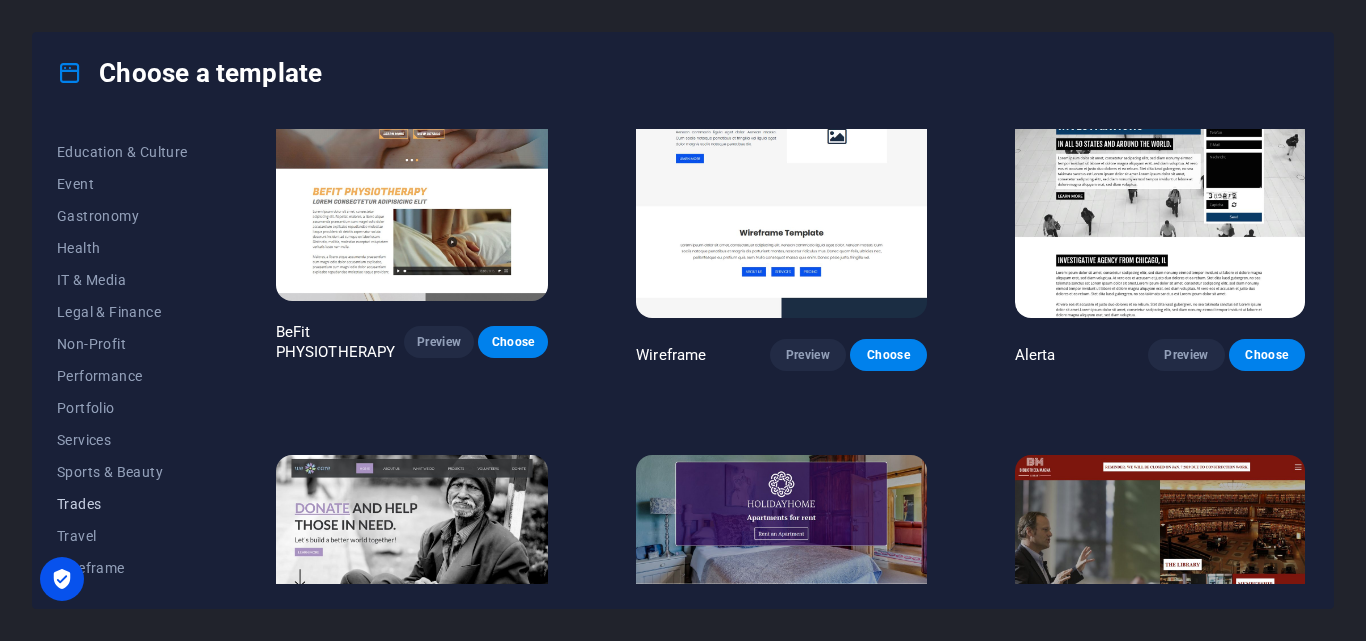 click on "Trades" at bounding box center [122, 504] 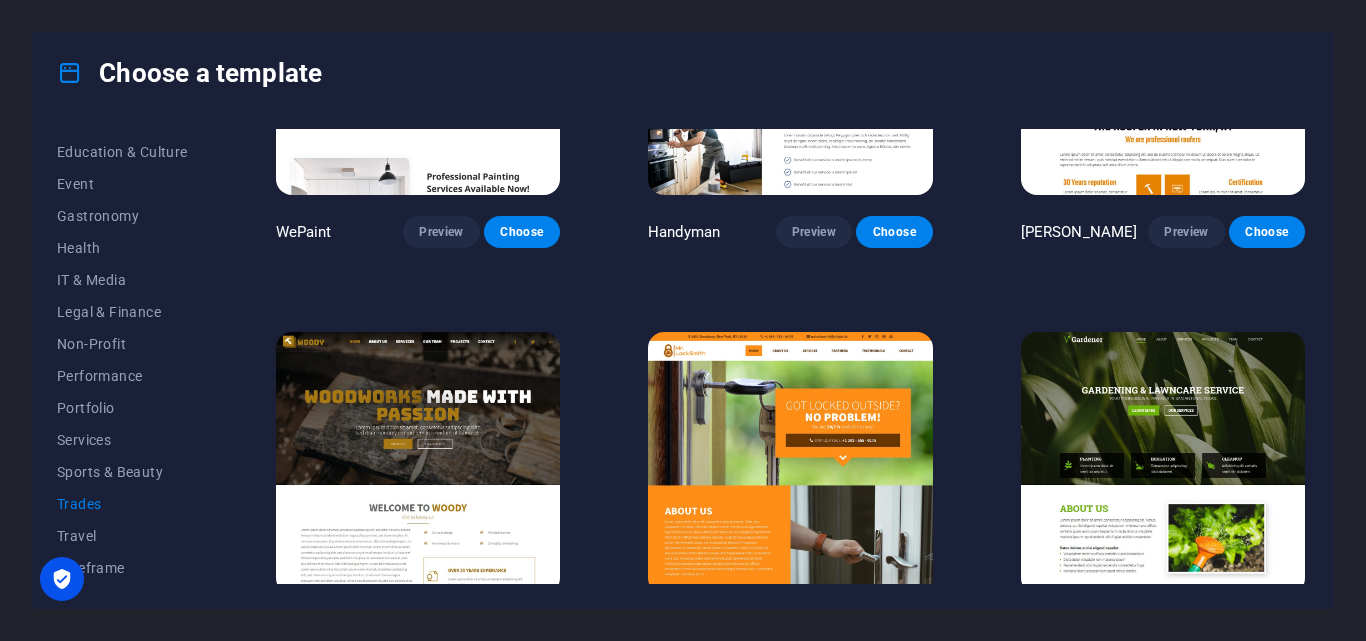 scroll, scrollTop: 300, scrollLeft: 0, axis: vertical 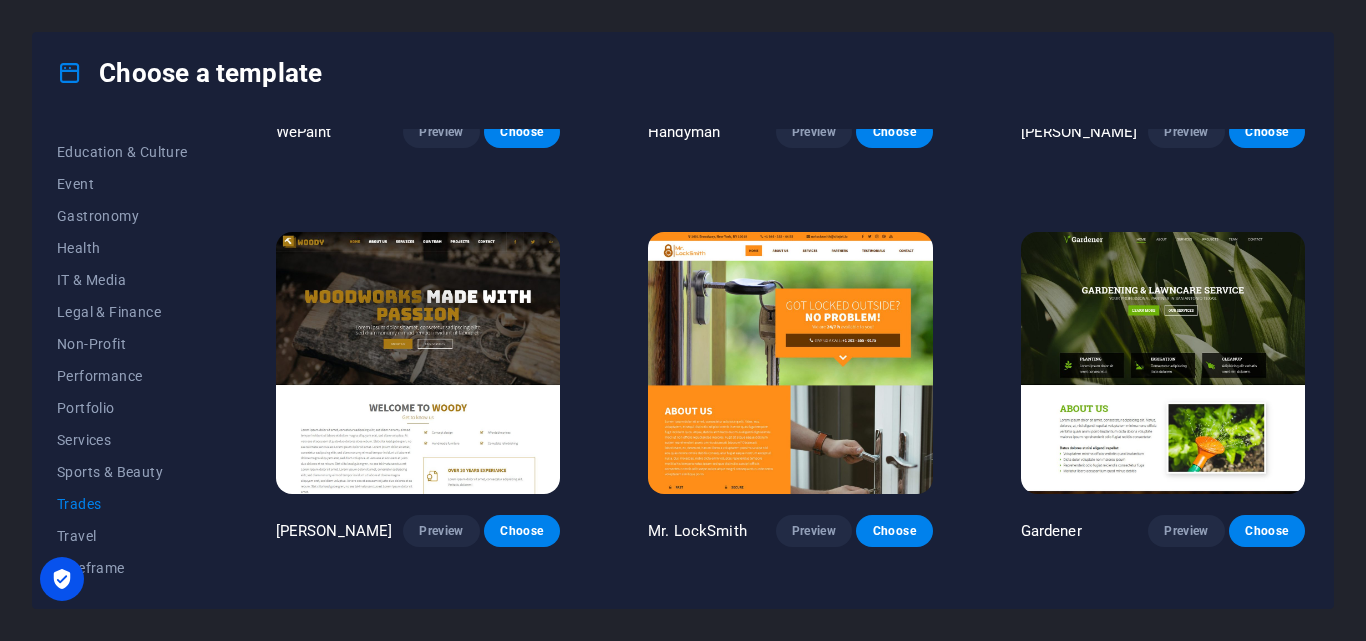 click at bounding box center (1163, 363) 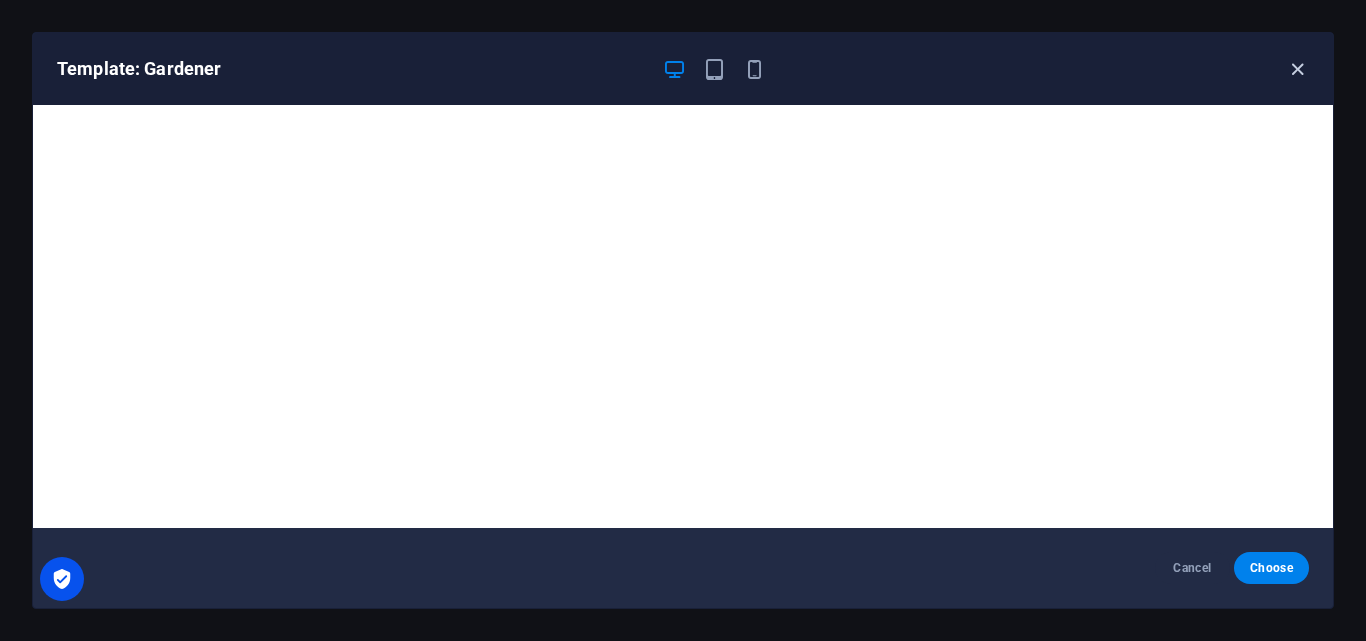 click at bounding box center [1297, 69] 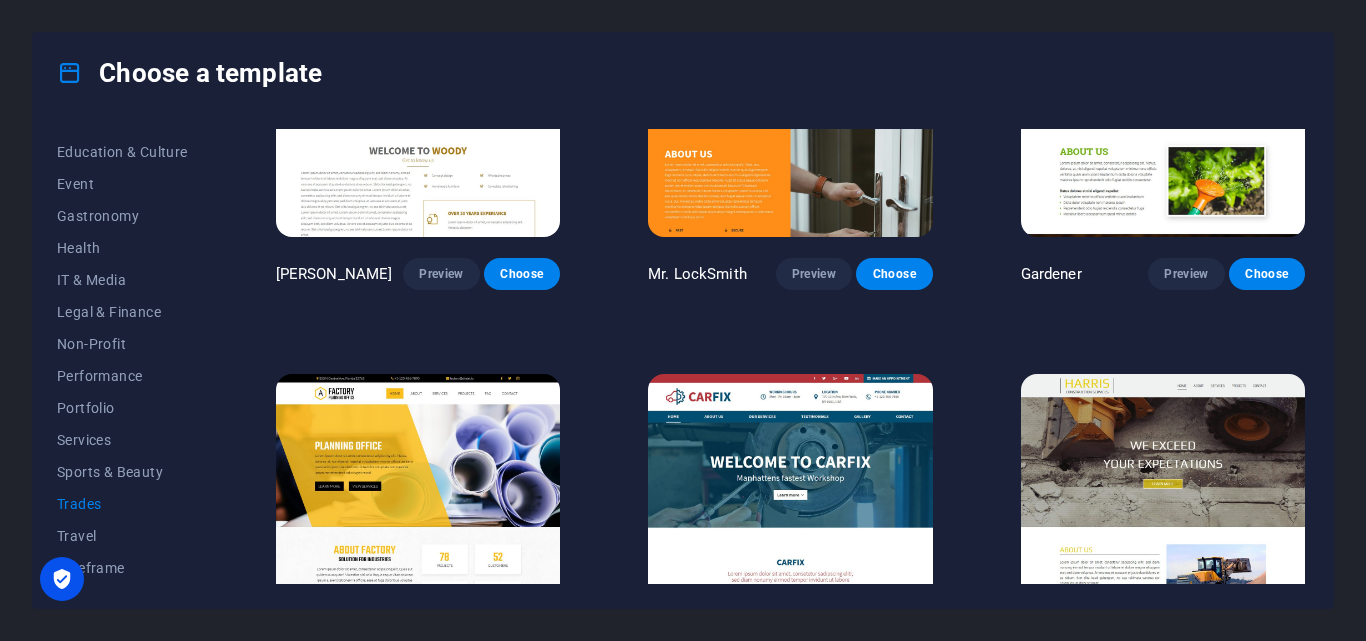 scroll, scrollTop: 655, scrollLeft: 0, axis: vertical 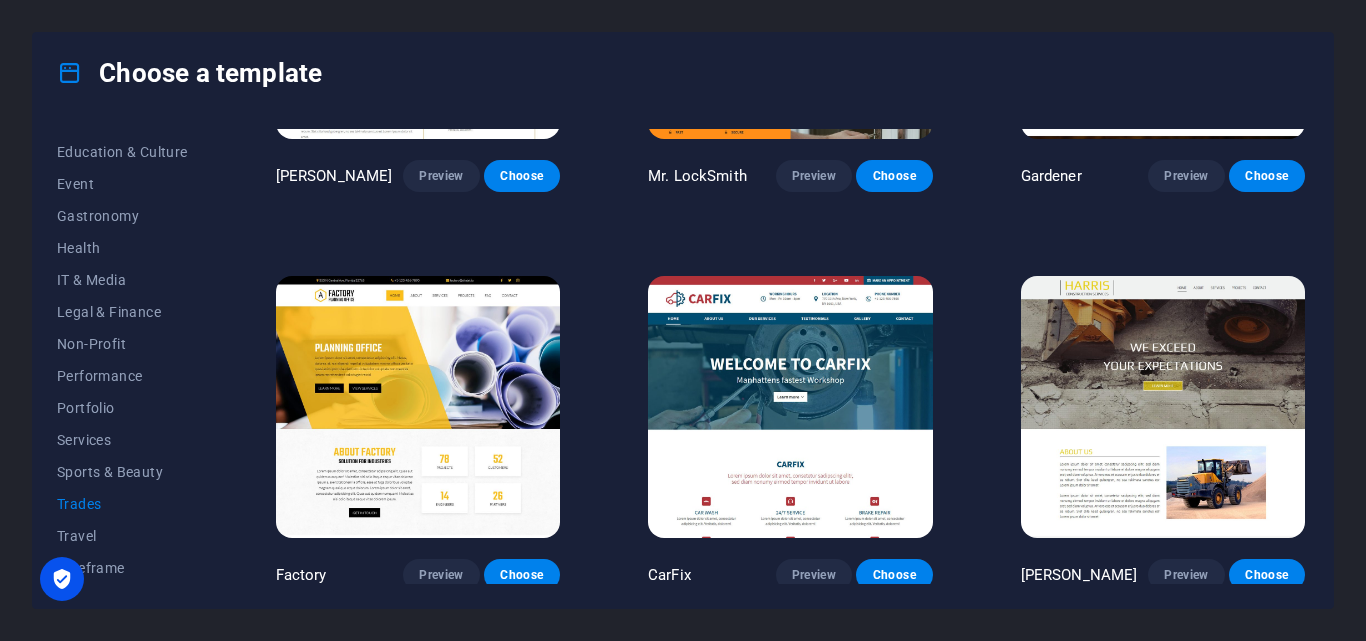 click at bounding box center [790, 407] 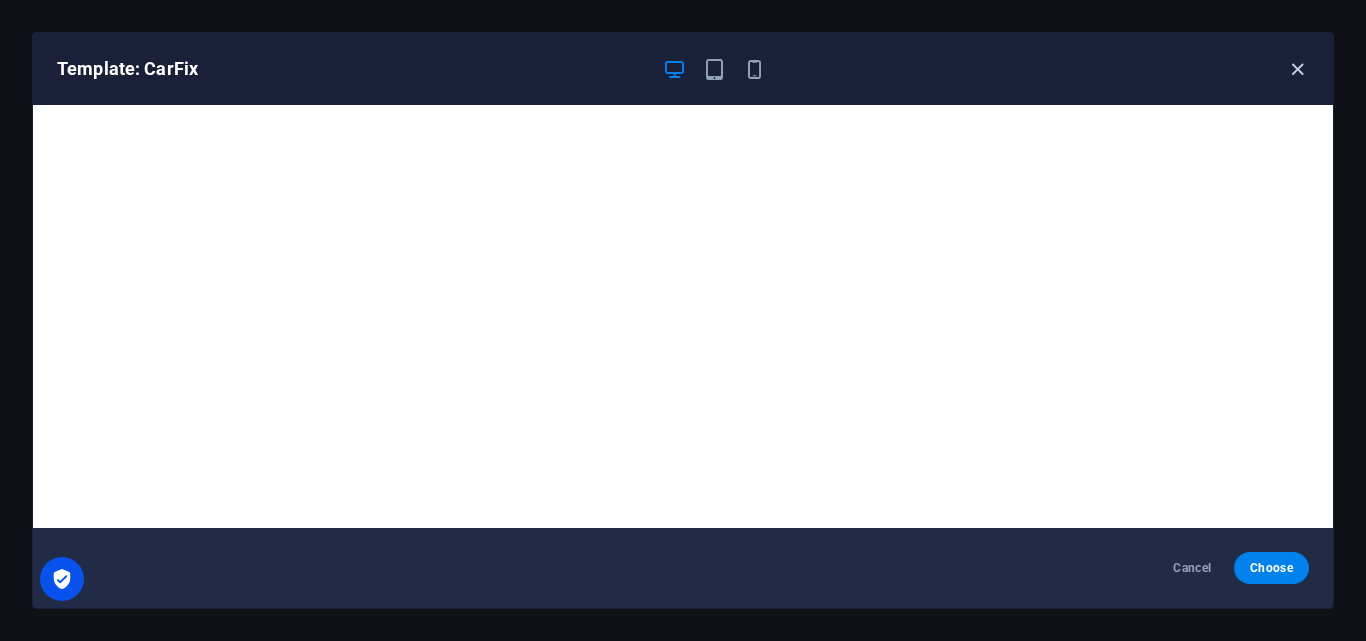 click at bounding box center [1297, 69] 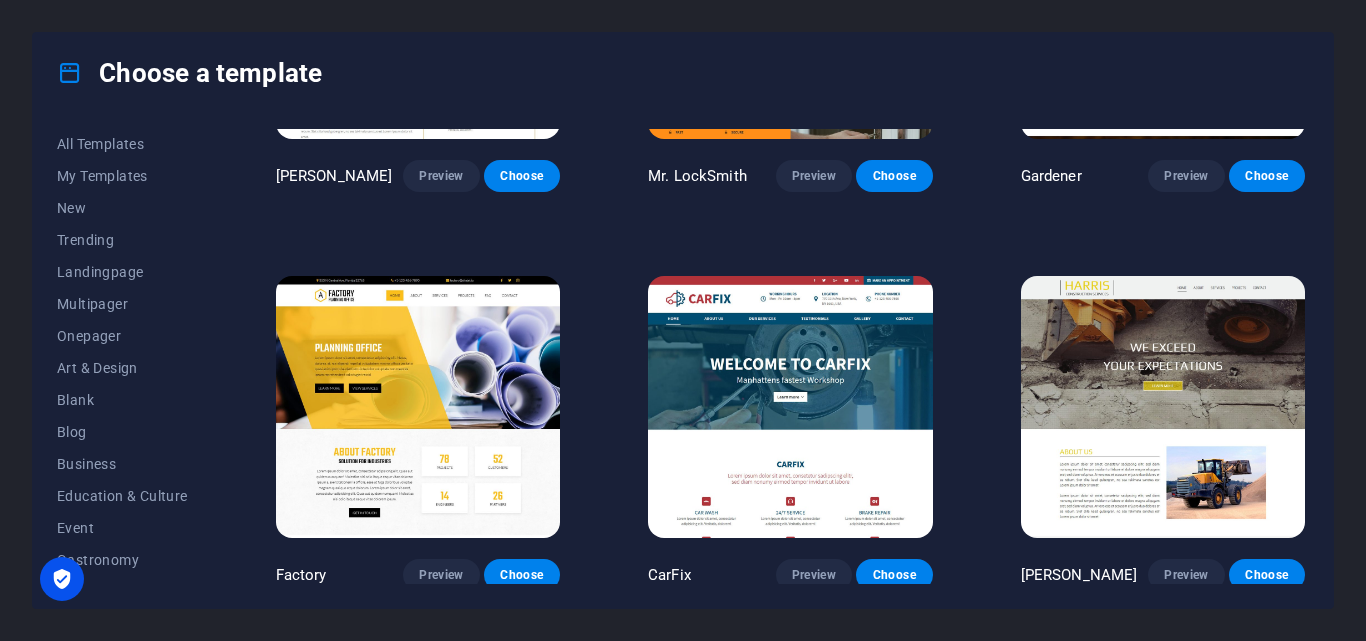 scroll, scrollTop: 0, scrollLeft: 0, axis: both 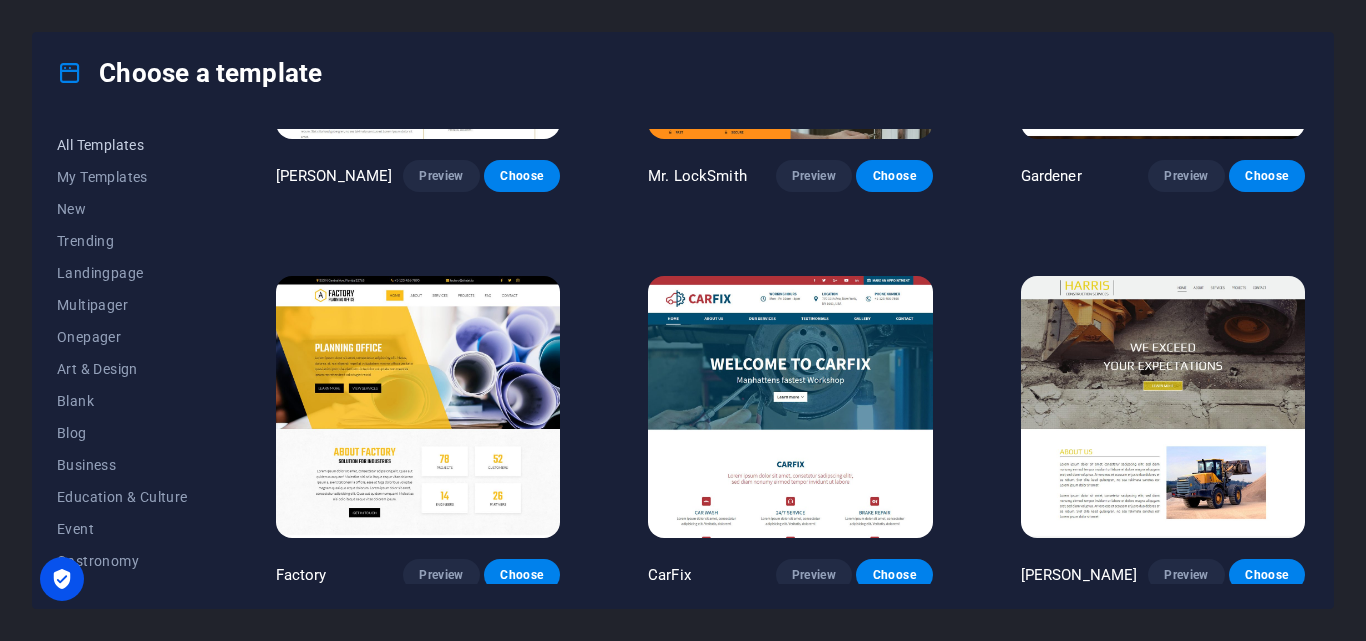 click on "All Templates" at bounding box center [122, 145] 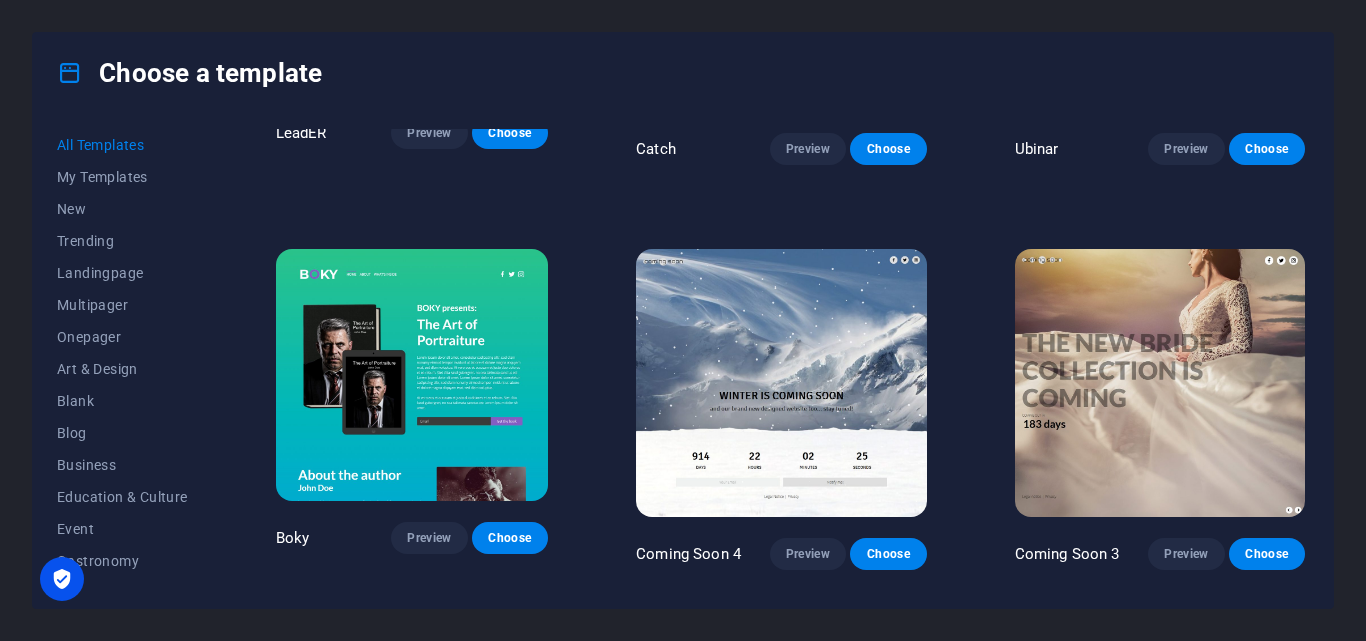 scroll, scrollTop: 20942, scrollLeft: 0, axis: vertical 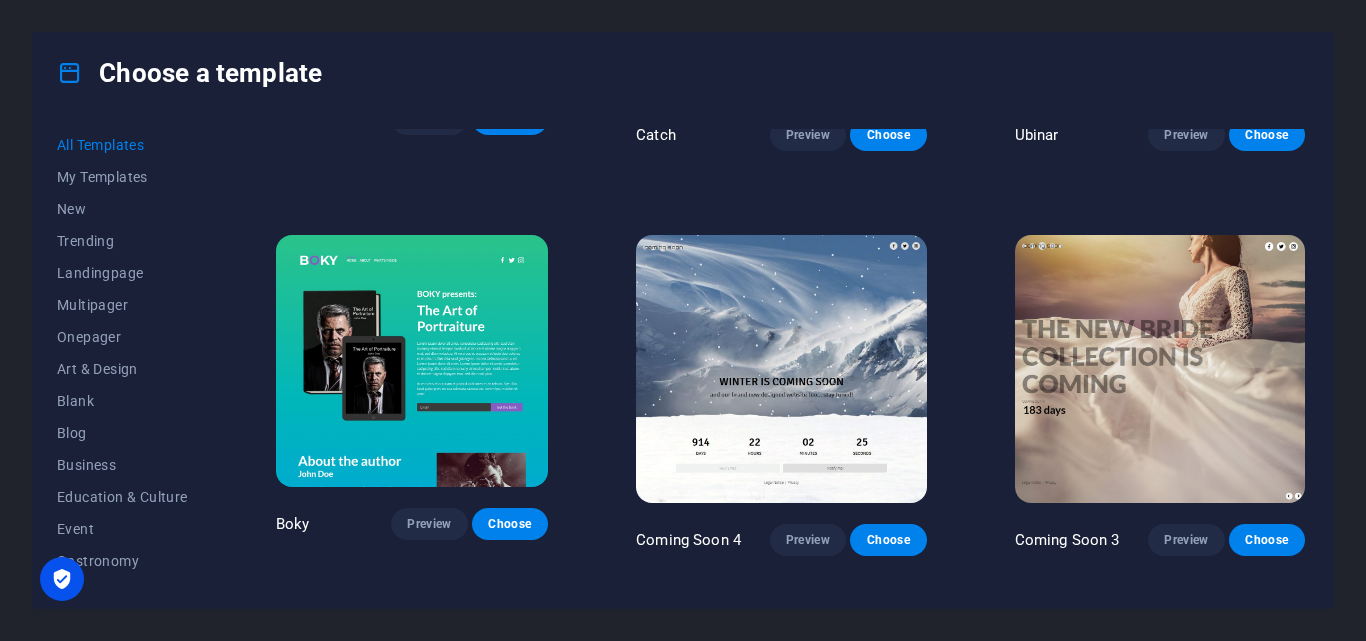 click at bounding box center (781, 774) 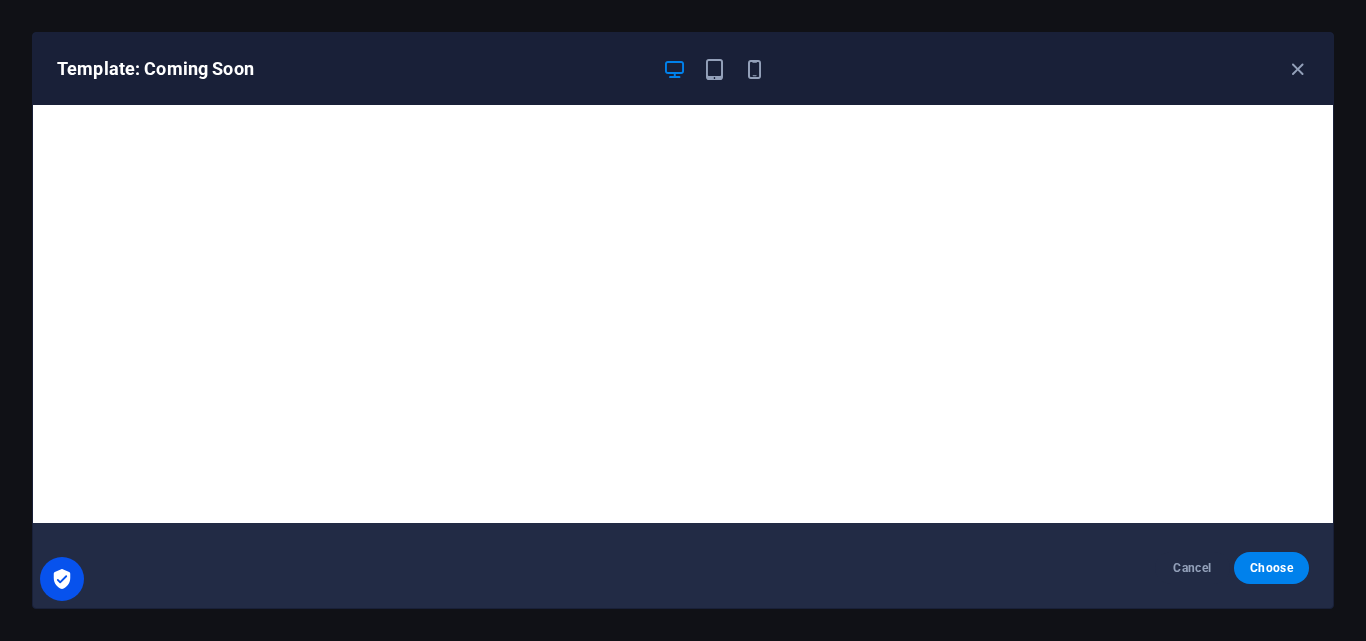 scroll, scrollTop: 0, scrollLeft: 0, axis: both 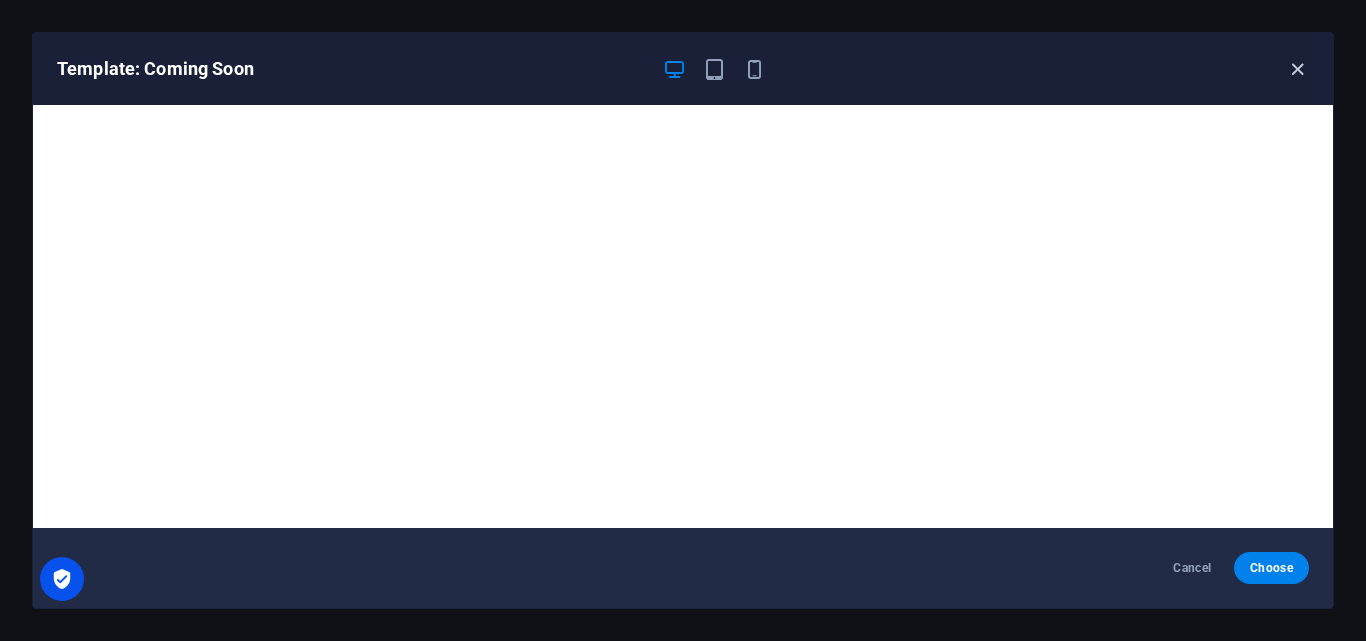click at bounding box center (1297, 69) 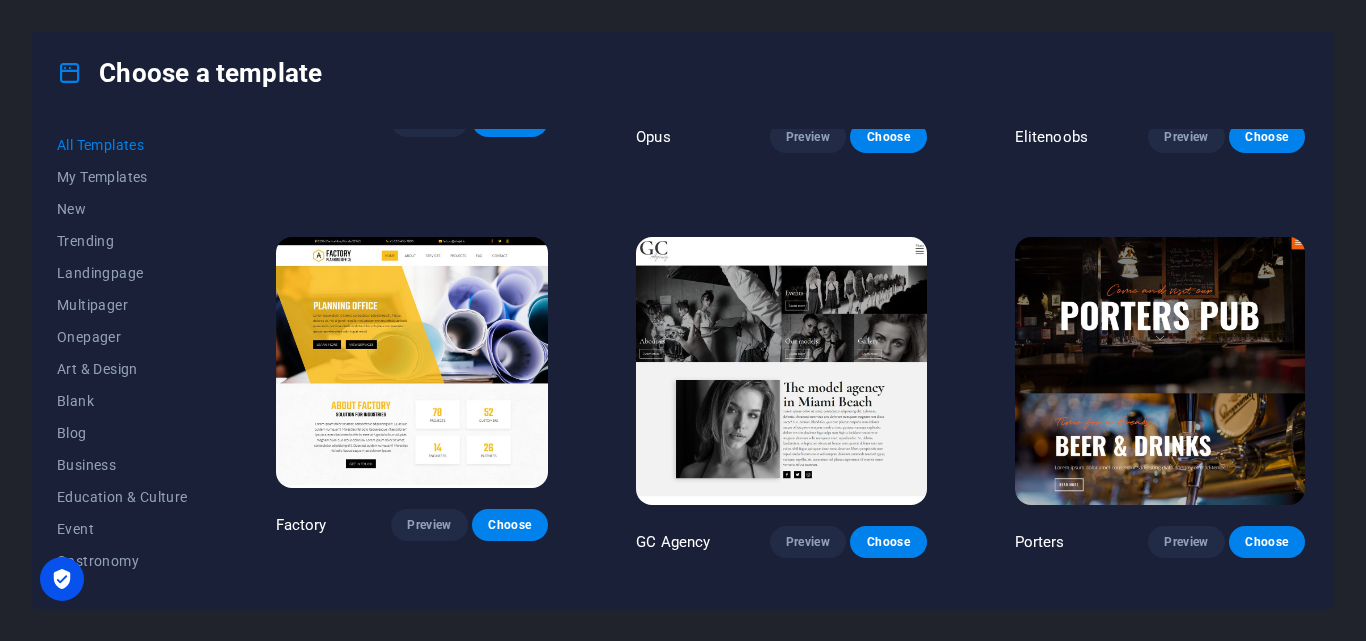 scroll, scrollTop: 14042, scrollLeft: 0, axis: vertical 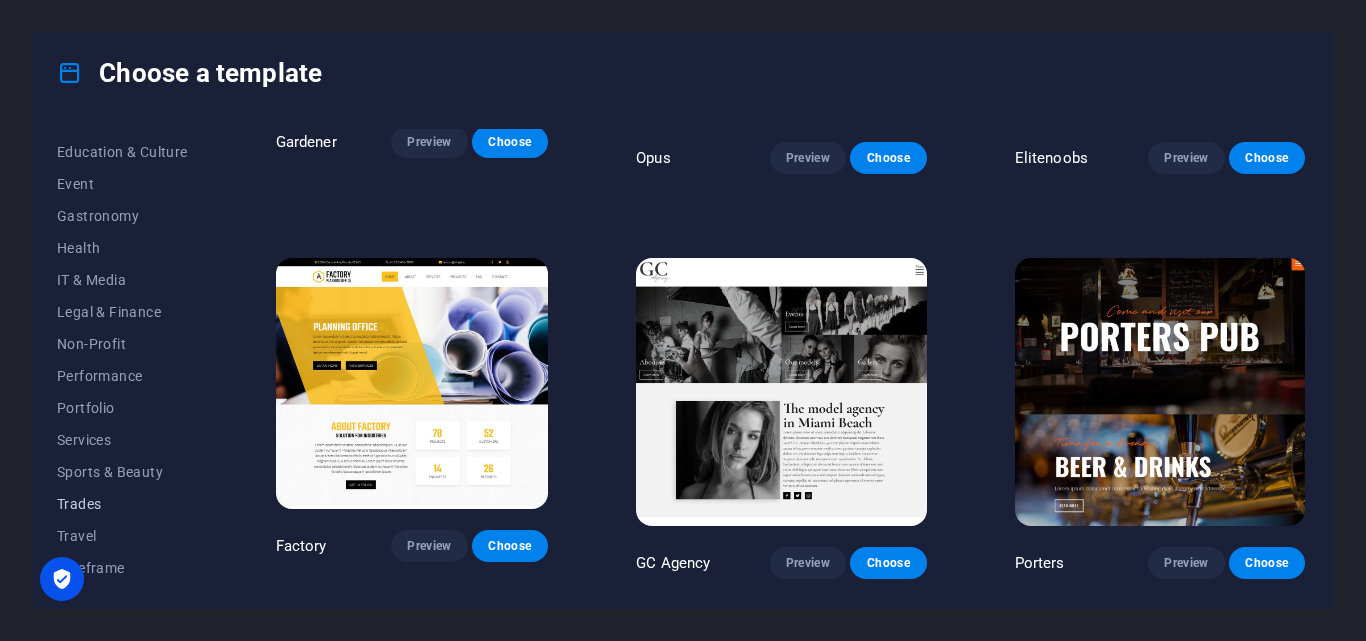 click on "Trades" at bounding box center [122, 504] 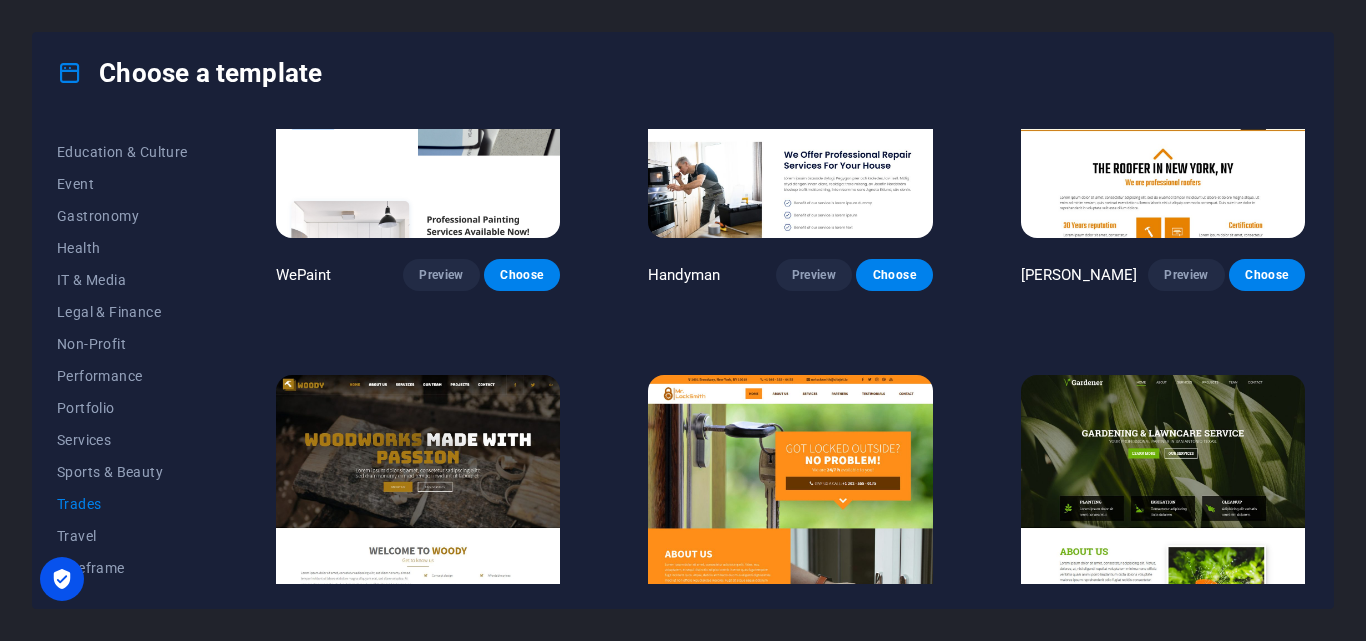 scroll, scrollTop: 155, scrollLeft: 0, axis: vertical 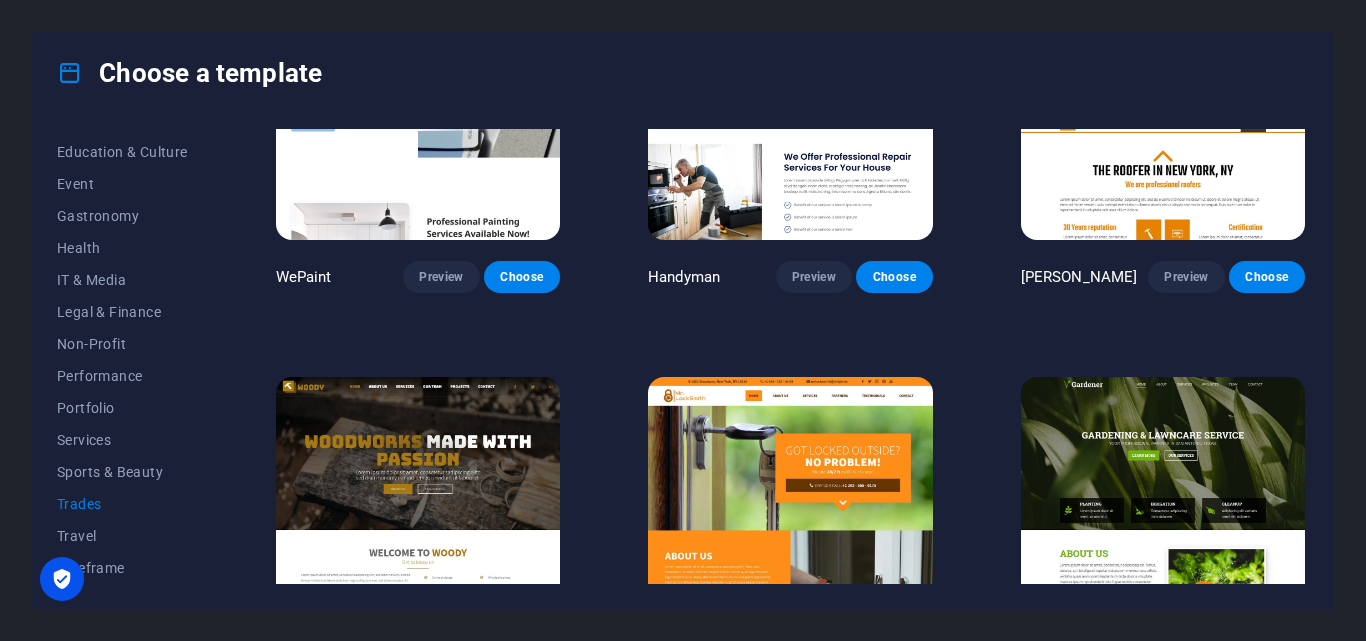 click at bounding box center [418, 508] 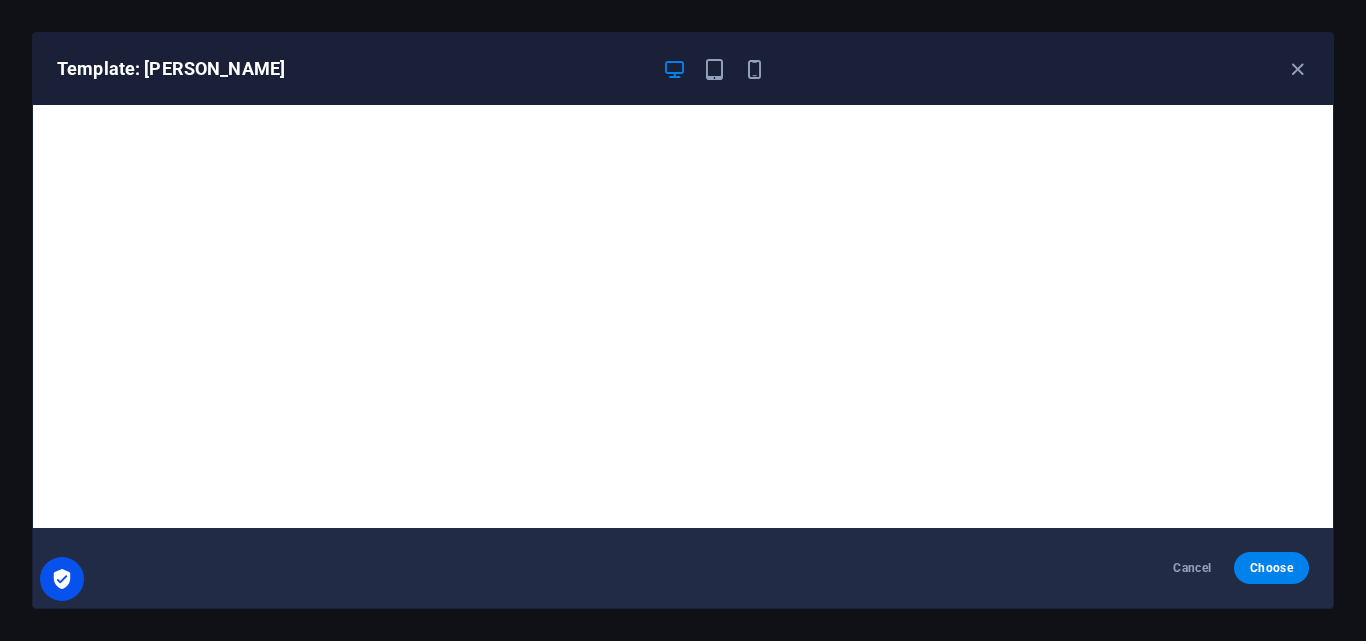 click at bounding box center (62, 579) 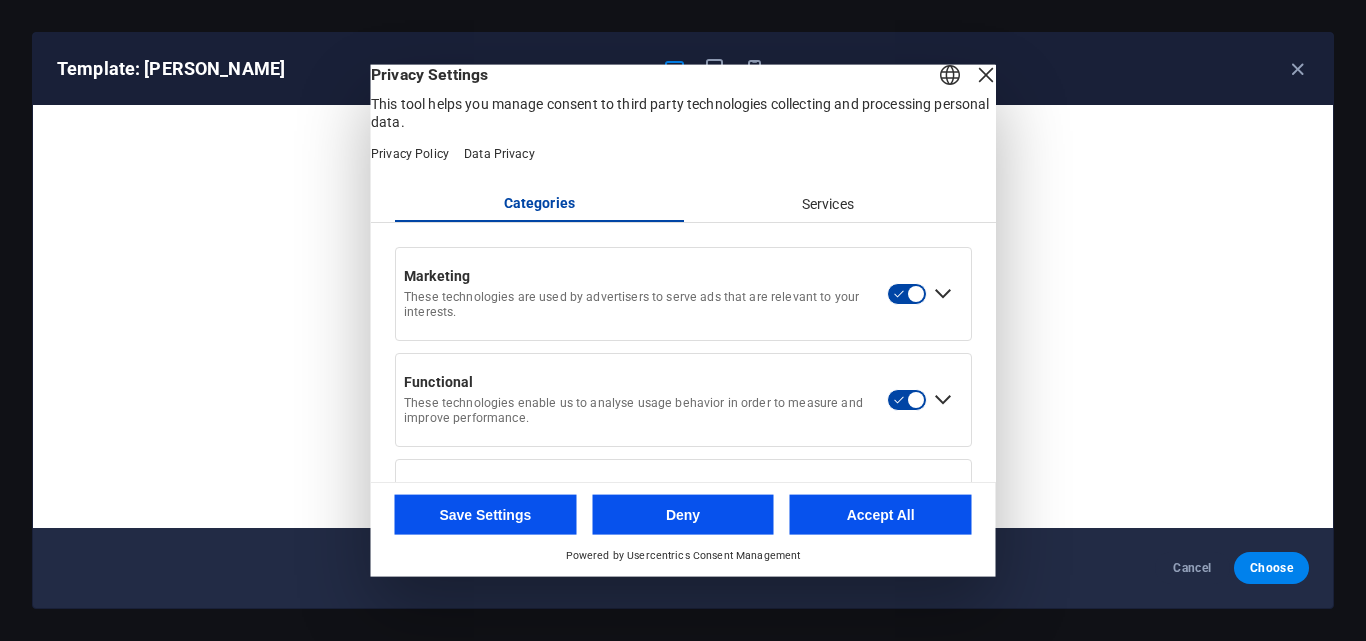 click on "Accept All" at bounding box center (881, 515) 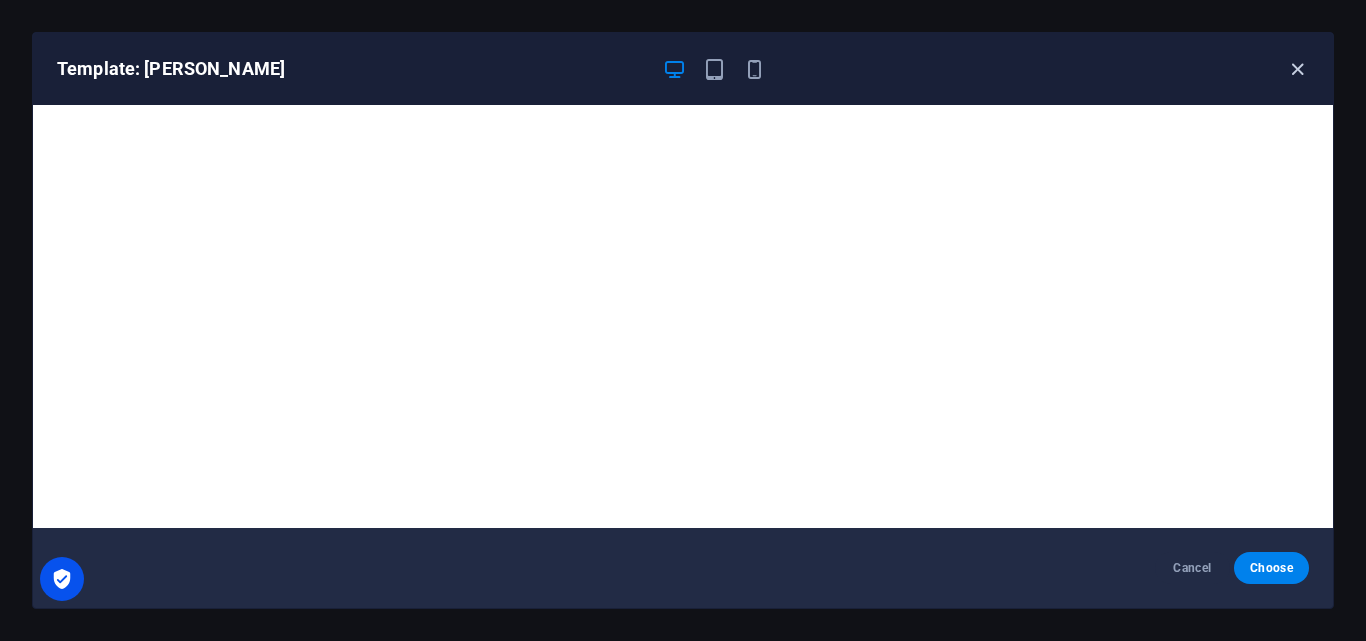 click at bounding box center (1297, 69) 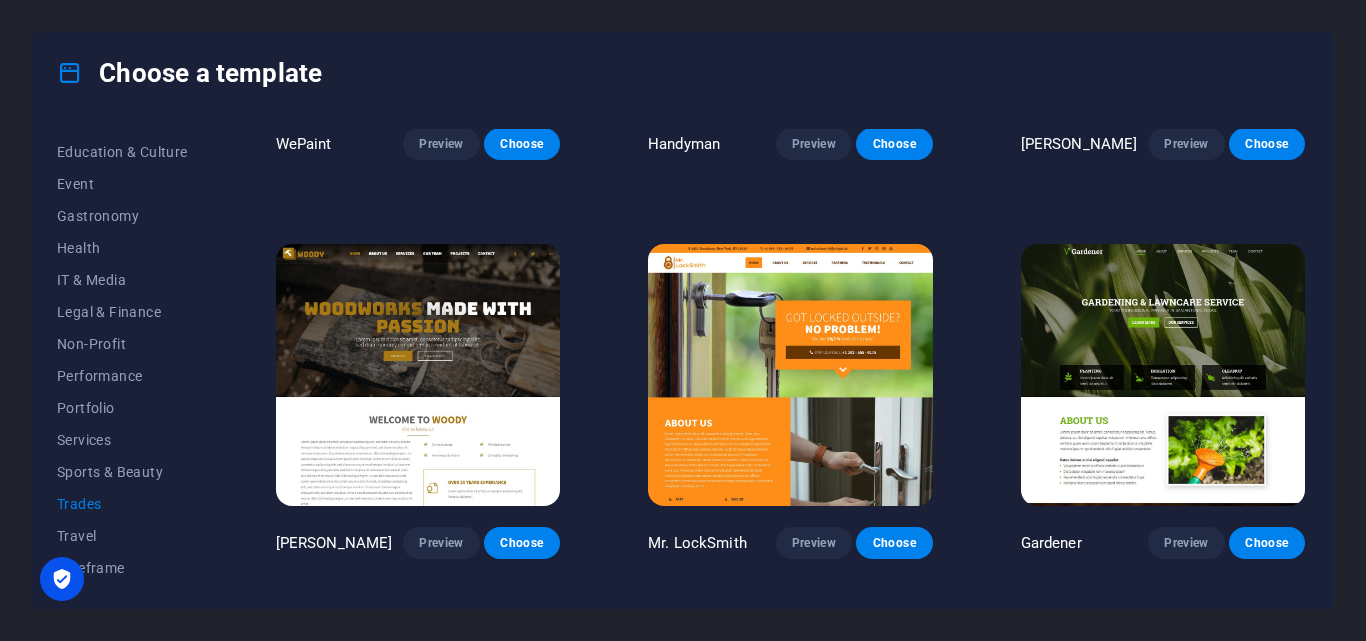 scroll, scrollTop: 255, scrollLeft: 0, axis: vertical 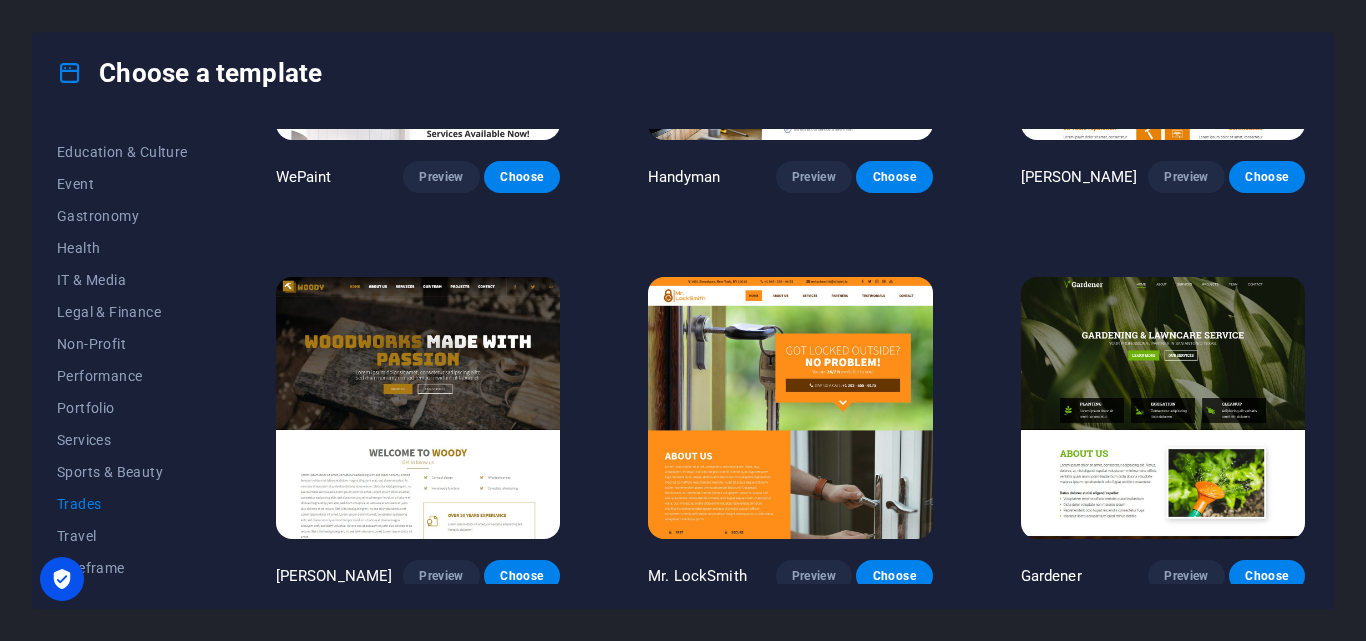 drag, startPoint x: 1276, startPoint y: 0, endPoint x: 636, endPoint y: 31, distance: 640.75037 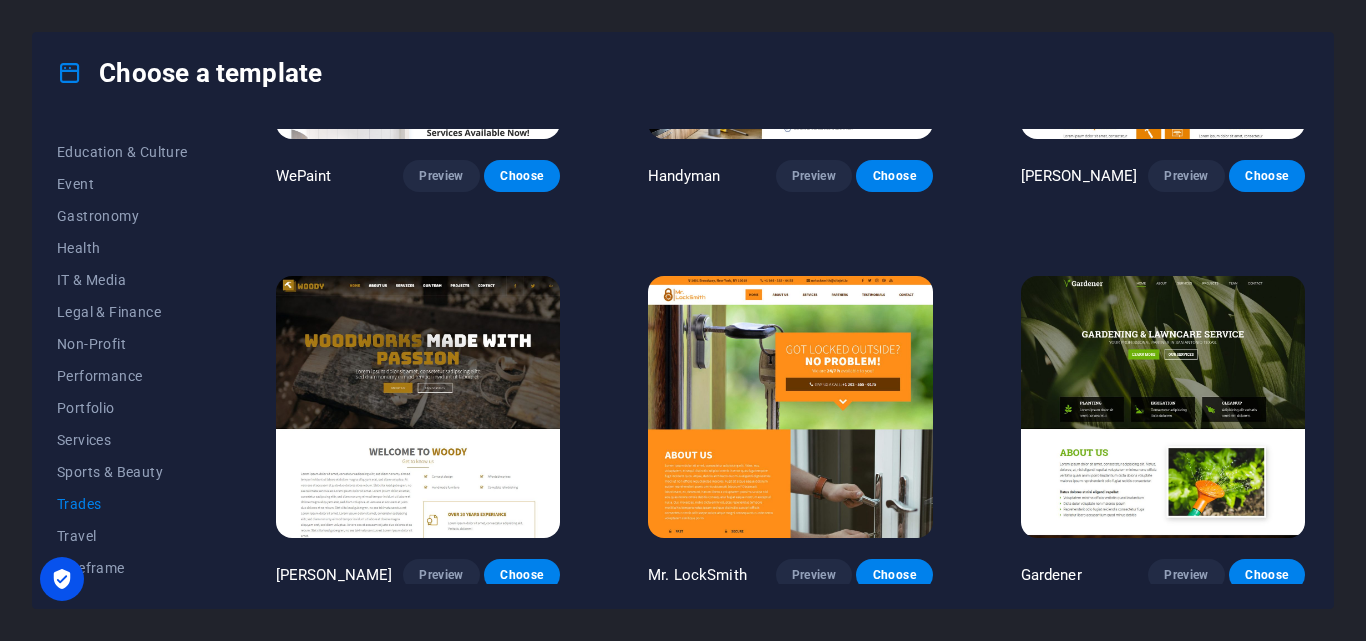 scroll, scrollTop: 255, scrollLeft: 0, axis: vertical 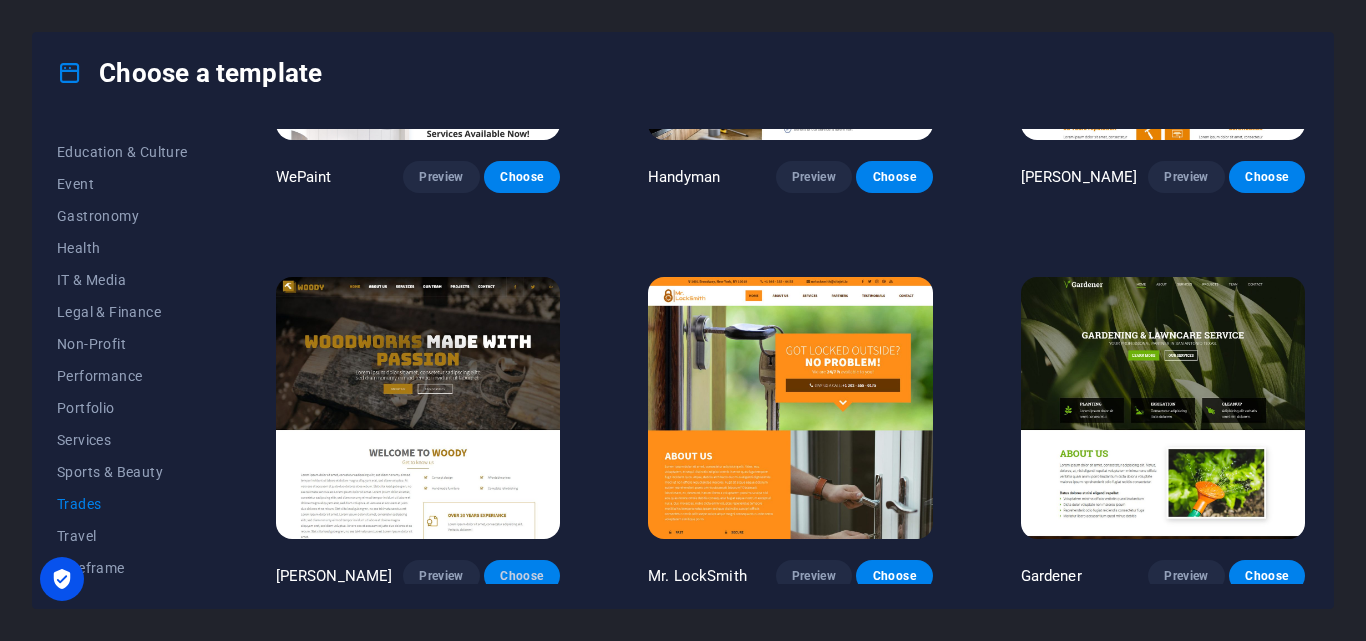 click on "Choose" at bounding box center (522, 576) 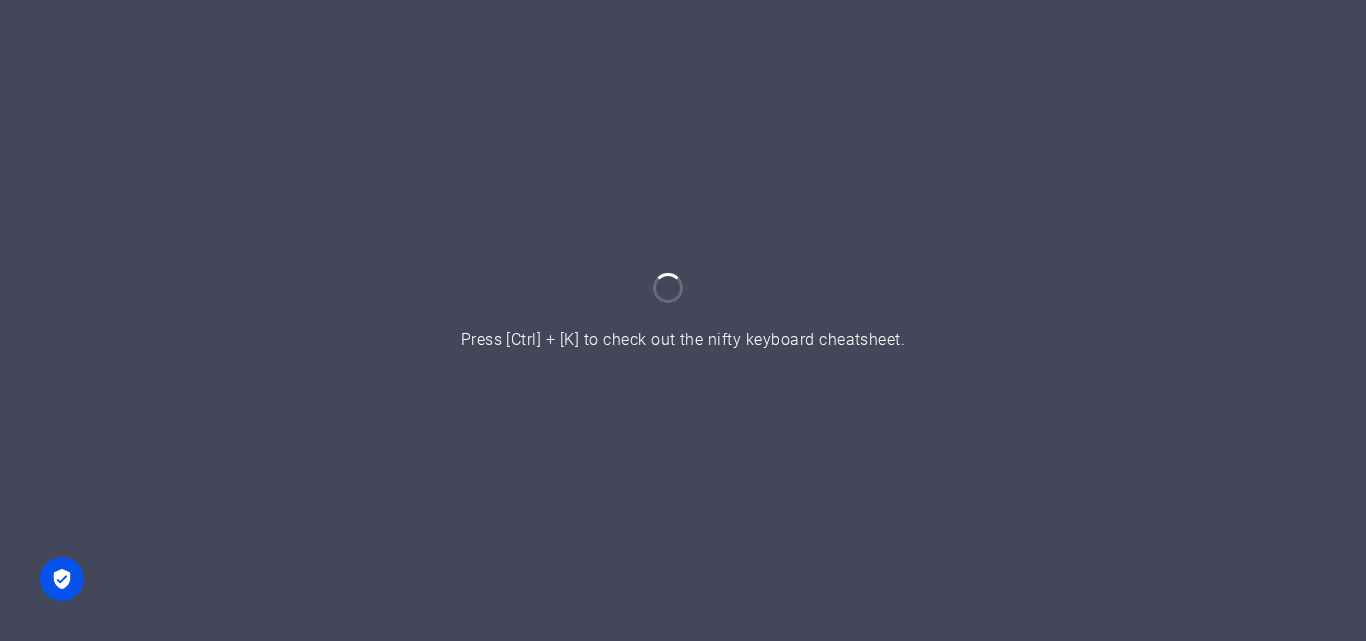 scroll, scrollTop: 0, scrollLeft: 0, axis: both 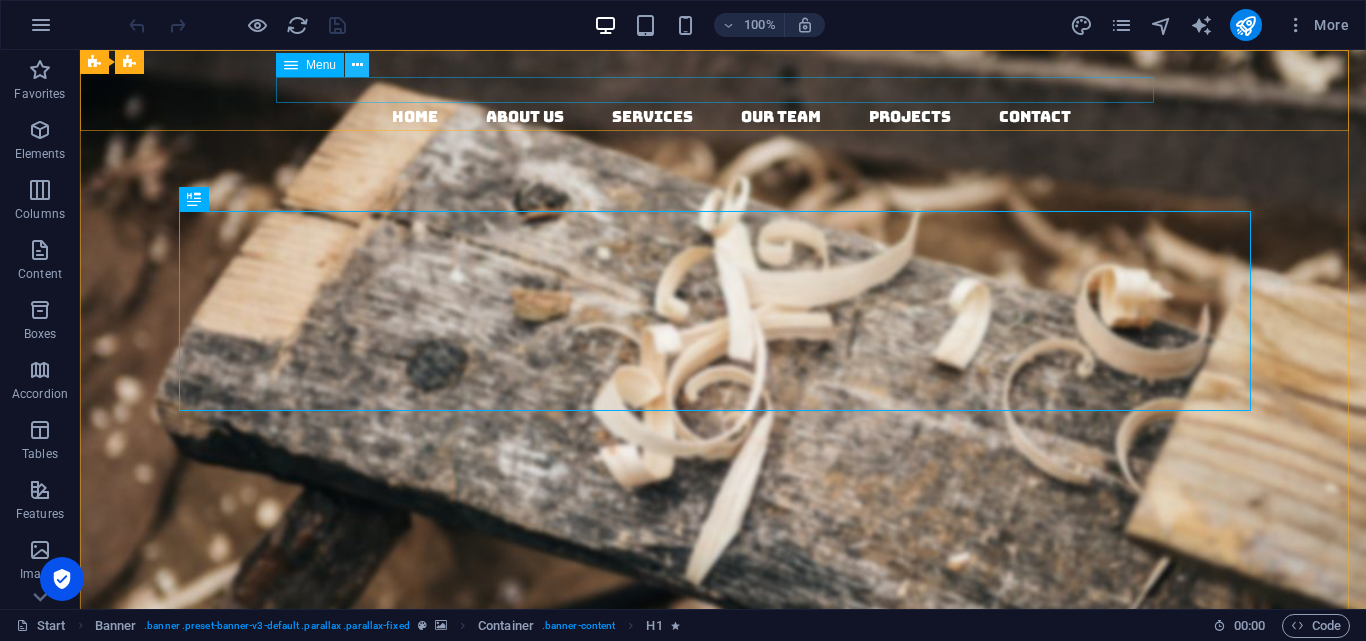 click at bounding box center [357, 65] 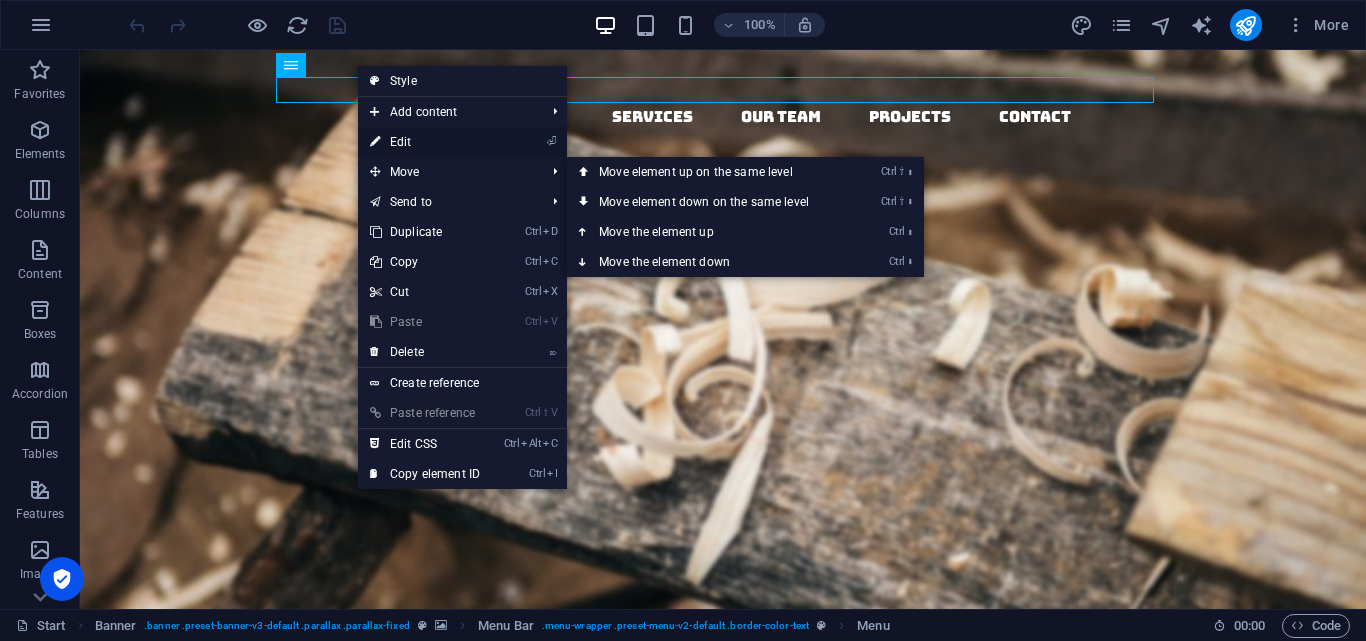 click on "⏎  Edit" at bounding box center [425, 142] 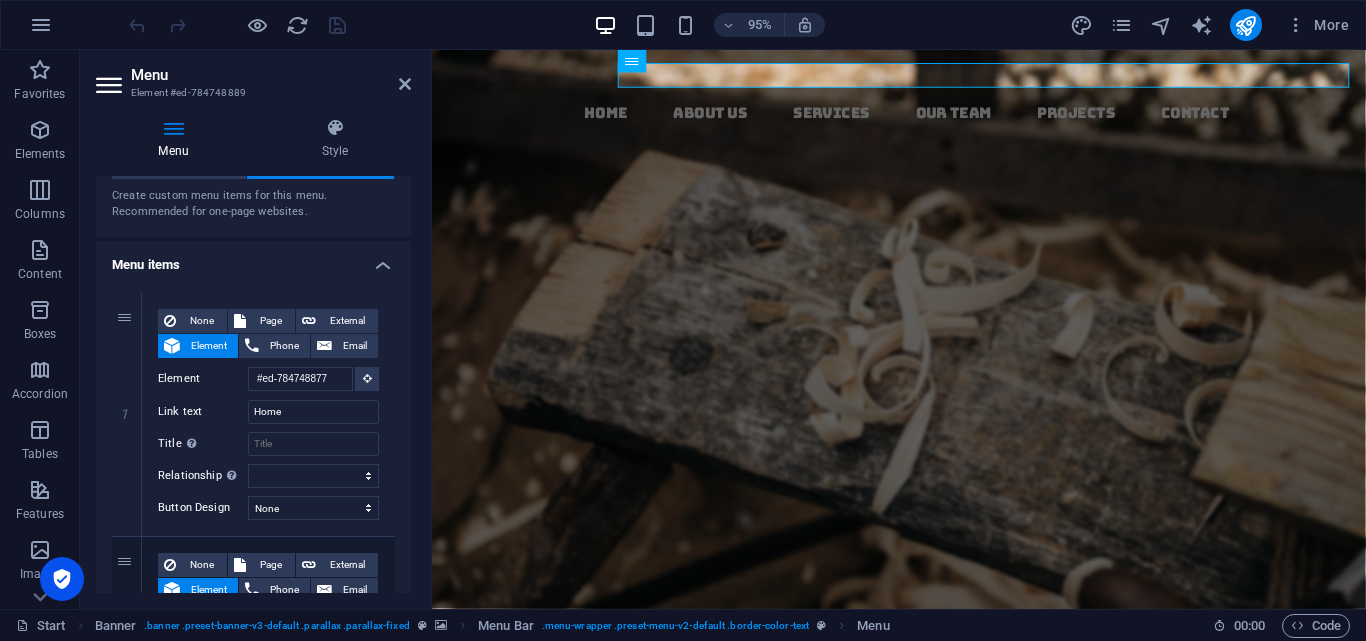 scroll, scrollTop: 100, scrollLeft: 0, axis: vertical 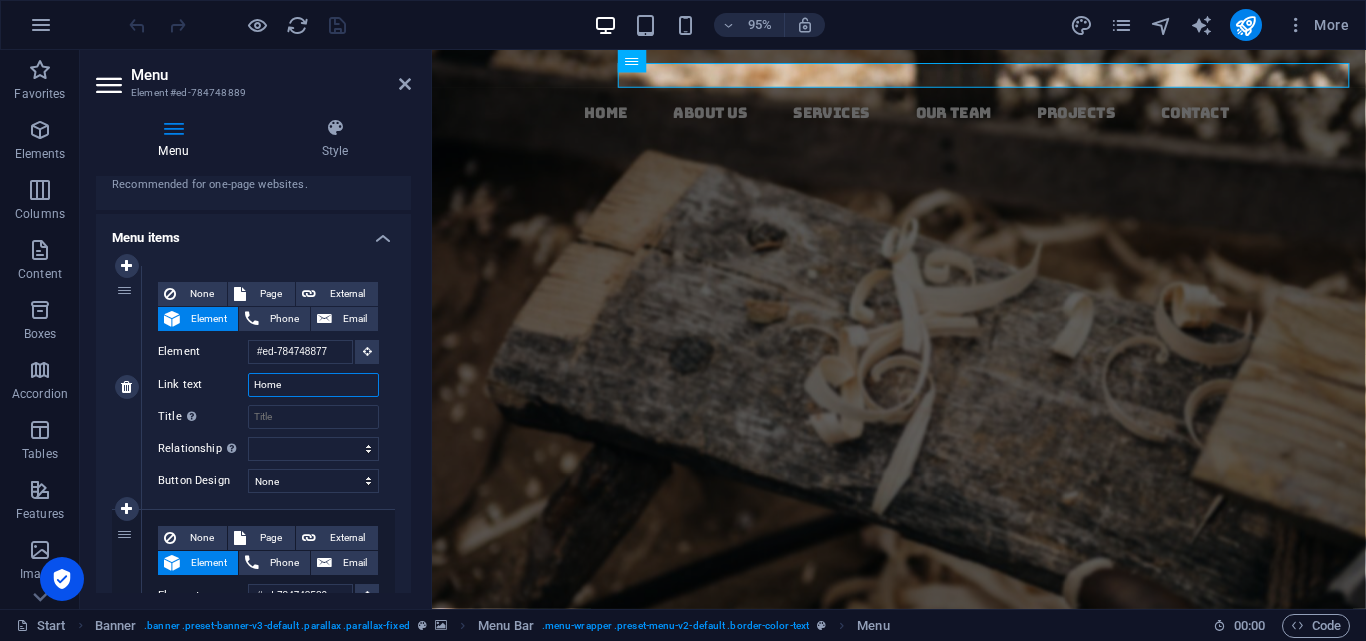 drag, startPoint x: 295, startPoint y: 388, endPoint x: 152, endPoint y: 388, distance: 143 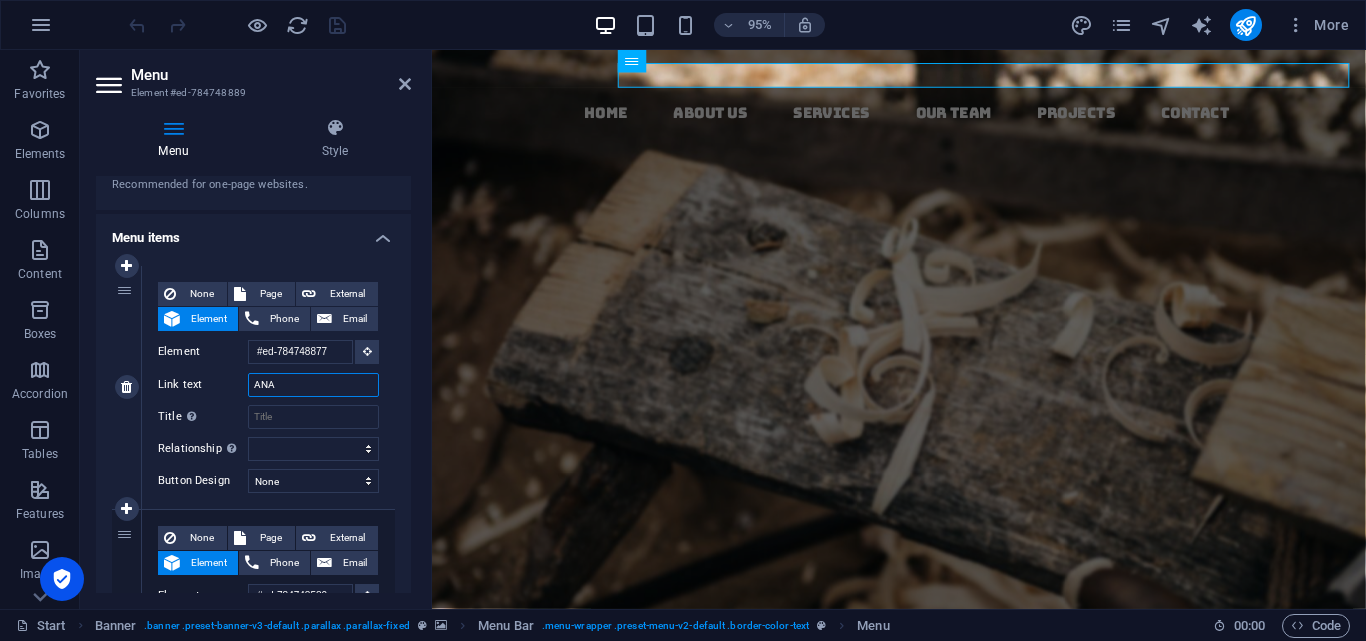 type on "ANA" 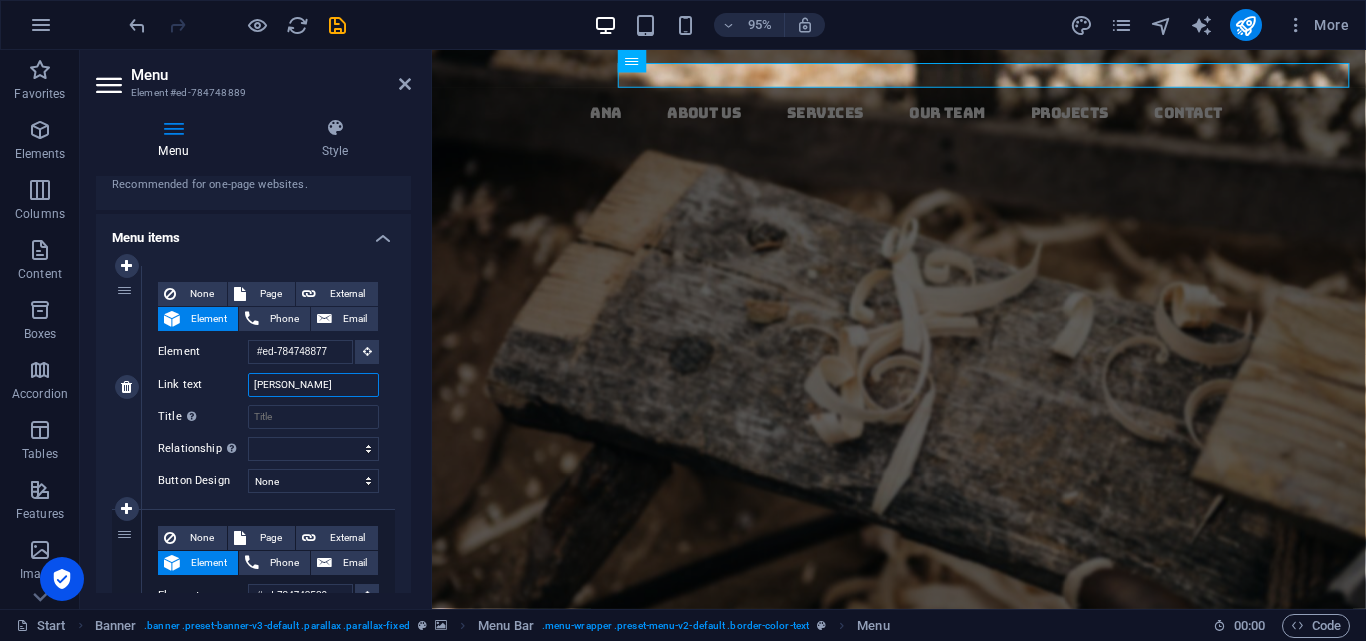 type on "ANA SA" 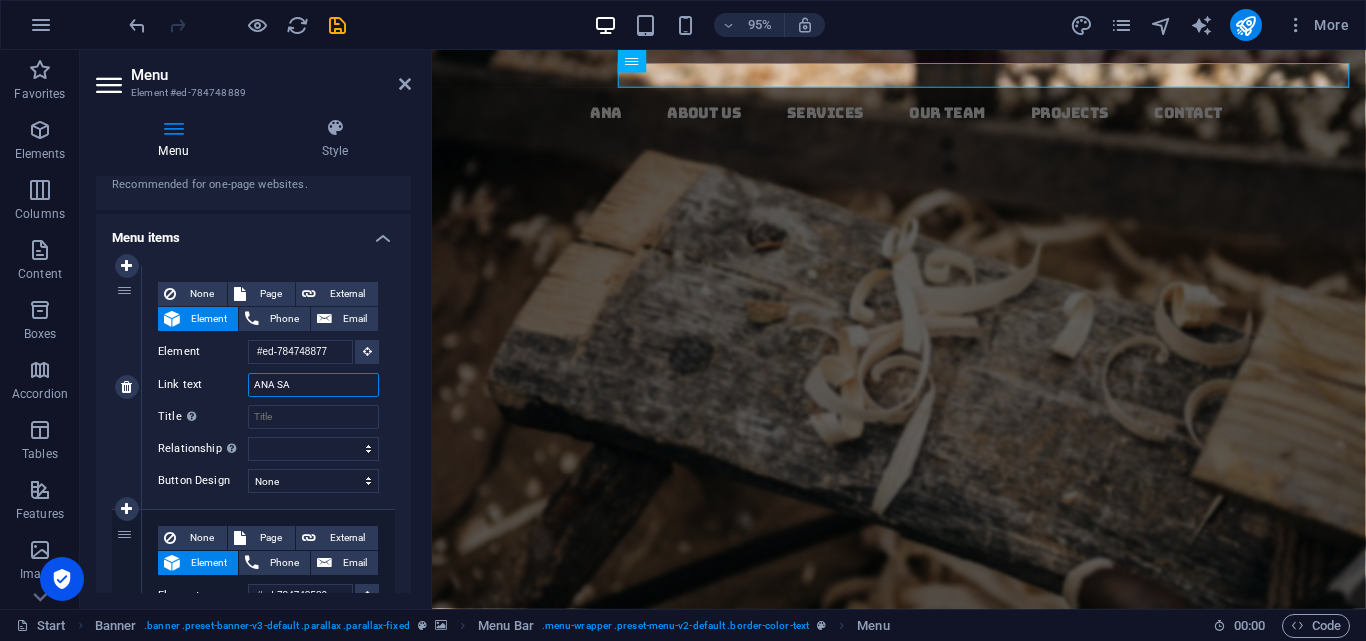 select 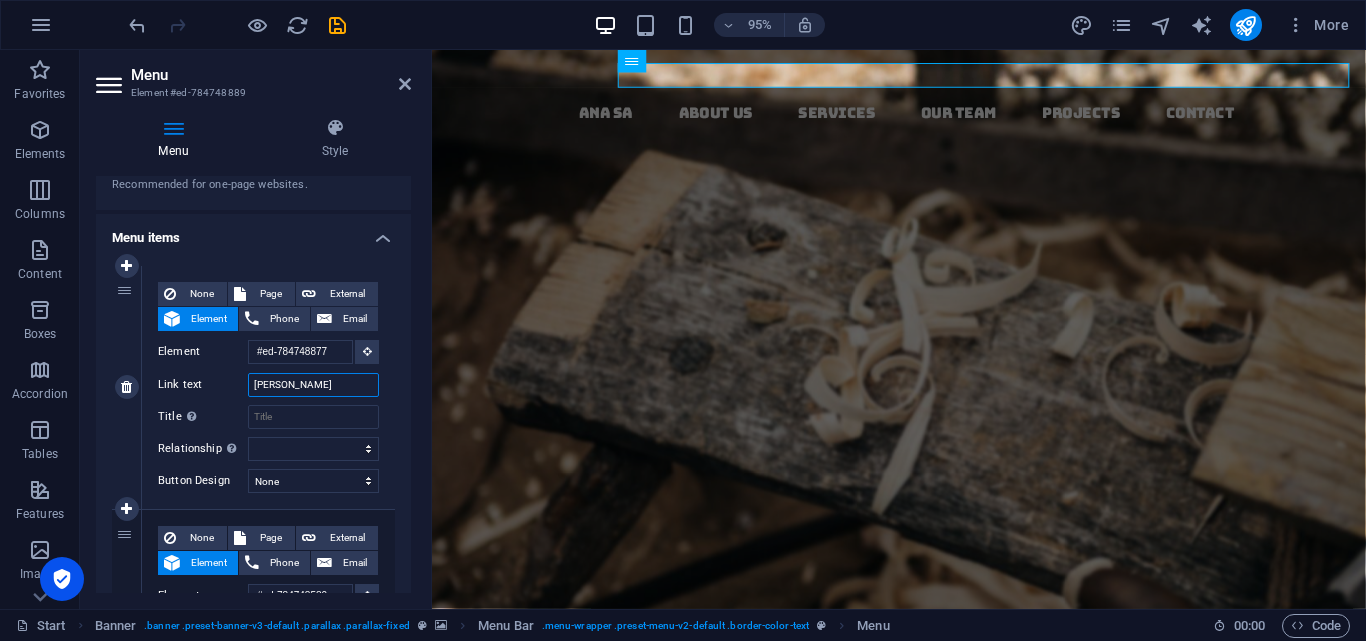 type on "[PERSON_NAME]" 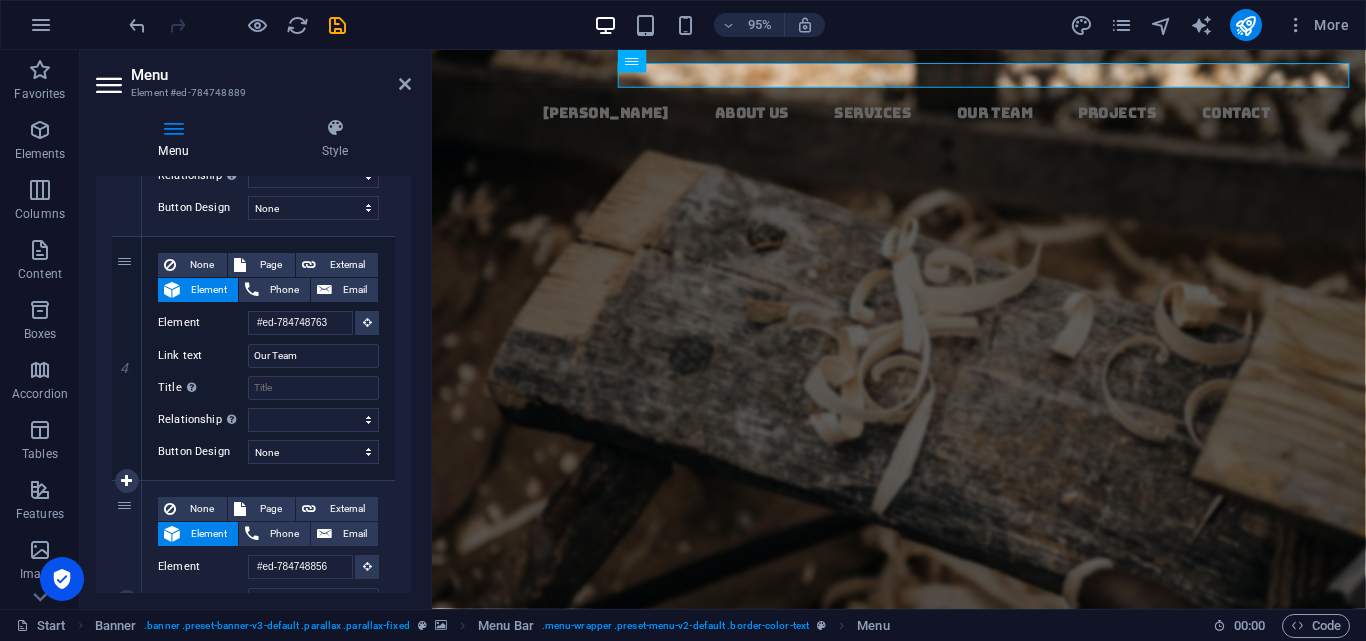 scroll, scrollTop: 800, scrollLeft: 0, axis: vertical 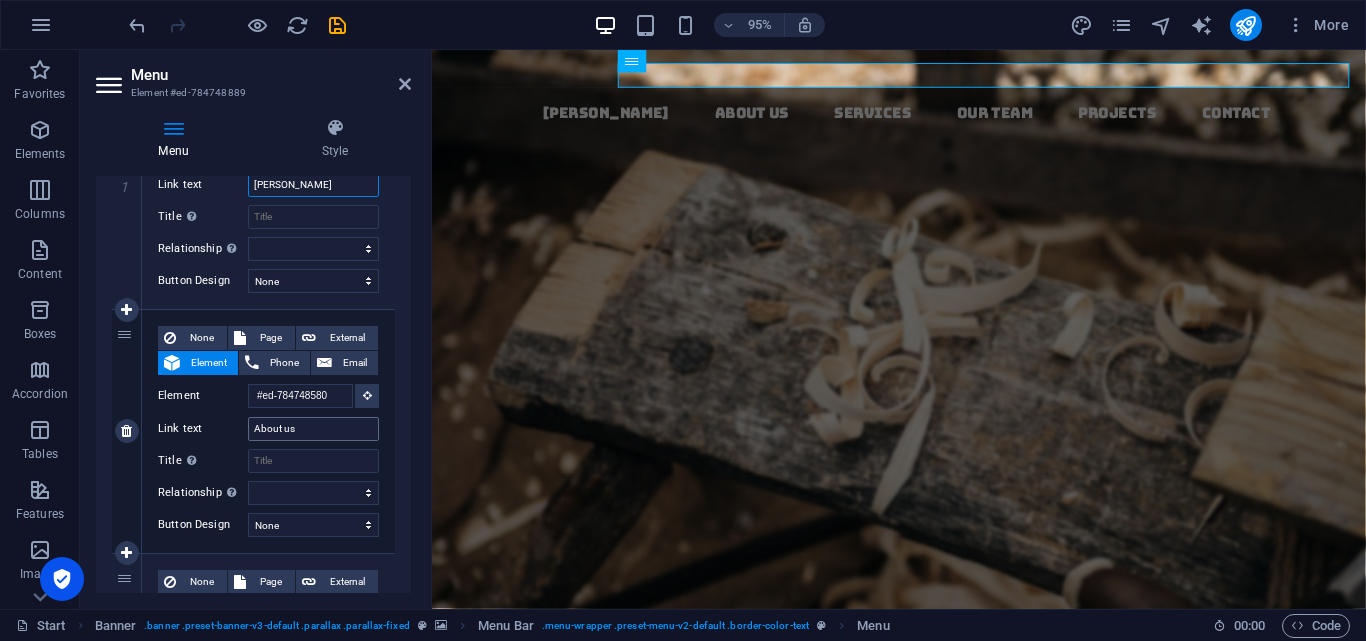 type on "[PERSON_NAME]" 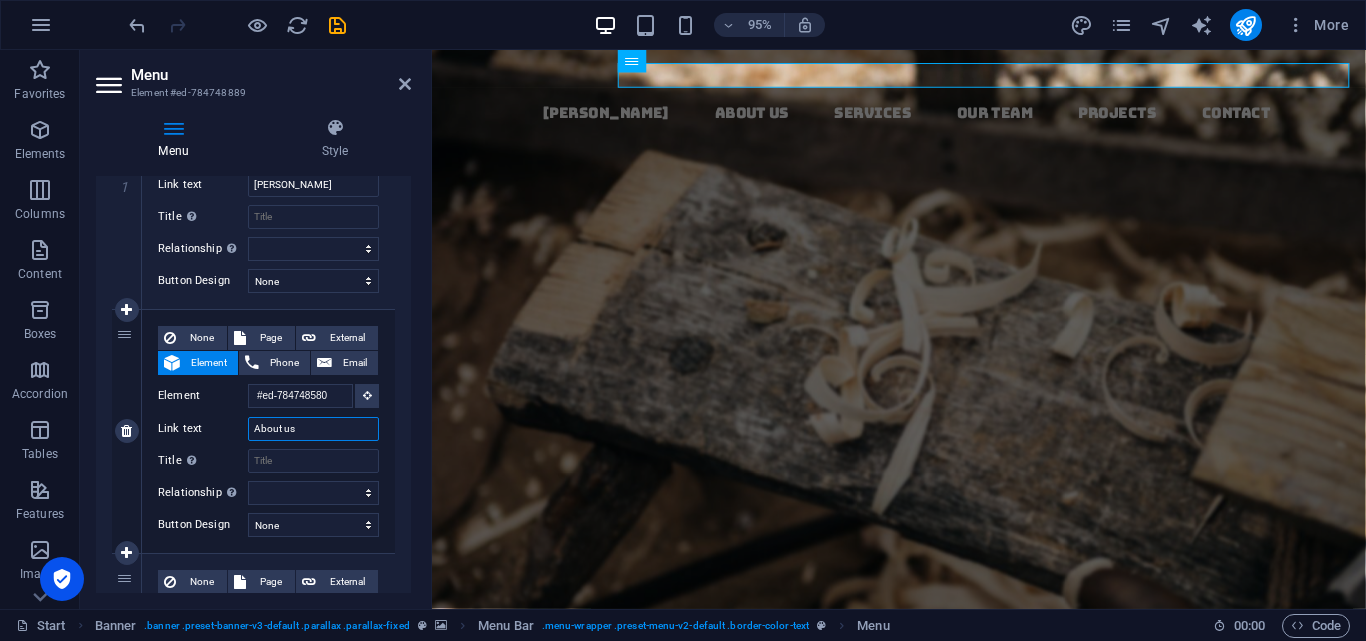 drag, startPoint x: 303, startPoint y: 435, endPoint x: 170, endPoint y: 421, distance: 133.73482 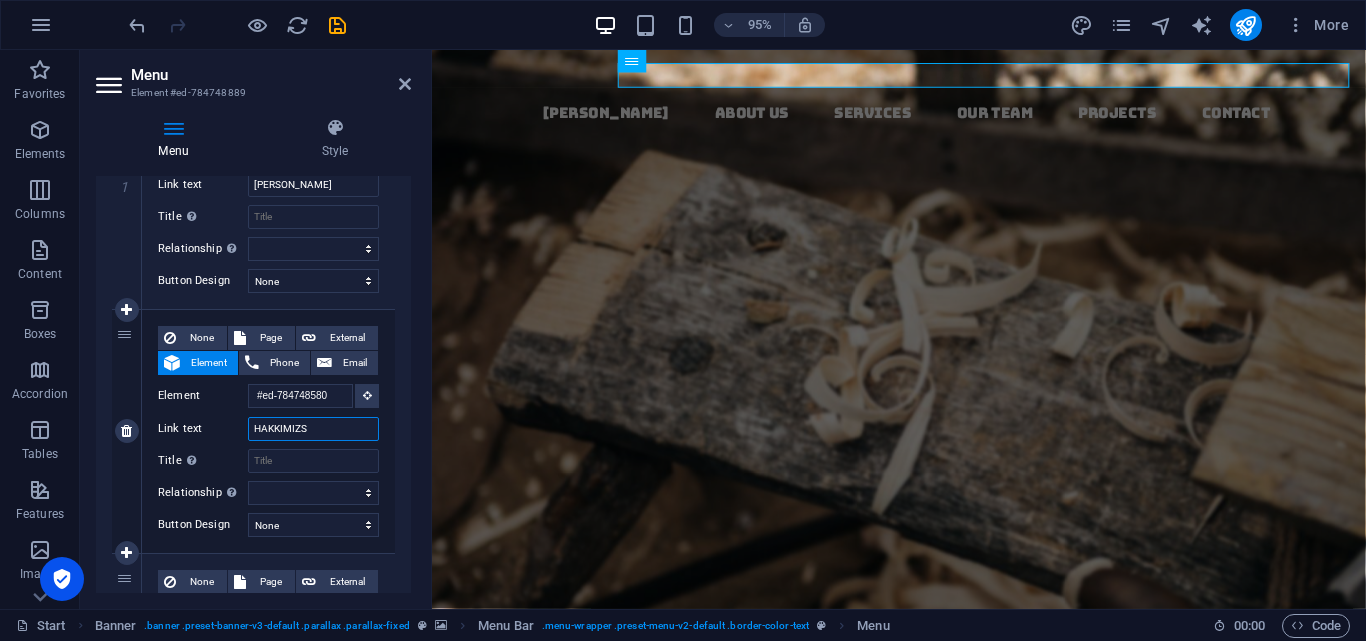 type on "HAKKIMIZSA" 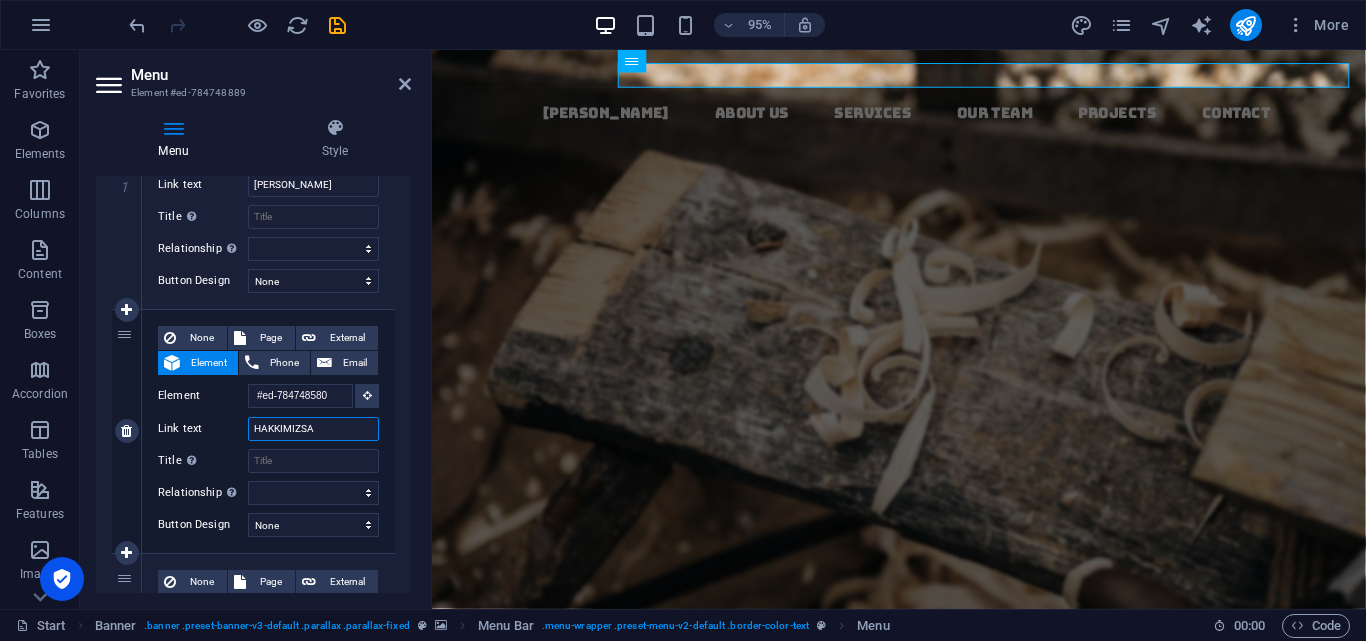 select 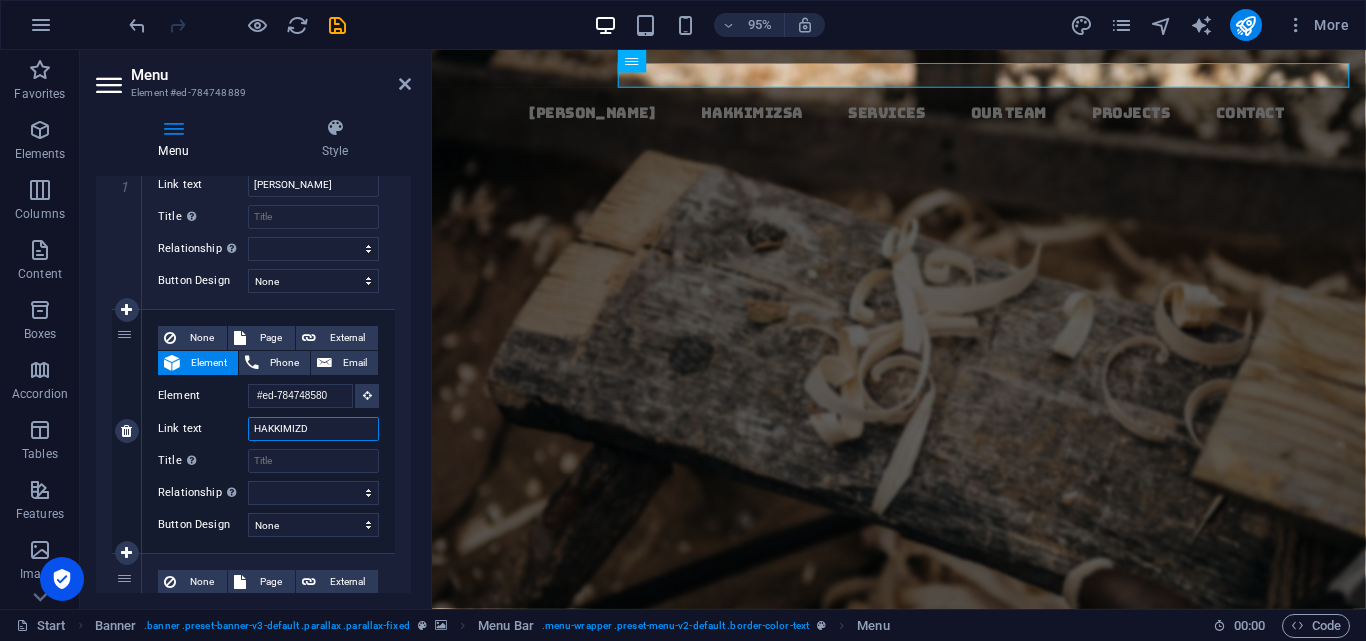 type on "HAKKIMIZDA" 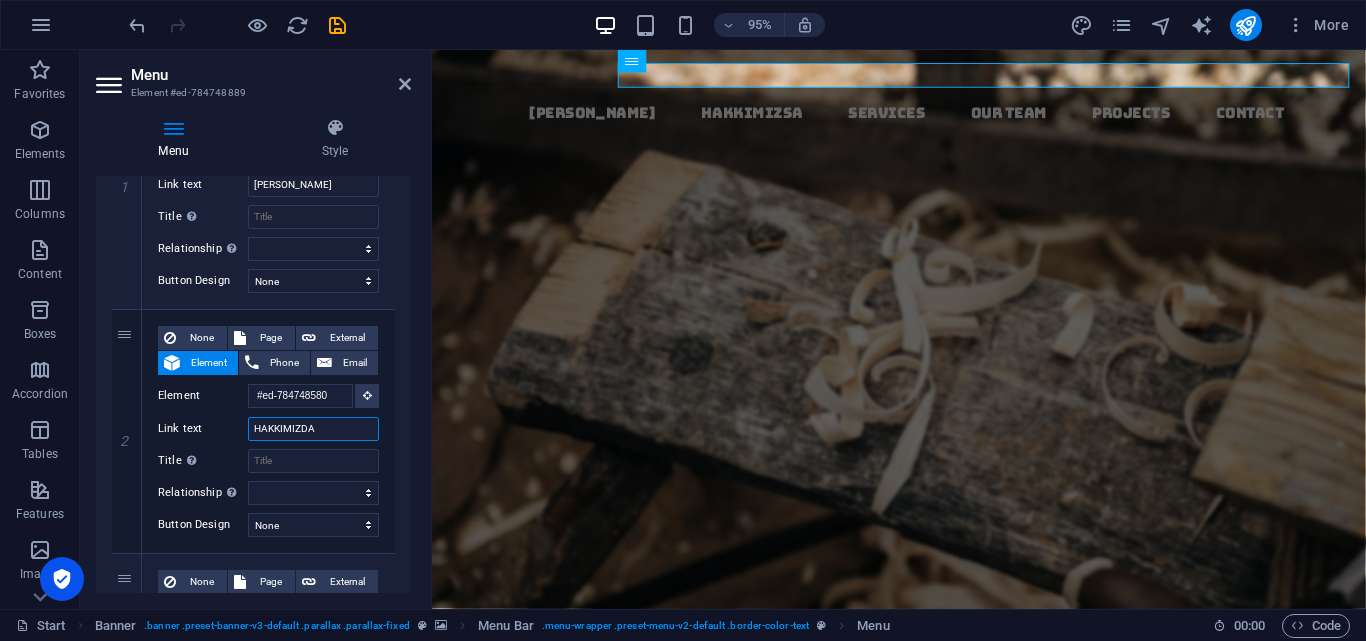 select 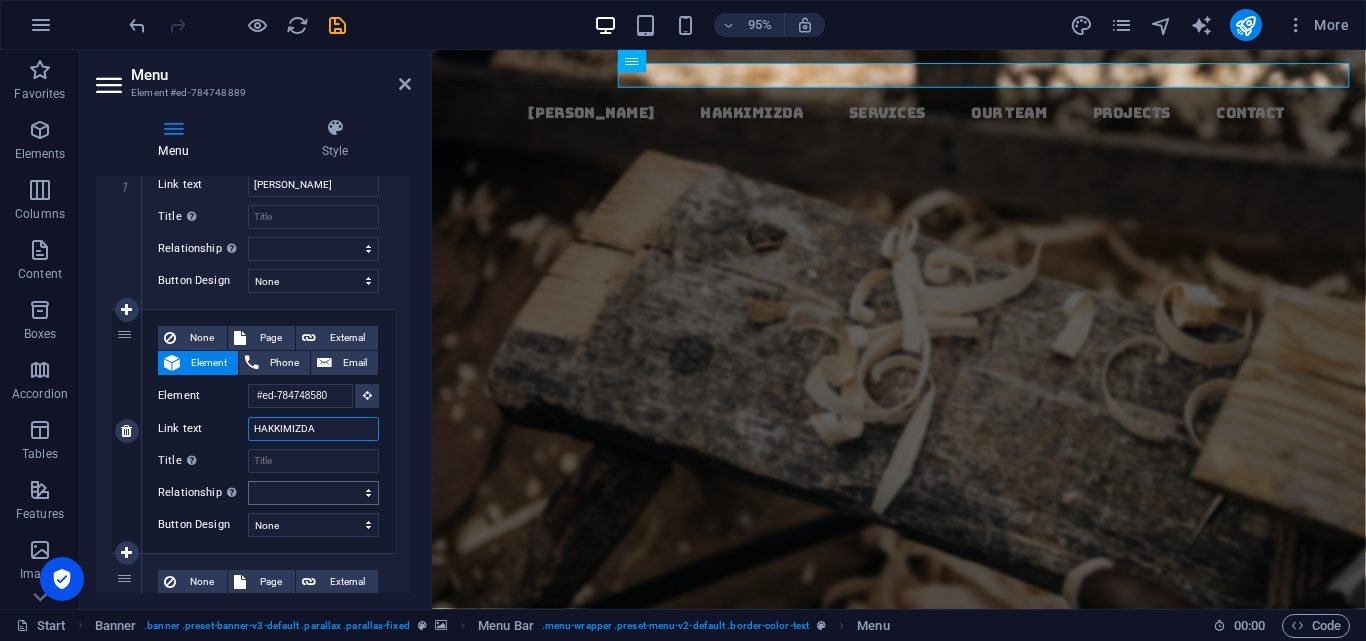scroll, scrollTop: 500, scrollLeft: 0, axis: vertical 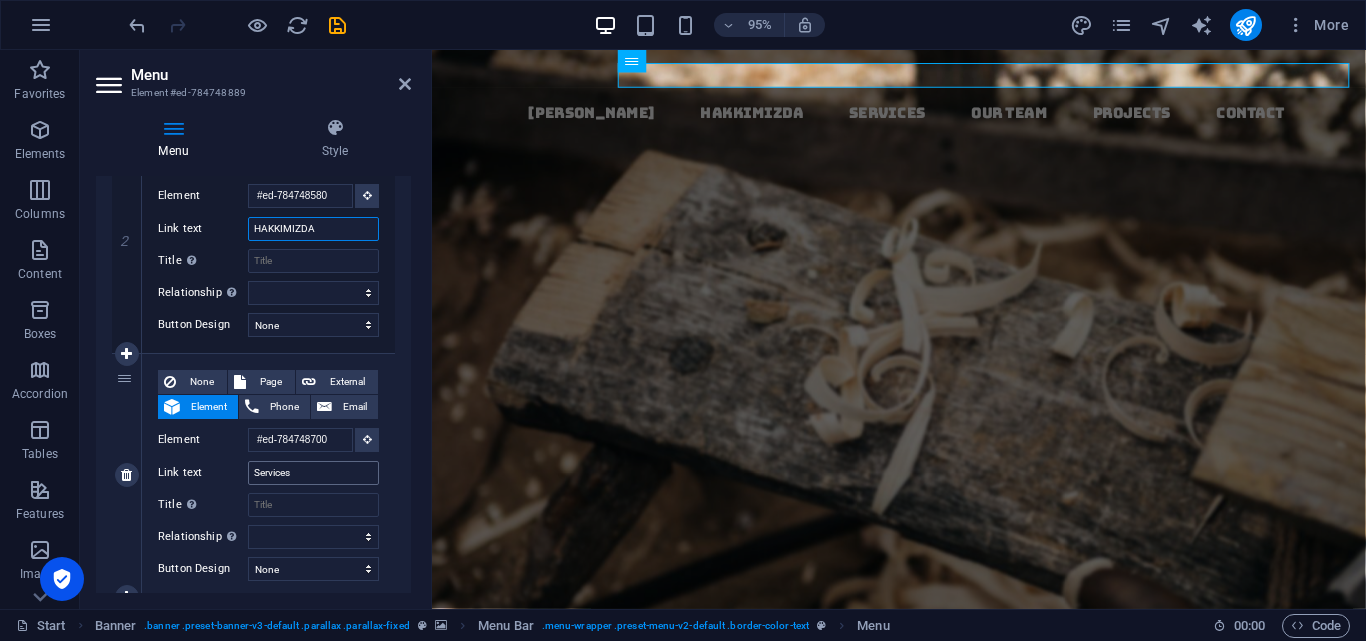 type on "HAKKIMIZDA" 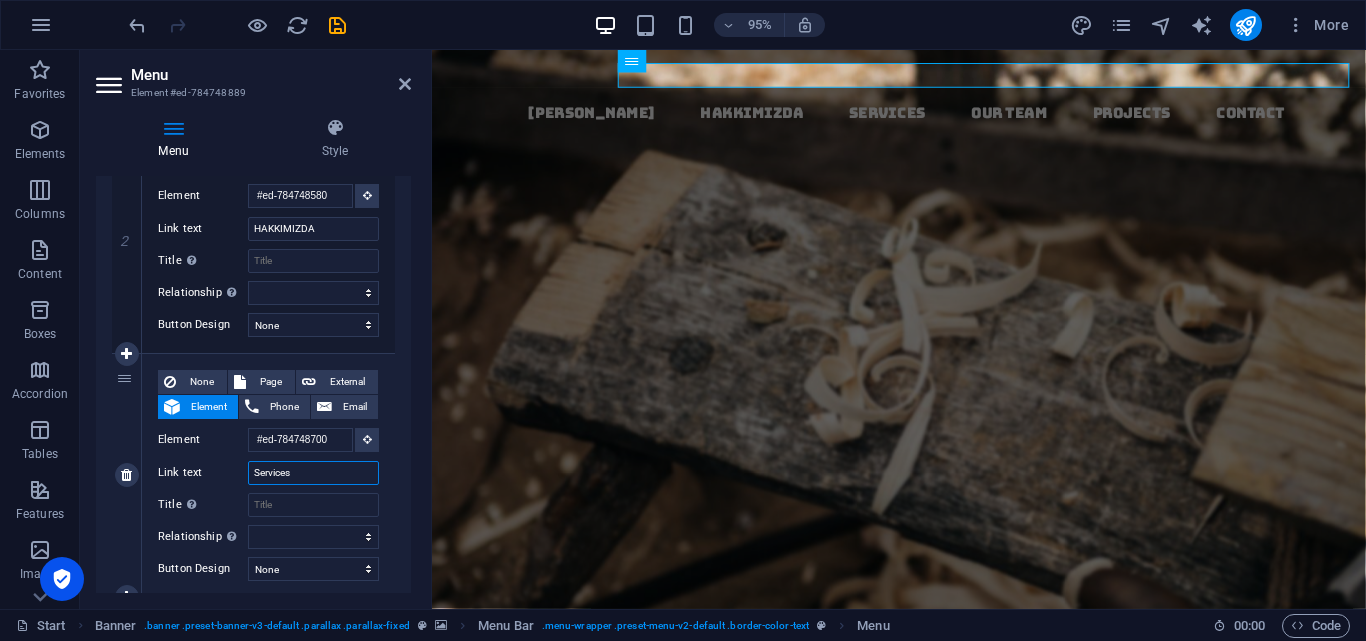 drag, startPoint x: 337, startPoint y: 476, endPoint x: 197, endPoint y: 455, distance: 141.56624 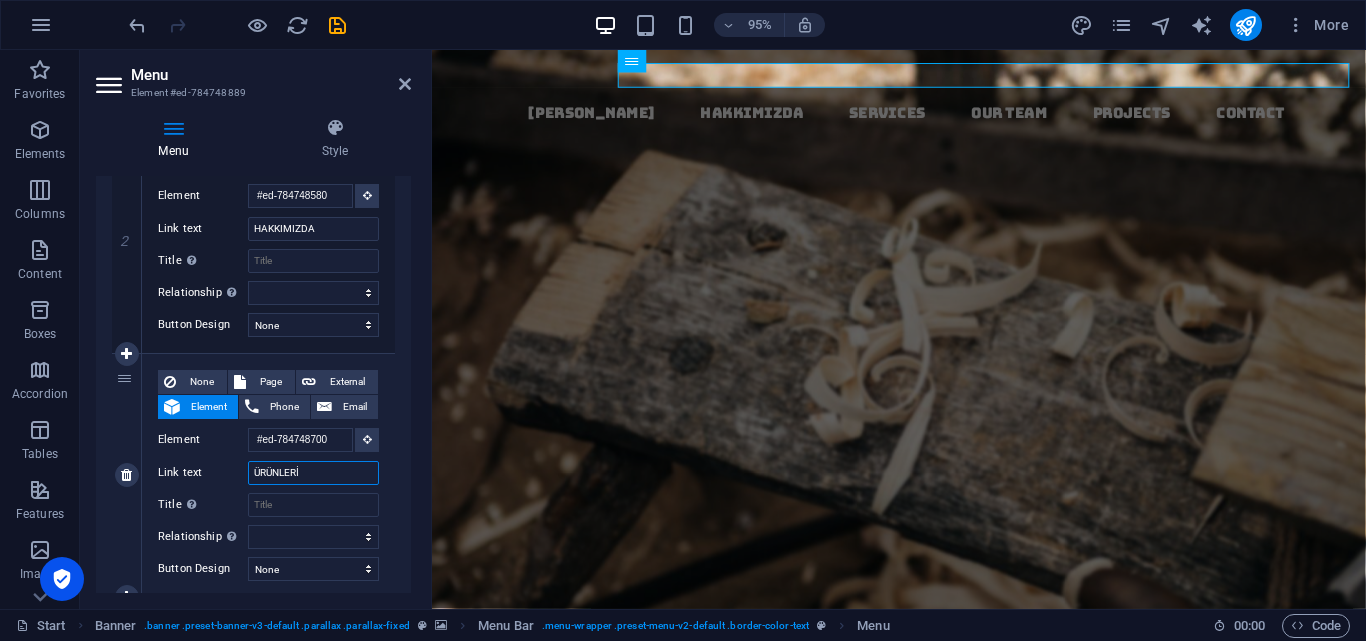 type on "ÜRÜNLERİM" 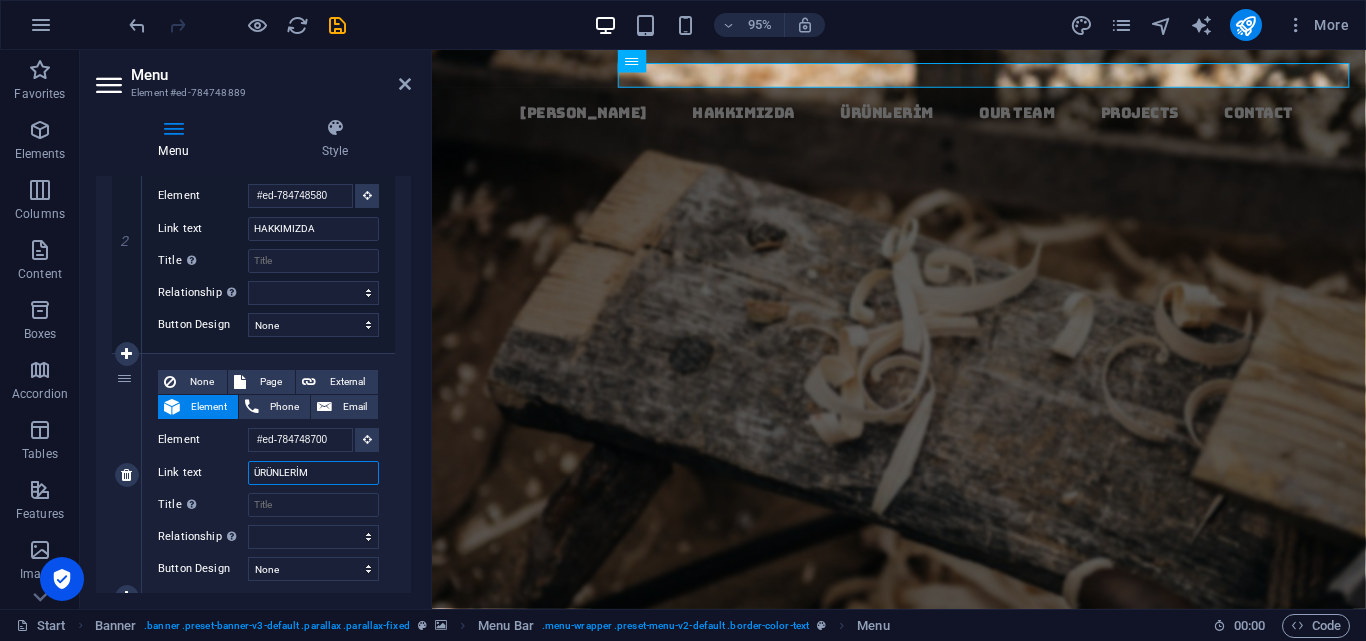 select 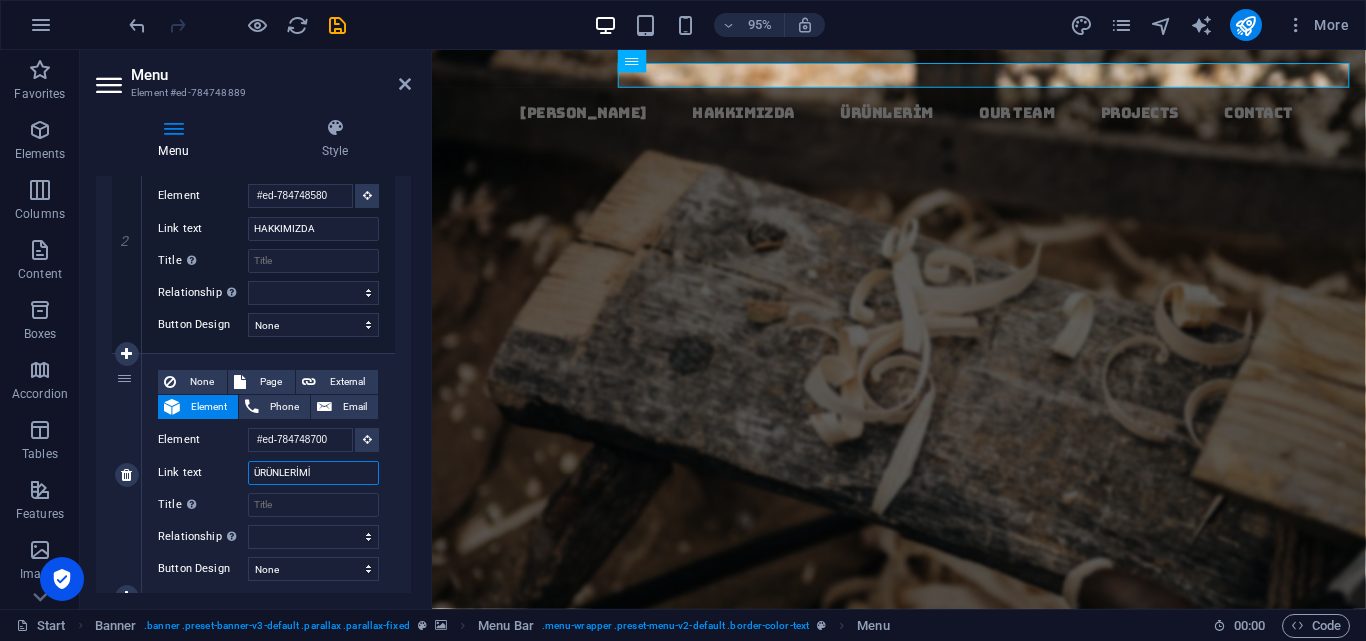 type on "ÜRÜNLERİMİZ" 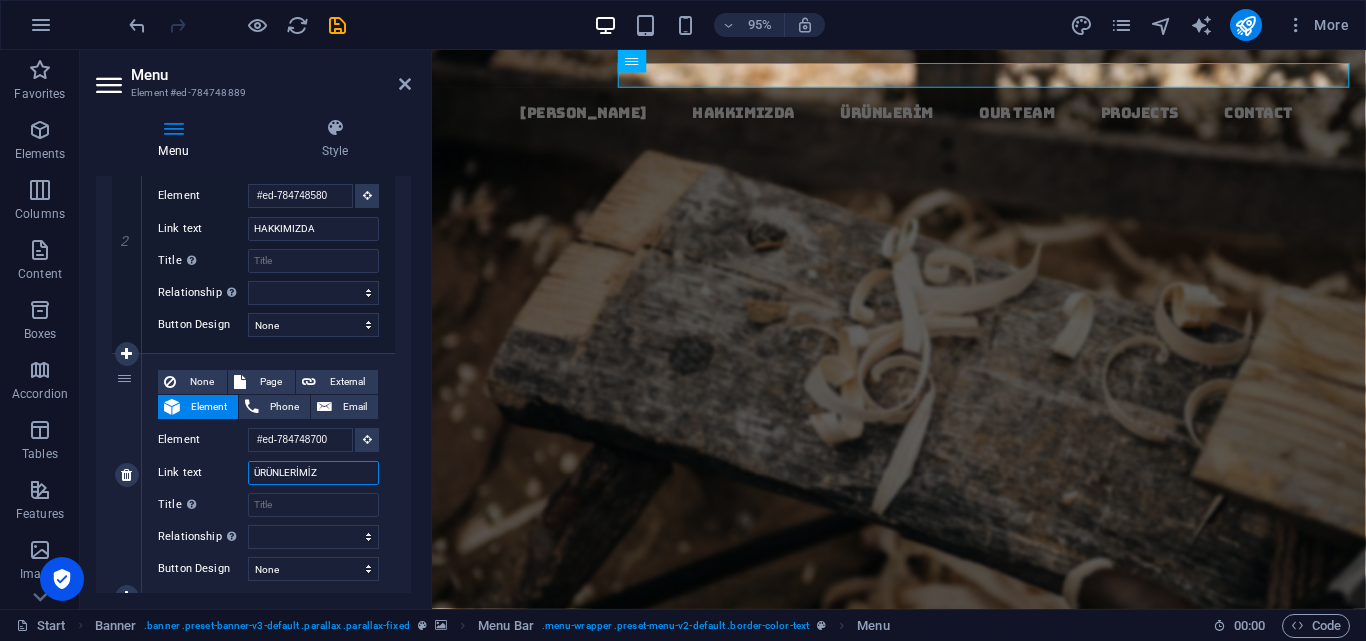 select 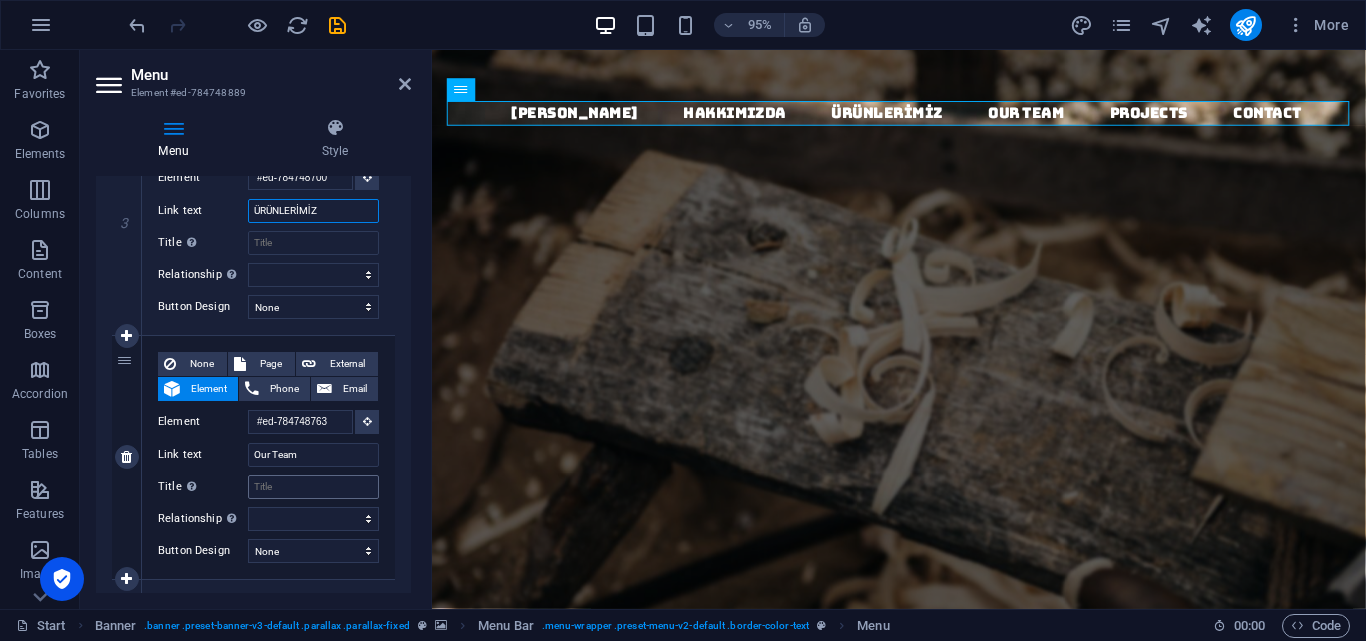 scroll, scrollTop: 800, scrollLeft: 0, axis: vertical 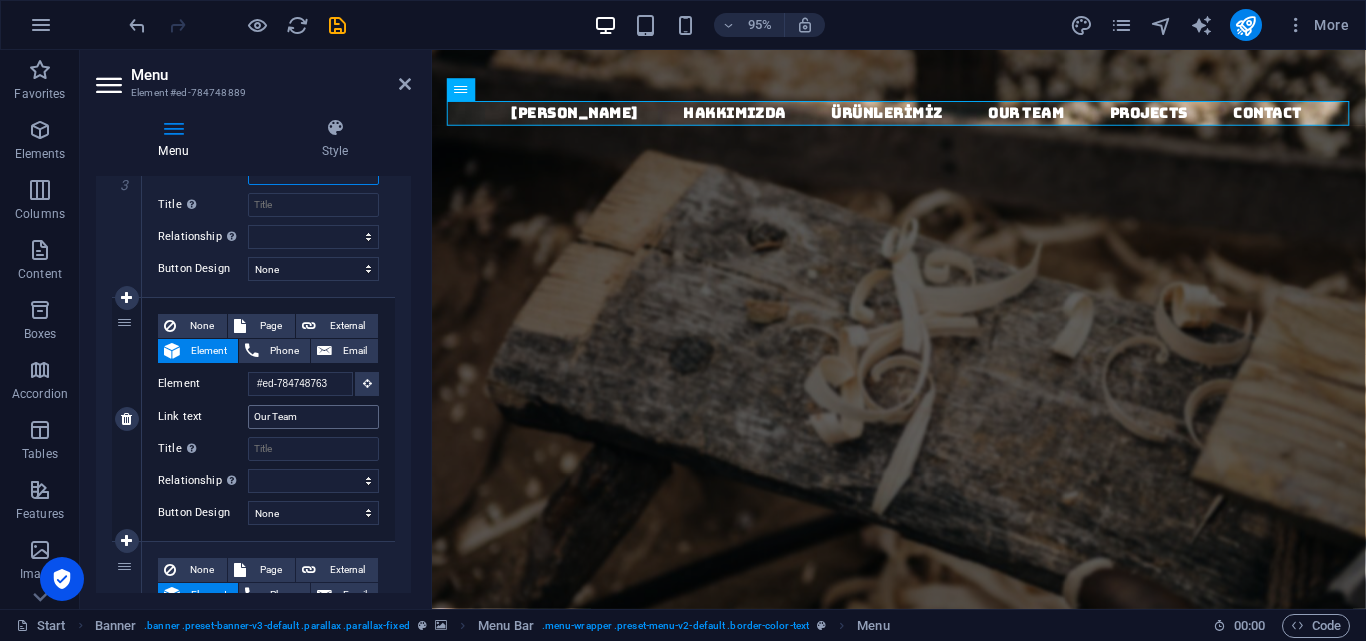 type on "ÜRÜNLERİMİZ" 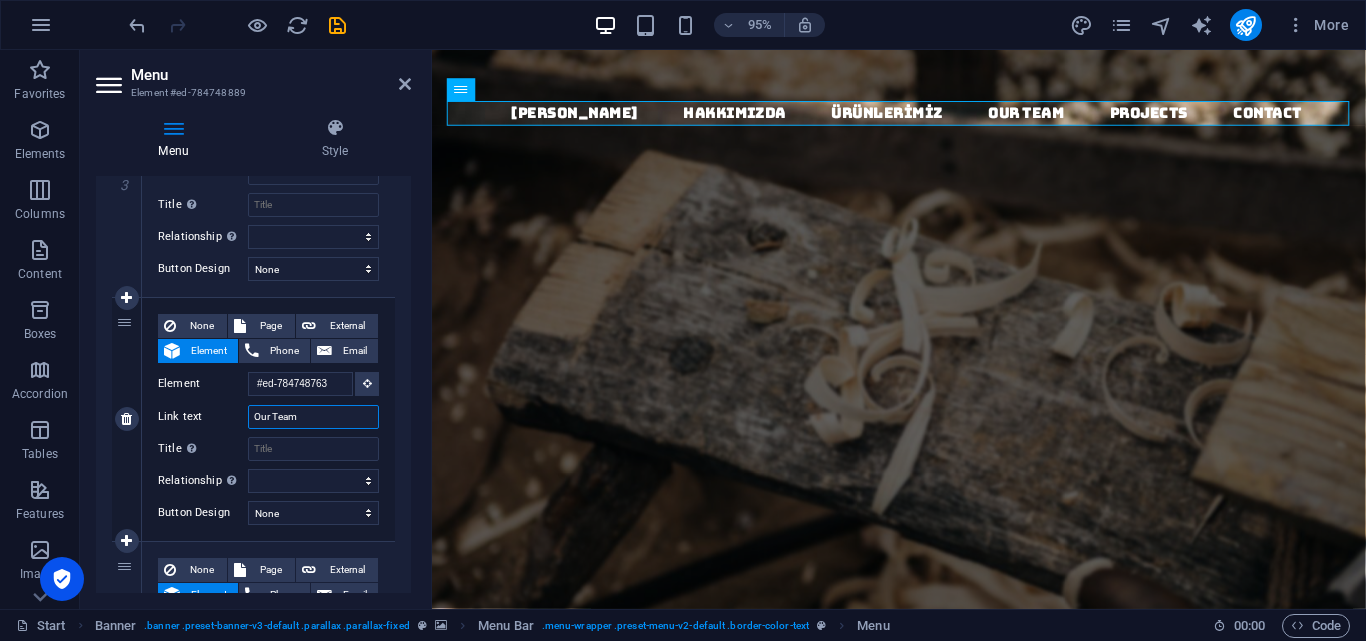 drag, startPoint x: 327, startPoint y: 415, endPoint x: 208, endPoint y: 420, distance: 119.104996 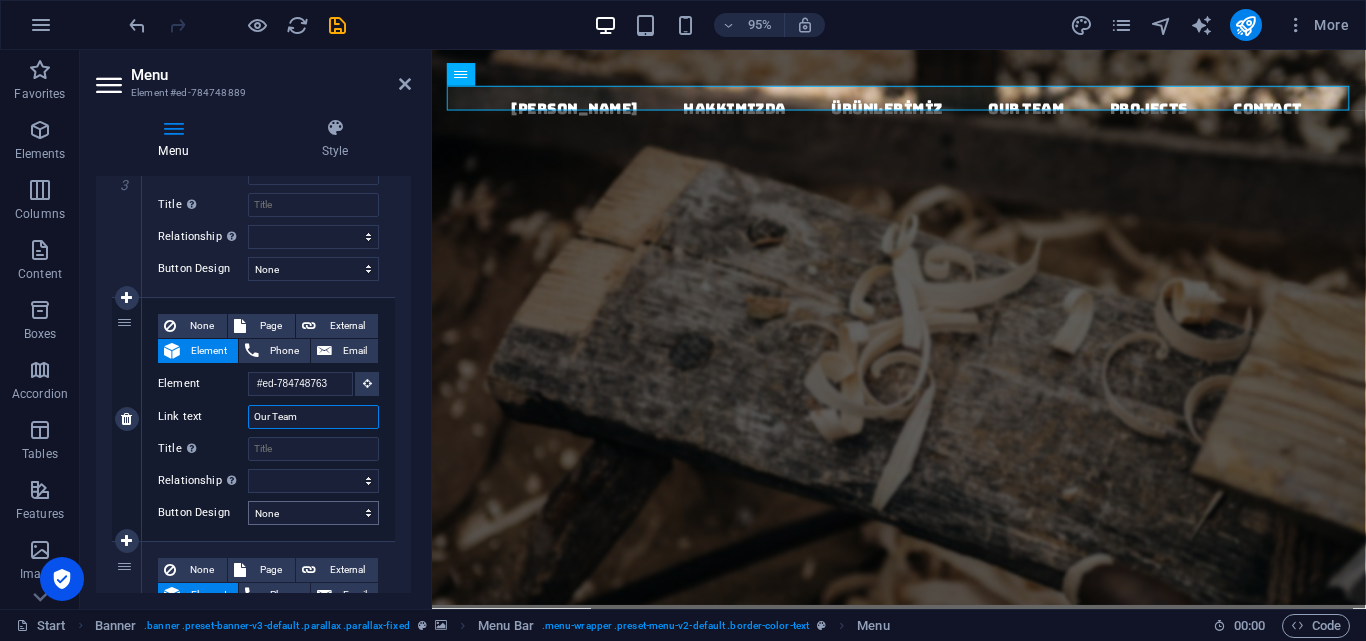 scroll, scrollTop: 0, scrollLeft: 0, axis: both 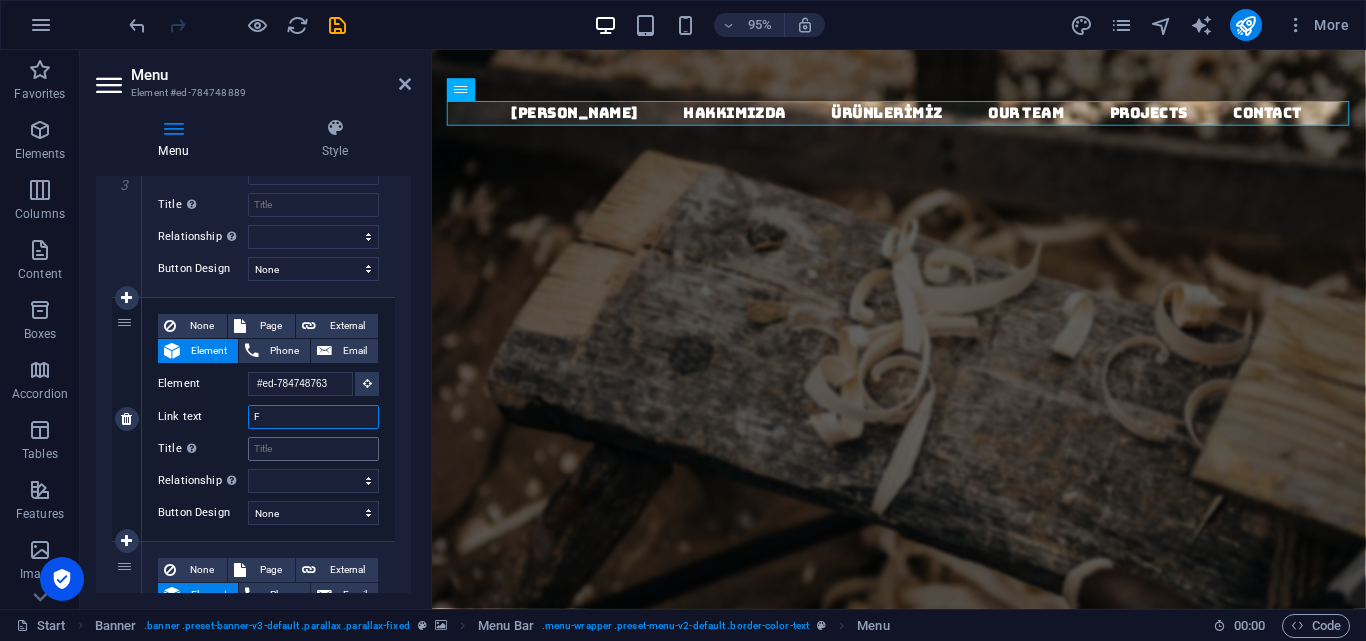type on "FO" 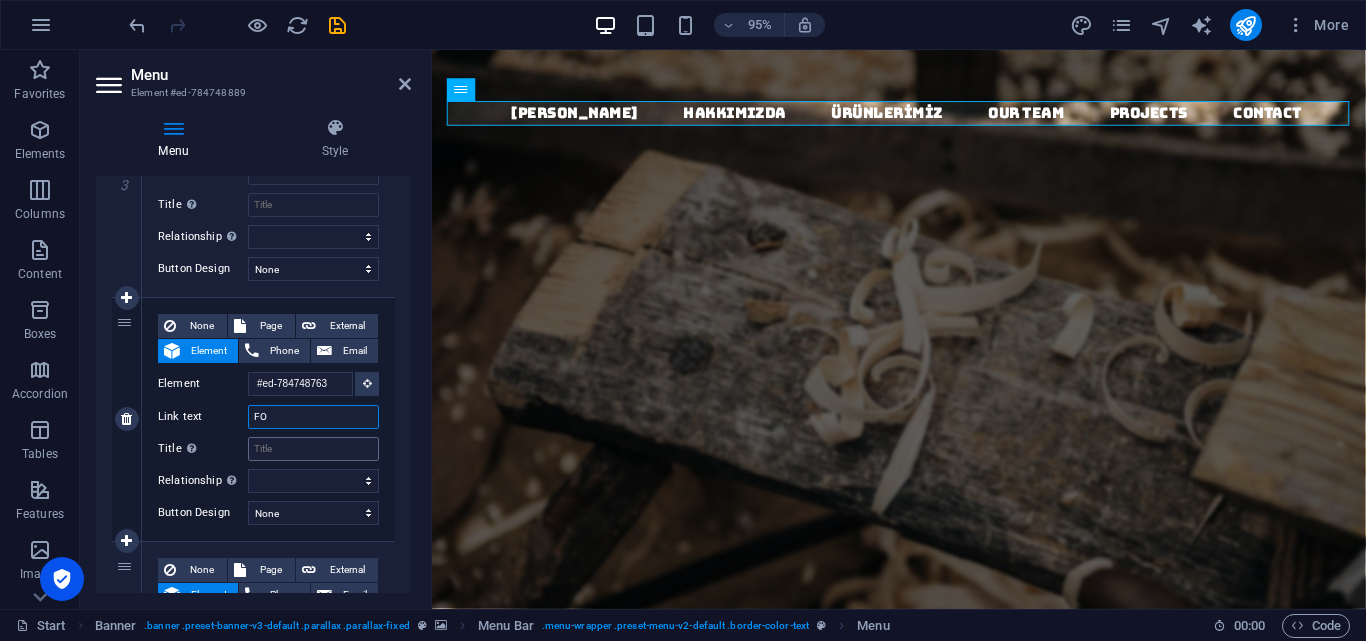 select 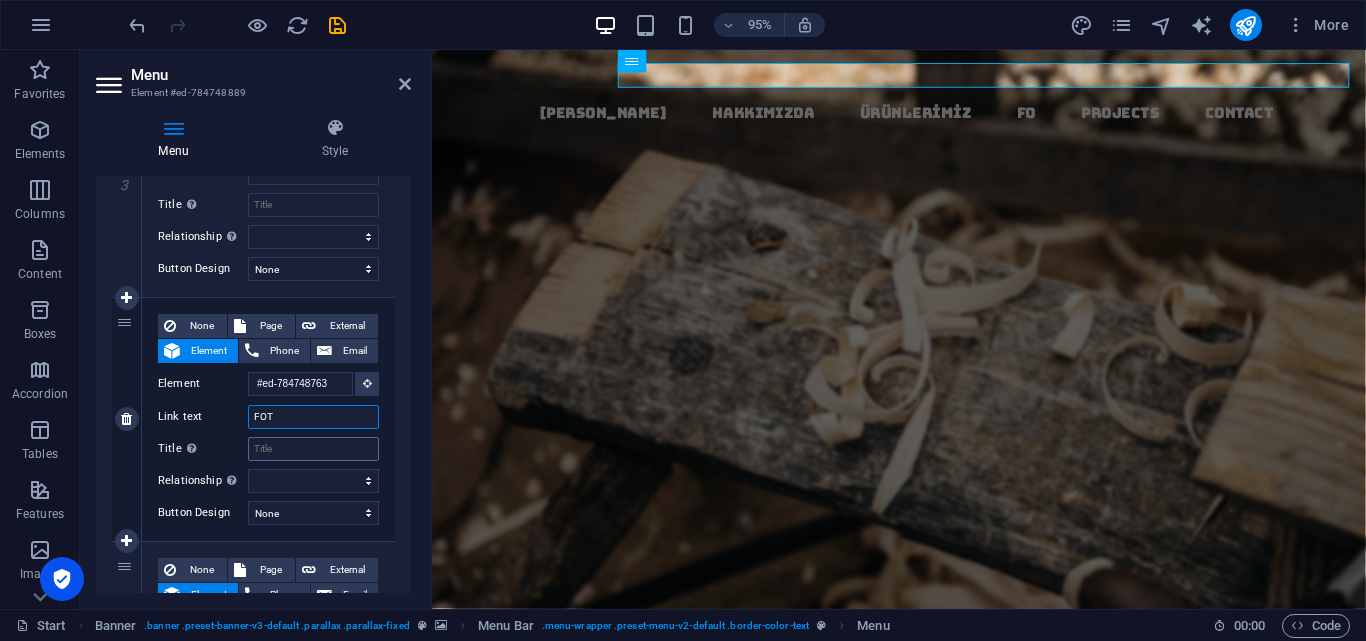 type on "FOTO" 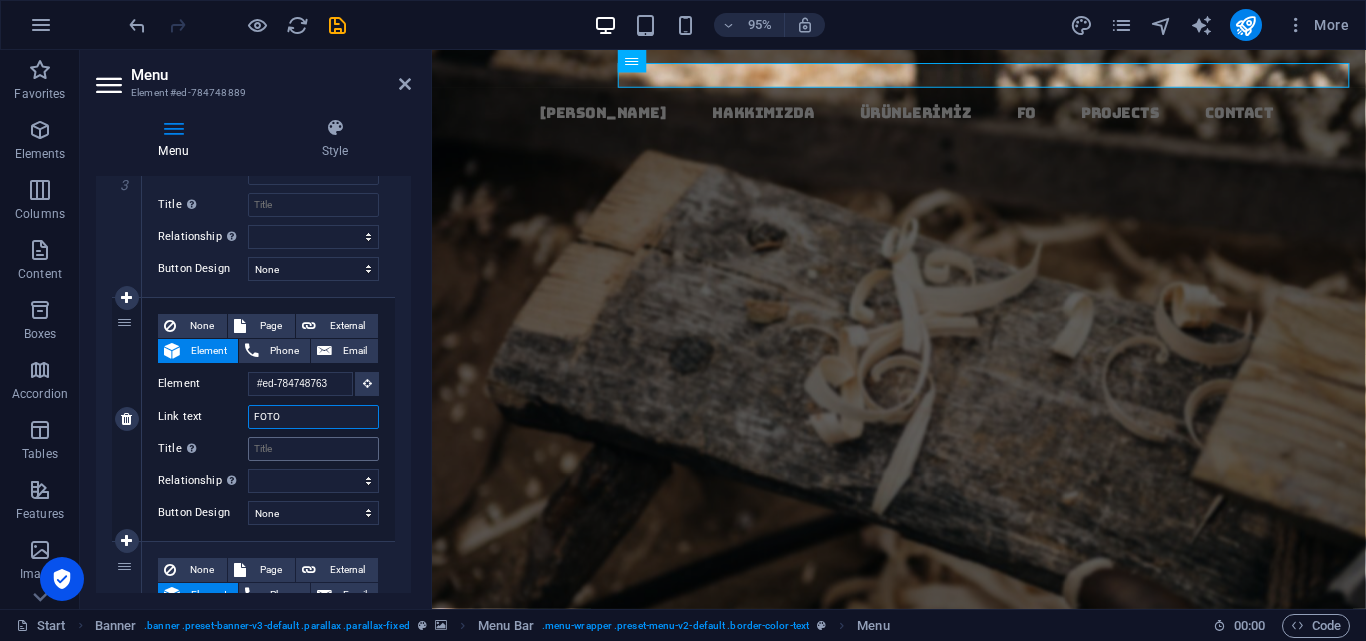 select 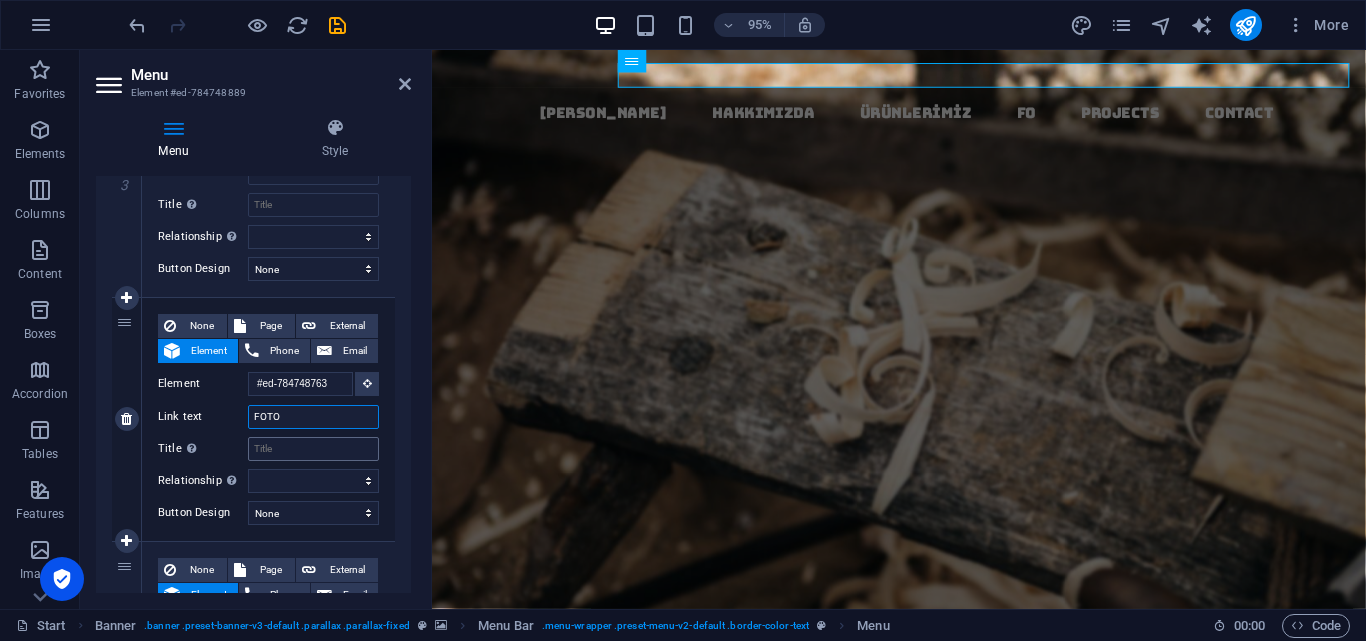 type on "FOTOĞ" 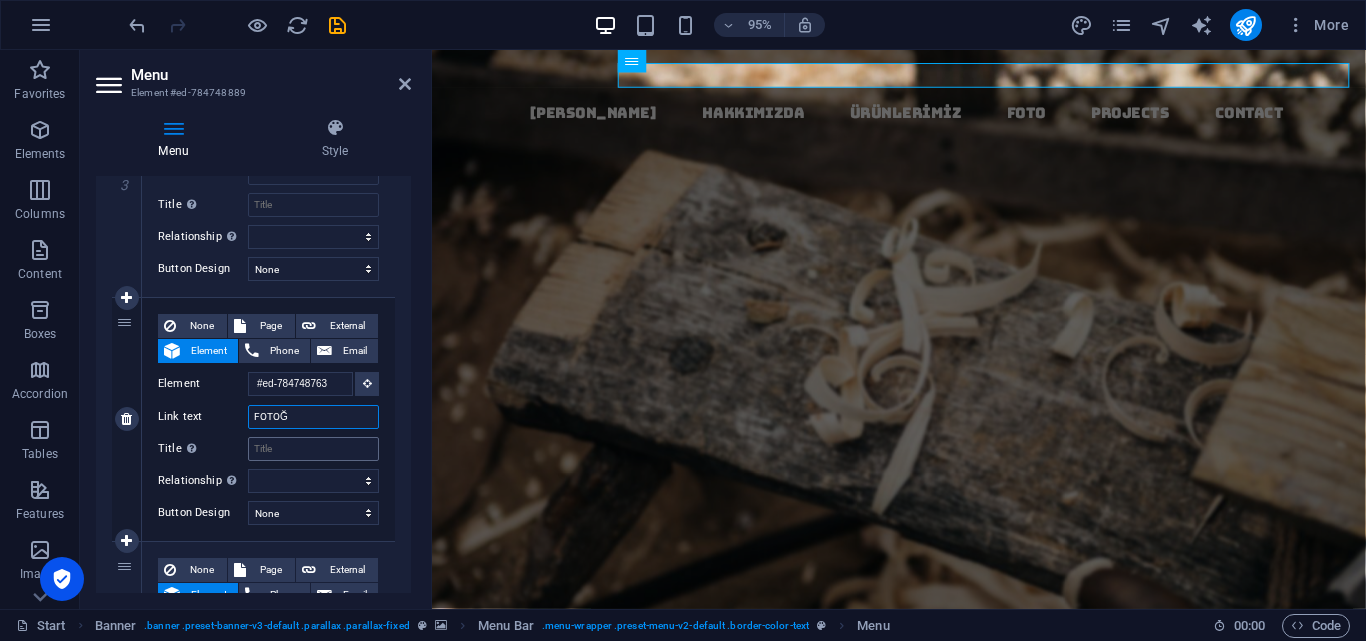 select 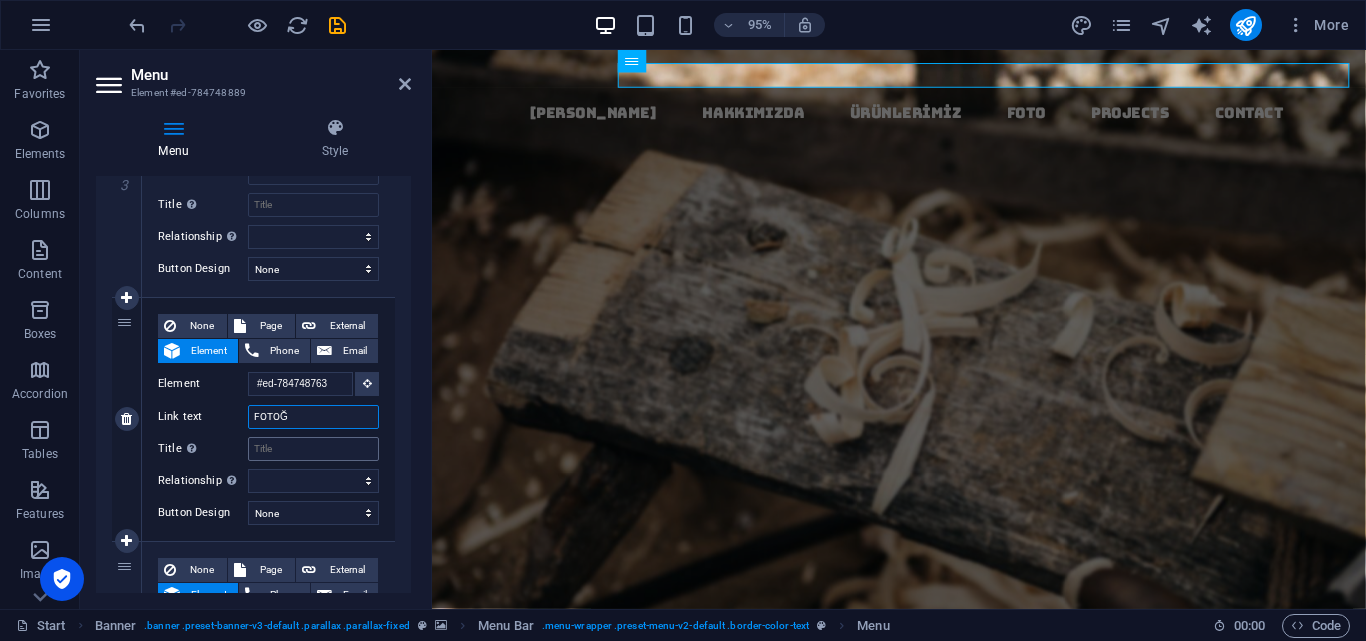 select 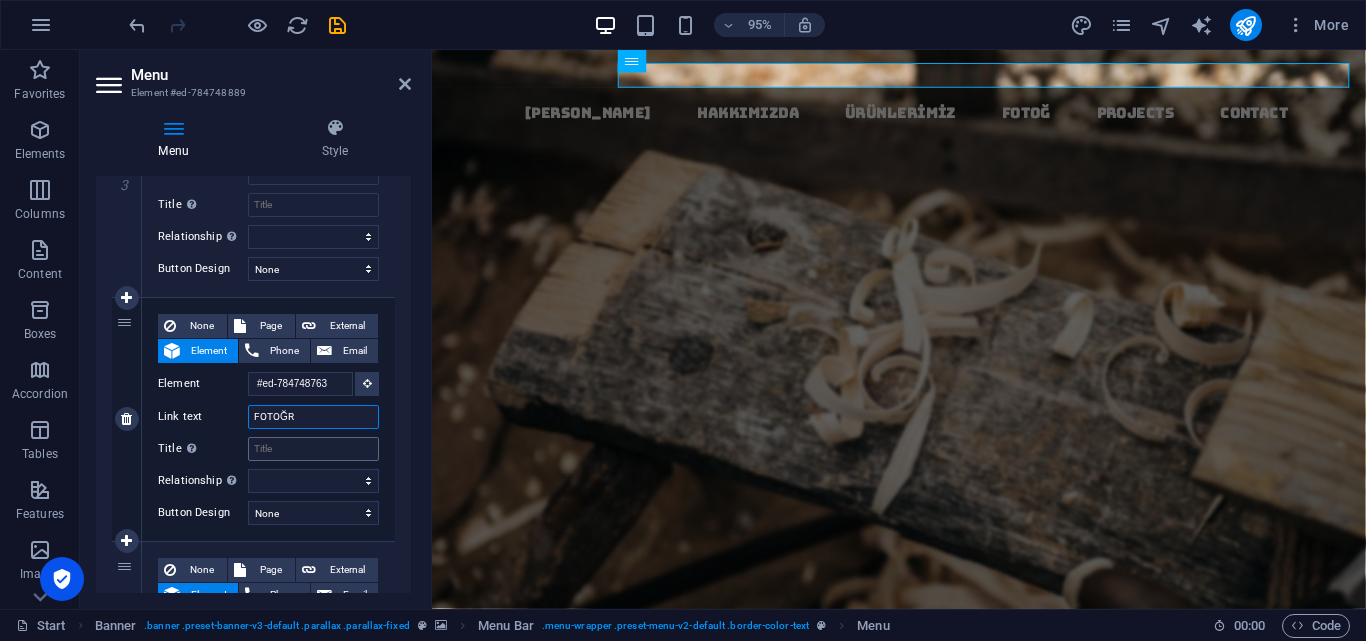 type on "FOTOĞRA" 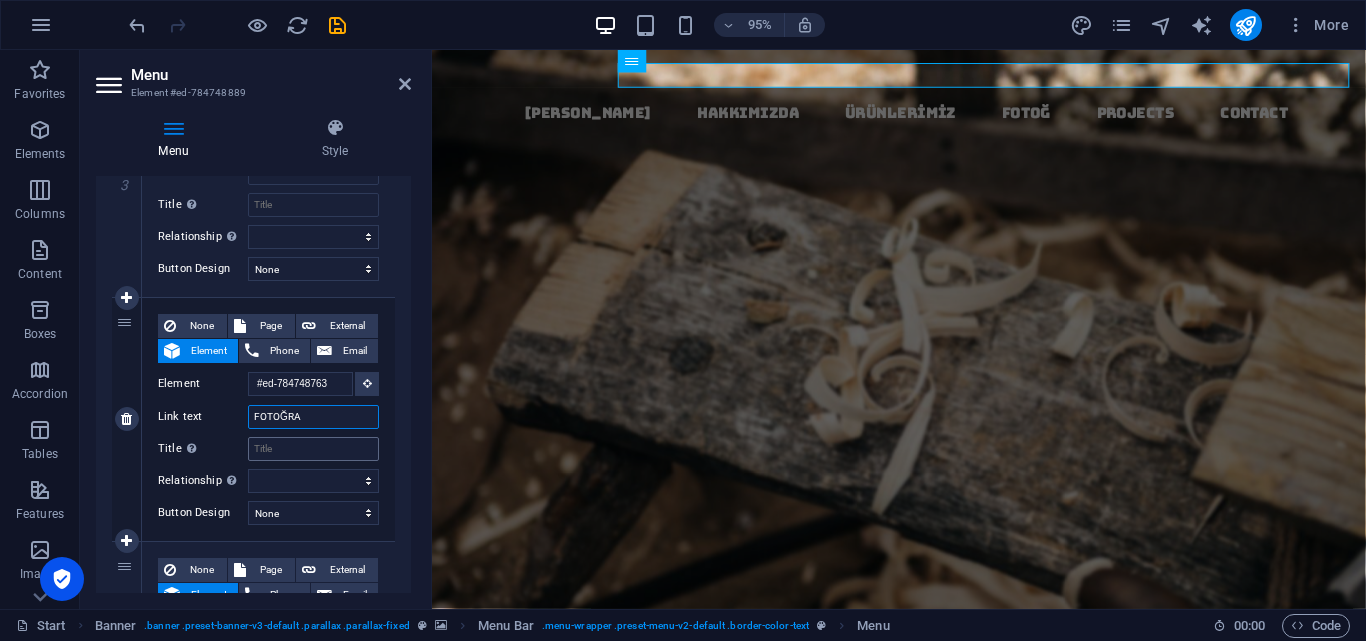 select 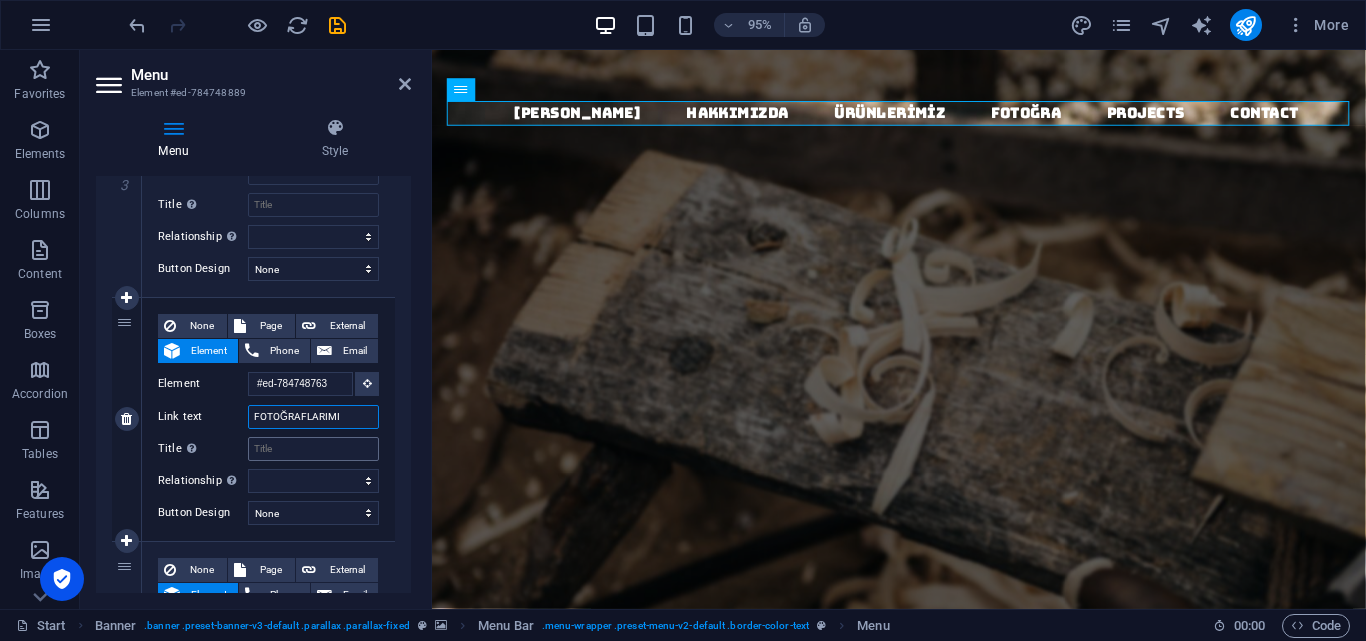 type on "FOTOĞRAFLARIMIZ" 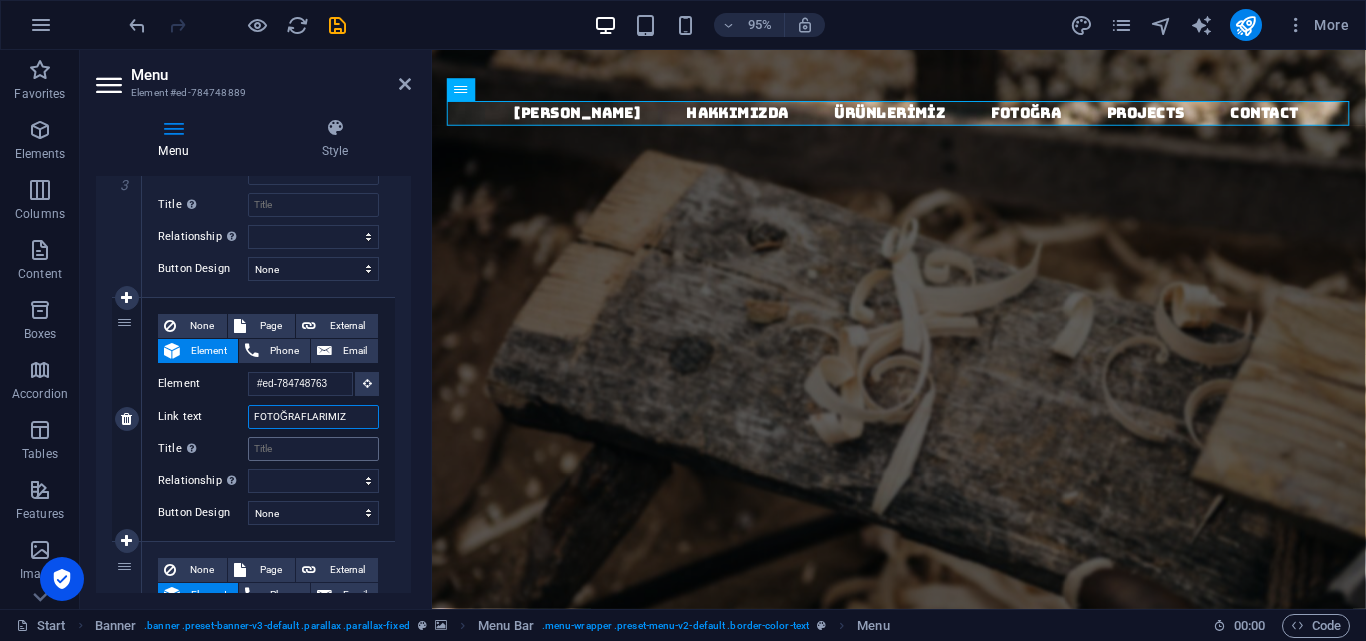 select 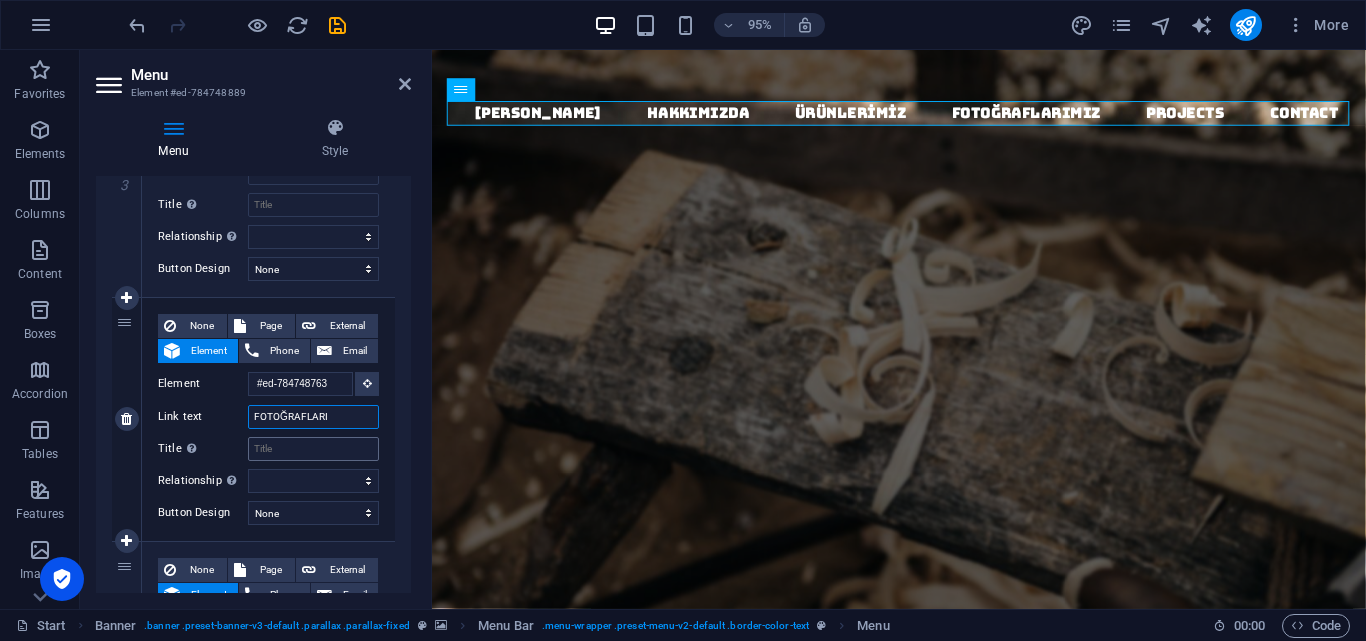 type on "FOTOĞRAFLAR" 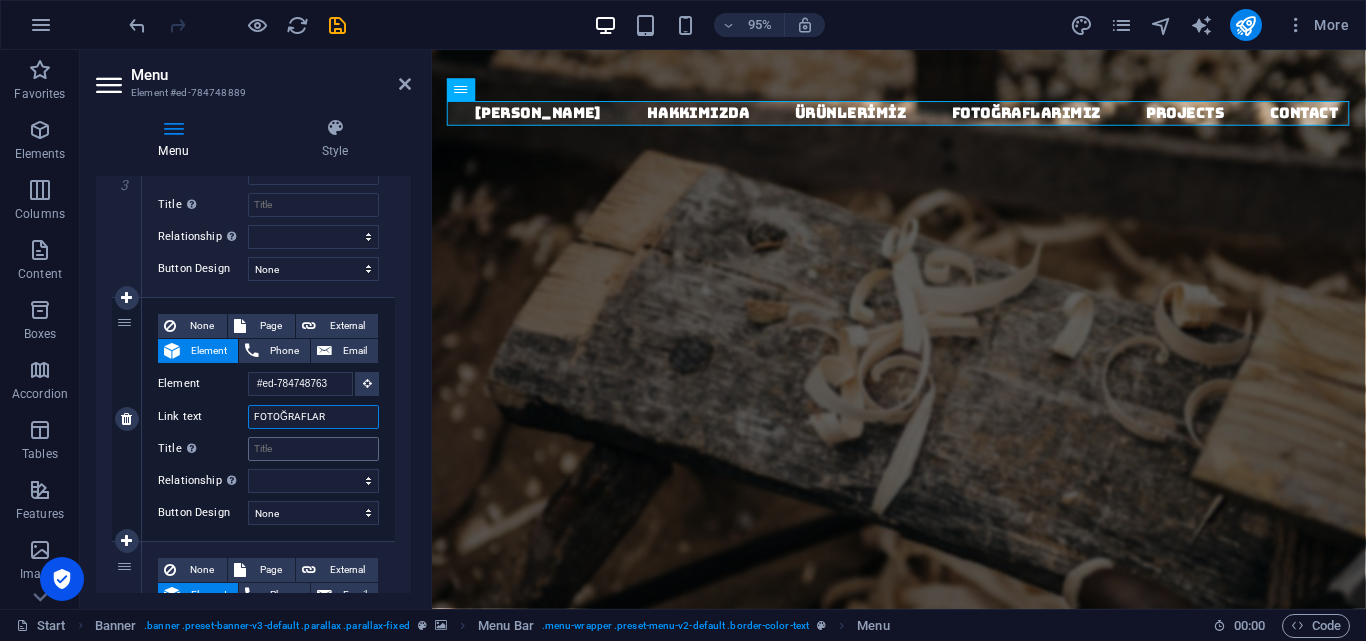 select 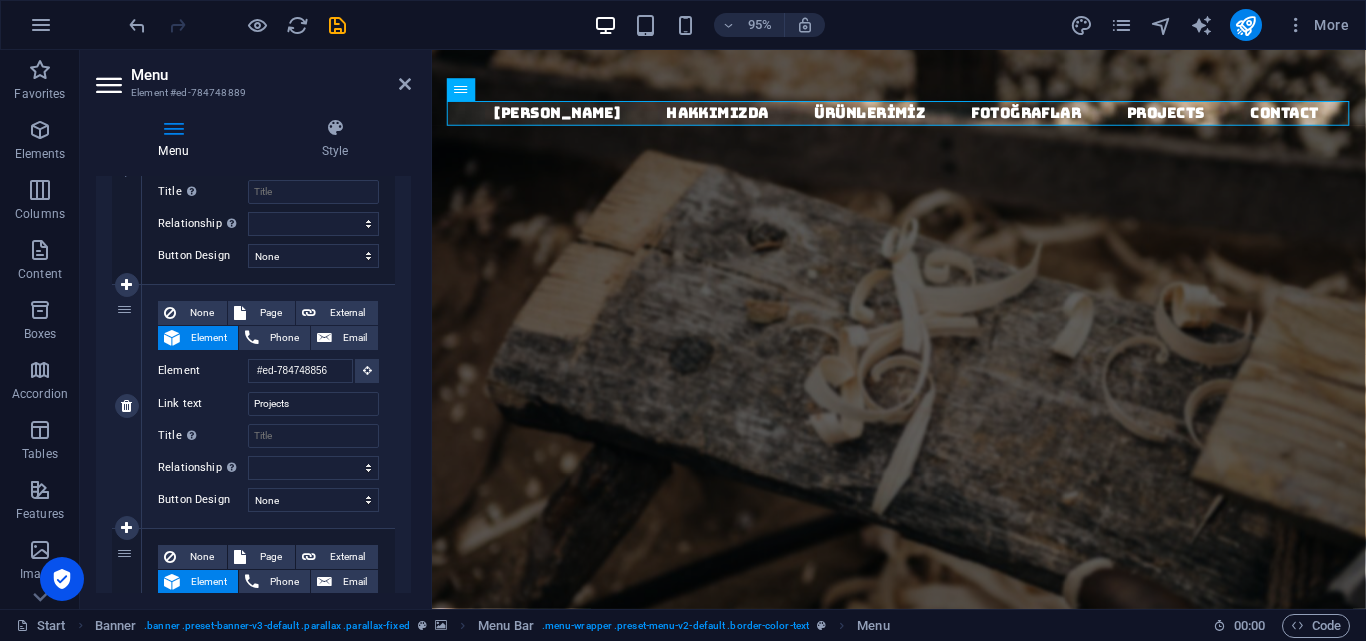 scroll, scrollTop: 1100, scrollLeft: 0, axis: vertical 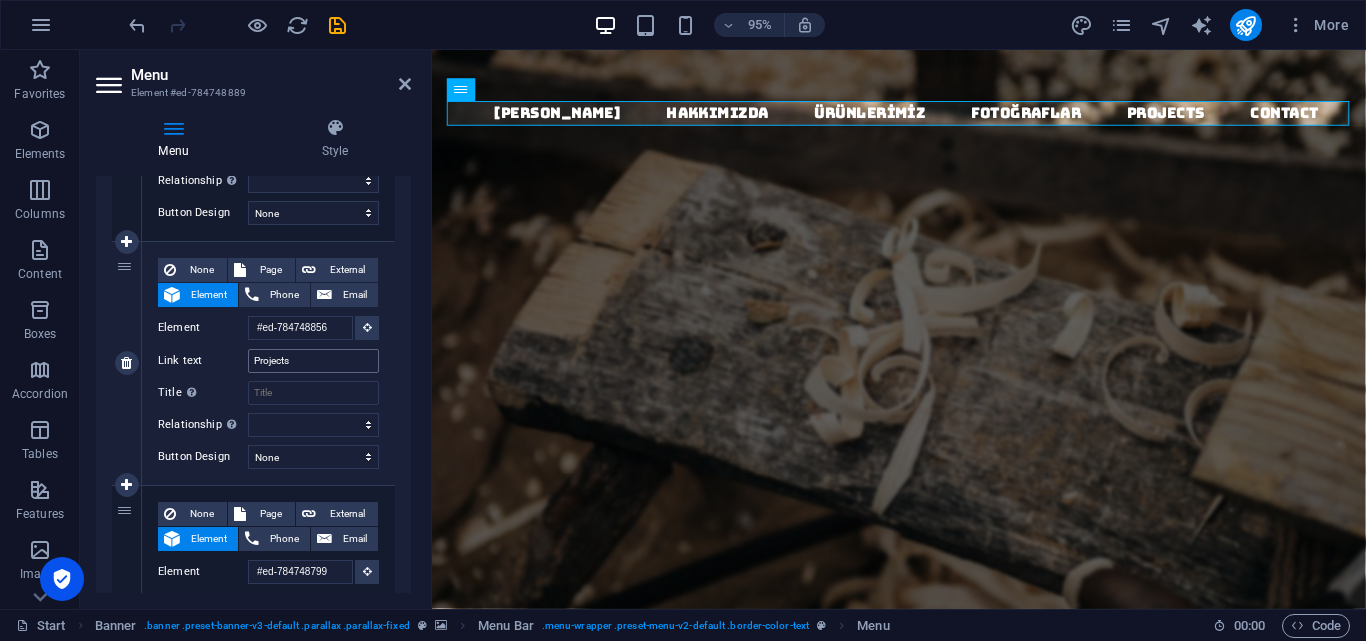 type on "FOTOĞRAFLAR" 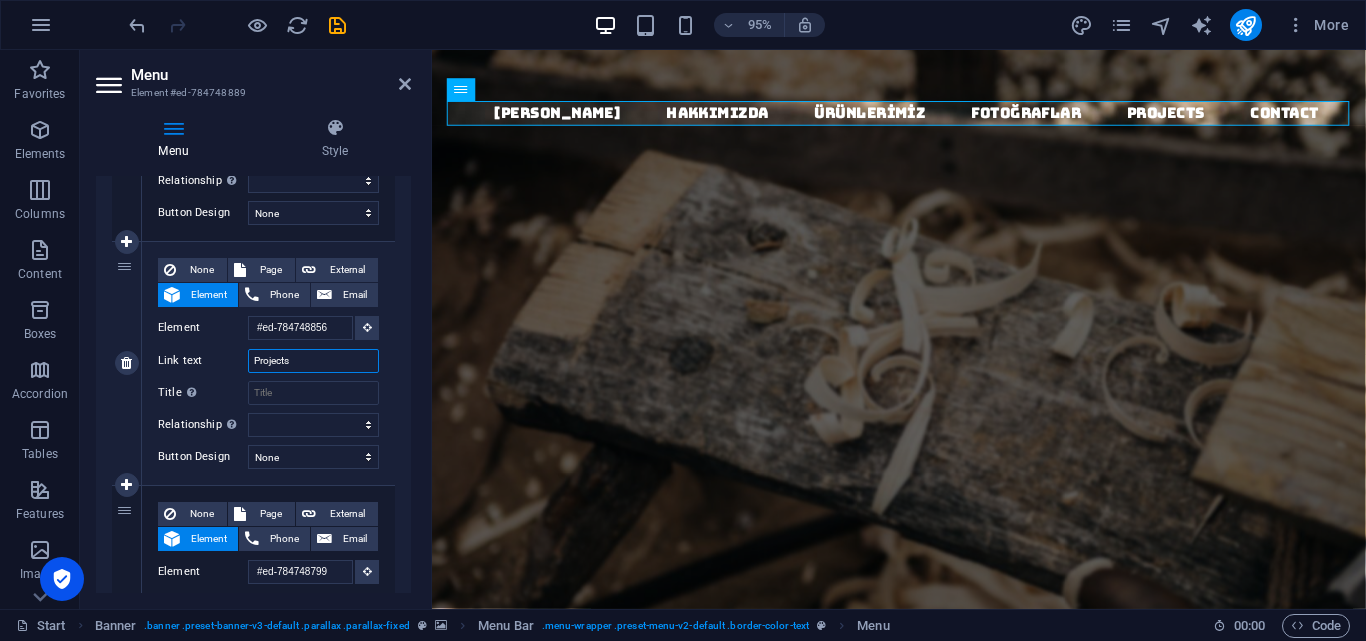 drag, startPoint x: 342, startPoint y: 366, endPoint x: 194, endPoint y: 357, distance: 148.27339 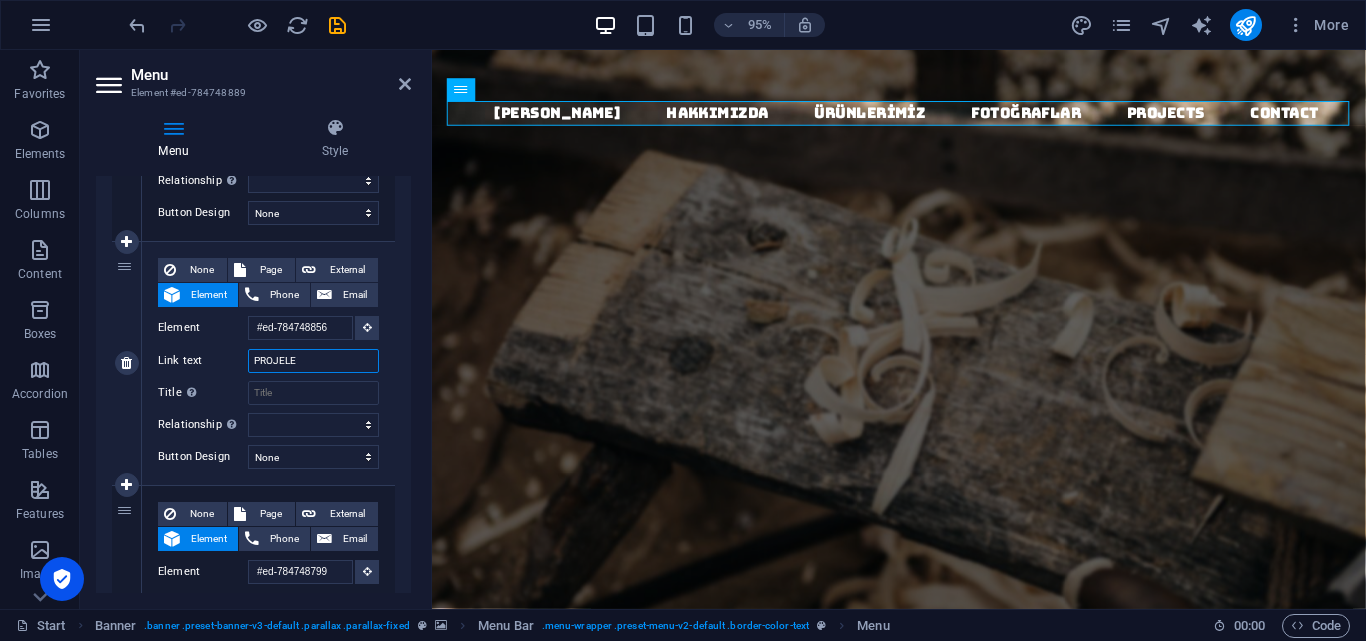 type on "PROJELER" 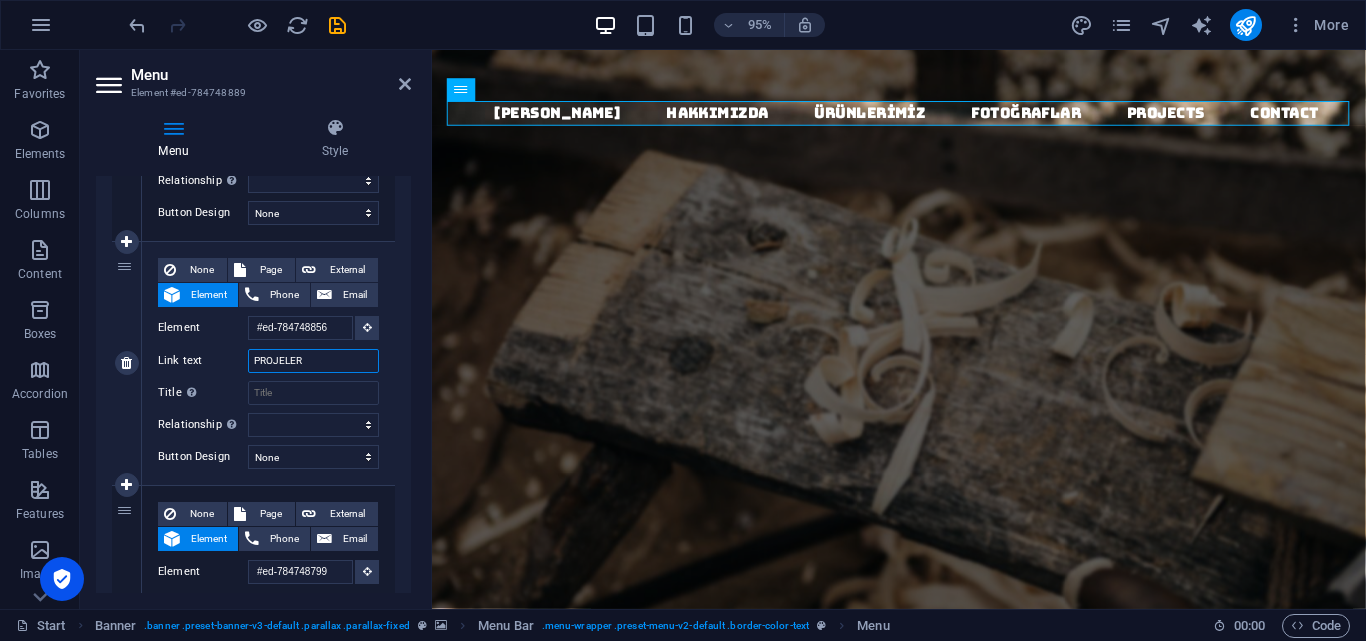 select 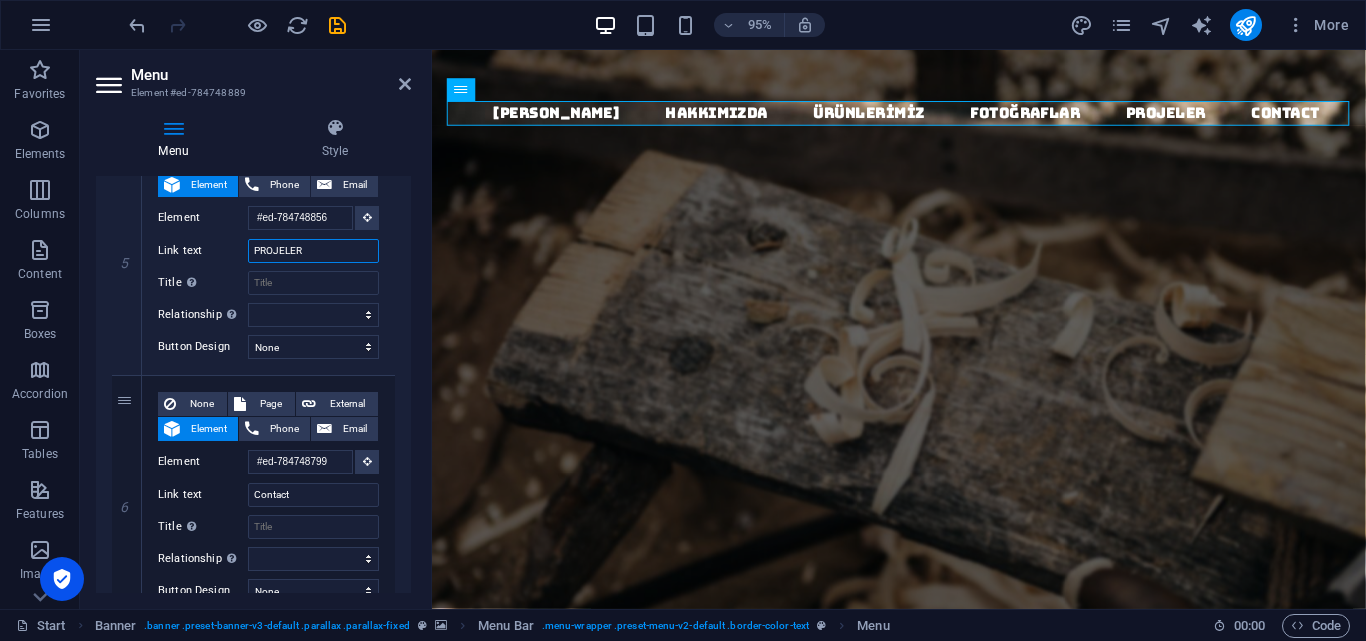 scroll, scrollTop: 1292, scrollLeft: 0, axis: vertical 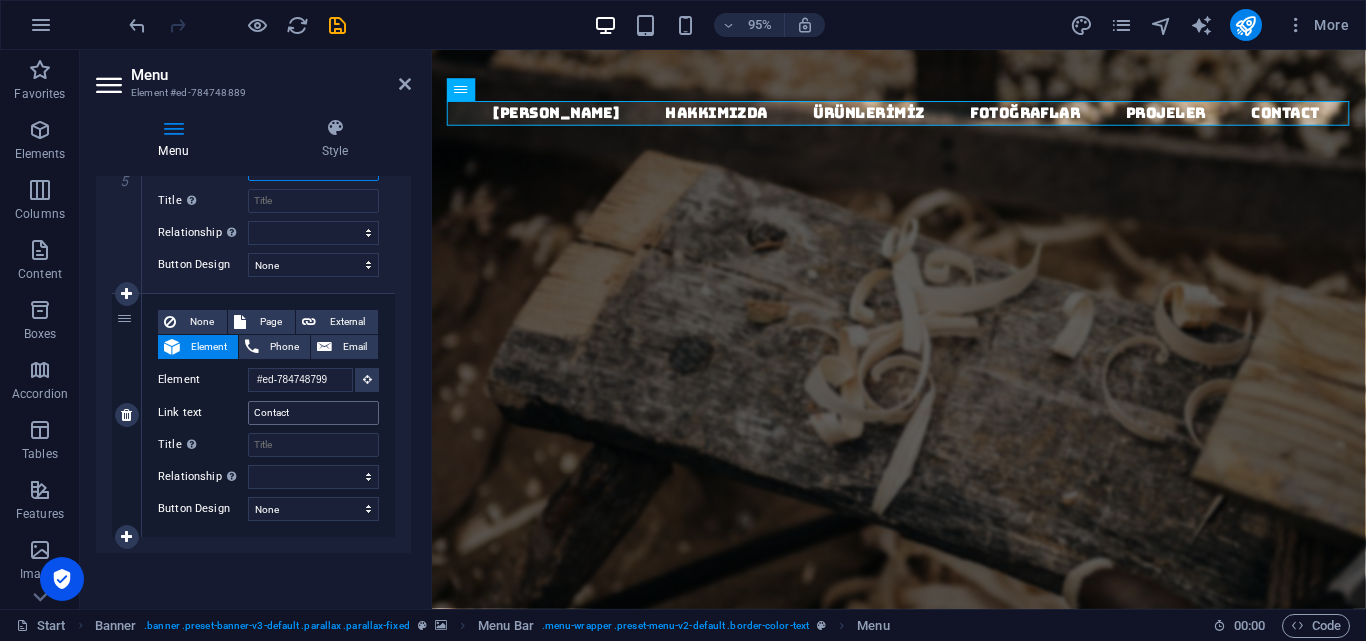 type on "PROJELER" 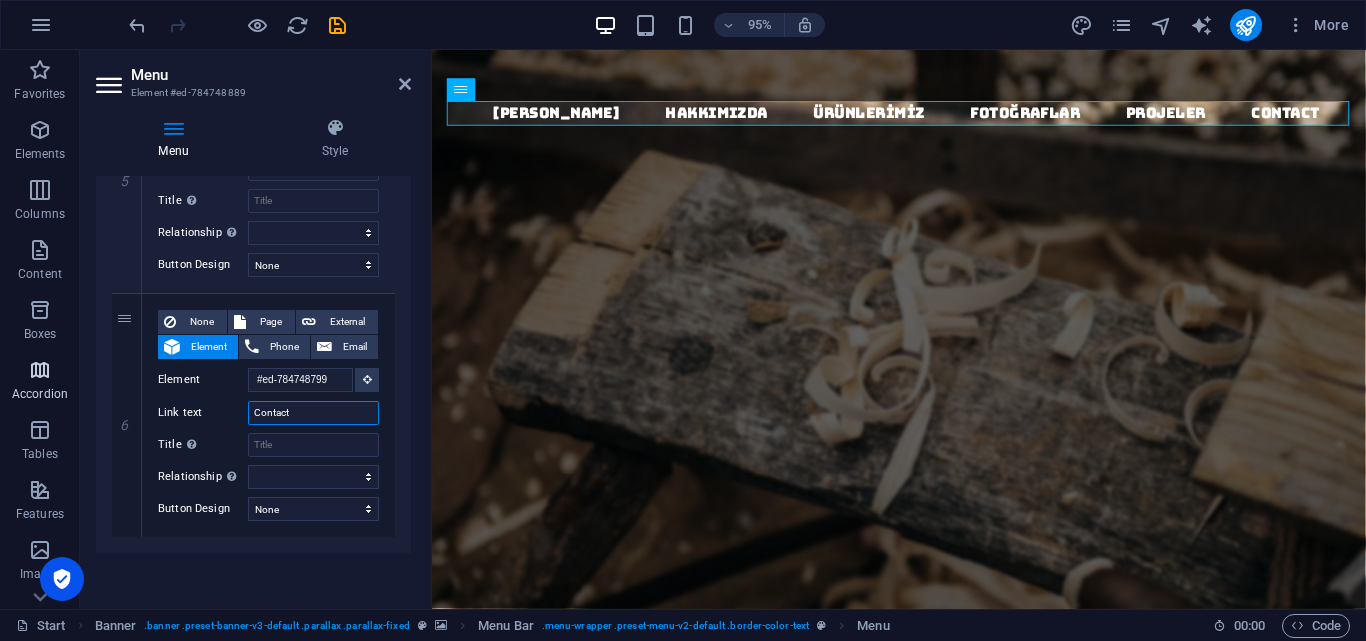 drag, startPoint x: 309, startPoint y: 410, endPoint x: 32, endPoint y: 396, distance: 277.35358 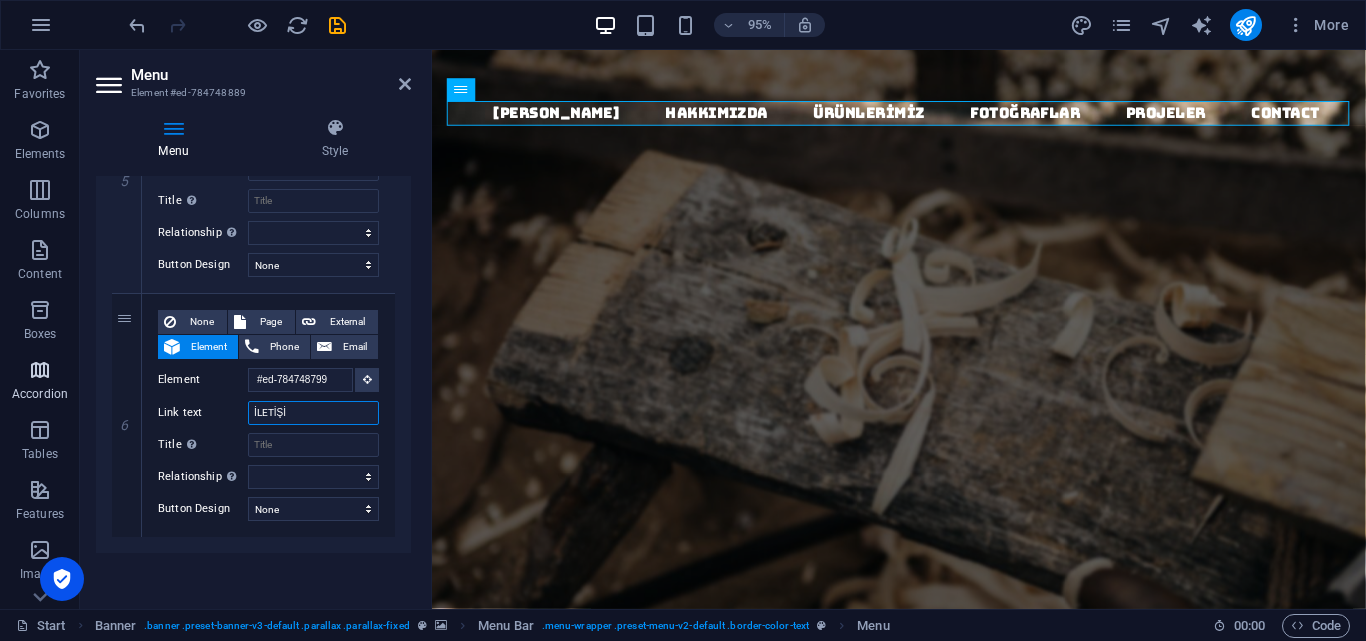type on "İLETİŞİM" 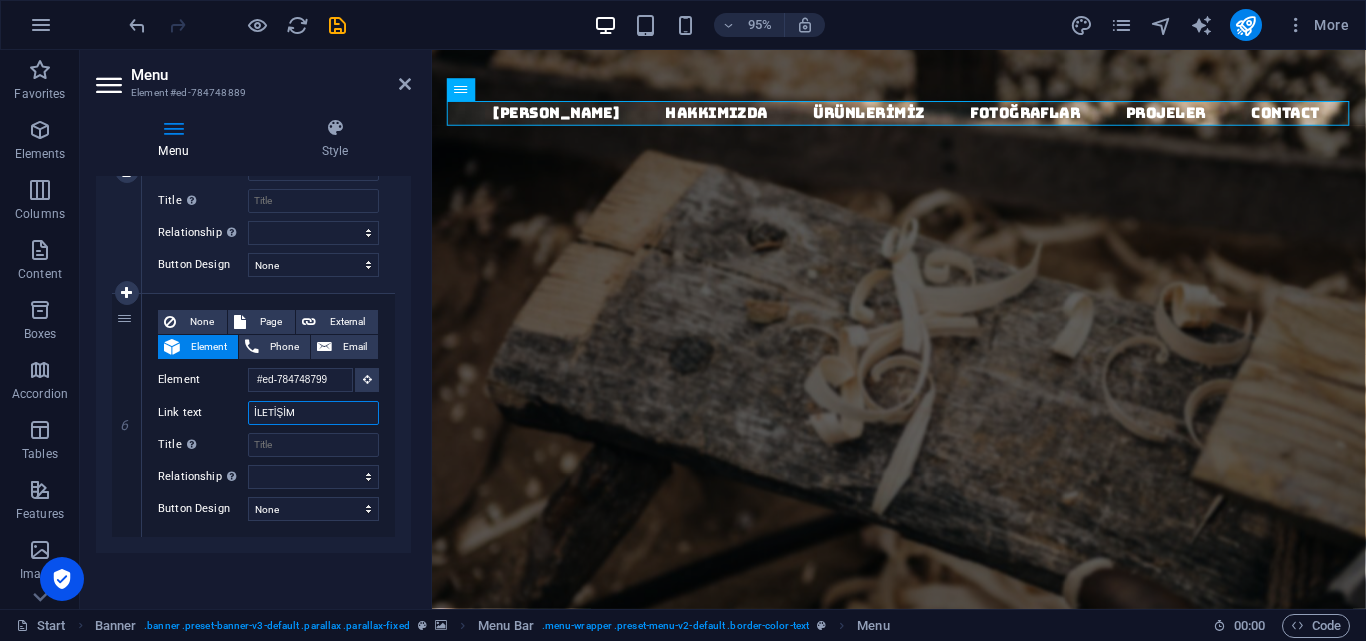select 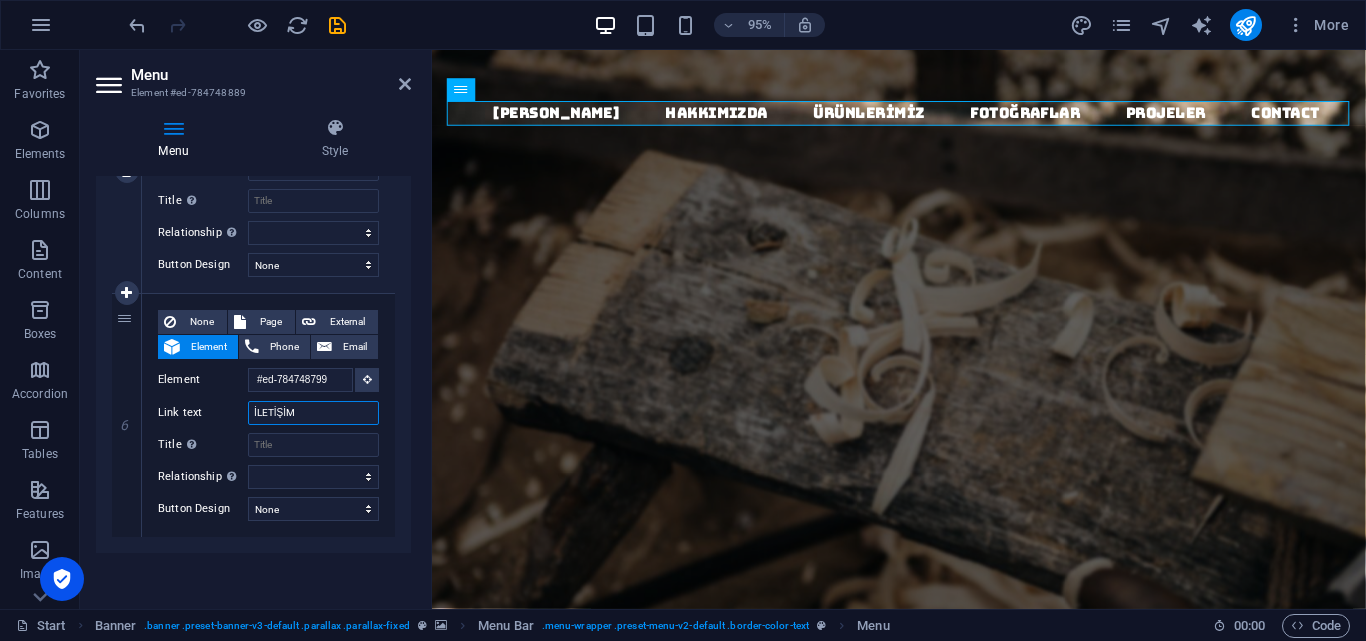 select 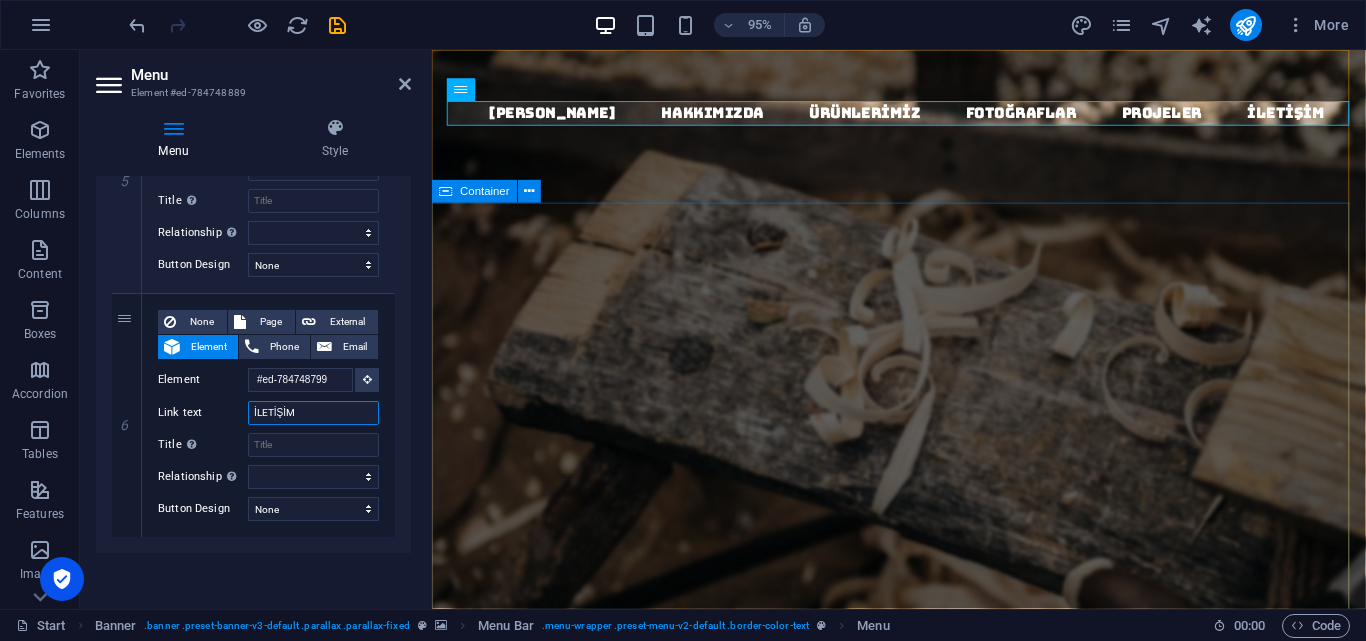 type on "İLETİŞİM" 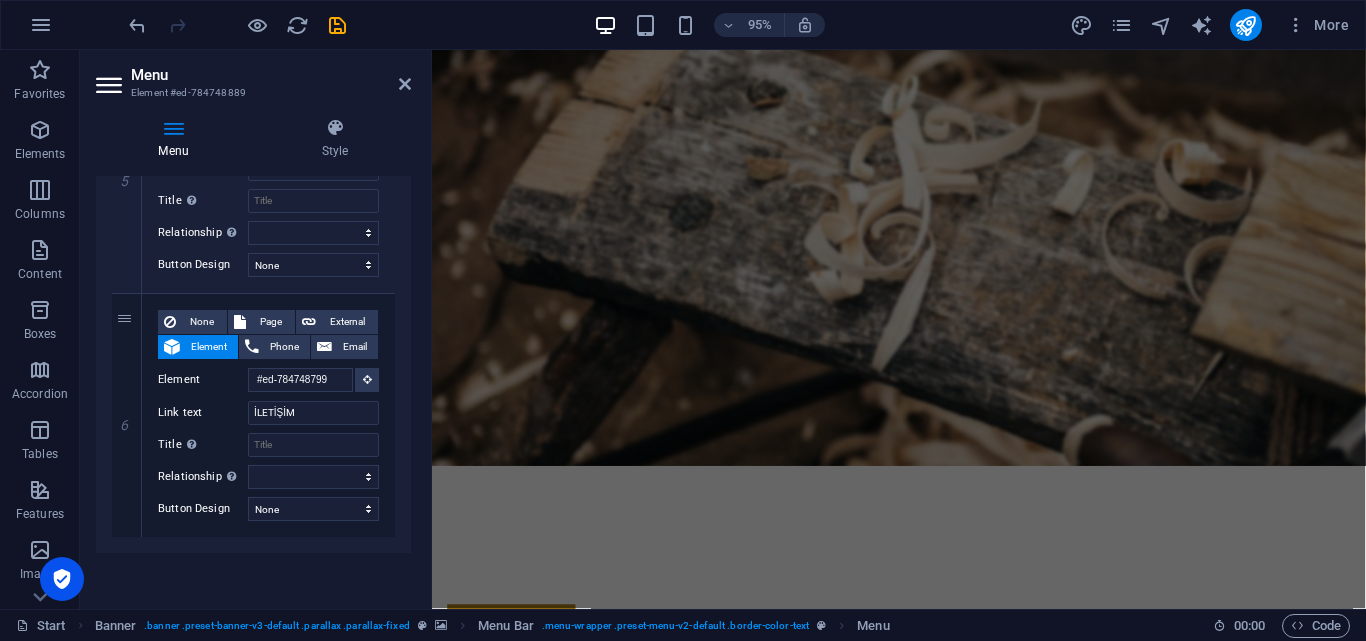 scroll, scrollTop: 400, scrollLeft: 0, axis: vertical 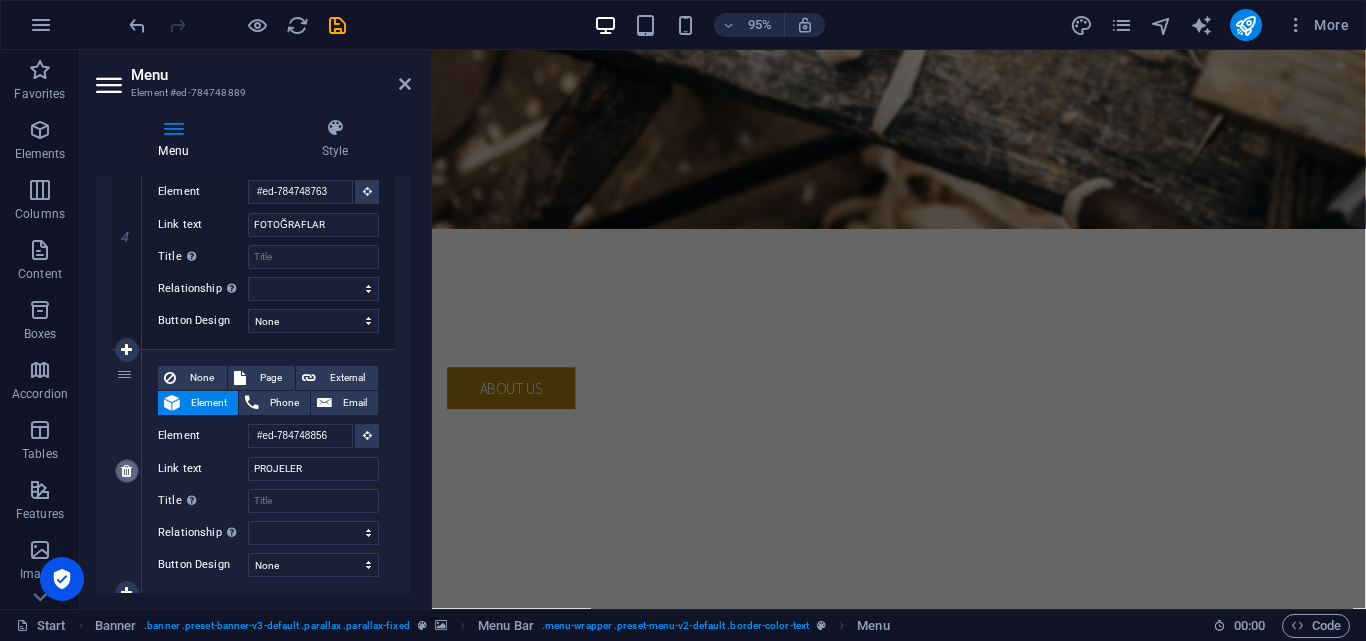 click at bounding box center [126, 471] 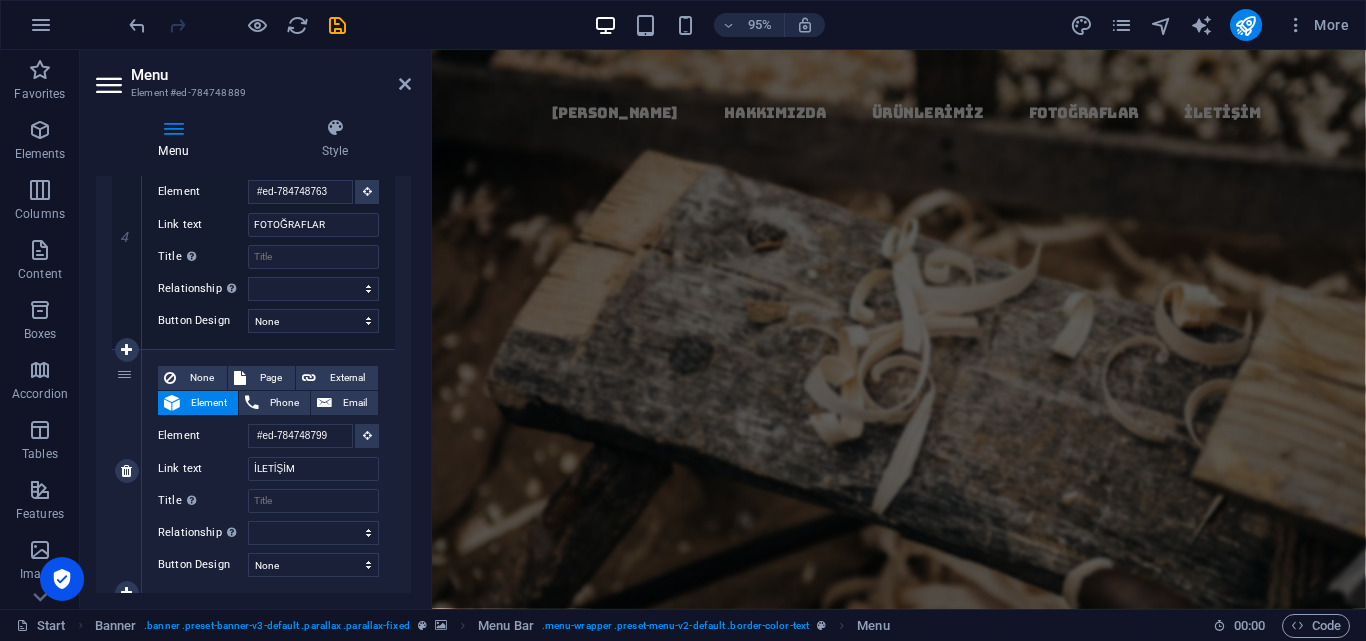 scroll, scrollTop: 0, scrollLeft: 0, axis: both 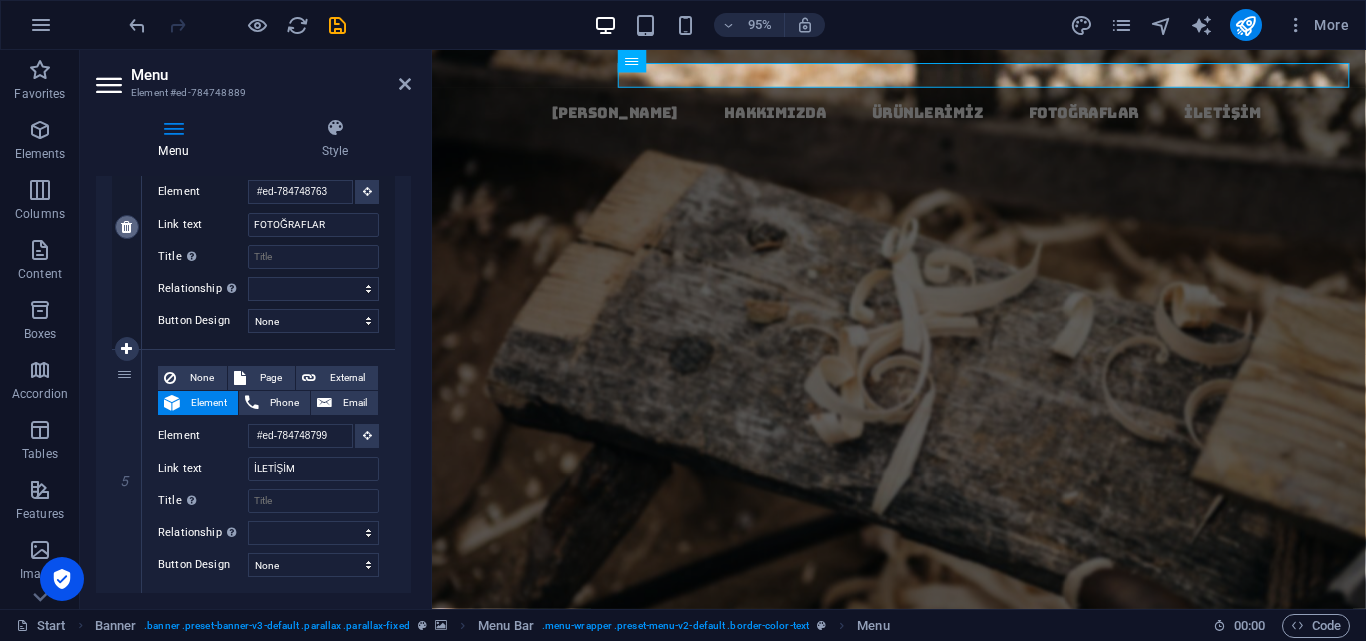 click at bounding box center (126, 227) 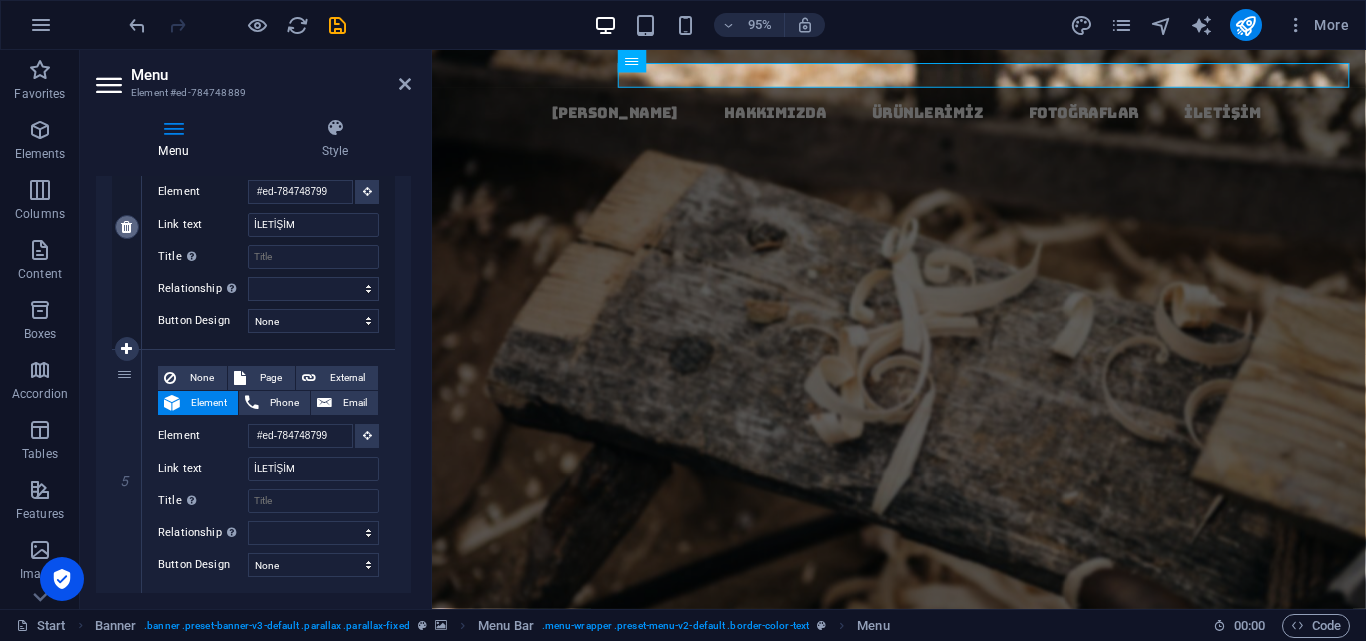 scroll, scrollTop: 804, scrollLeft: 0, axis: vertical 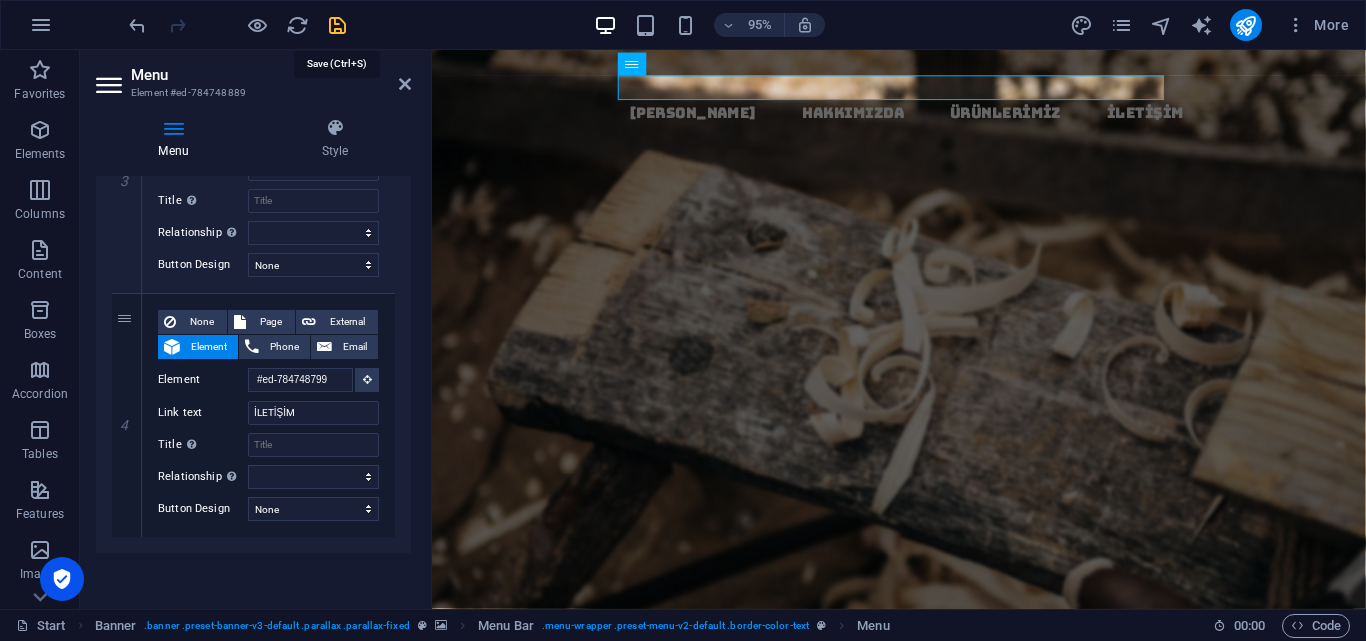 click at bounding box center (337, 25) 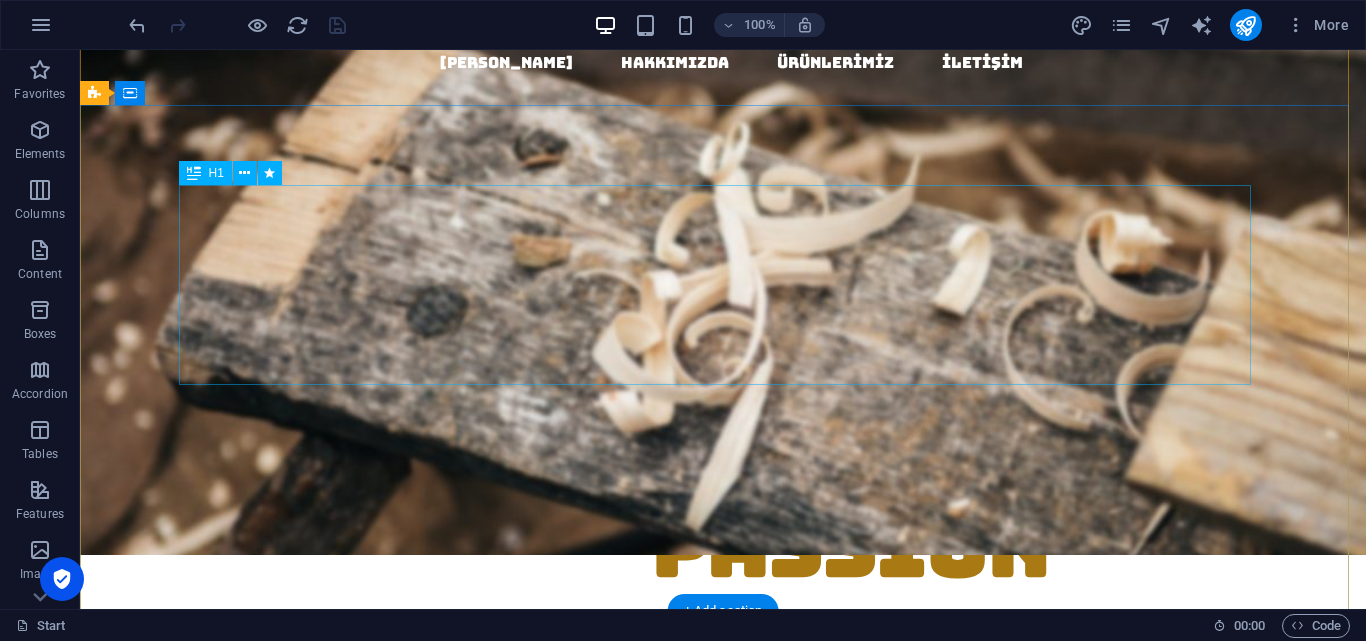 scroll, scrollTop: 0, scrollLeft: 0, axis: both 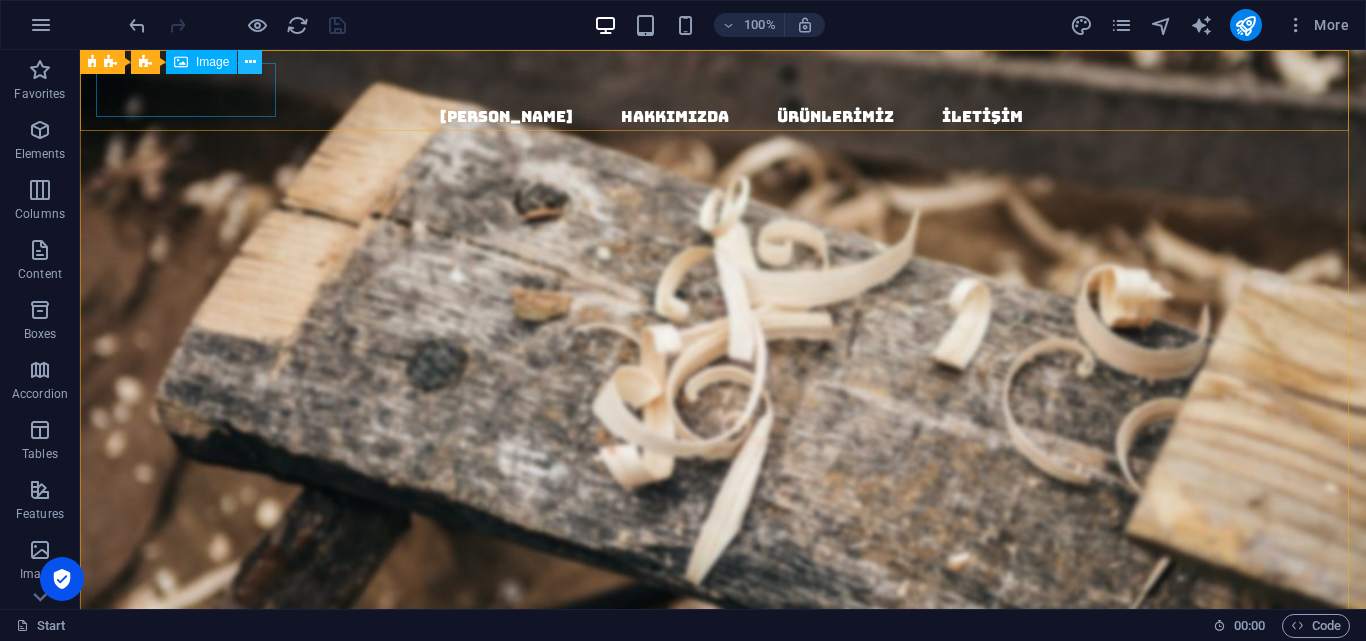 click at bounding box center (250, 62) 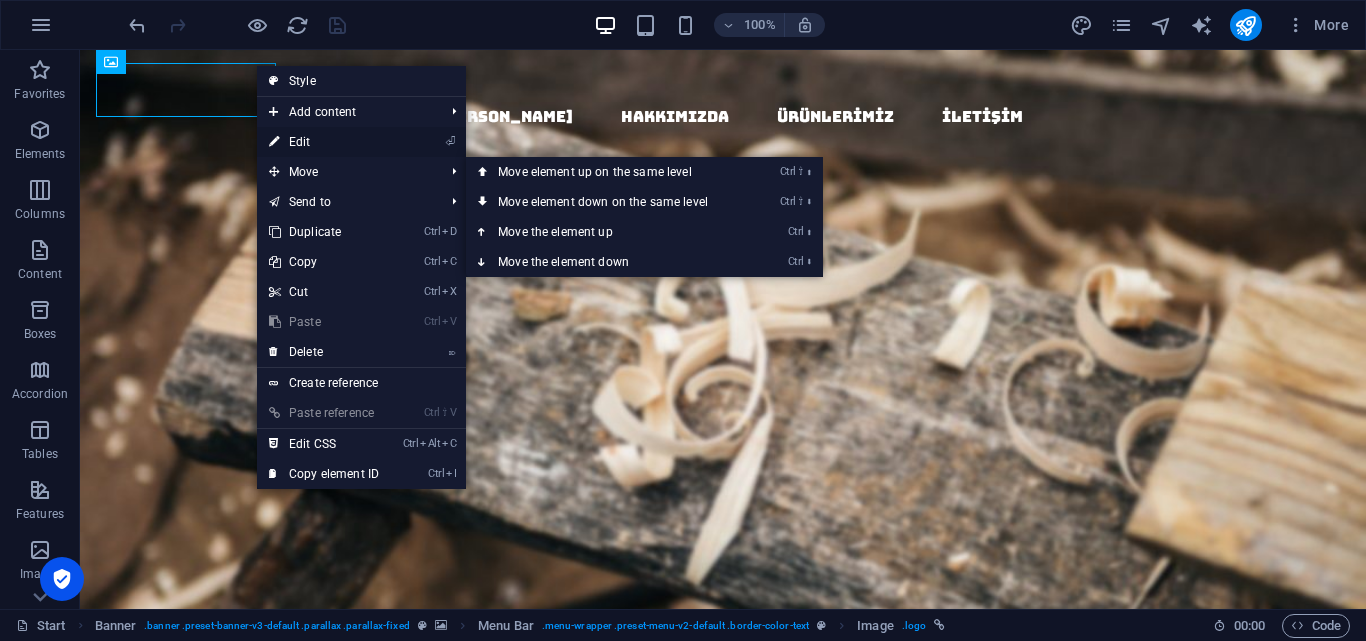 click on "⏎  Edit" at bounding box center [324, 142] 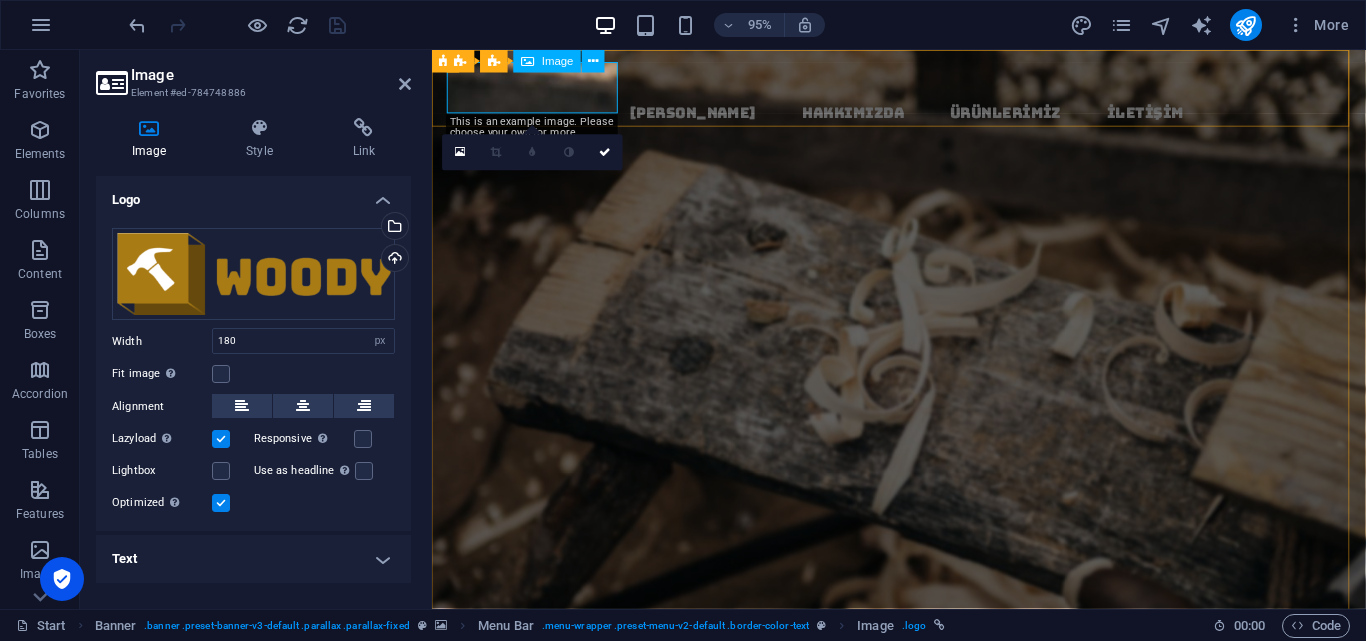 click on "Image" at bounding box center [558, 61] 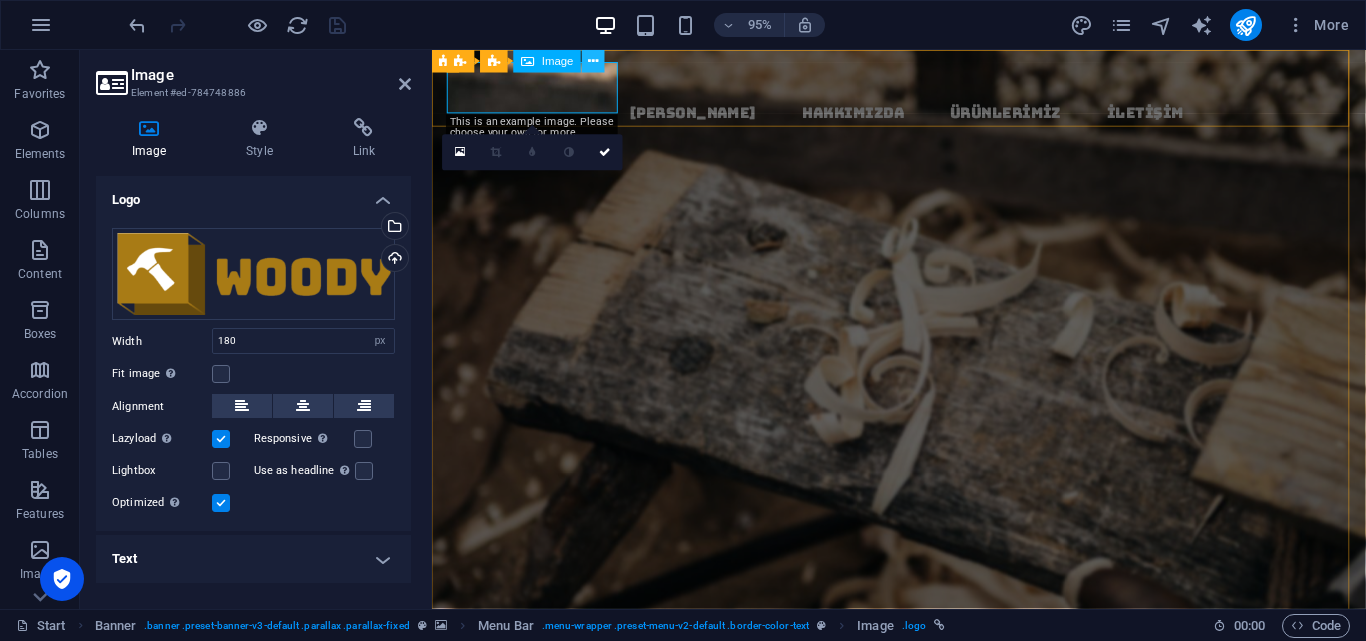 click at bounding box center (594, 61) 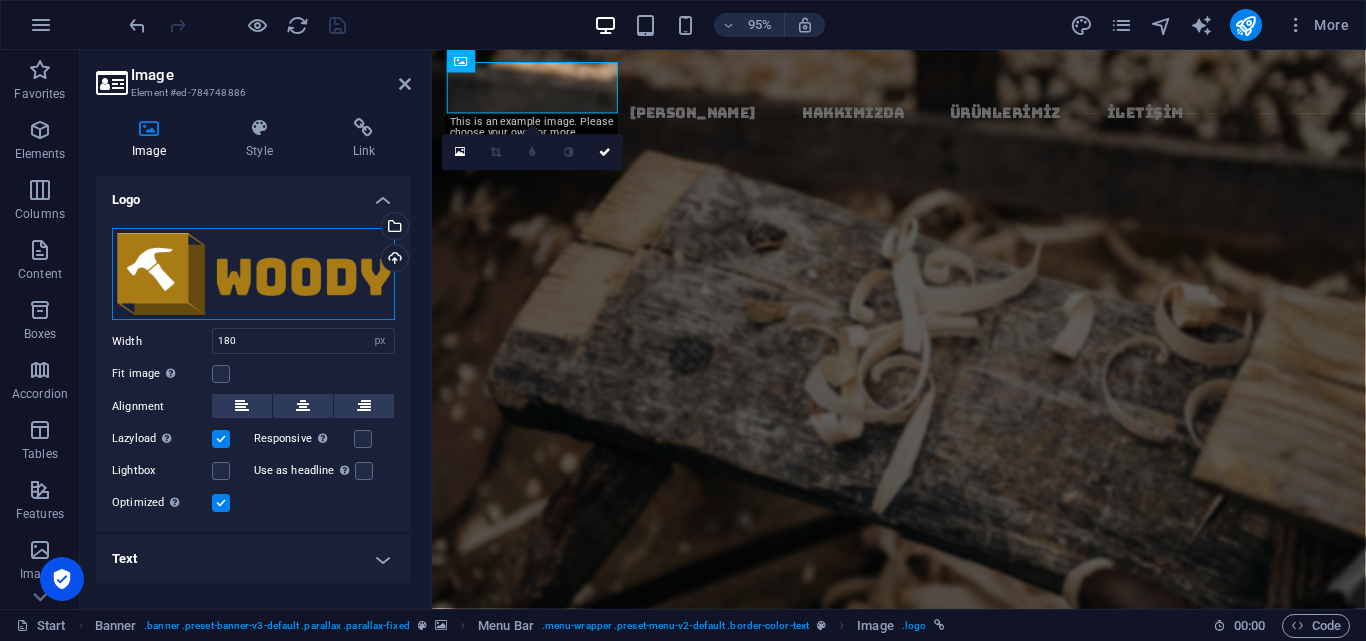click on "Drag files here, click to choose files or select files from Files or our free stock photos & videos" at bounding box center (253, 274) 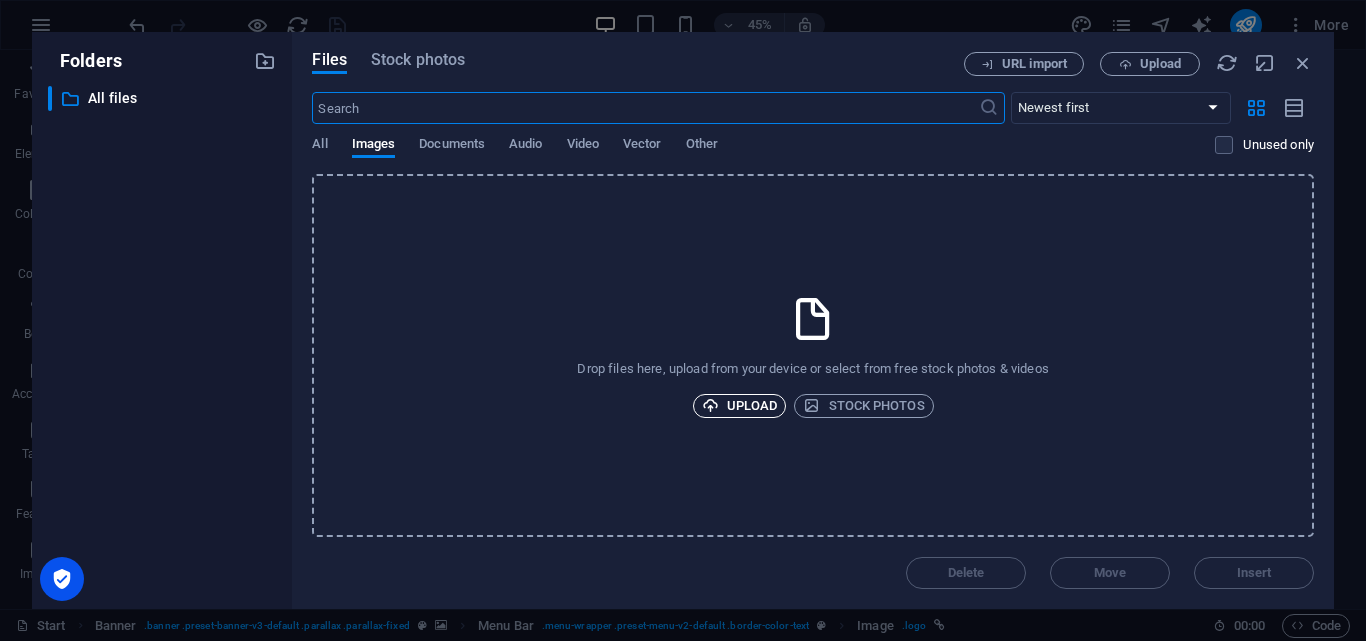 click on "Upload" at bounding box center [740, 406] 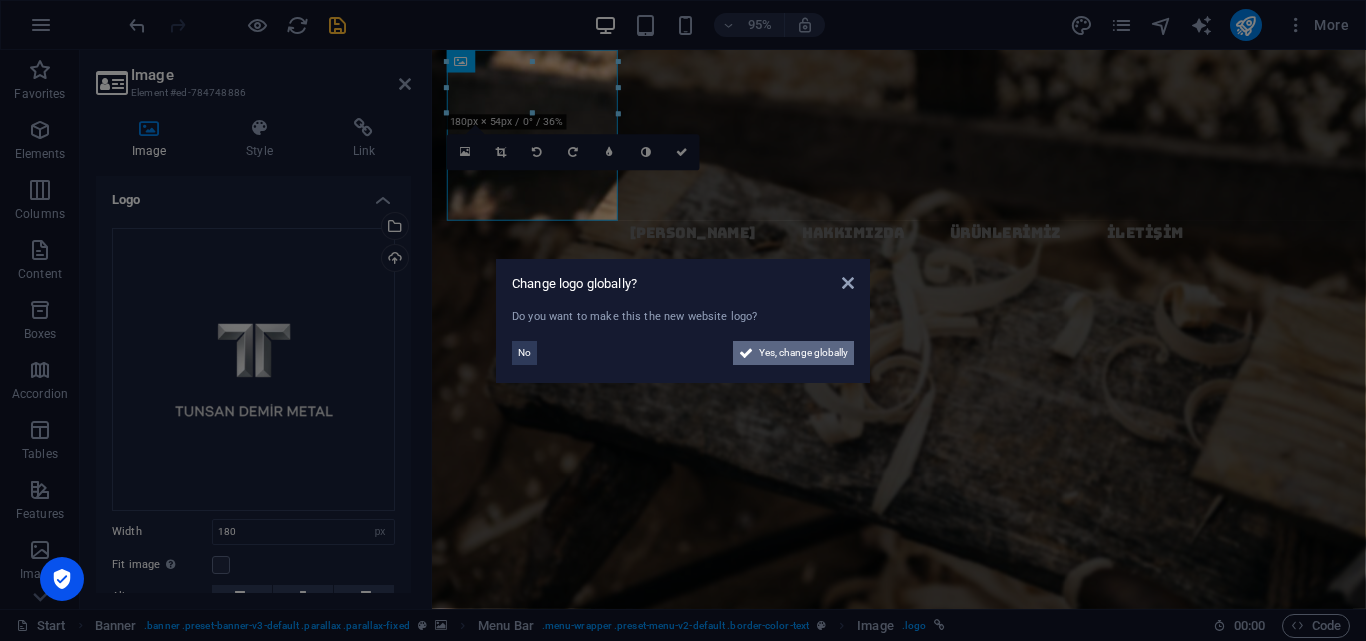 click on "Yes, change globally" at bounding box center [803, 353] 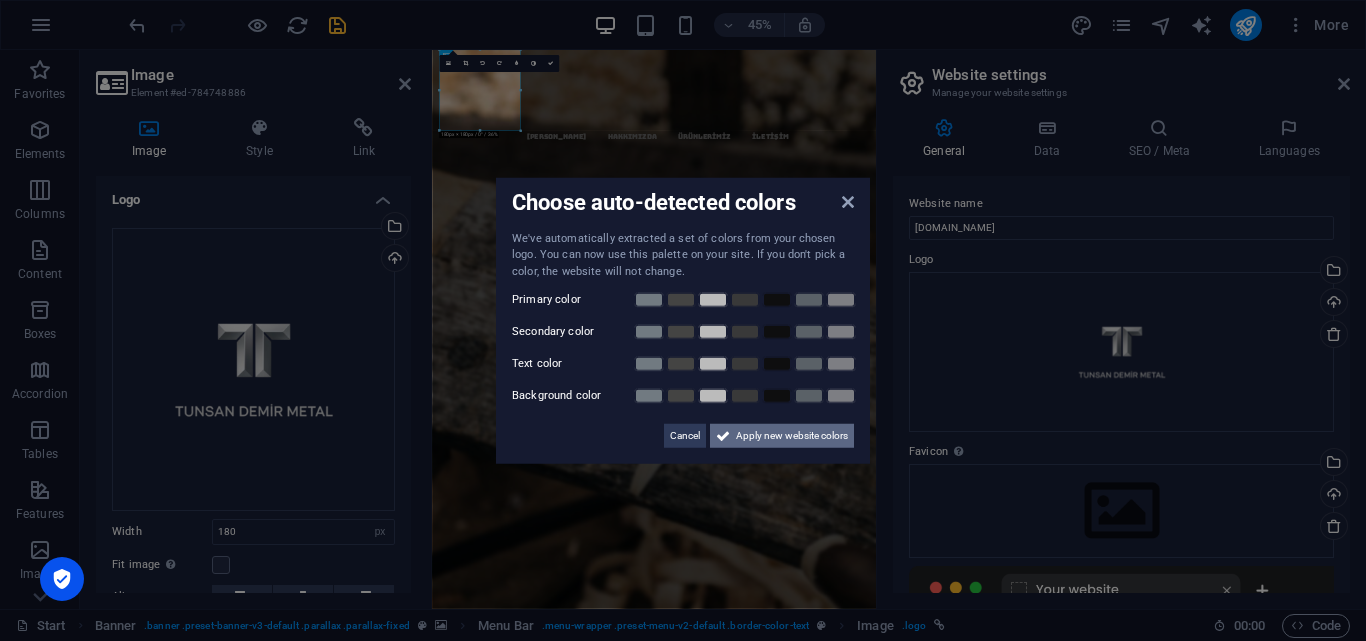 drag, startPoint x: 805, startPoint y: 431, endPoint x: 815, endPoint y: 857, distance: 426.11734 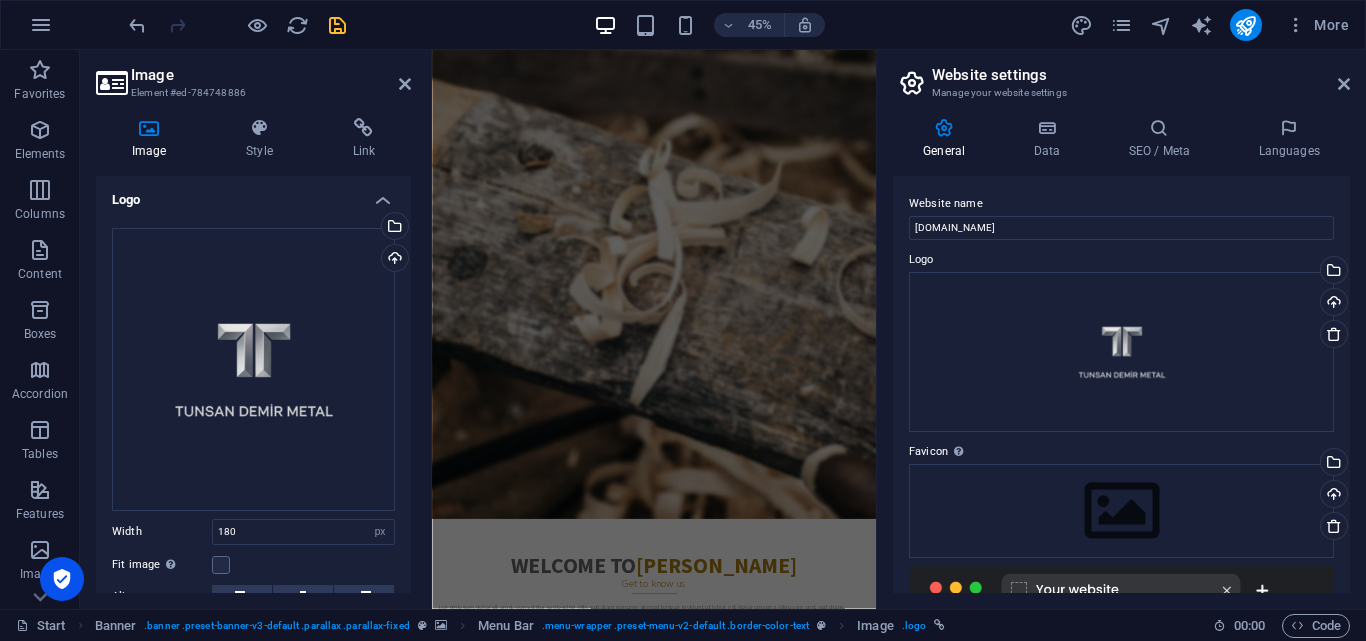 scroll, scrollTop: 0, scrollLeft: 0, axis: both 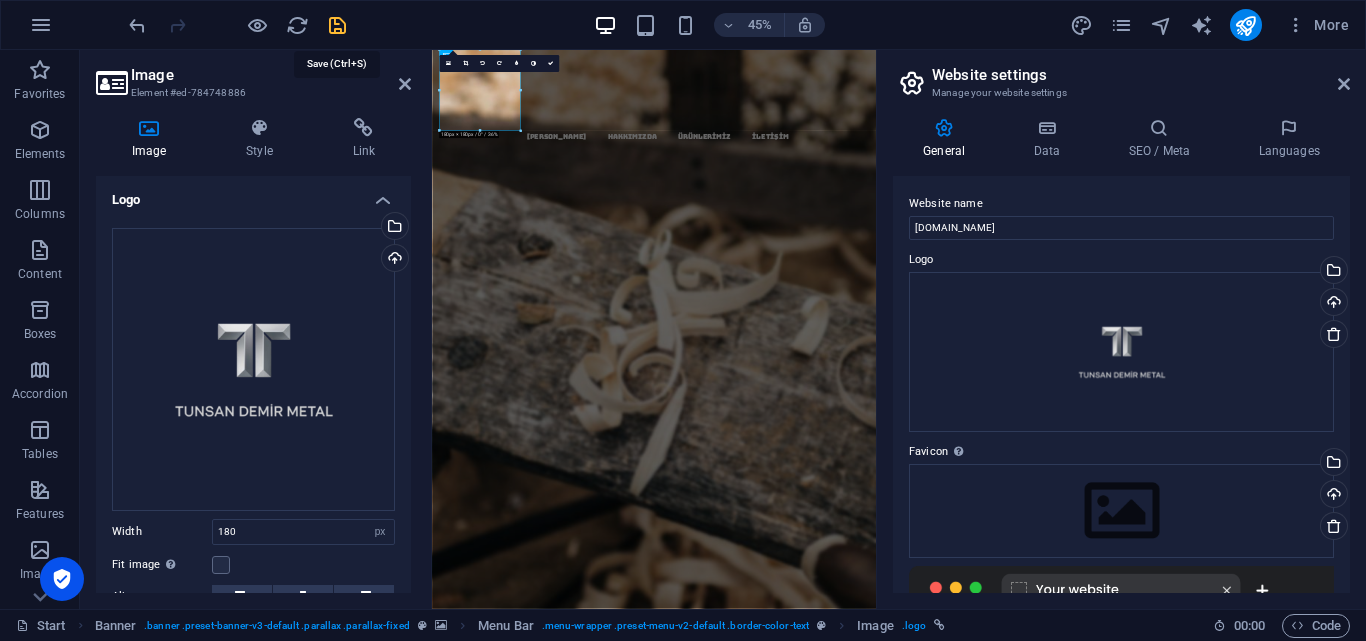 click at bounding box center [337, 25] 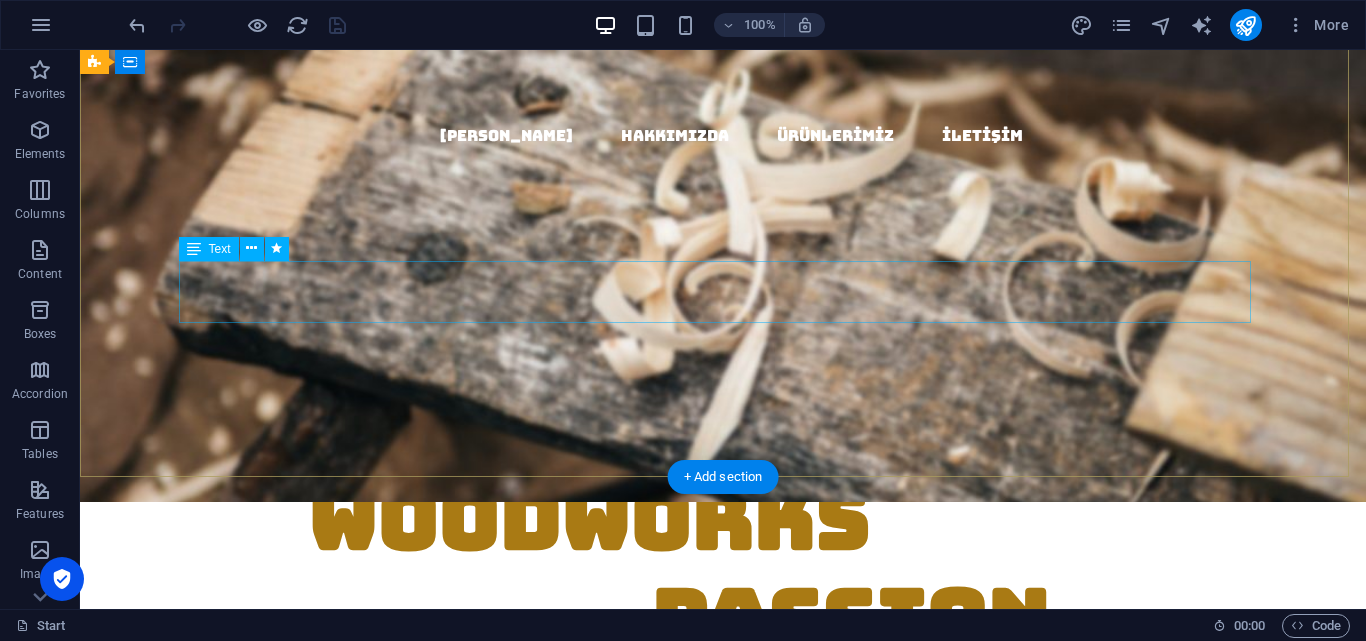 scroll, scrollTop: 100, scrollLeft: 0, axis: vertical 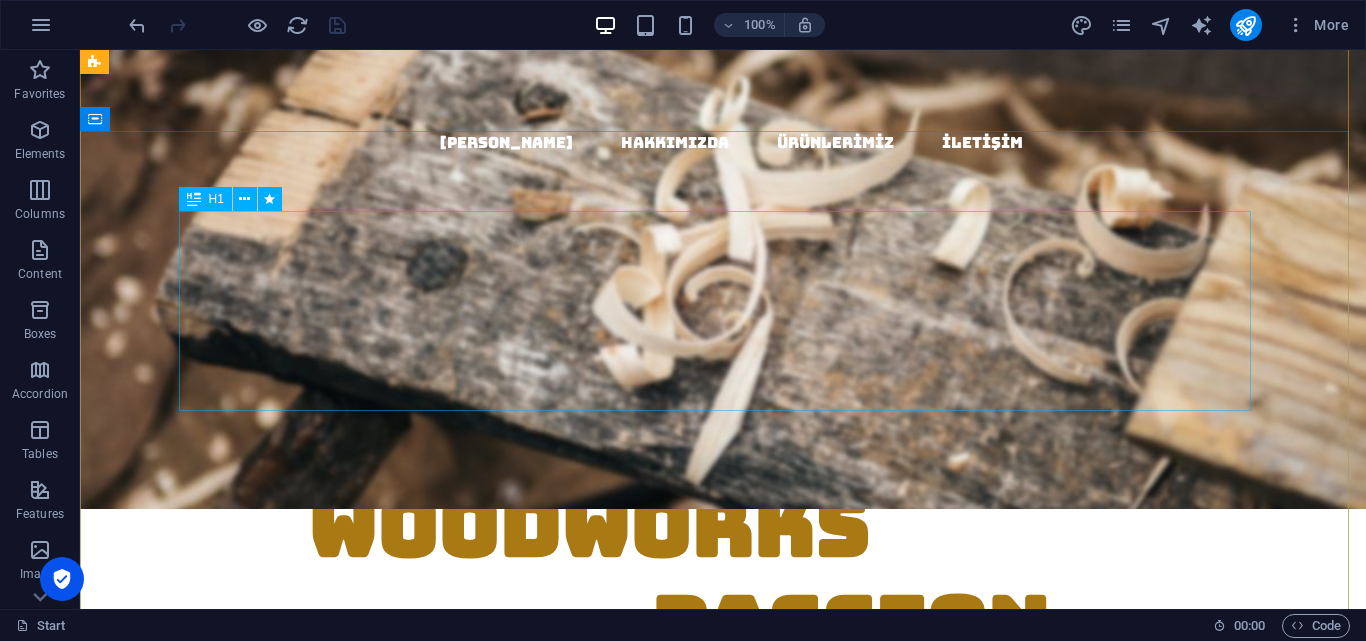 click on "Woodworks ­ made with   Passion" at bounding box center (723, 577) 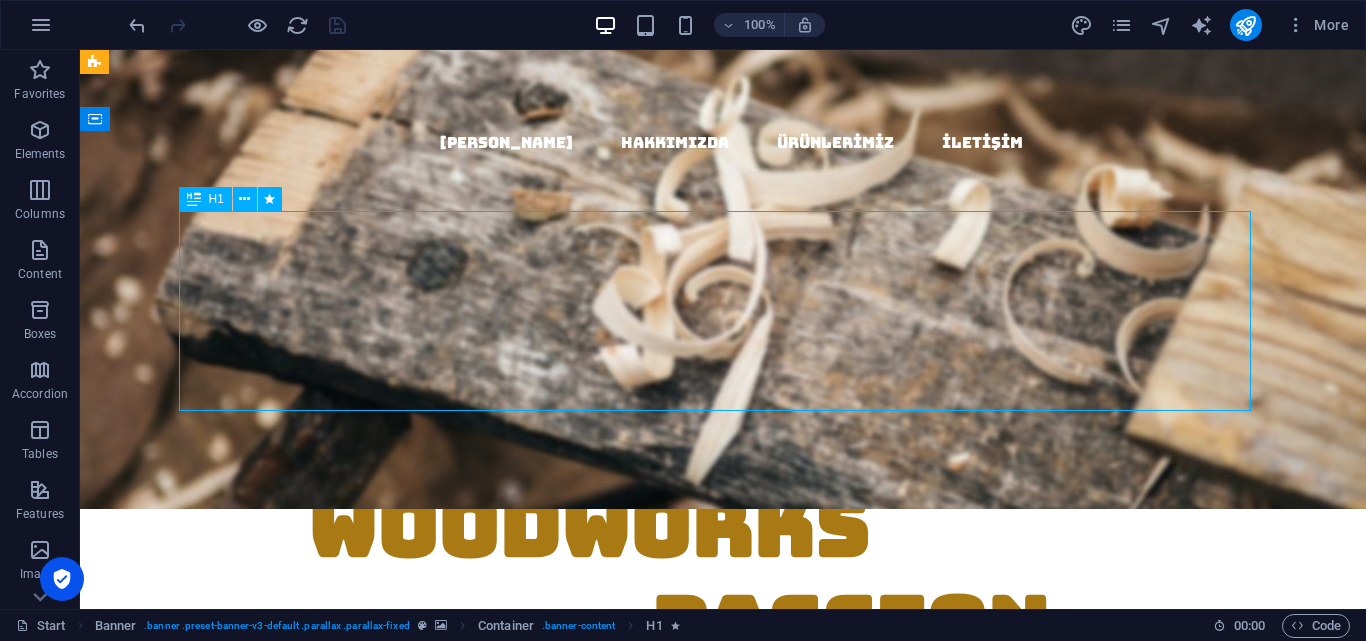 click on "Woodworks ­ made with   Passion" at bounding box center [723, 577] 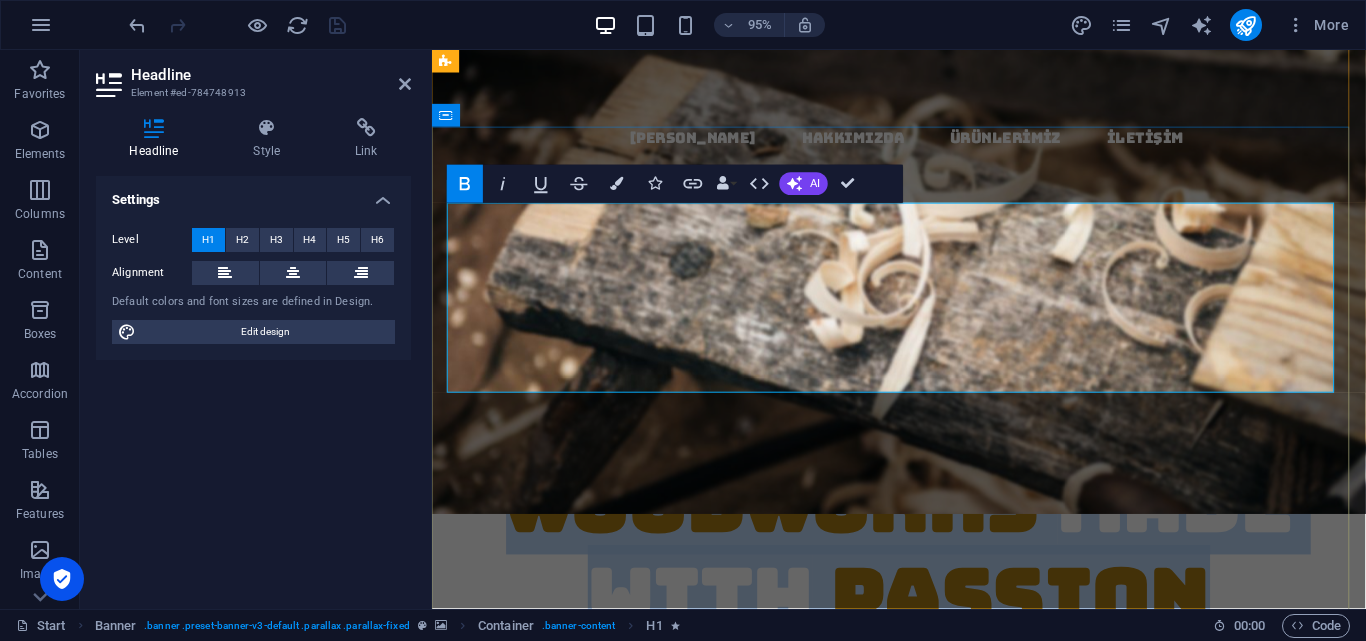 click on "Woodworks ­" at bounding box center [800, 526] 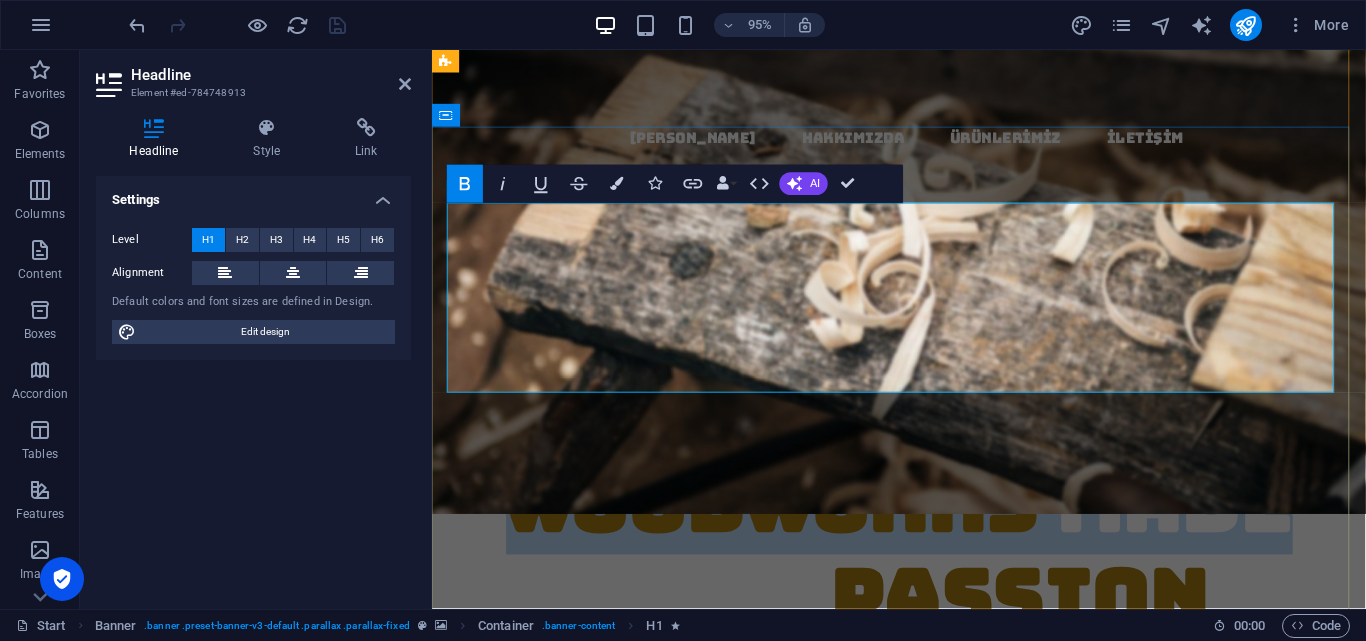 drag, startPoint x: 1334, startPoint y: 260, endPoint x: 518, endPoint y: 268, distance: 816.0392 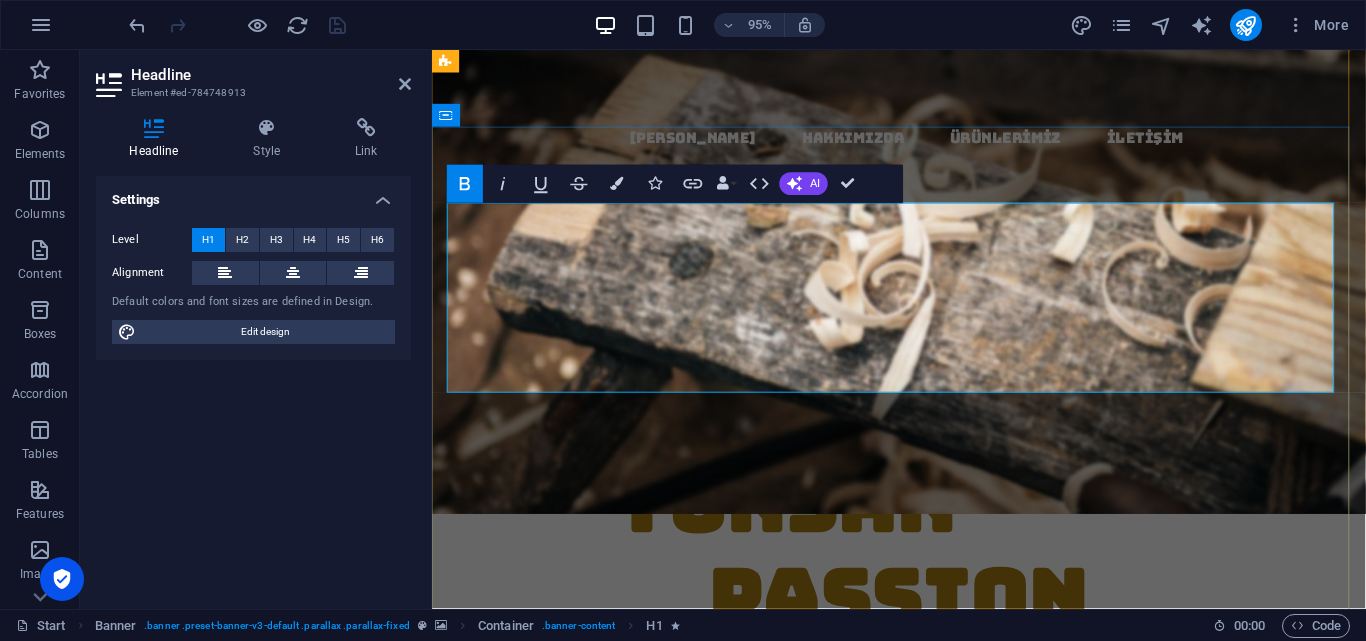 click on "TUNSAN" at bounding box center [805, 526] 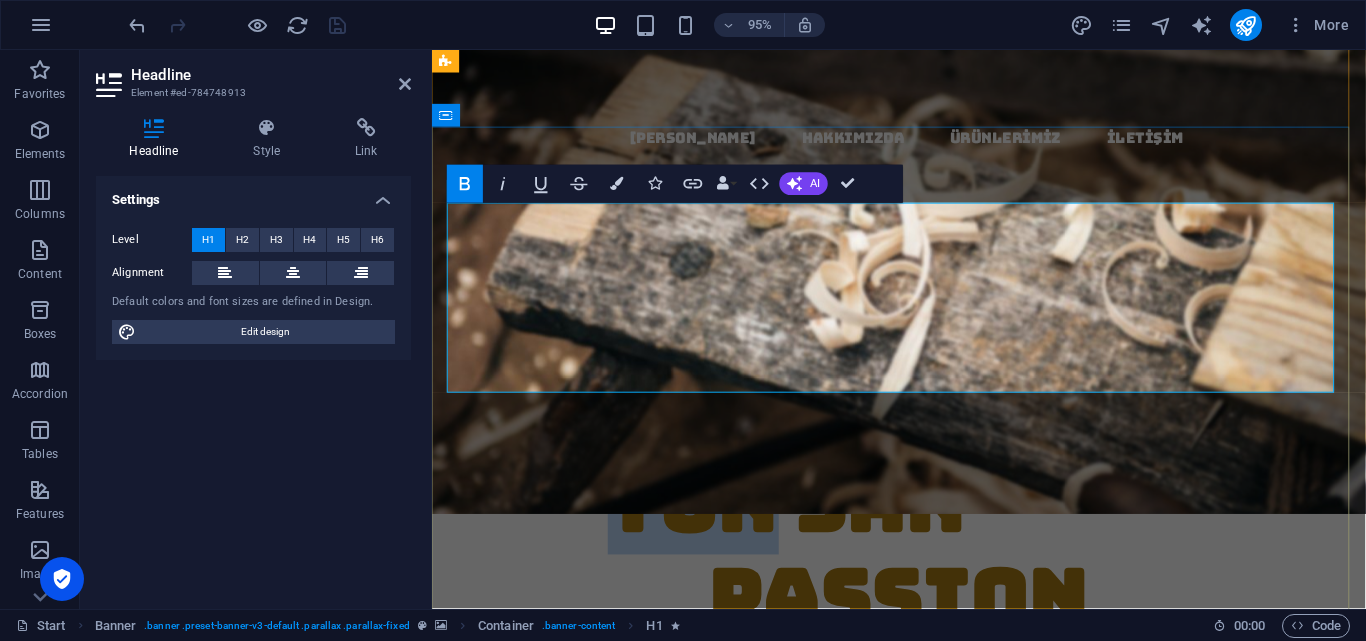 drag, startPoint x: 762, startPoint y: 262, endPoint x: 603, endPoint y: 267, distance: 159.0786 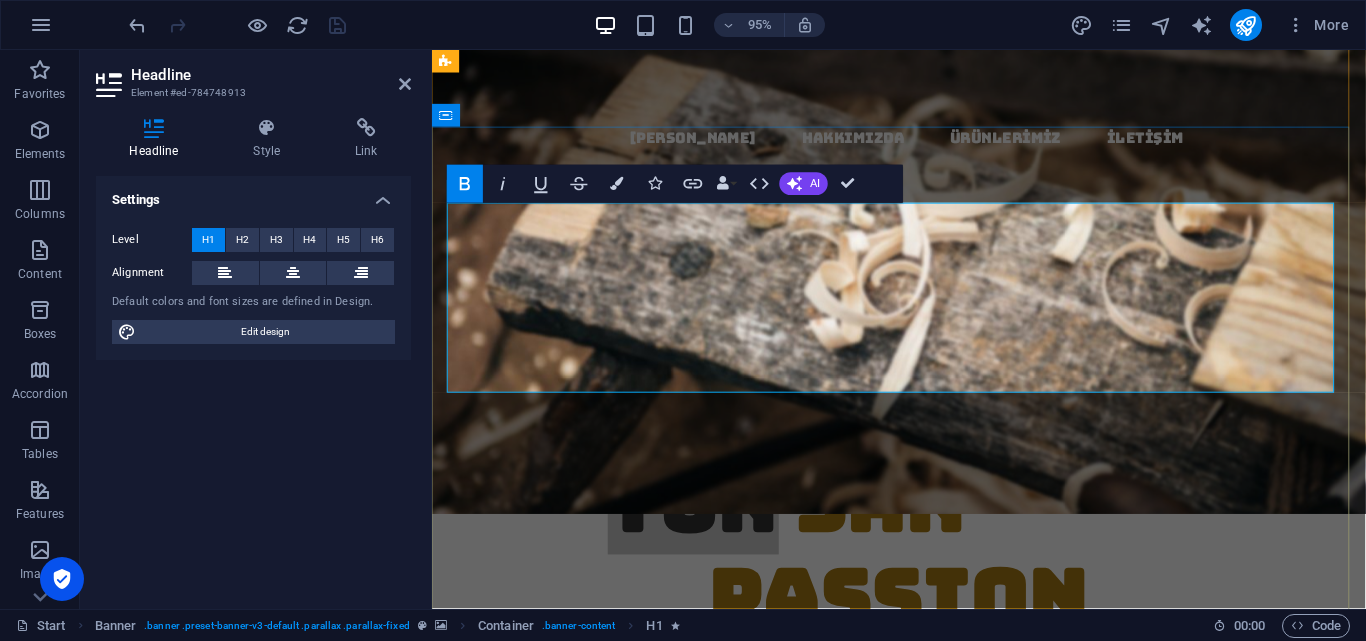 drag, startPoint x: 274, startPoint y: 218, endPoint x: 290, endPoint y: 421, distance: 203.62956 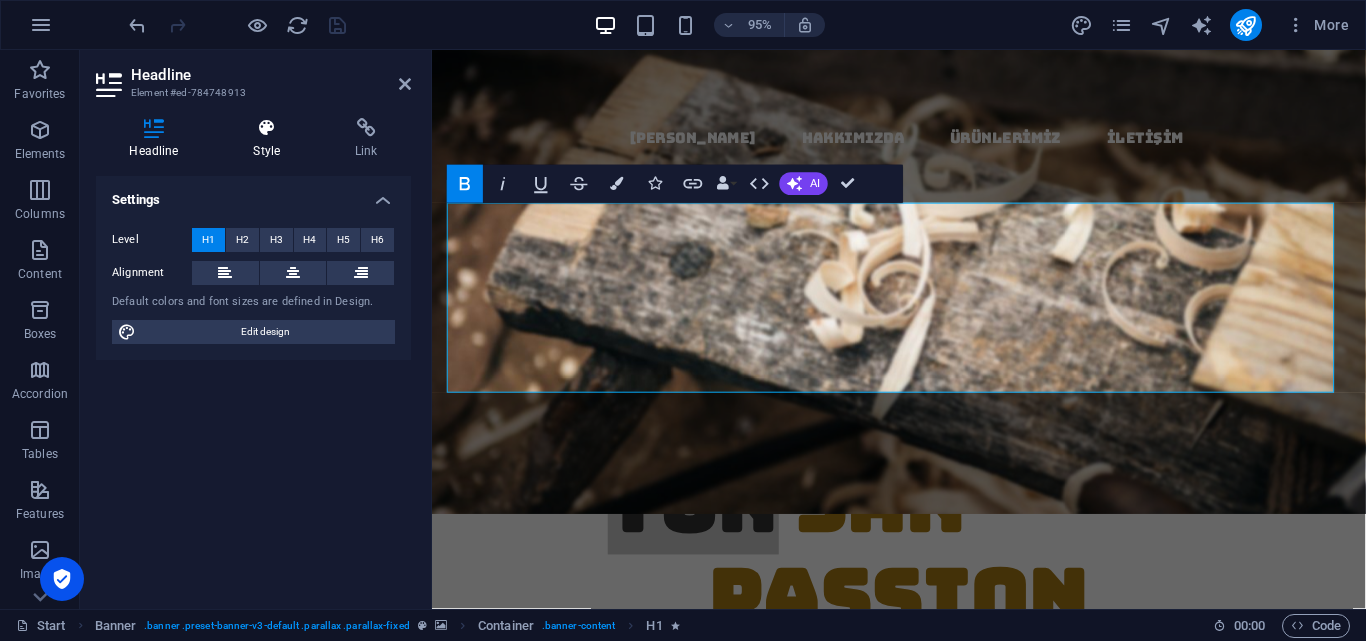 click at bounding box center (267, 128) 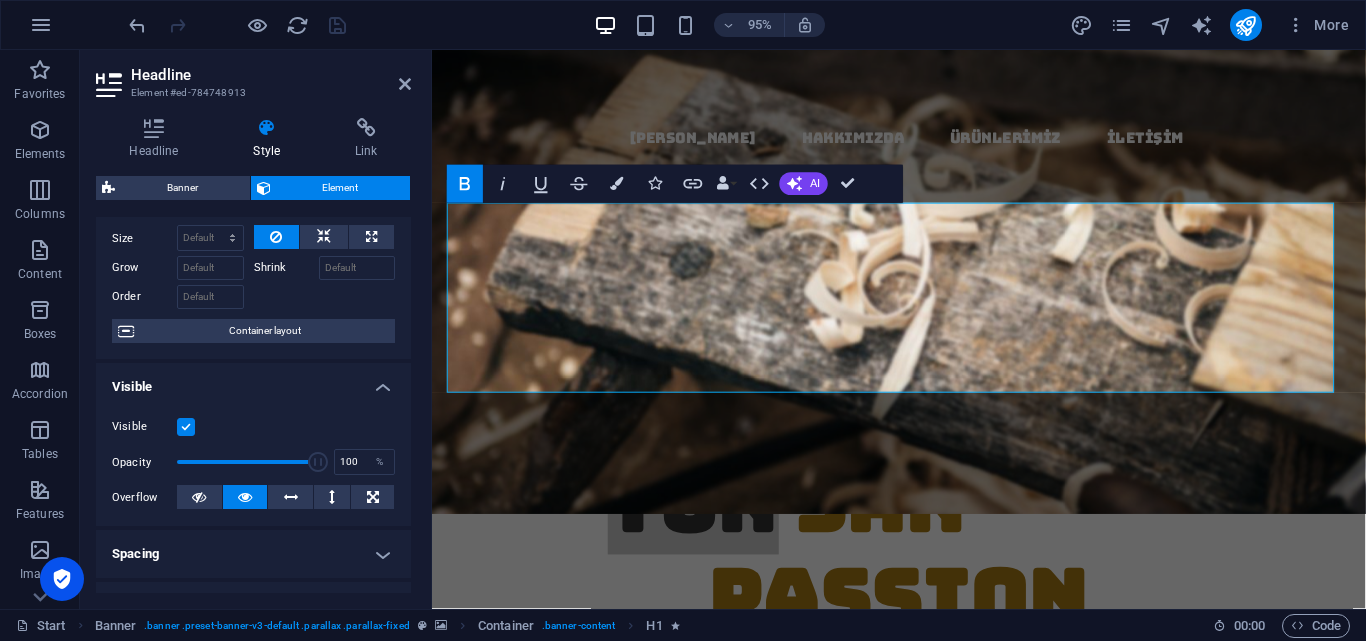 scroll, scrollTop: 0, scrollLeft: 0, axis: both 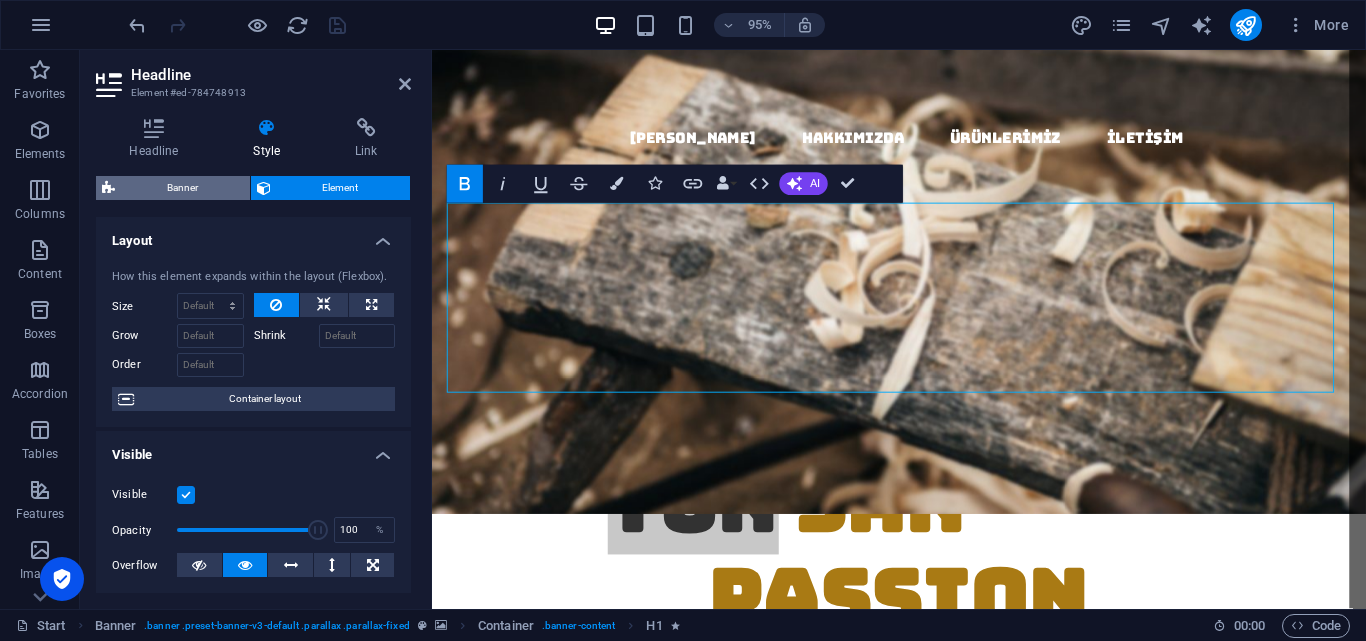 click on "Banner" at bounding box center [182, 188] 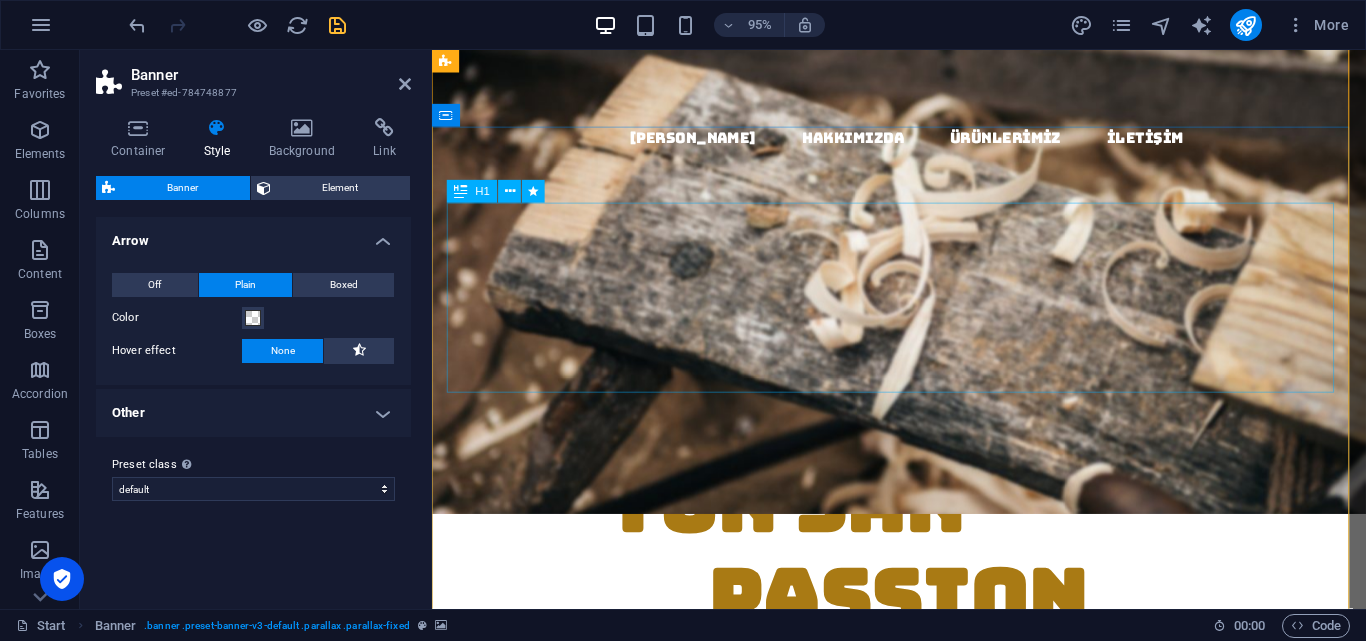 click on "TUN SAN   with   Passion" at bounding box center [923, 577] 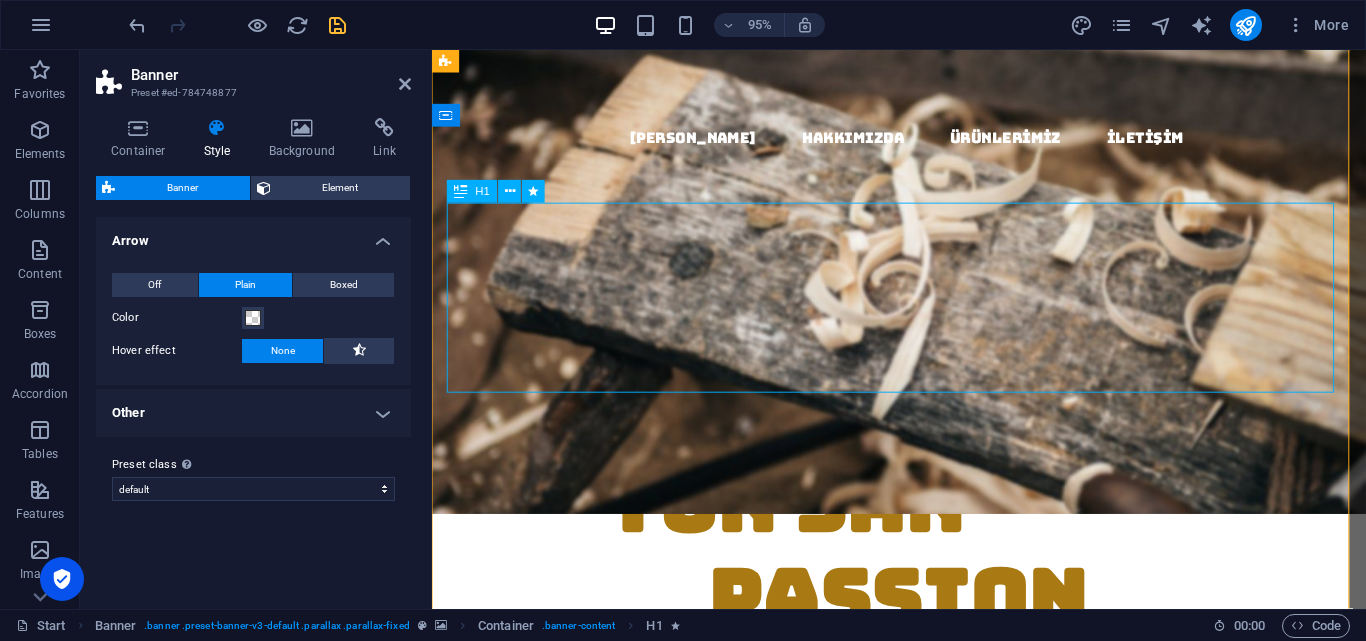 click on "TUN SAN   with   Passion" at bounding box center [923, 577] 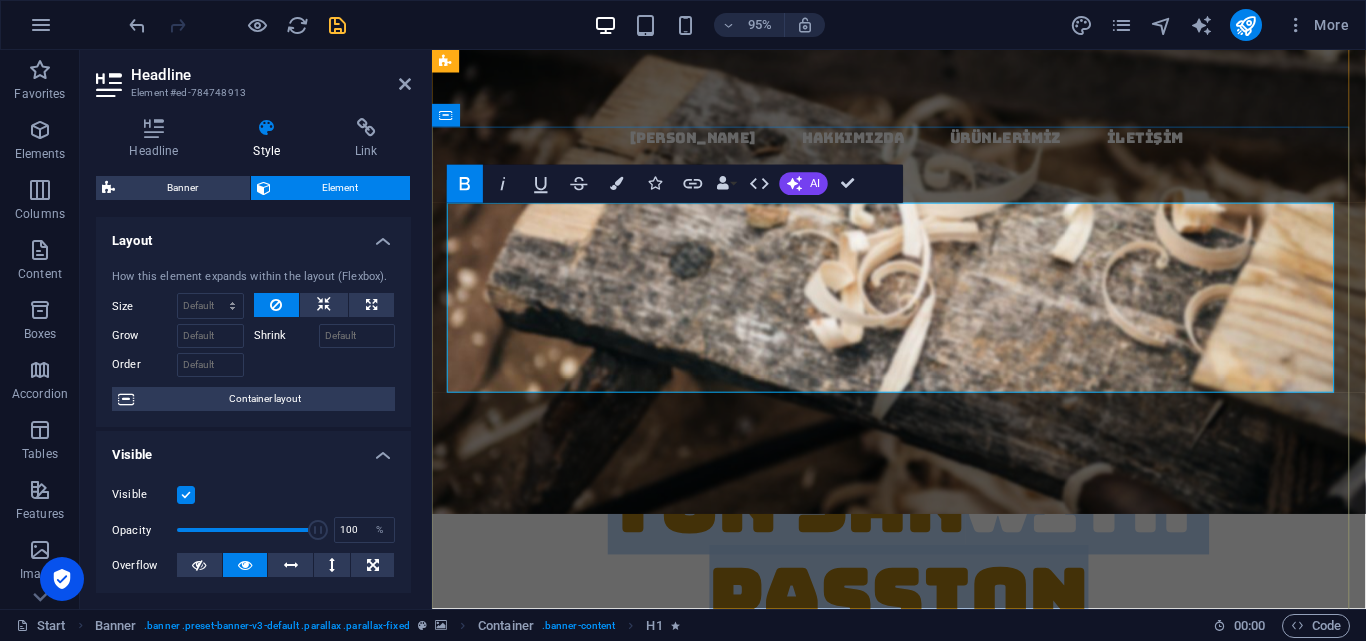 click on "TUN SAN" at bounding box center (805, 526) 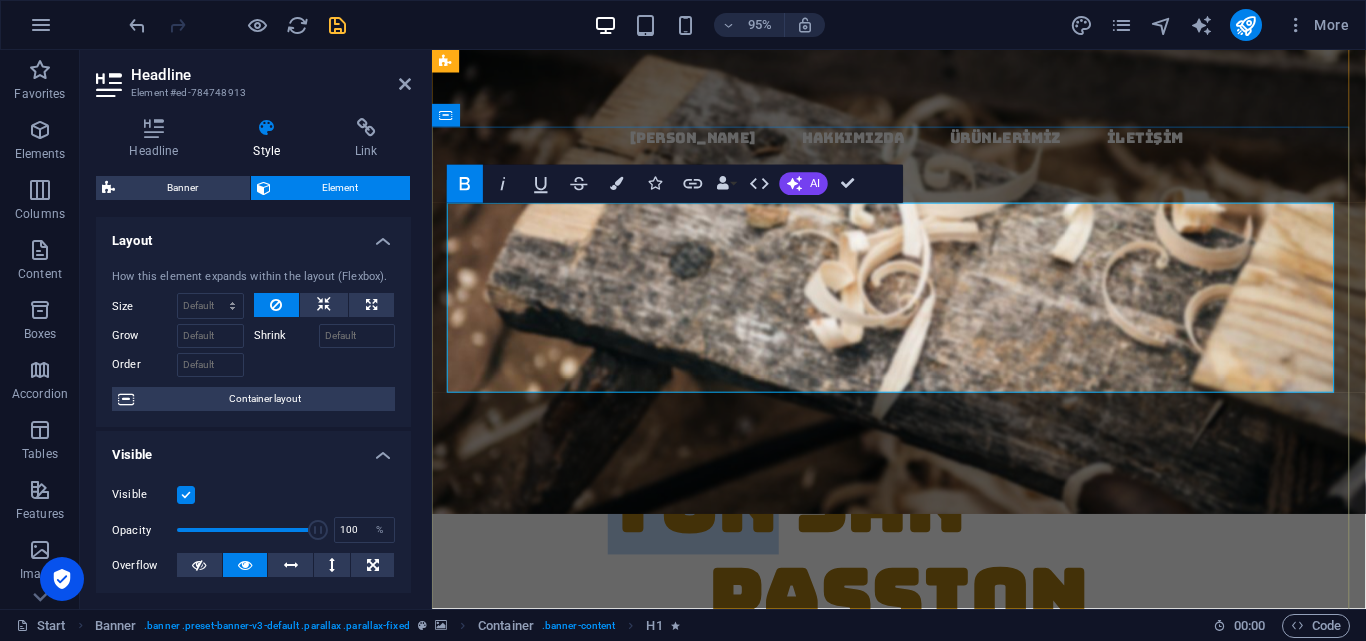 drag, startPoint x: 767, startPoint y: 264, endPoint x: 582, endPoint y: 263, distance: 185.0027 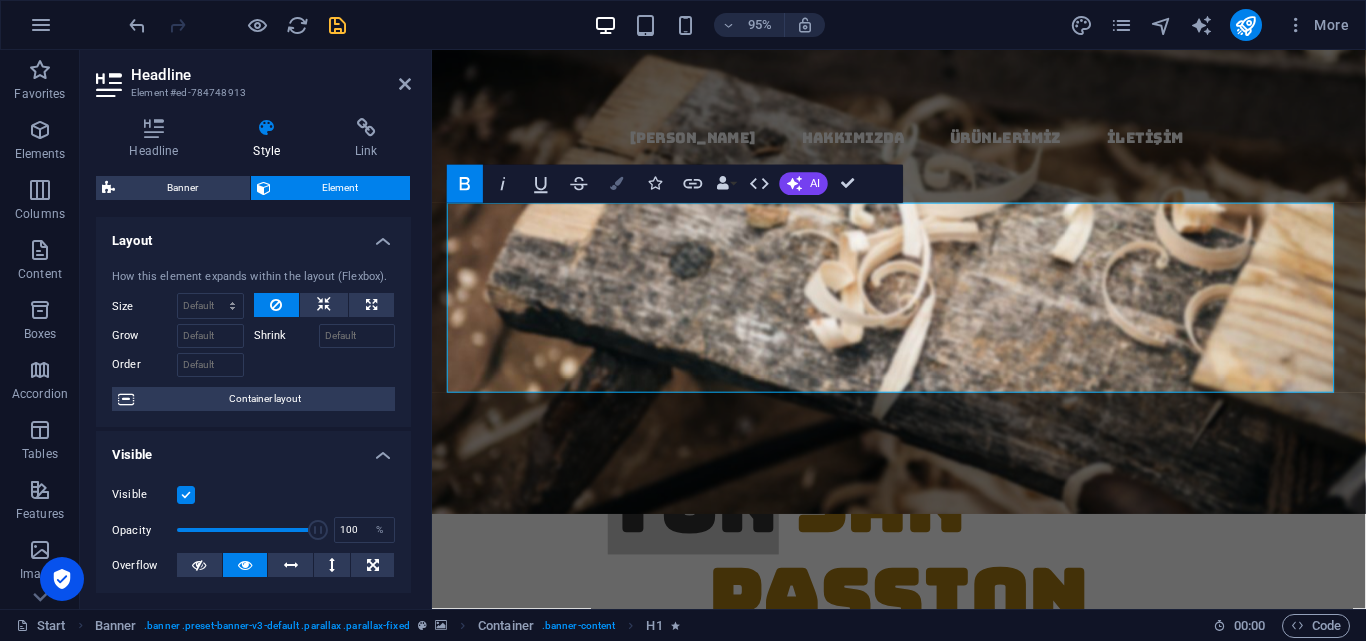 click on "Colors" at bounding box center [617, 184] 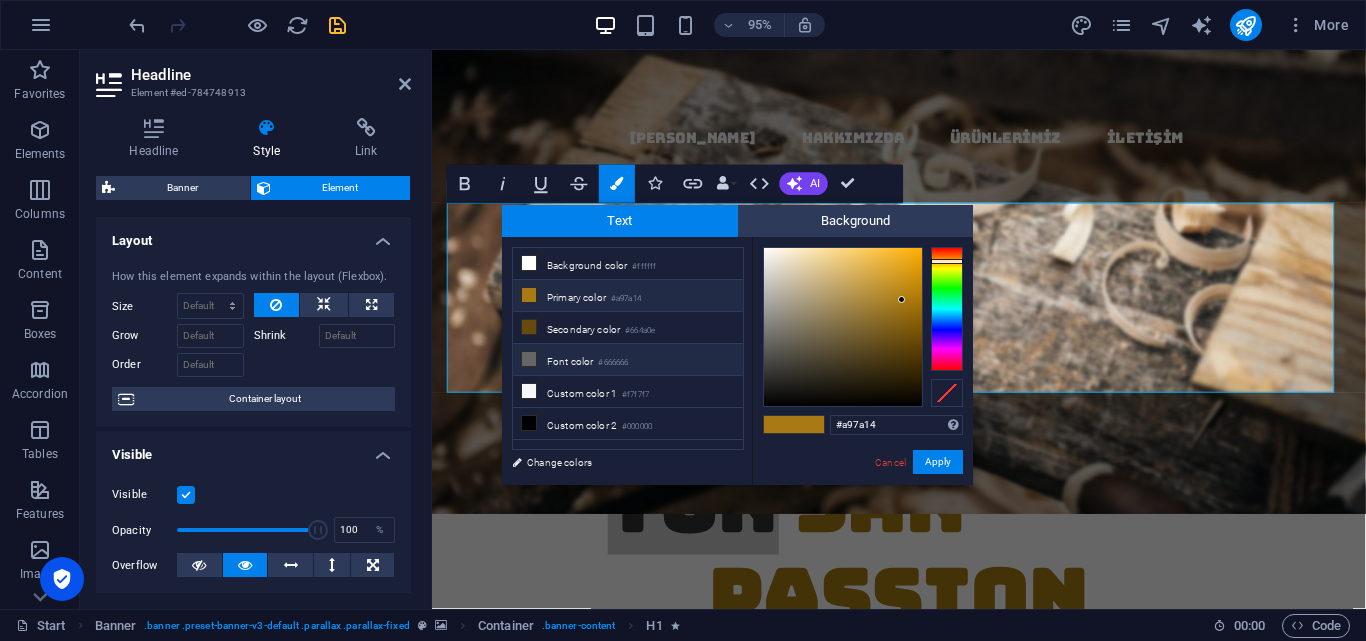 click on "Font color
#666666" at bounding box center [628, 360] 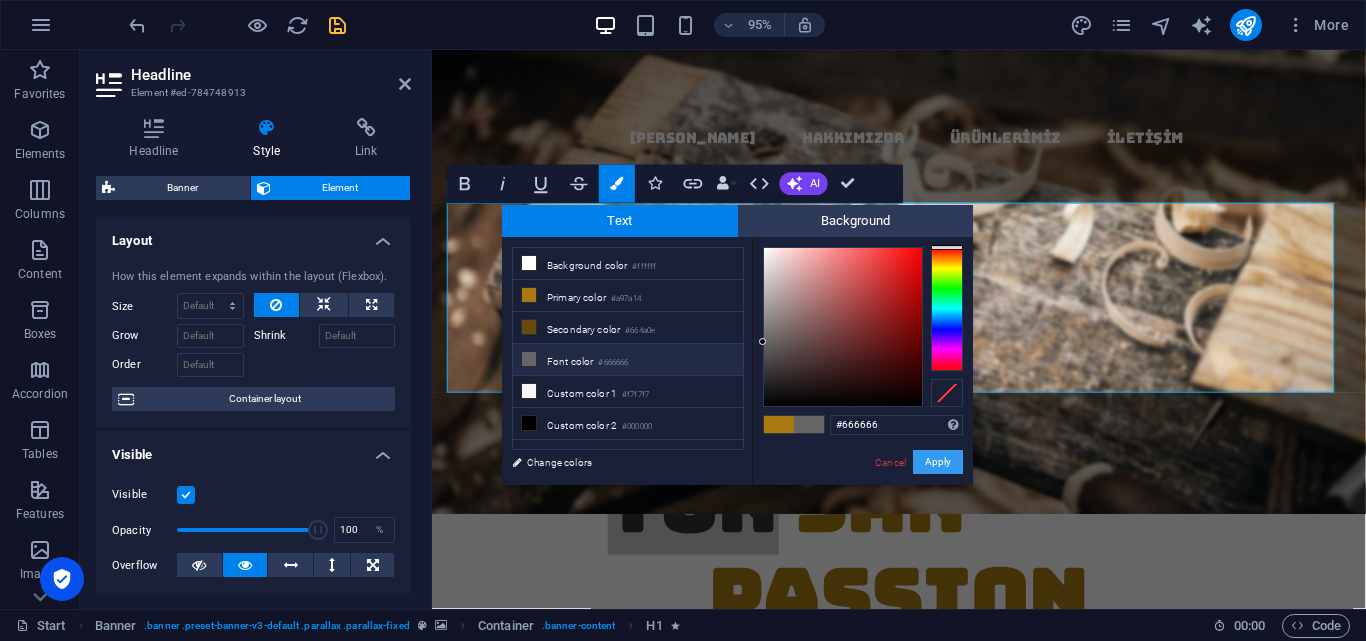 click on "Apply" at bounding box center [938, 462] 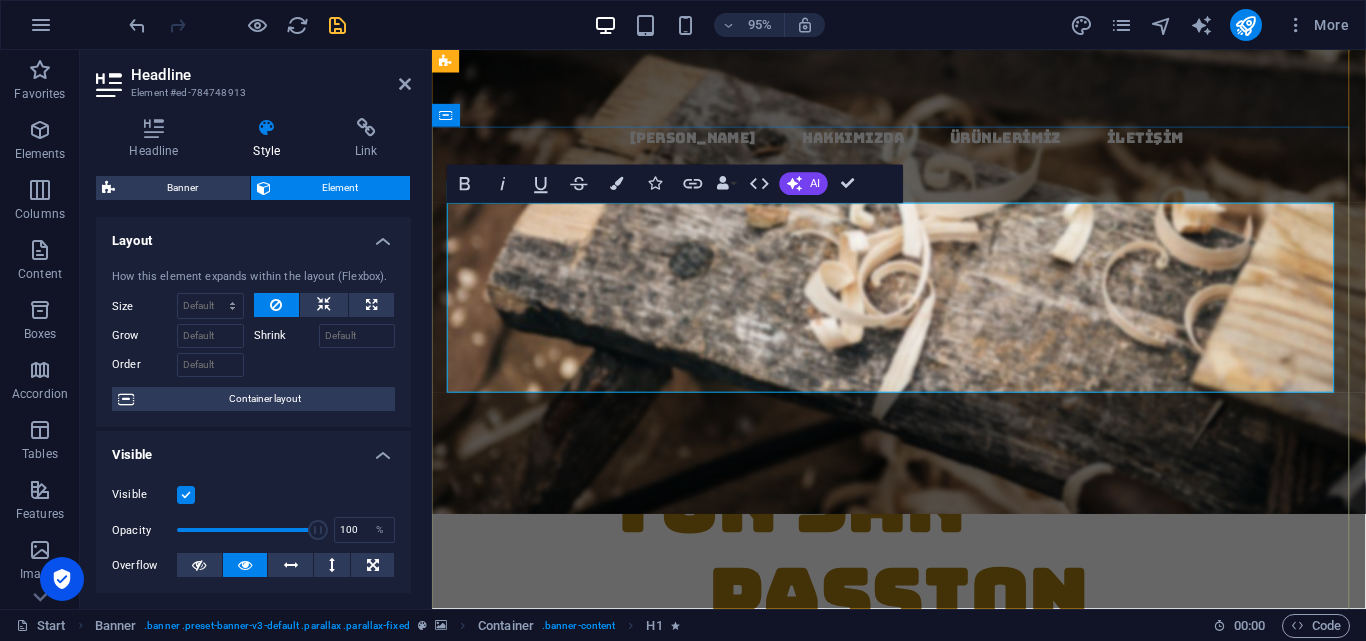 click on "TUN​ SAN" at bounding box center (805, 526) 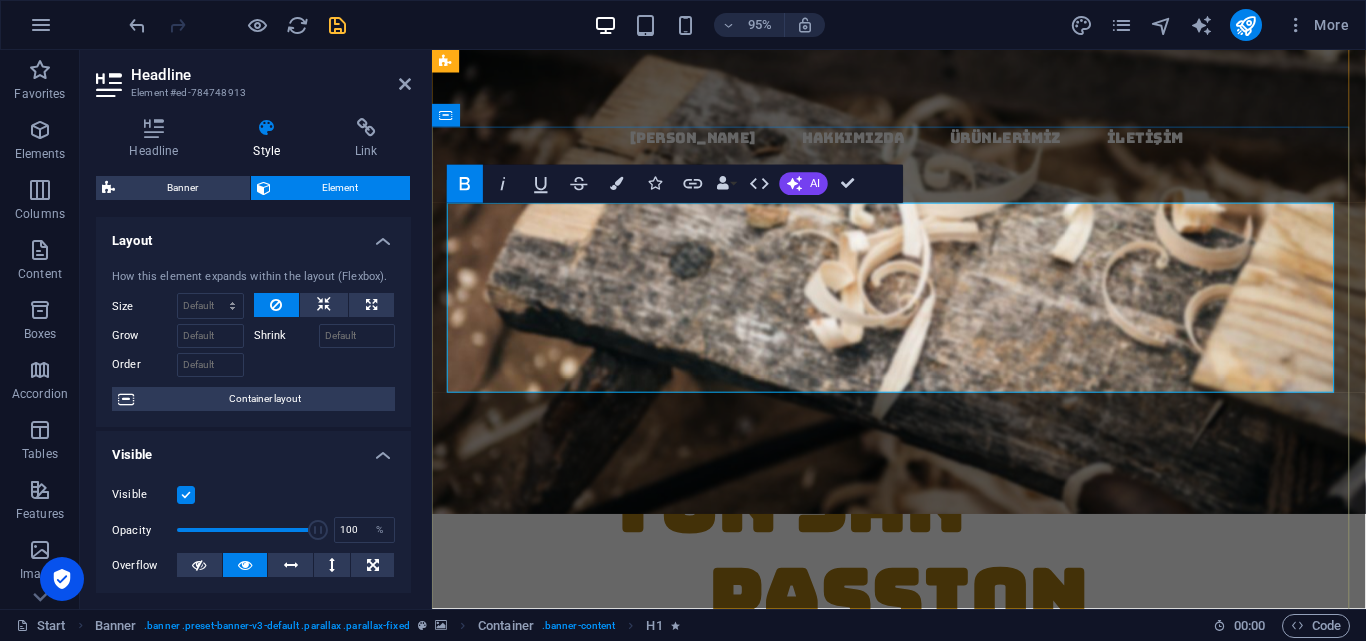 click on "TUN​ SAN" at bounding box center [805, 526] 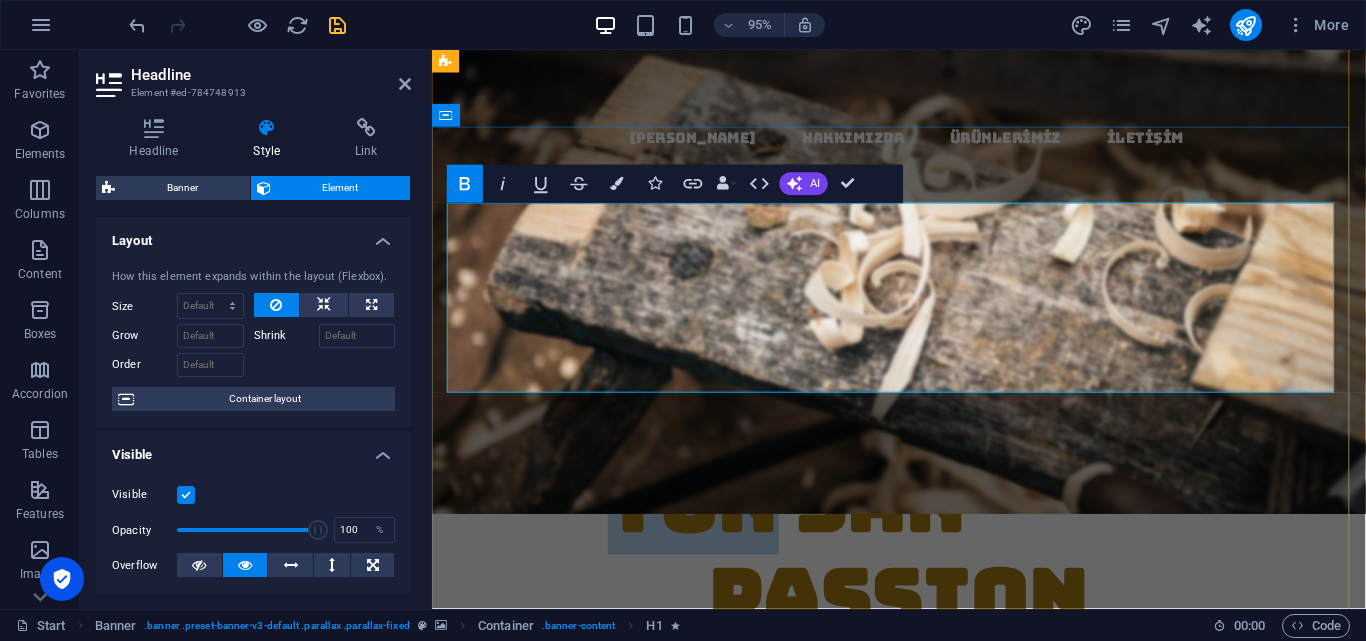 drag, startPoint x: 767, startPoint y: 260, endPoint x: 605, endPoint y: 257, distance: 162.02777 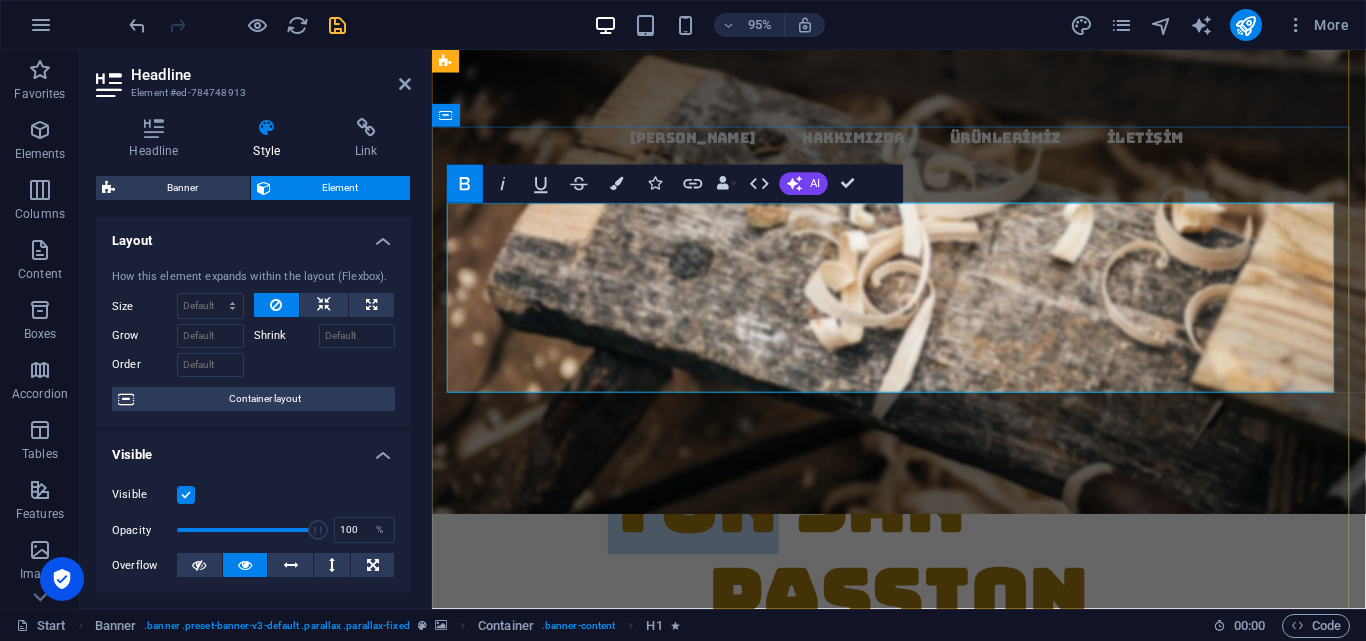 click on "TUN​ SAN" at bounding box center [805, 526] 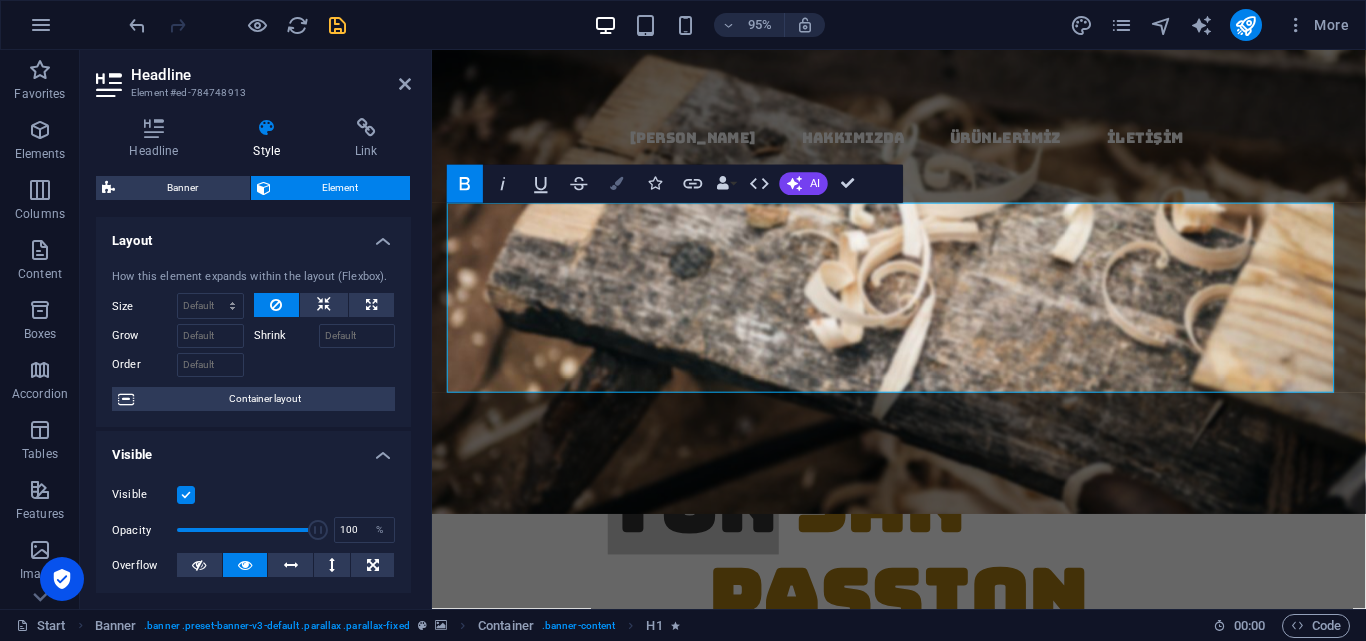 click at bounding box center [617, 183] 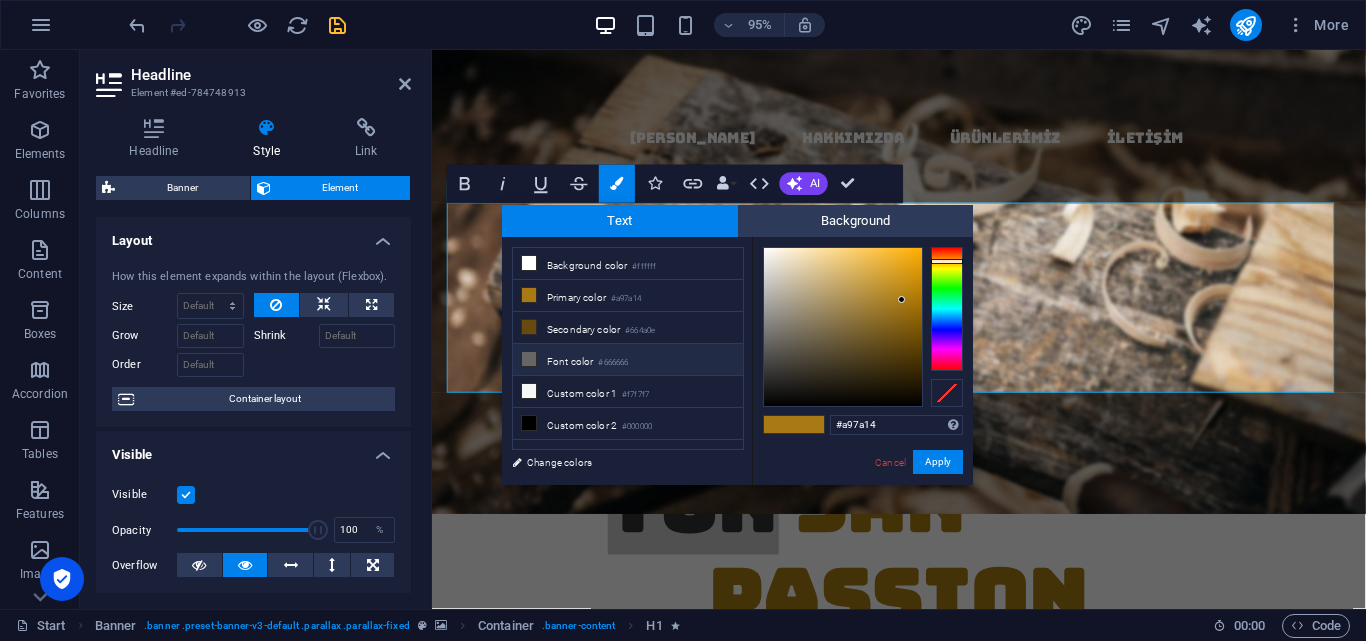 click on "Font color
#666666" at bounding box center [628, 360] 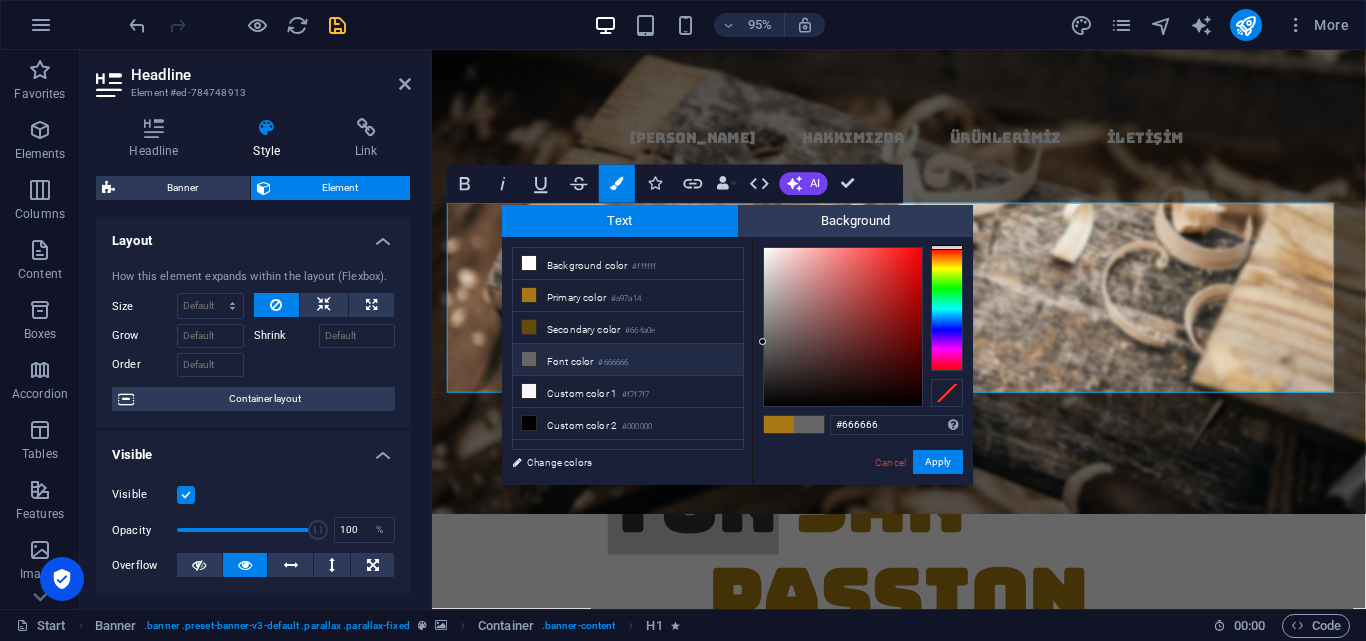 click on "Font color
#666666" at bounding box center (628, 360) 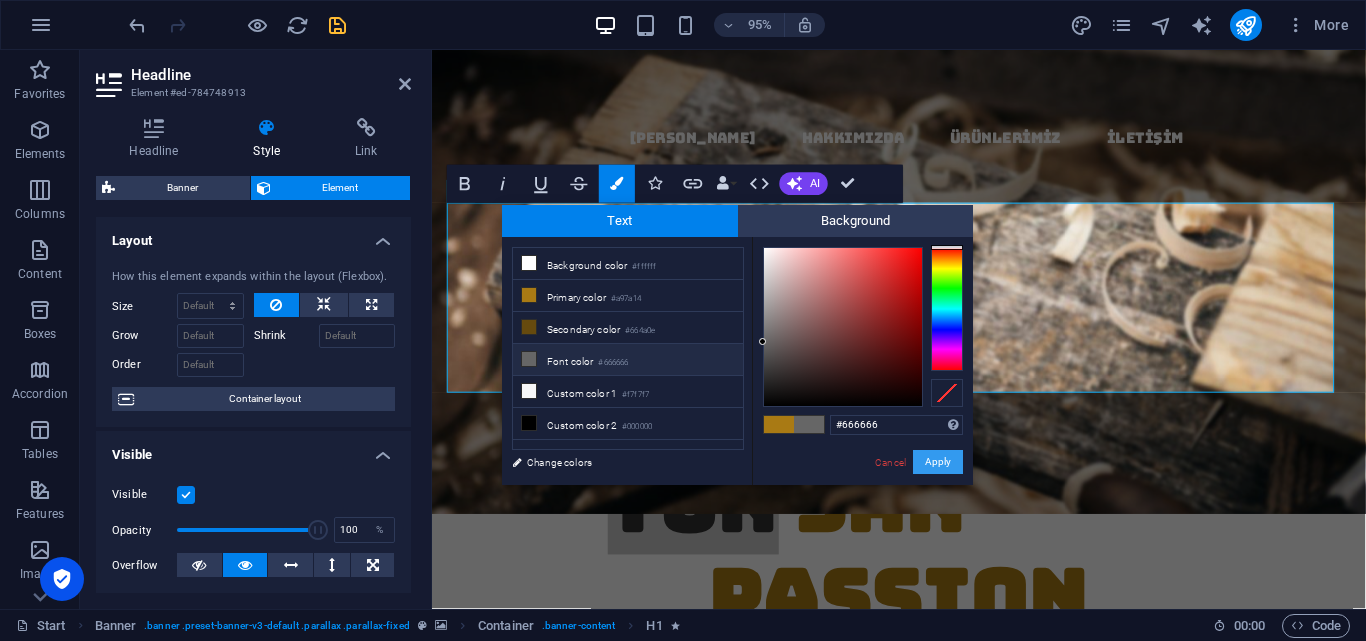 click on "Apply" at bounding box center [938, 462] 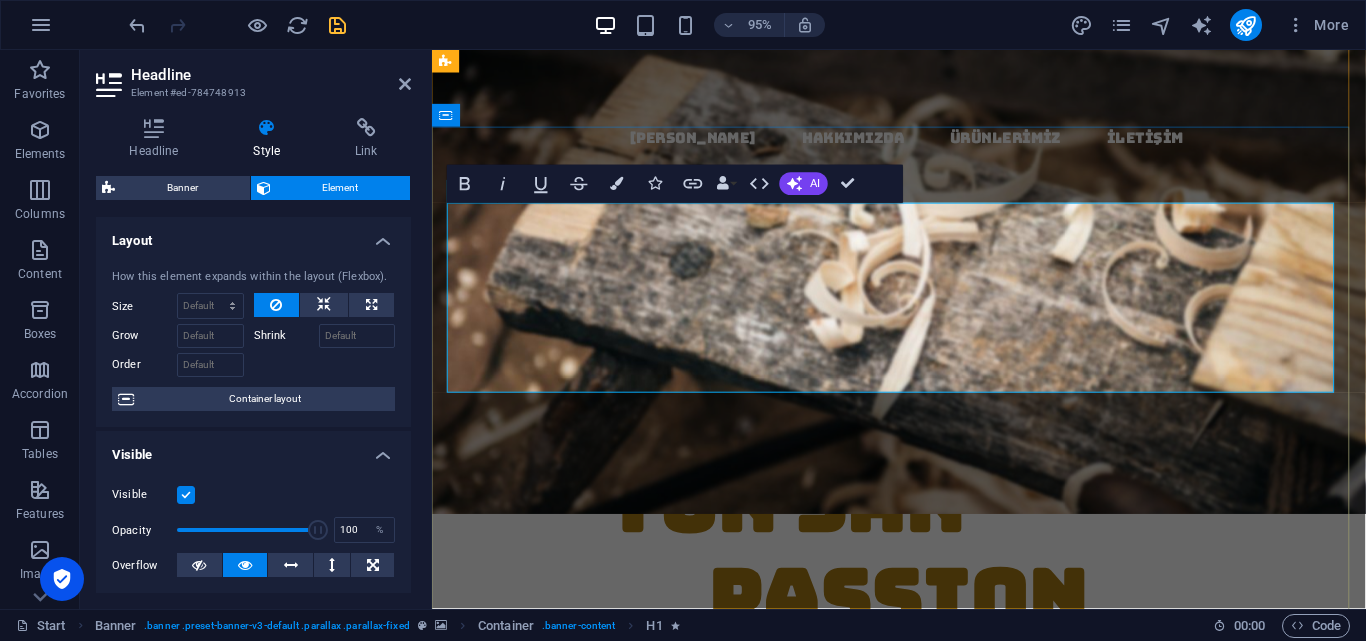 click on "TUN​​ SAN" at bounding box center [805, 526] 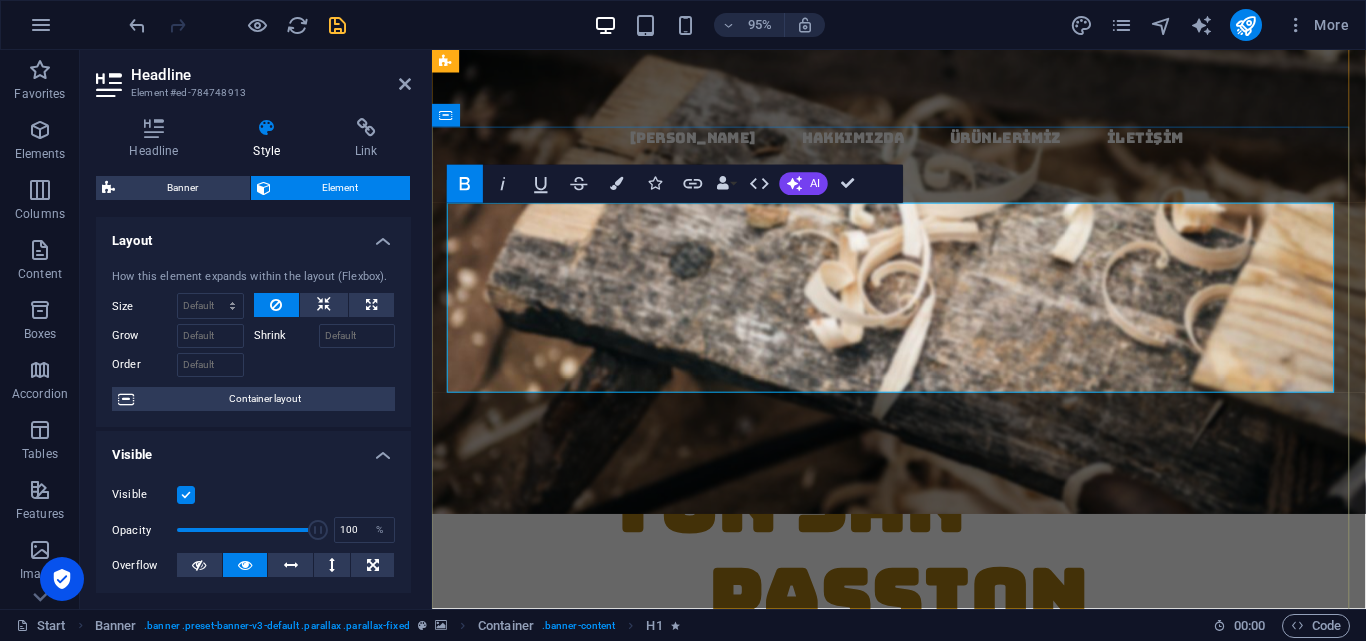 click on "with" at bounding box center (1112, 526) 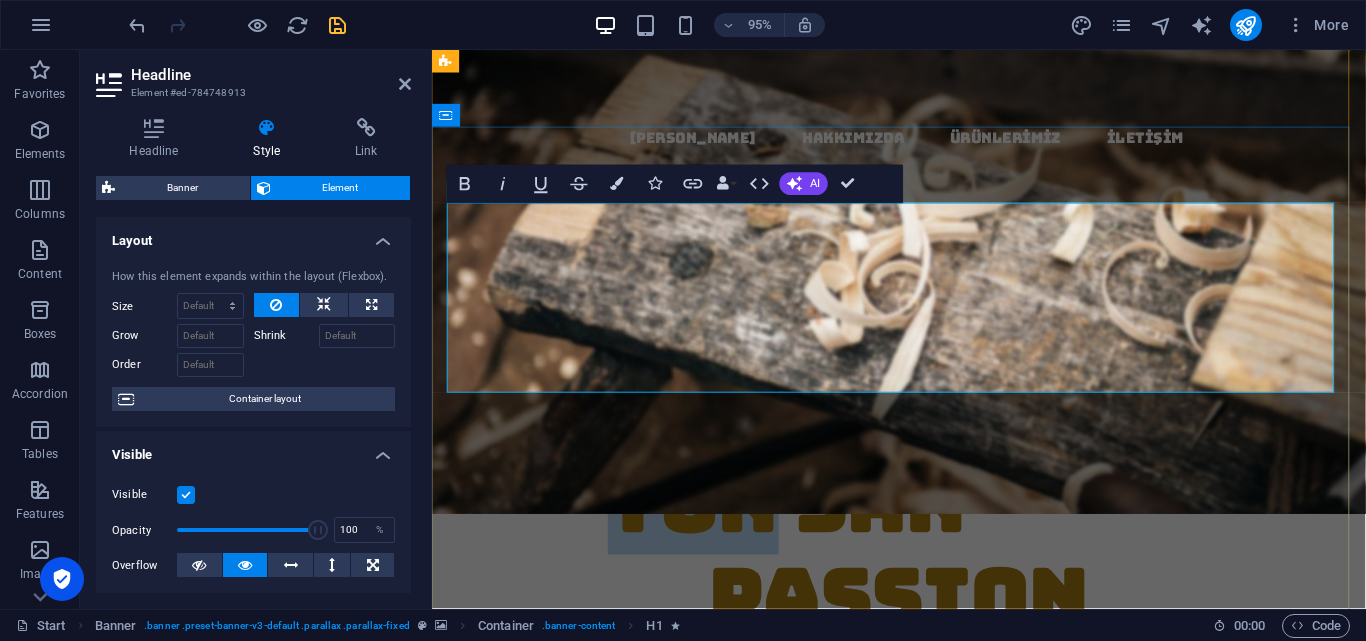 drag, startPoint x: 756, startPoint y: 258, endPoint x: 594, endPoint y: 247, distance: 162.37303 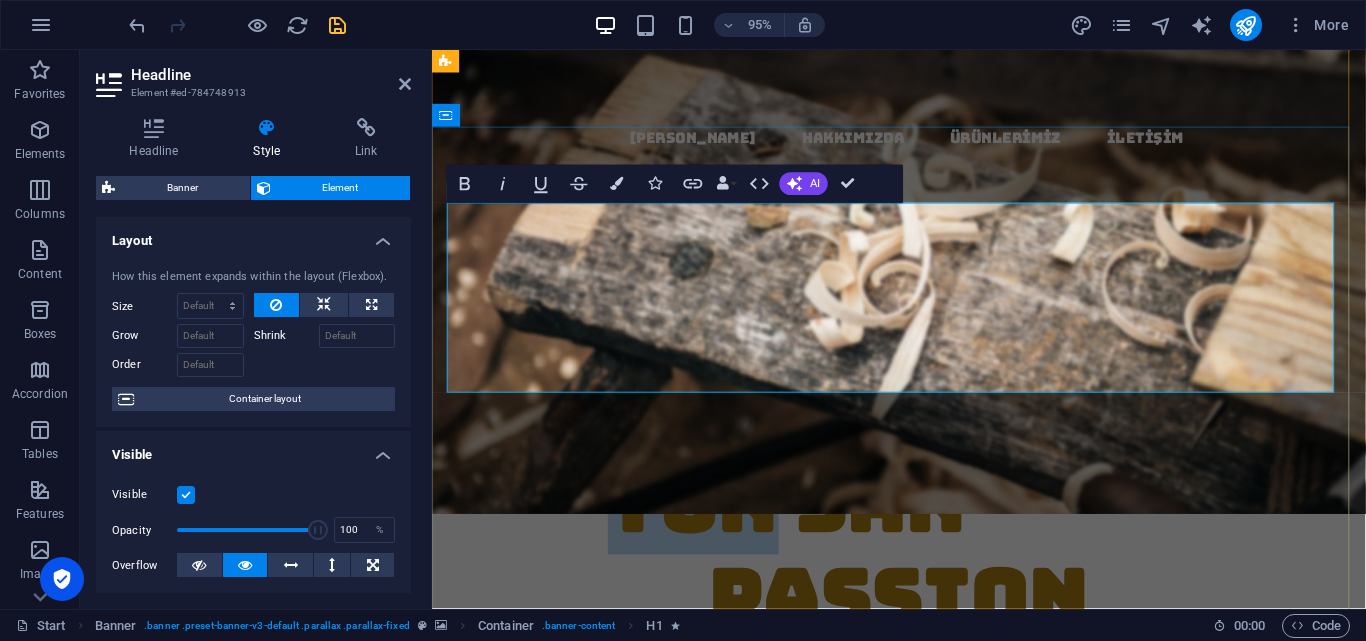 click on "TUN​​ SAN" at bounding box center (805, 526) 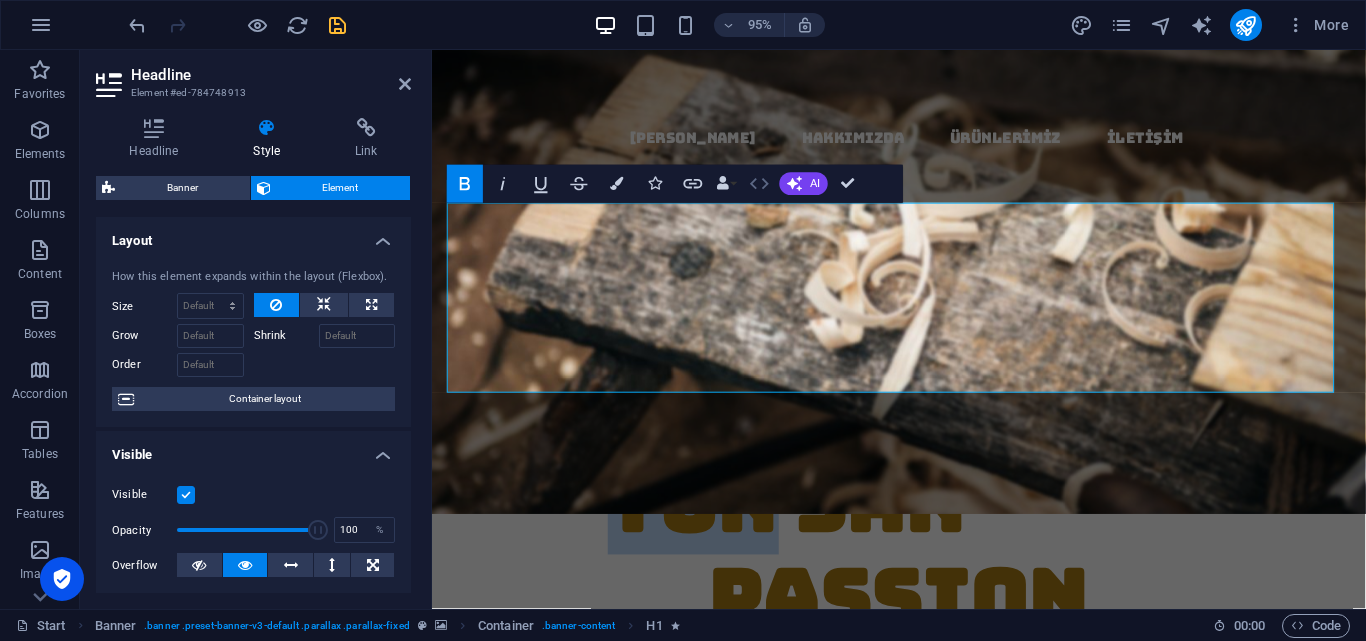 click 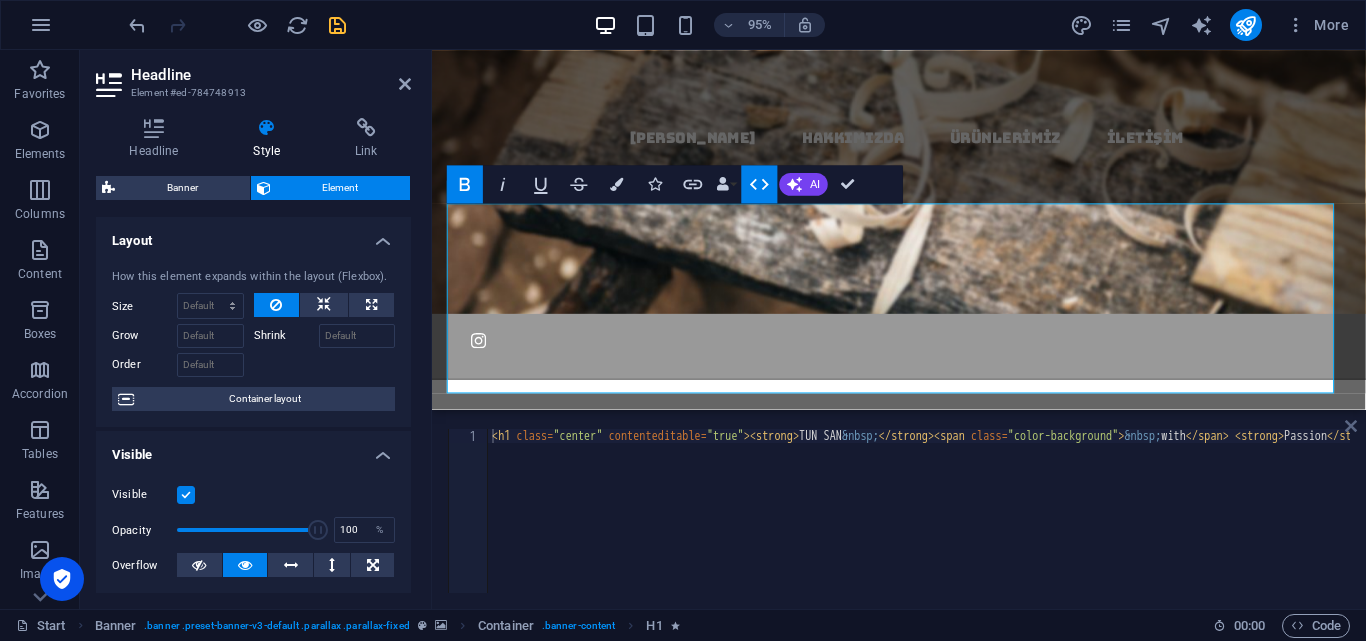click at bounding box center [1351, 426] 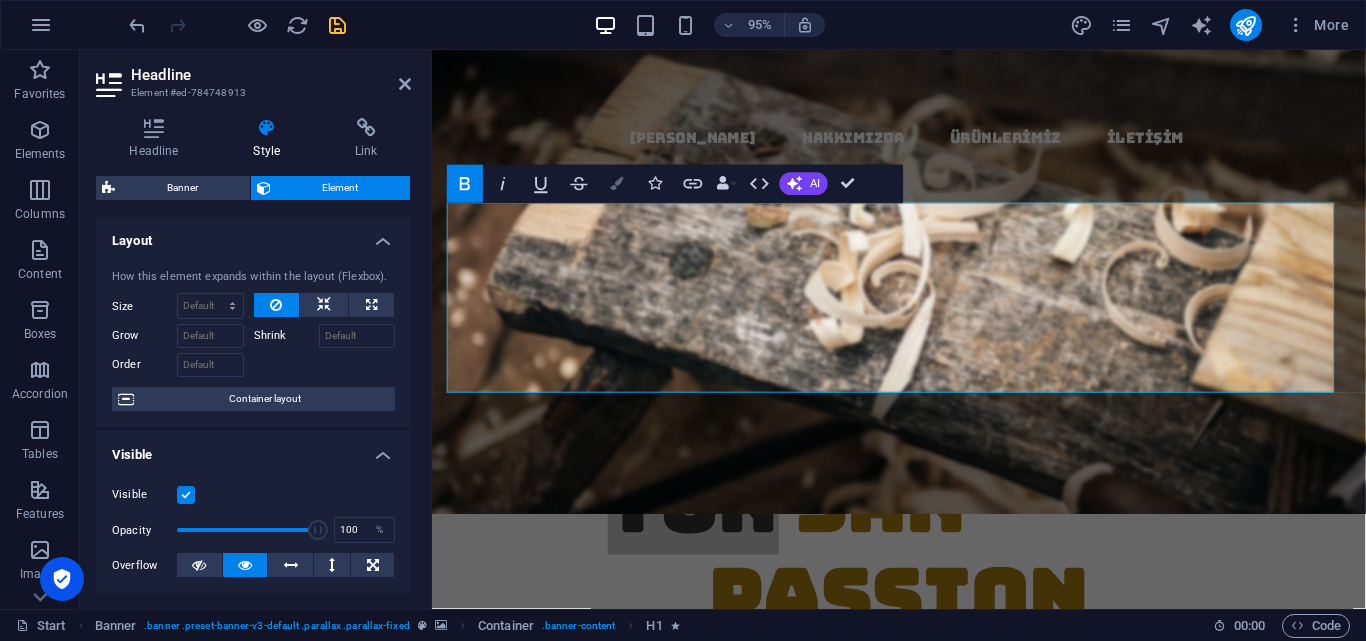 click at bounding box center (617, 183) 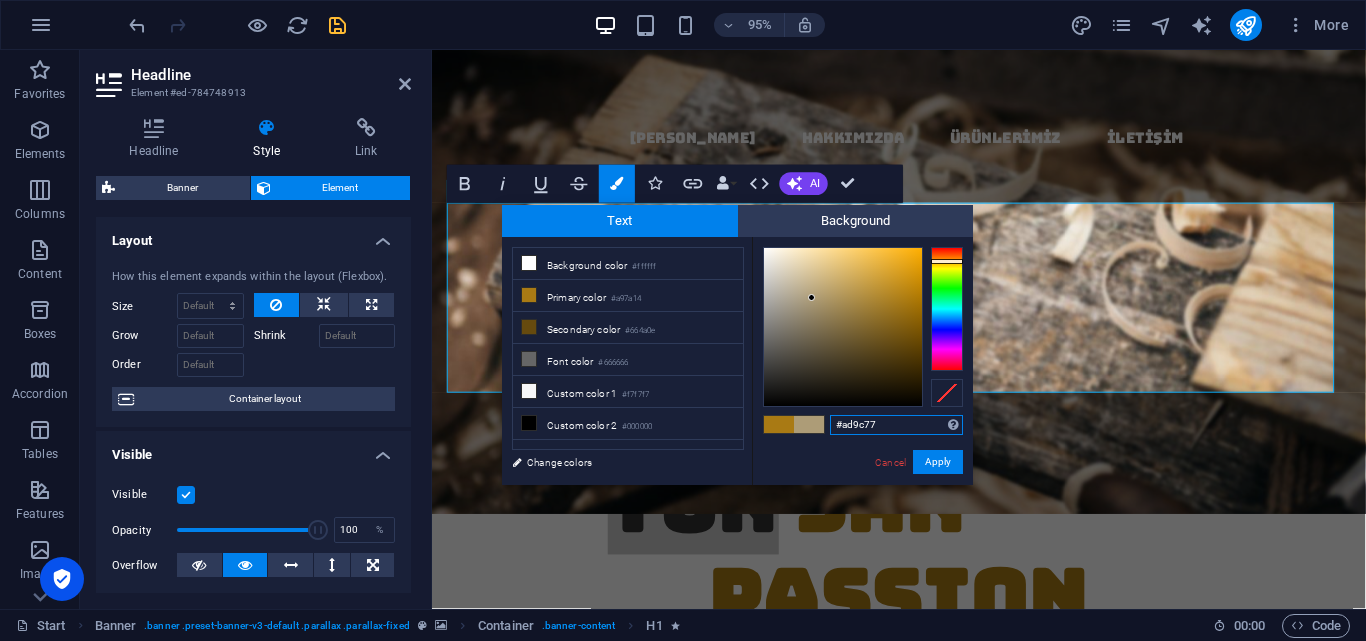 click at bounding box center (843, 327) 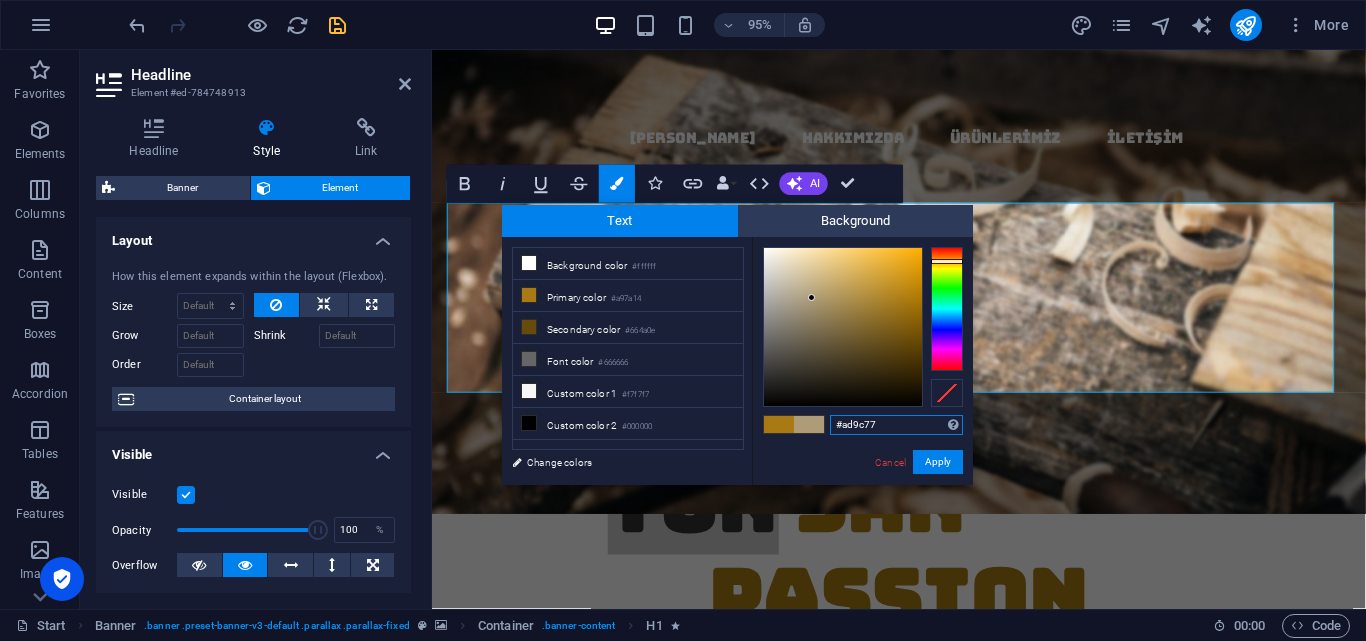 type on "#c8bea7" 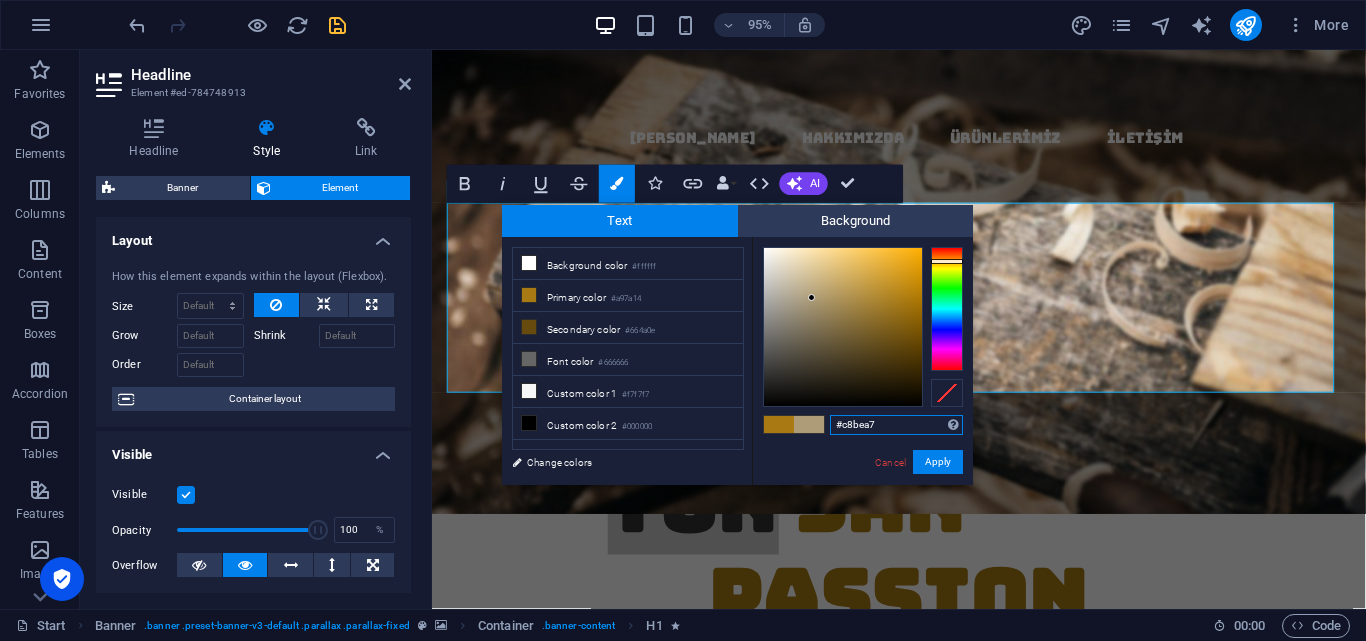 click at bounding box center (843, 327) 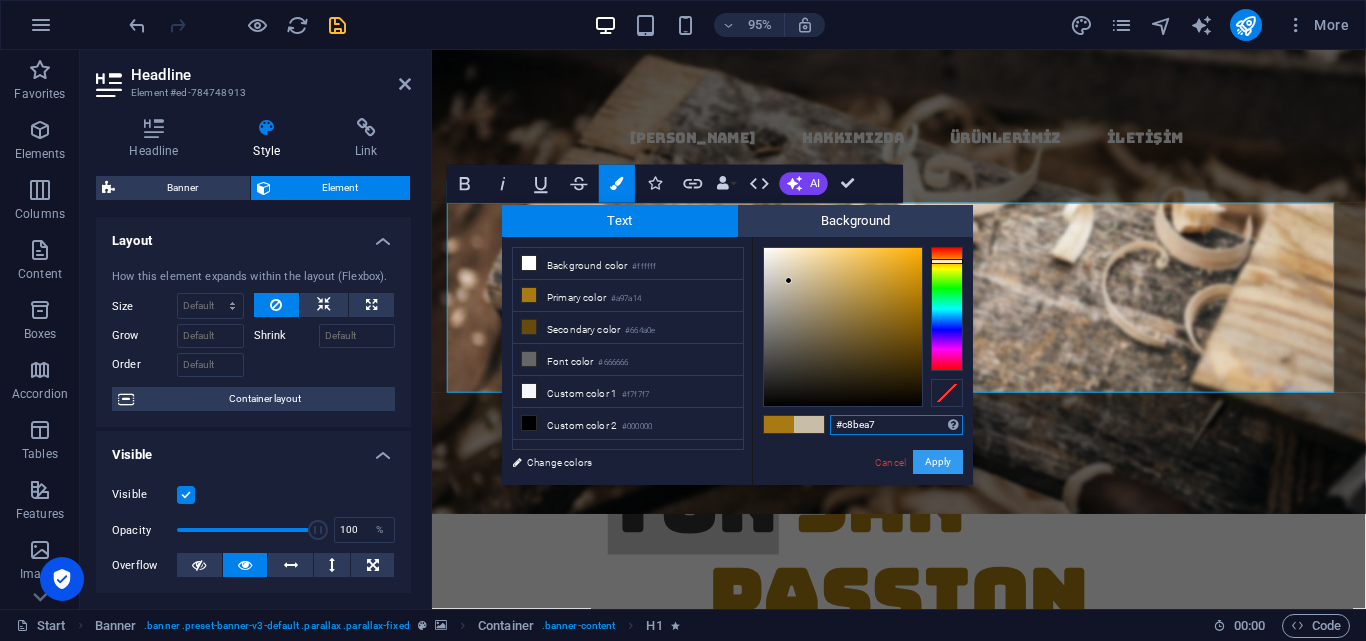 drag, startPoint x: 939, startPoint y: 459, endPoint x: 533, endPoint y: 429, distance: 407.10687 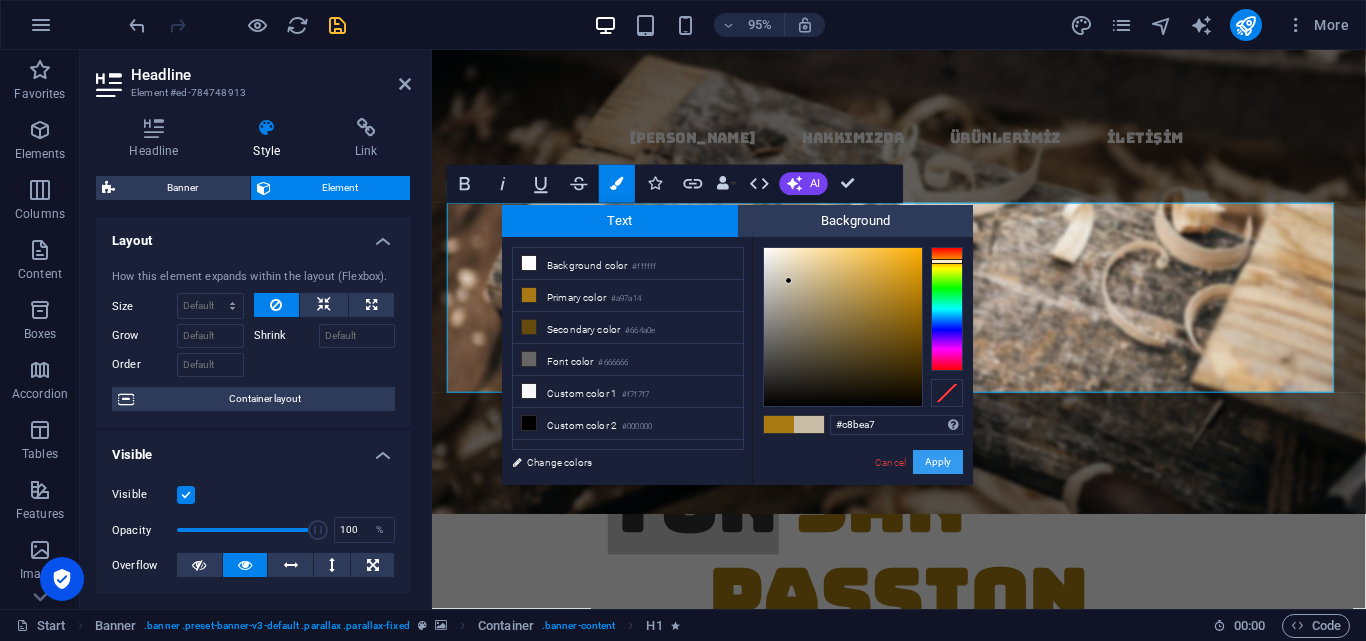 click on "Apply" at bounding box center (938, 462) 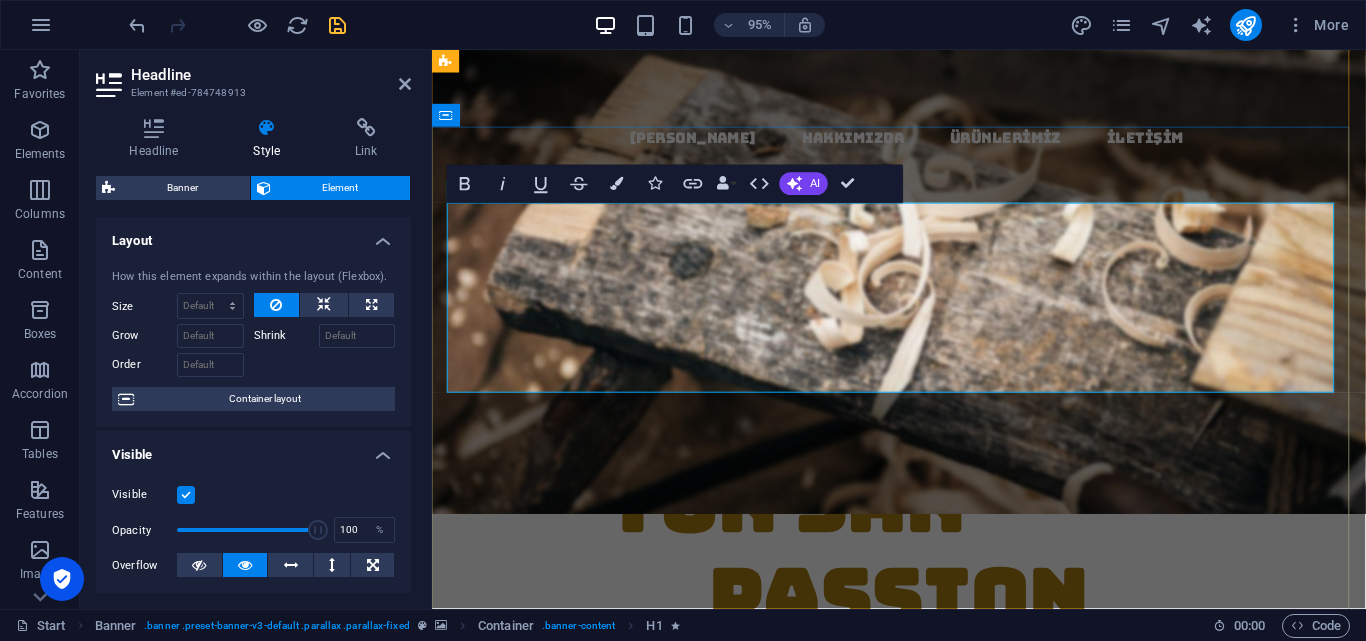 click on "TUN​​​ SAN" at bounding box center (805, 526) 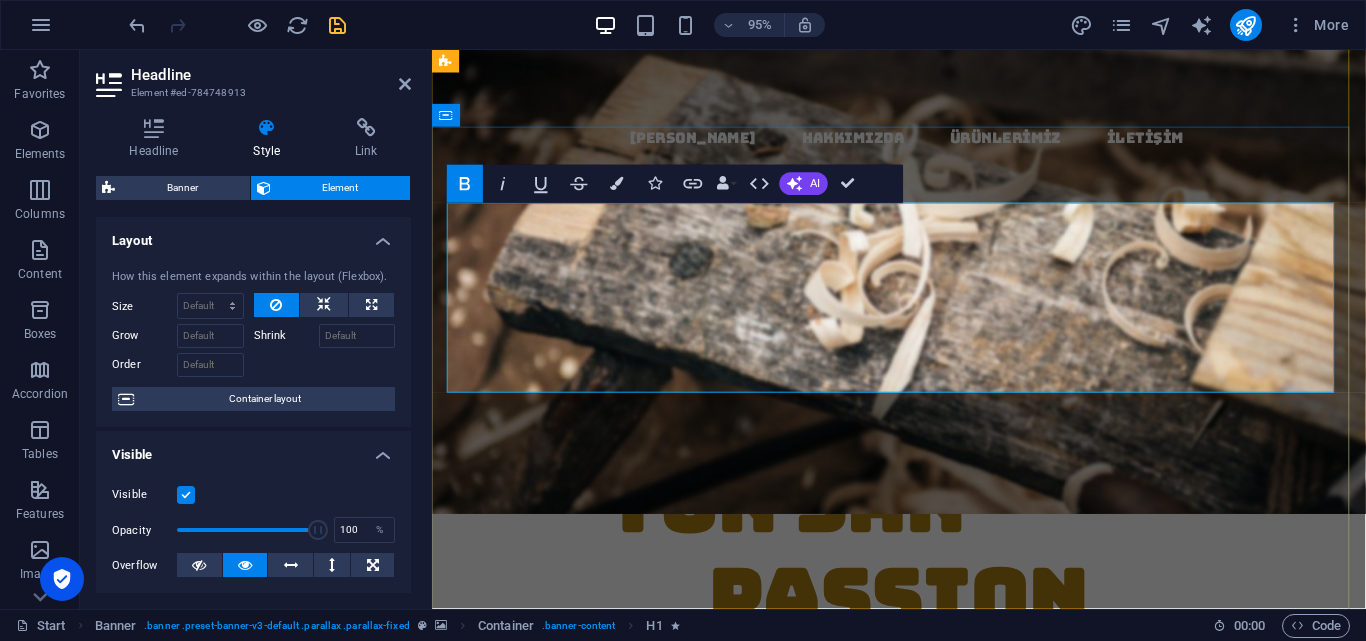 click on "TUN​​​ SAN" at bounding box center (805, 526) 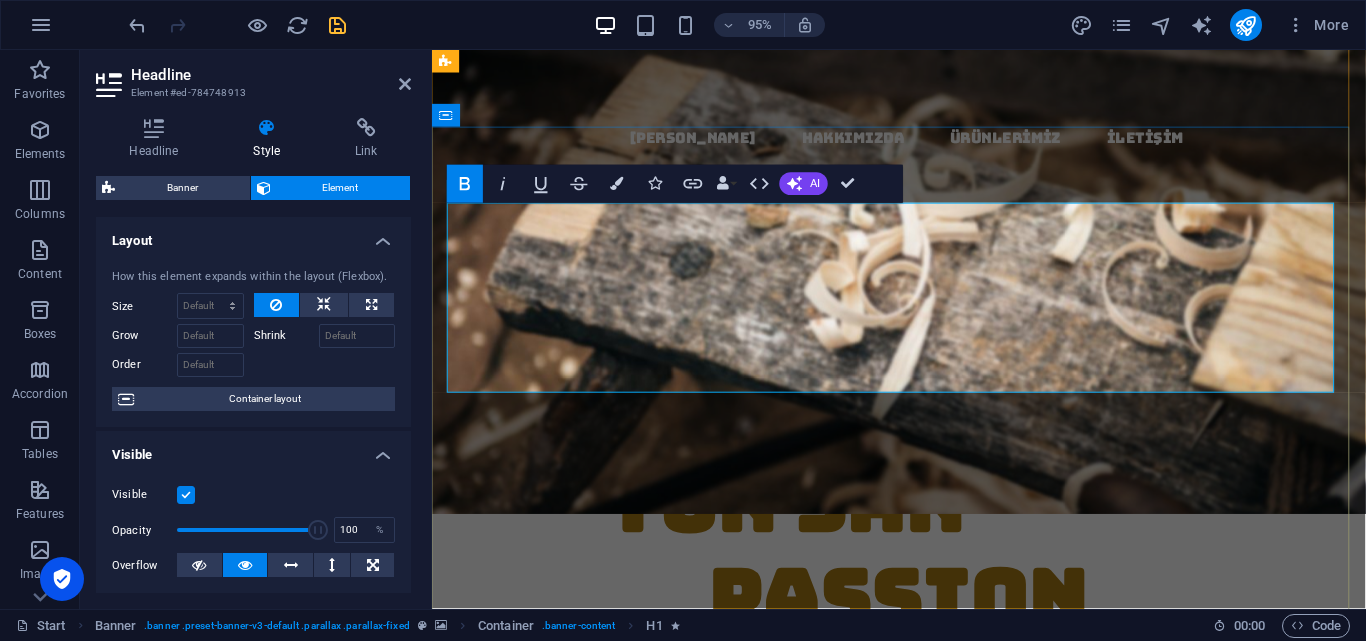 click on "TUN SAN   with   Passion" at bounding box center (923, 577) 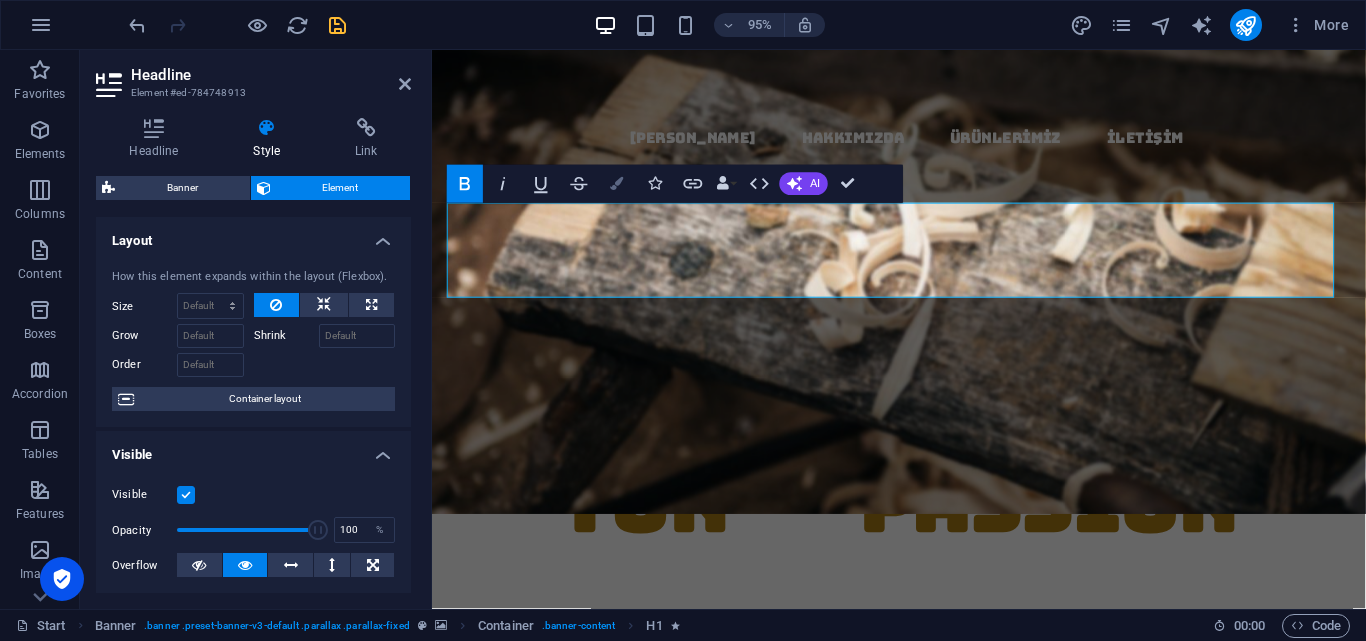 click on "Colors" at bounding box center (617, 184) 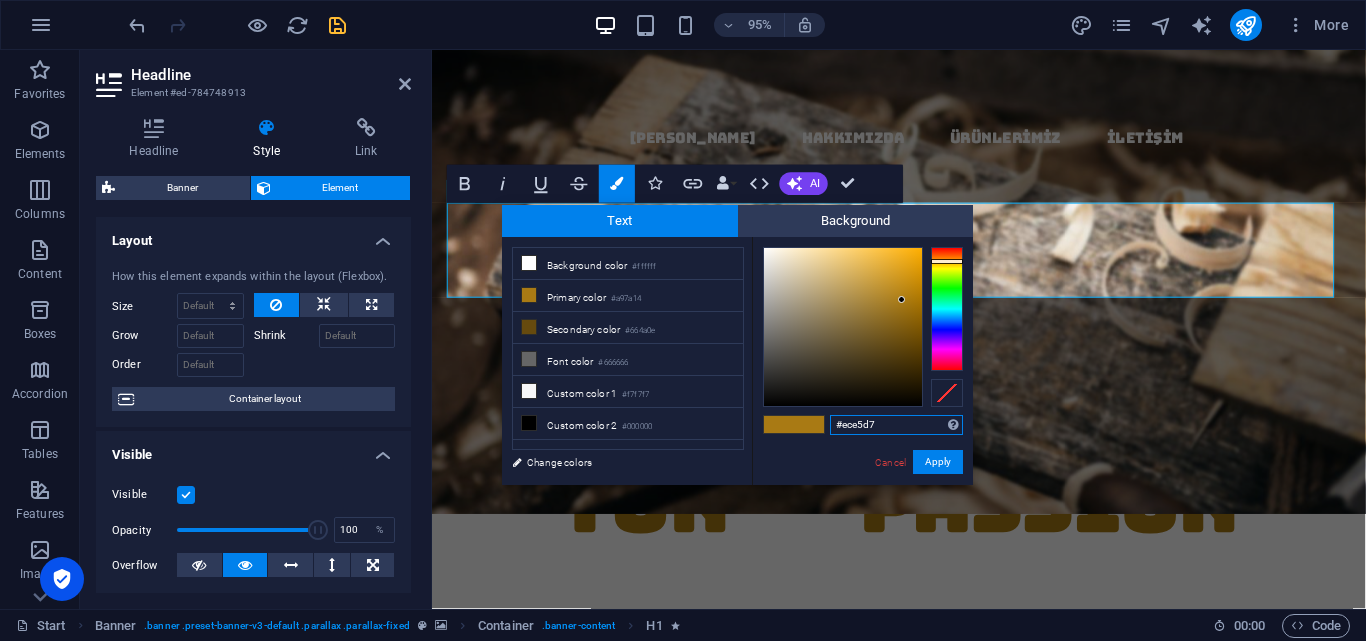 click at bounding box center (843, 327) 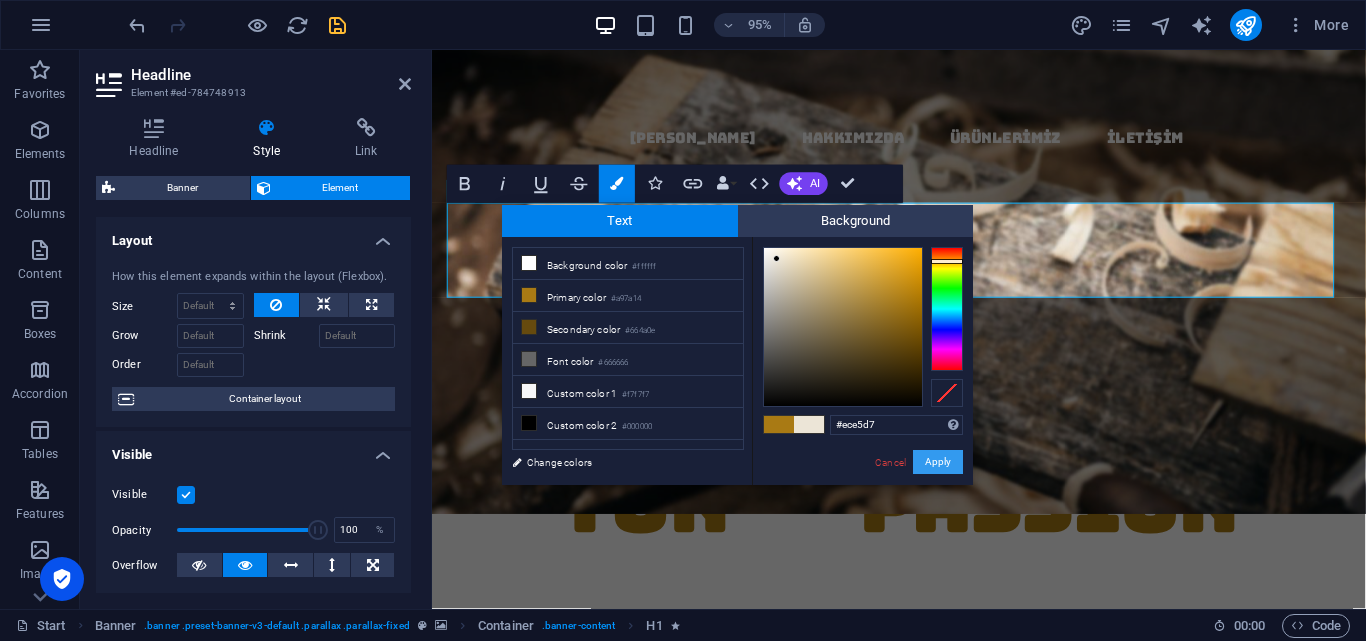 click on "Apply" at bounding box center [938, 462] 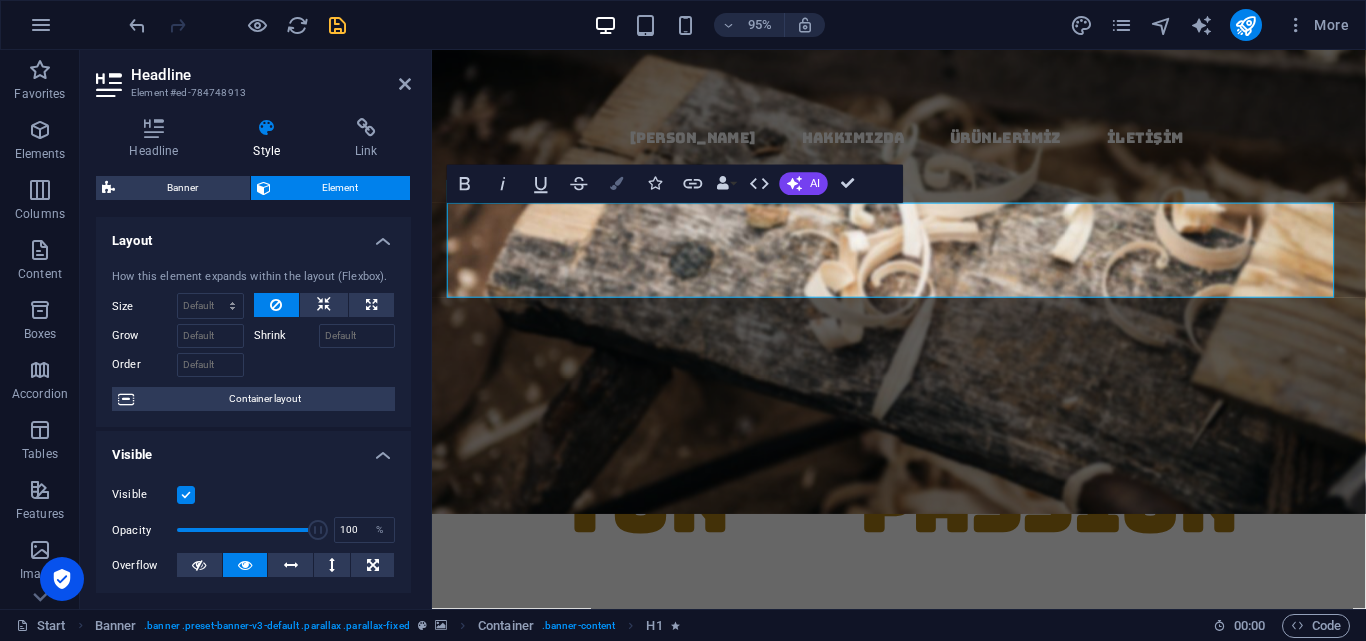 click on "Colors" at bounding box center [617, 184] 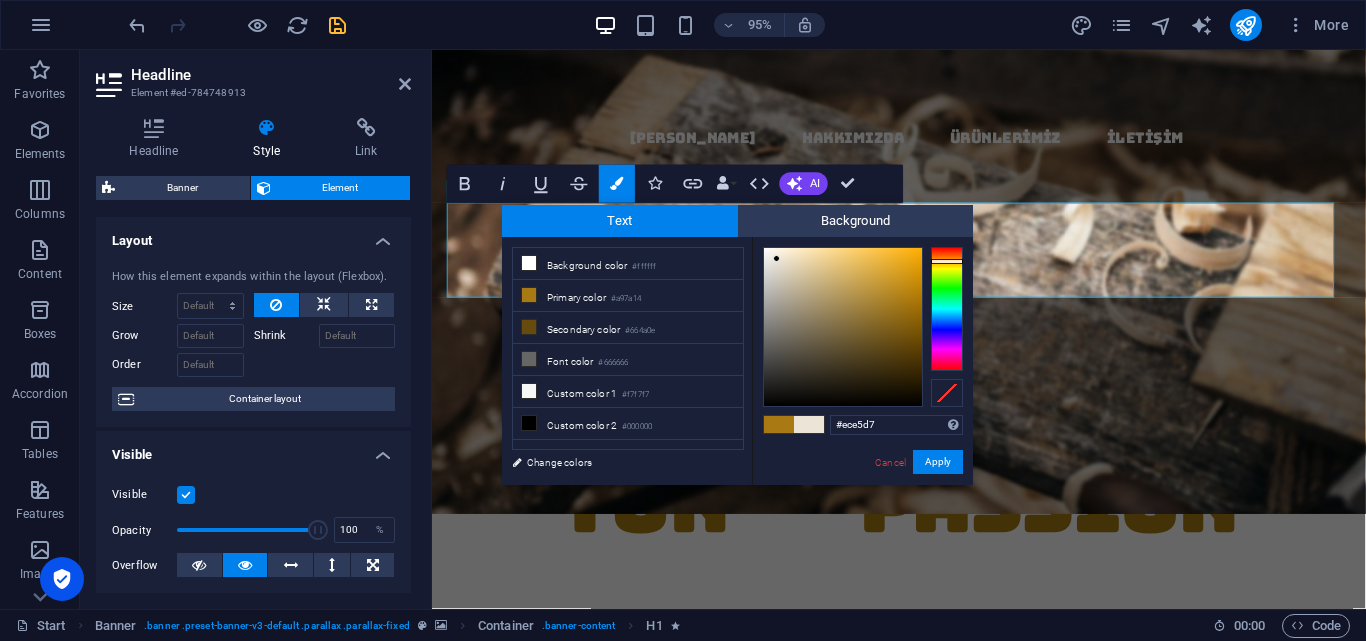 click at bounding box center (779, 424) 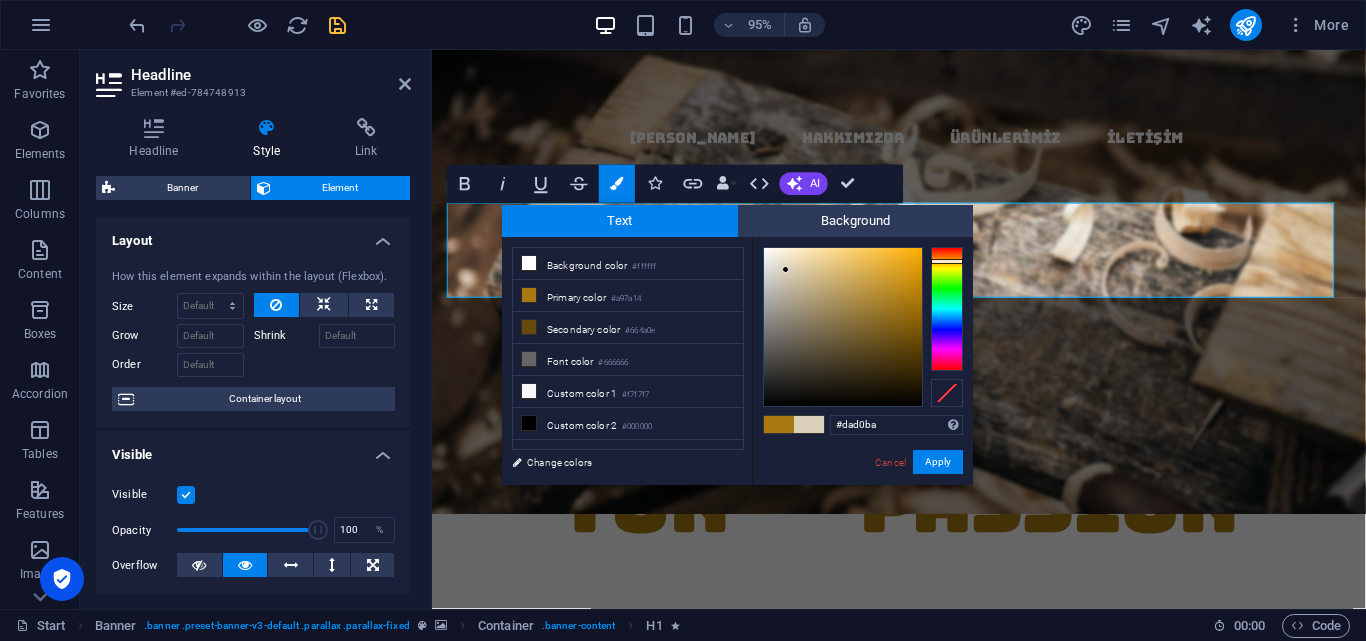 click at bounding box center [843, 327] 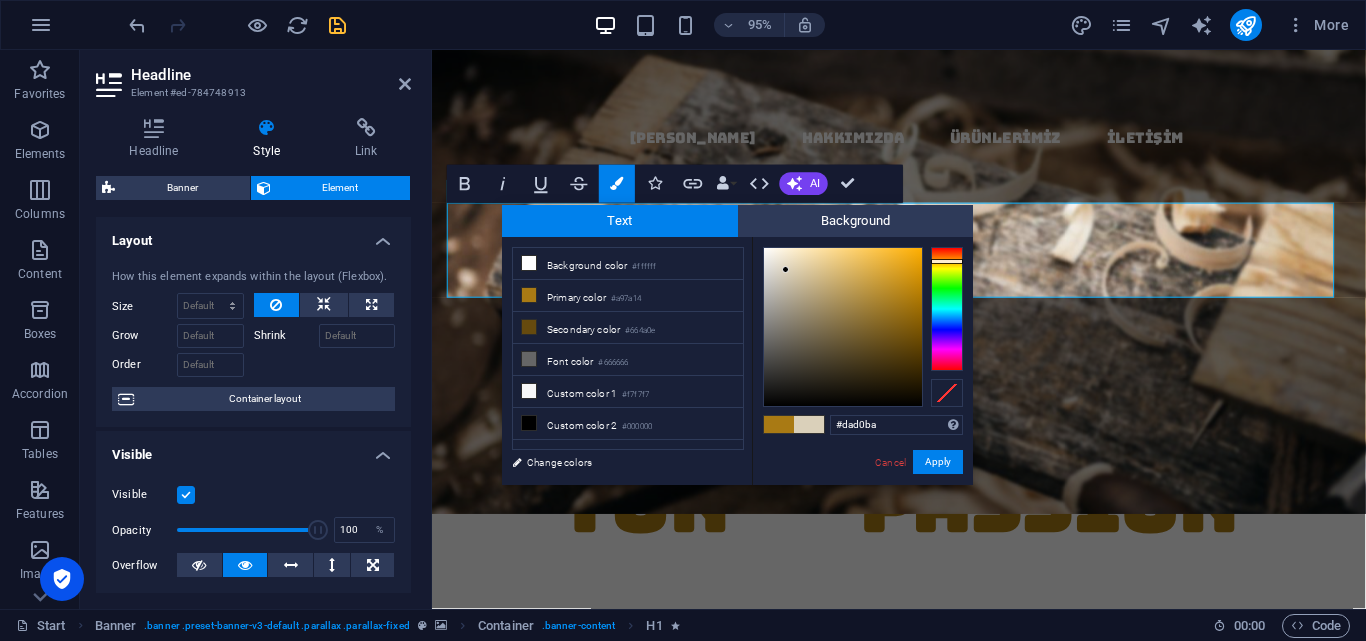 type on "#e7e2d7" 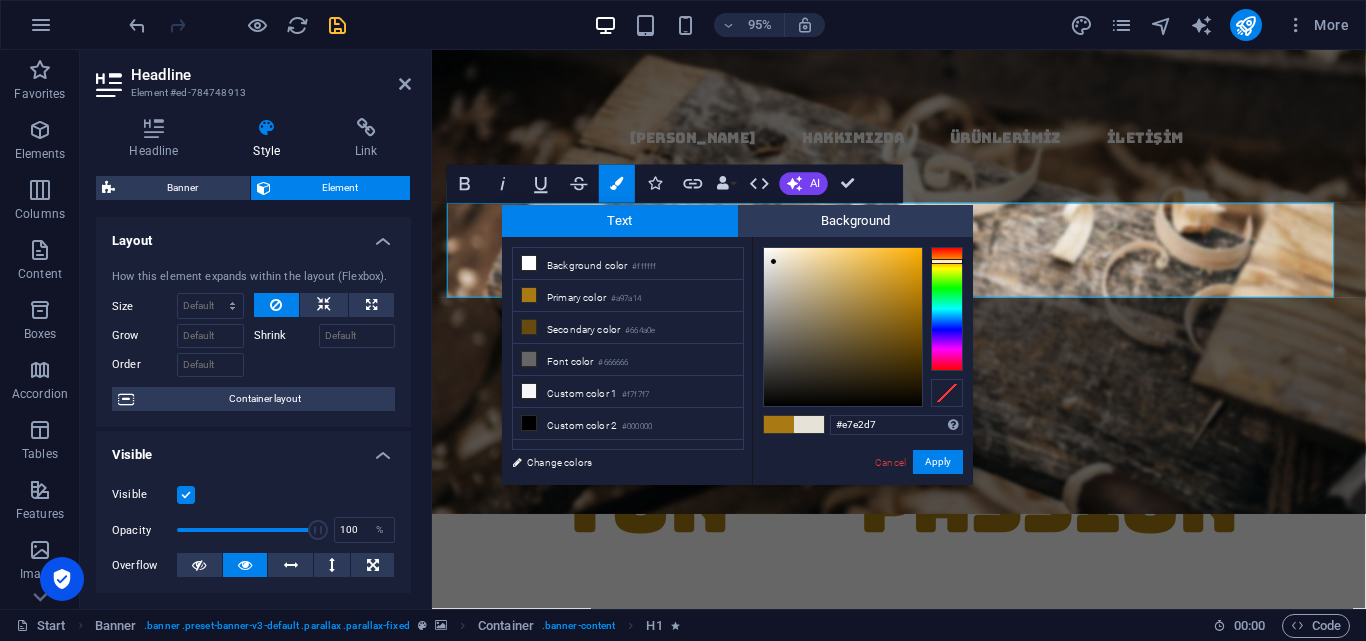 click at bounding box center (843, 327) 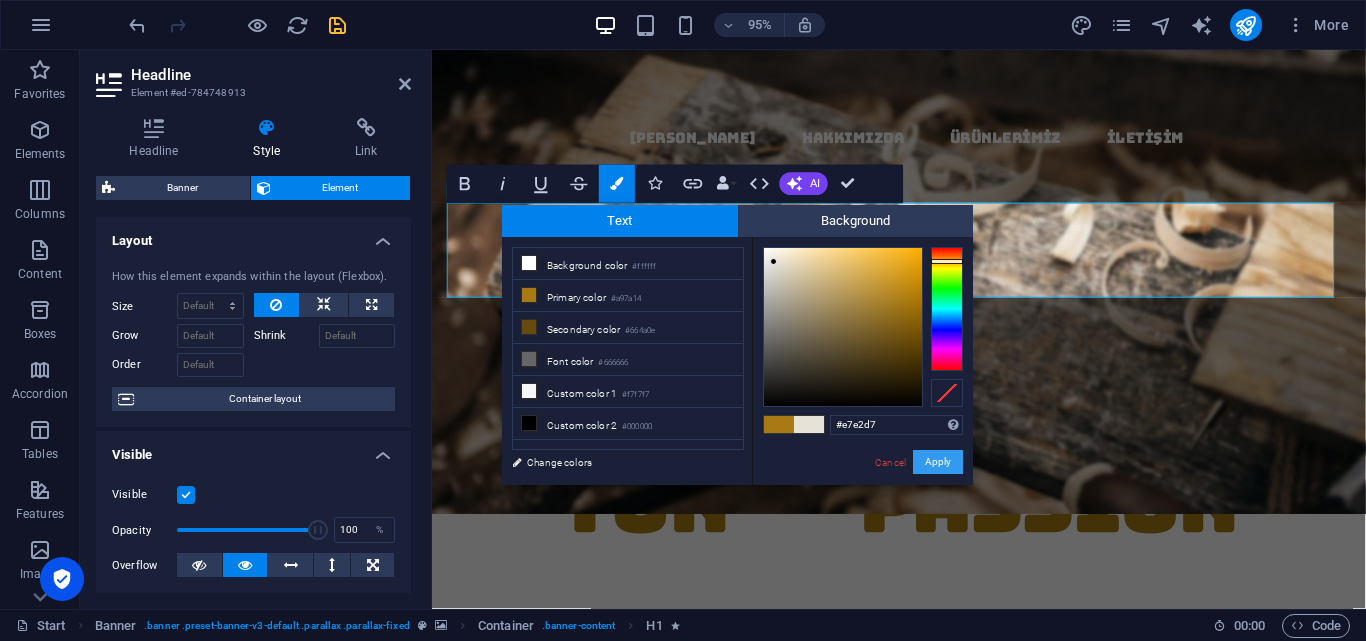 click on "Apply" at bounding box center (938, 462) 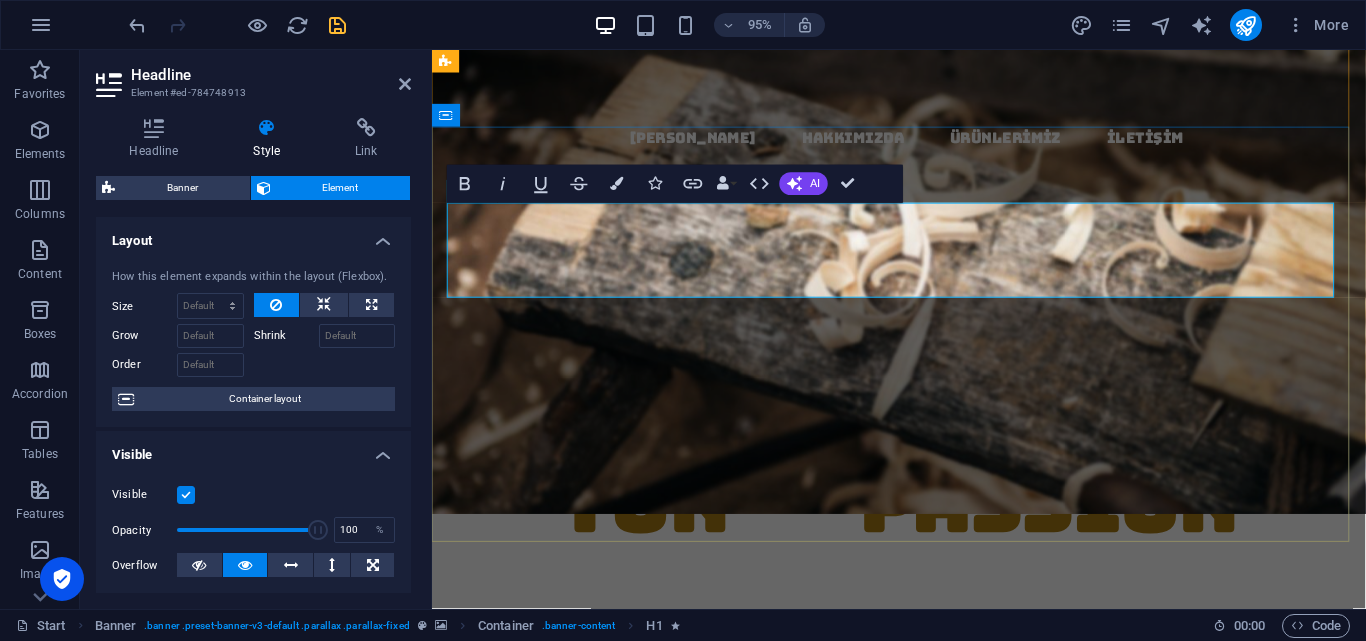 click on "th" at bounding box center [805, 526] 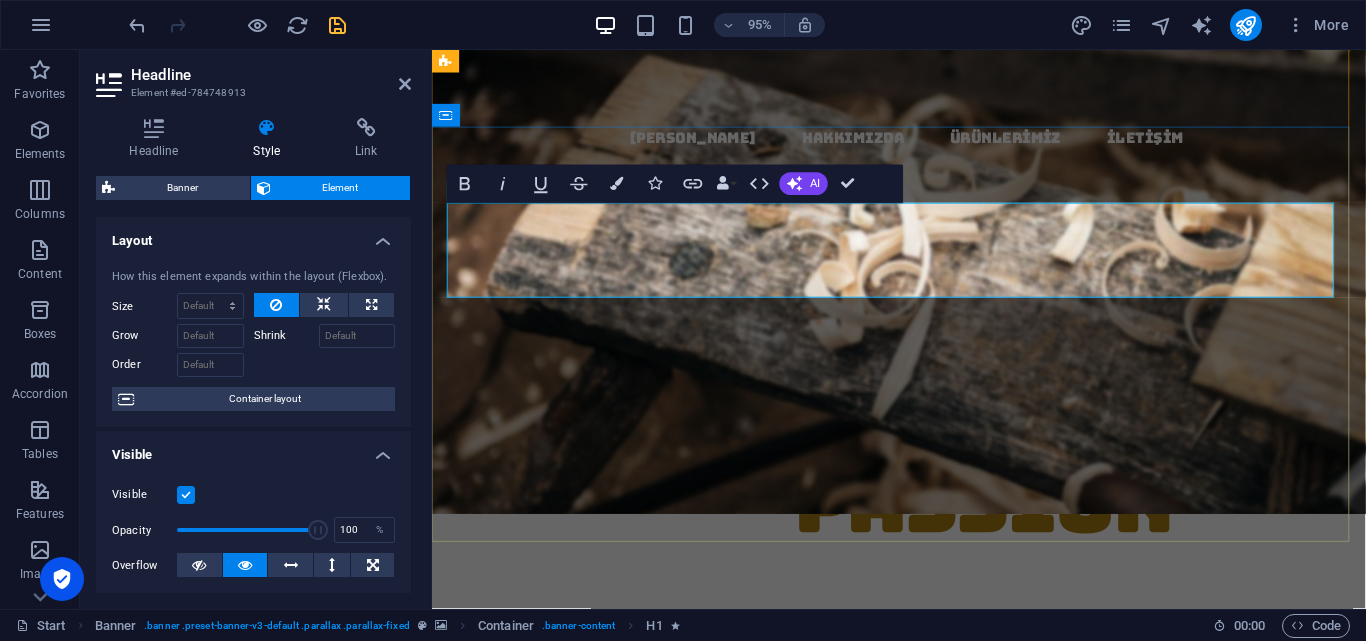 click on "Passion" at bounding box center [1013, 526] 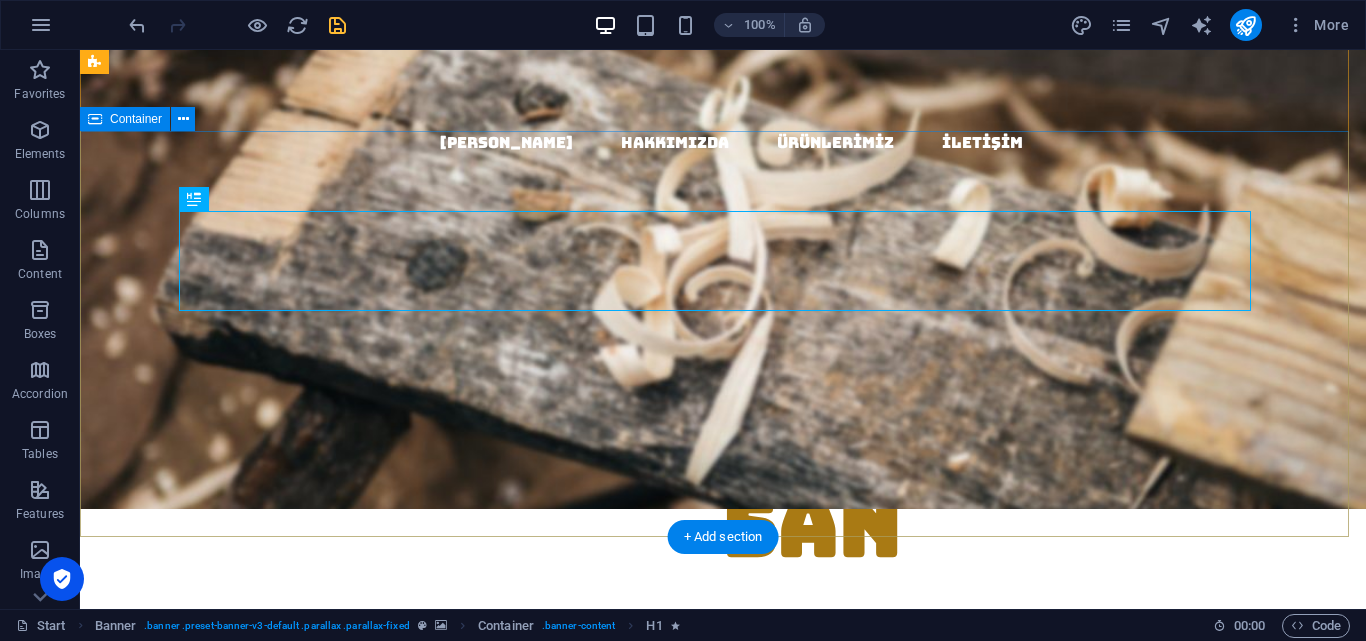 click on "tUN sAn Lorem ipsum dolor sit amet, consectetuer adipiscing elit. Aenean commodo ligula eget dolor. Aenean massa. Cum sociis natoque penatibus et magnis dis parturient montes, nascetur ridiculus mus. About us Our Services" at bounding box center [723, 628] 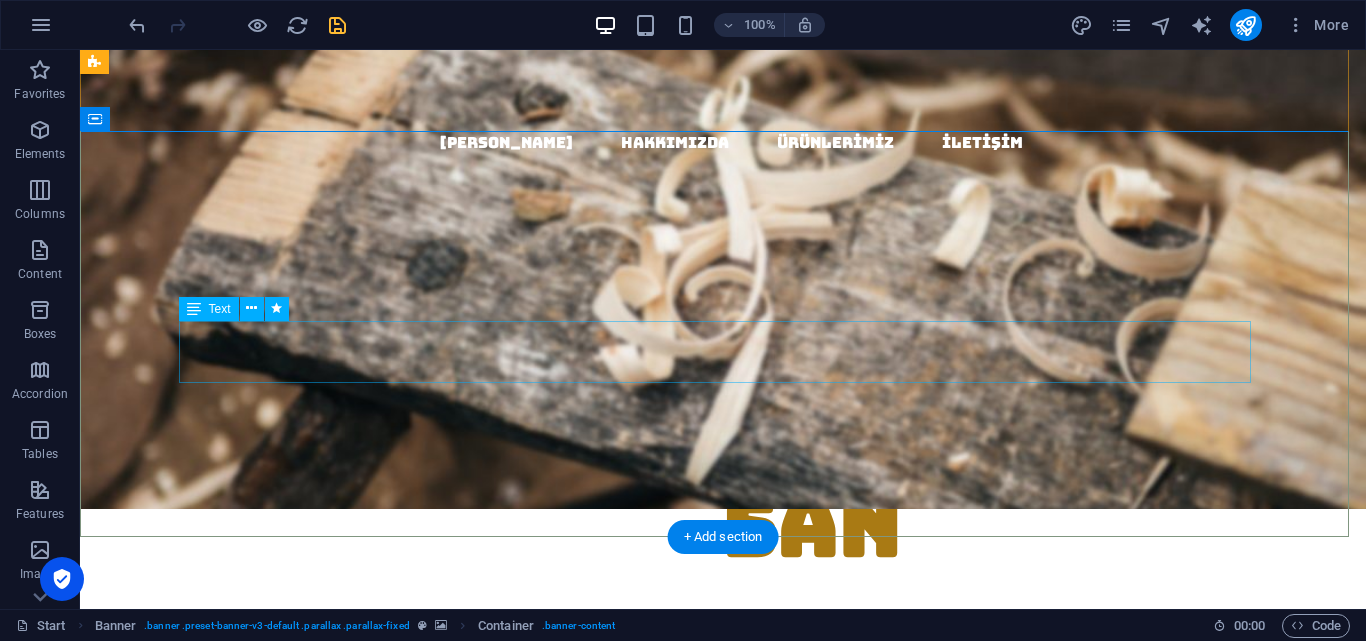 click on "Lorem ipsum dolor sit amet, consectetuer adipiscing elit. Aenean commodo ligula eget dolor. Aenean massa. Cum sociis natoque penatibus et magnis dis parturient montes, nascetur ridiculus mus." at bounding box center (723, 618) 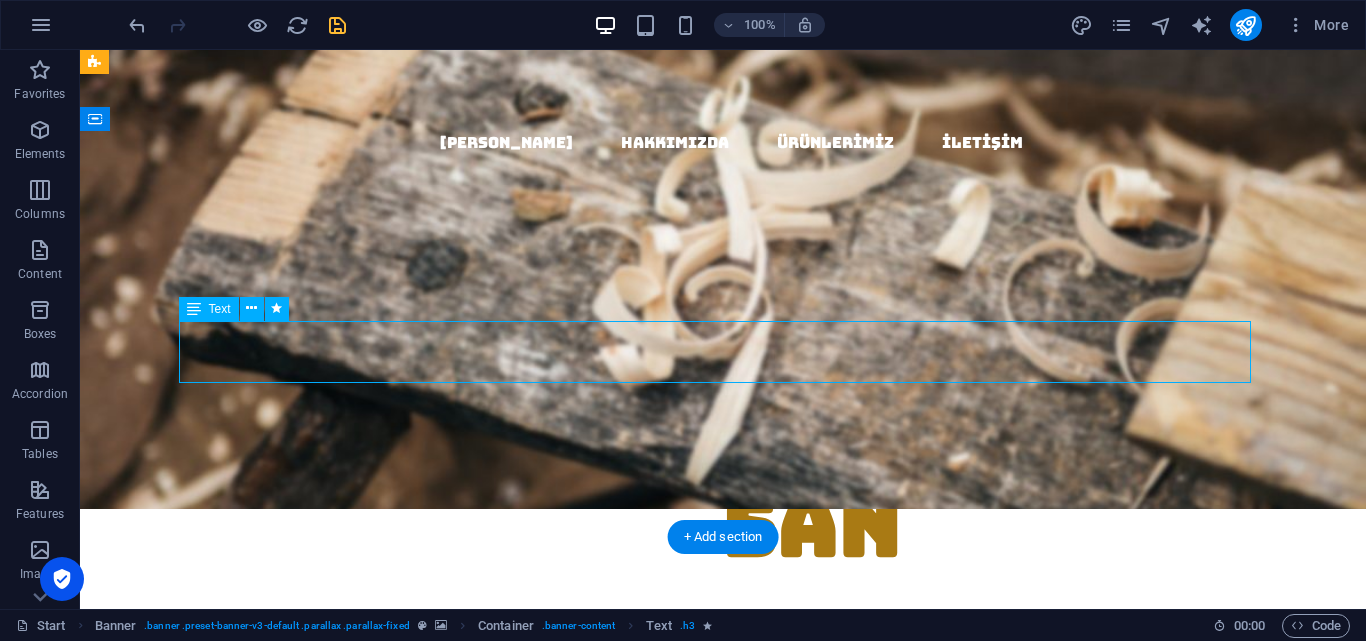 click on "Lorem ipsum dolor sit amet, consectetuer adipiscing elit. Aenean commodo ligula eget dolor. Aenean massa. Cum sociis natoque penatibus et magnis dis parturient montes, nascetur ridiculus mus." at bounding box center [723, 618] 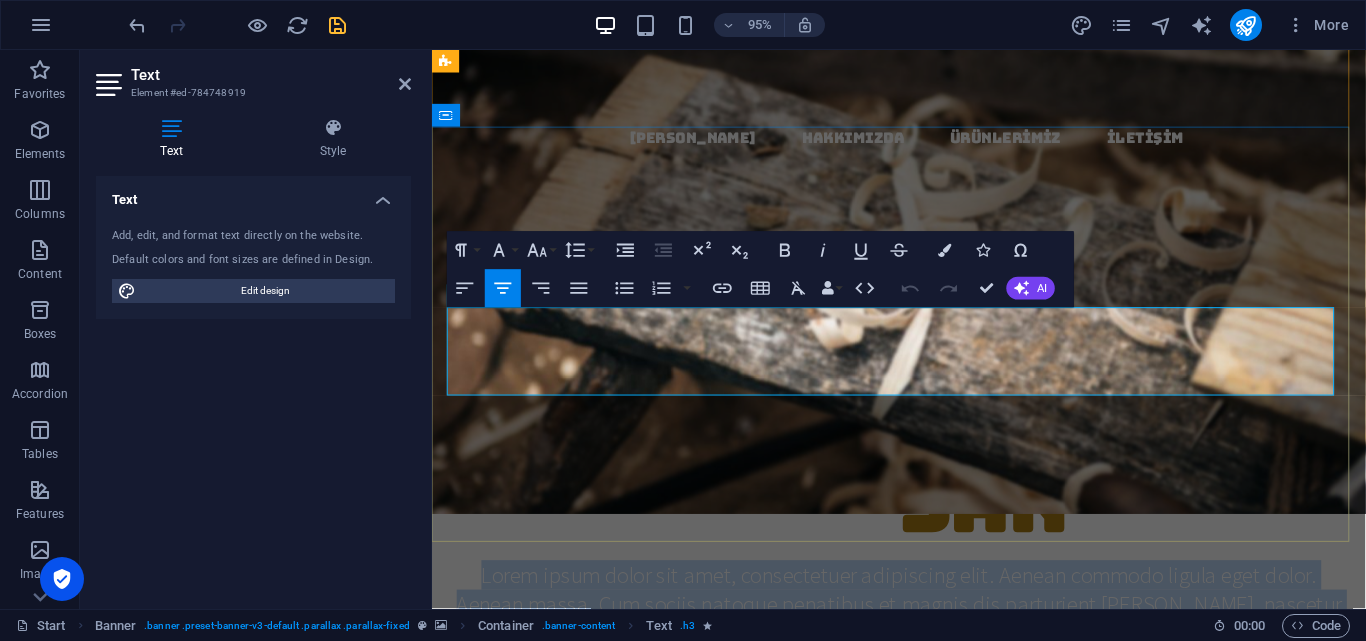 drag, startPoint x: 469, startPoint y: 340, endPoint x: 1355, endPoint y: 406, distance: 888.45483 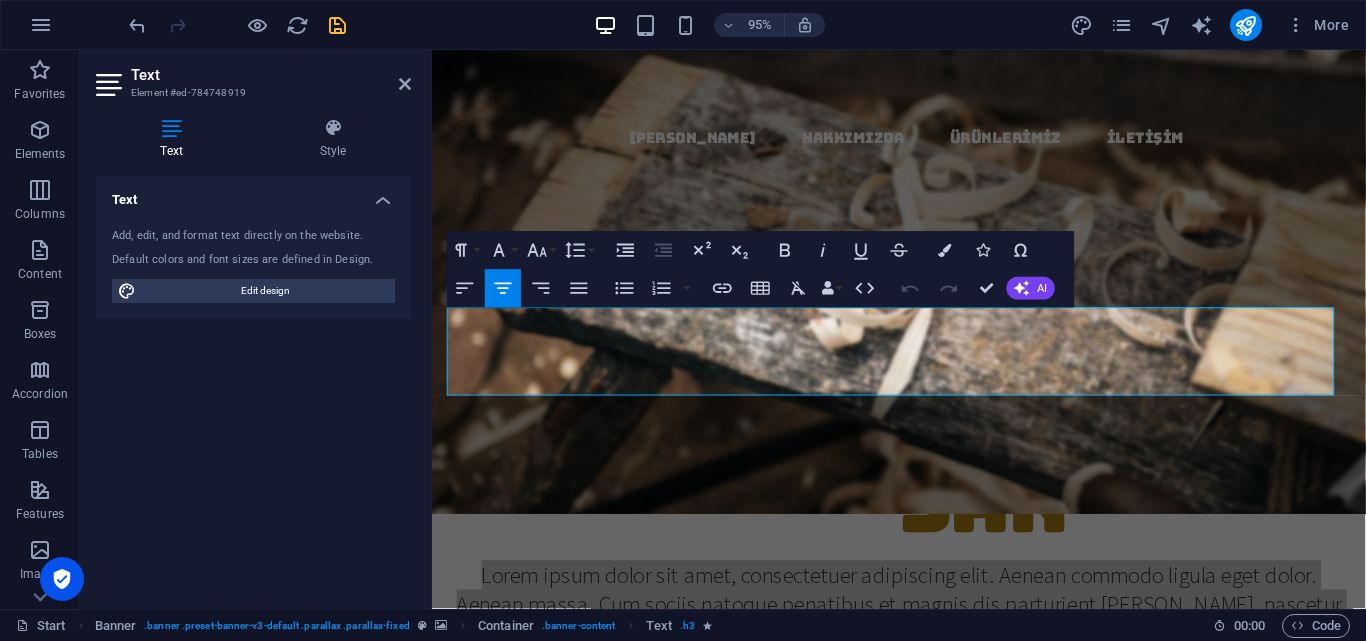 click on "Text Add, edit, and format text directly on the website. Default colors and font sizes are defined in Design. Edit design Alignment Left aligned Centered Right aligned" at bounding box center [253, 384] 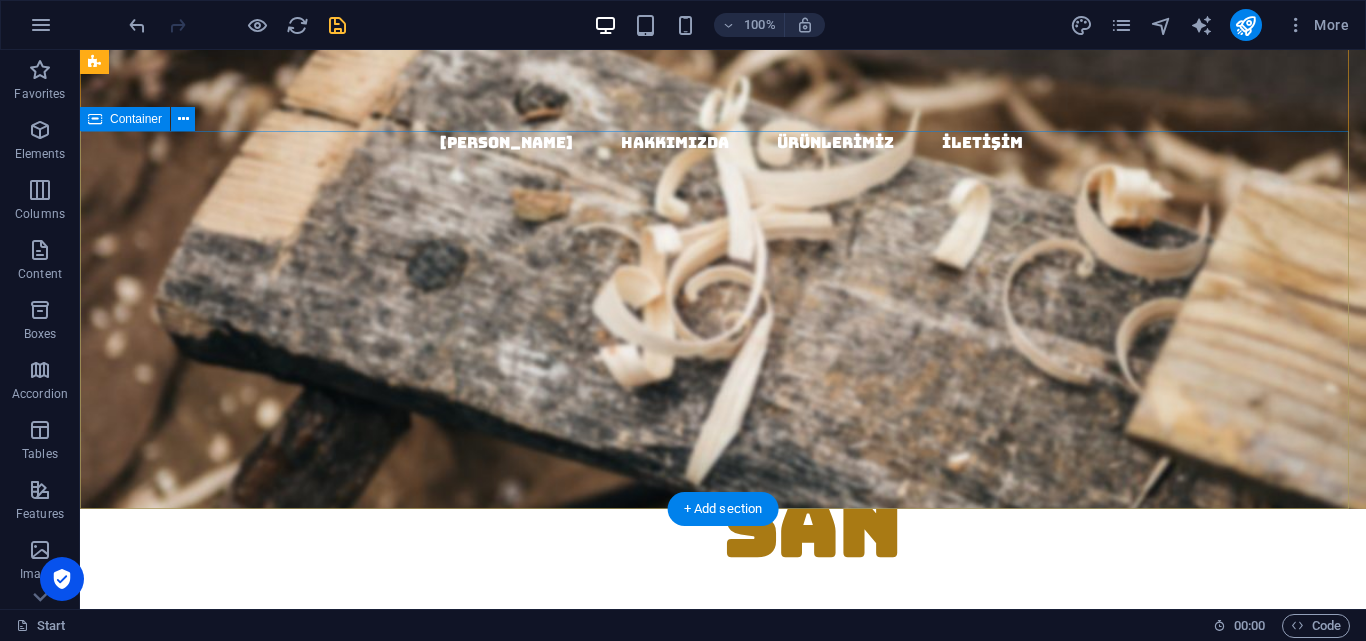 click on "tUN sAn About us Our Services" at bounding box center (723, 597) 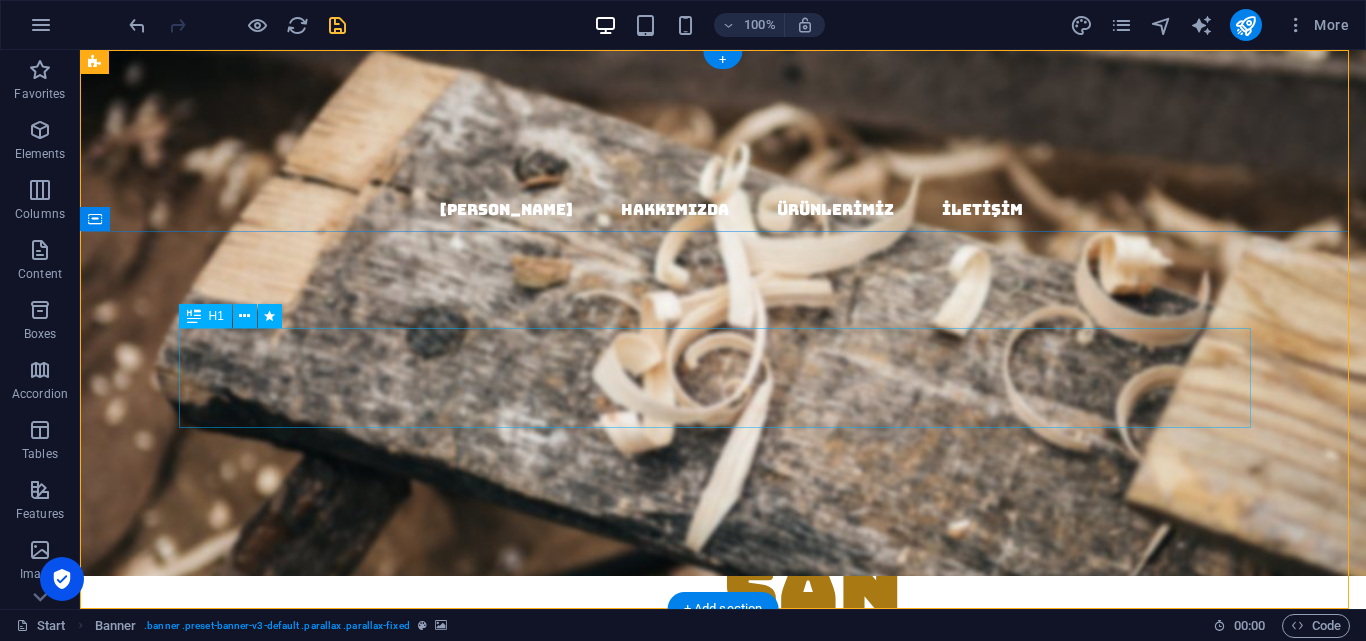 scroll, scrollTop: 0, scrollLeft: 0, axis: both 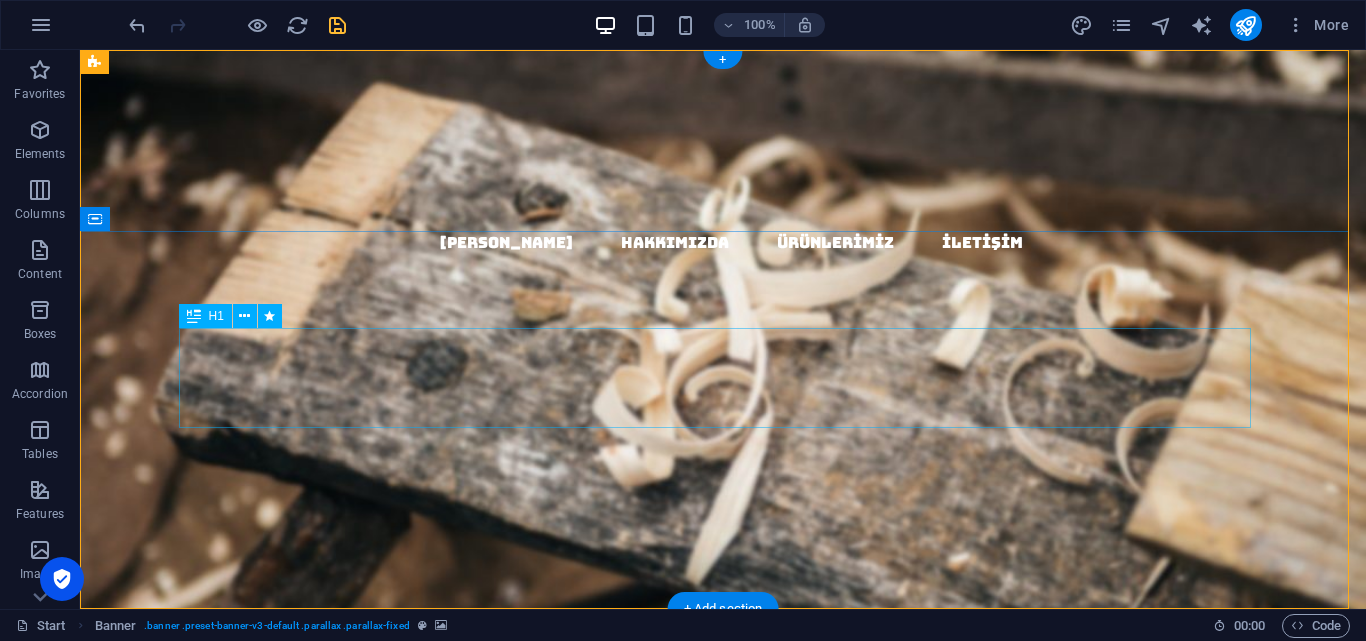click on "tUN sAn" at bounding box center (723, 627) 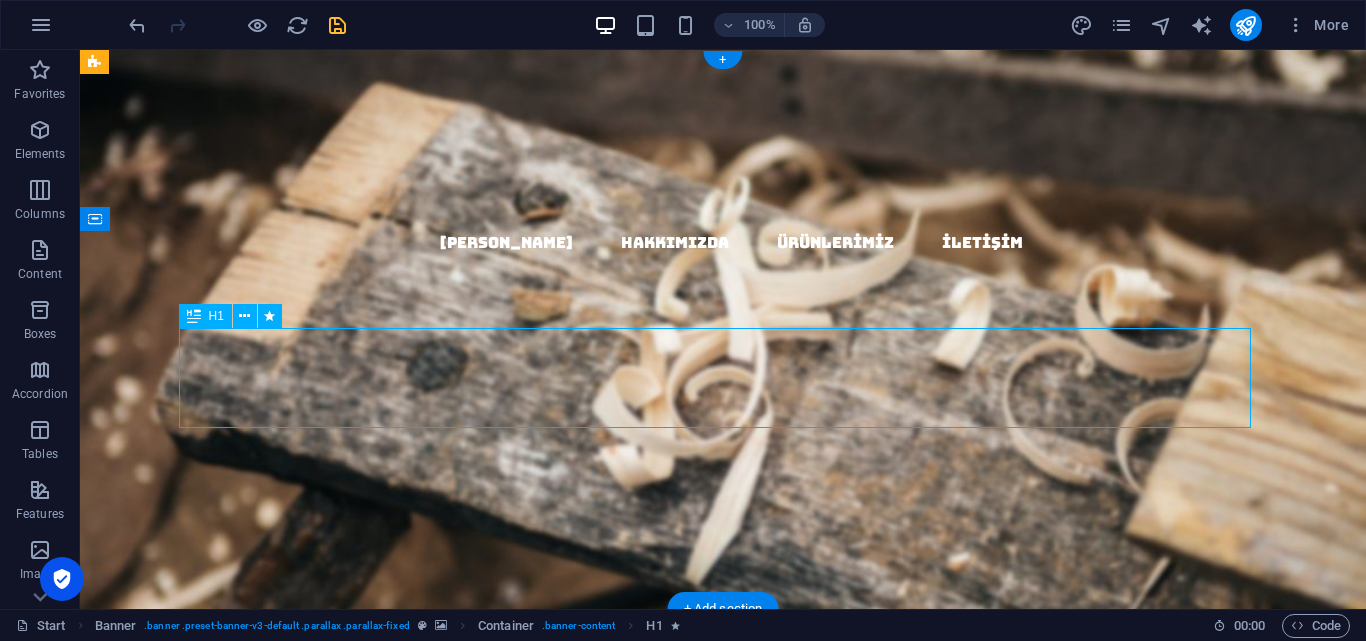 click on "tUN sAn" at bounding box center [723, 627] 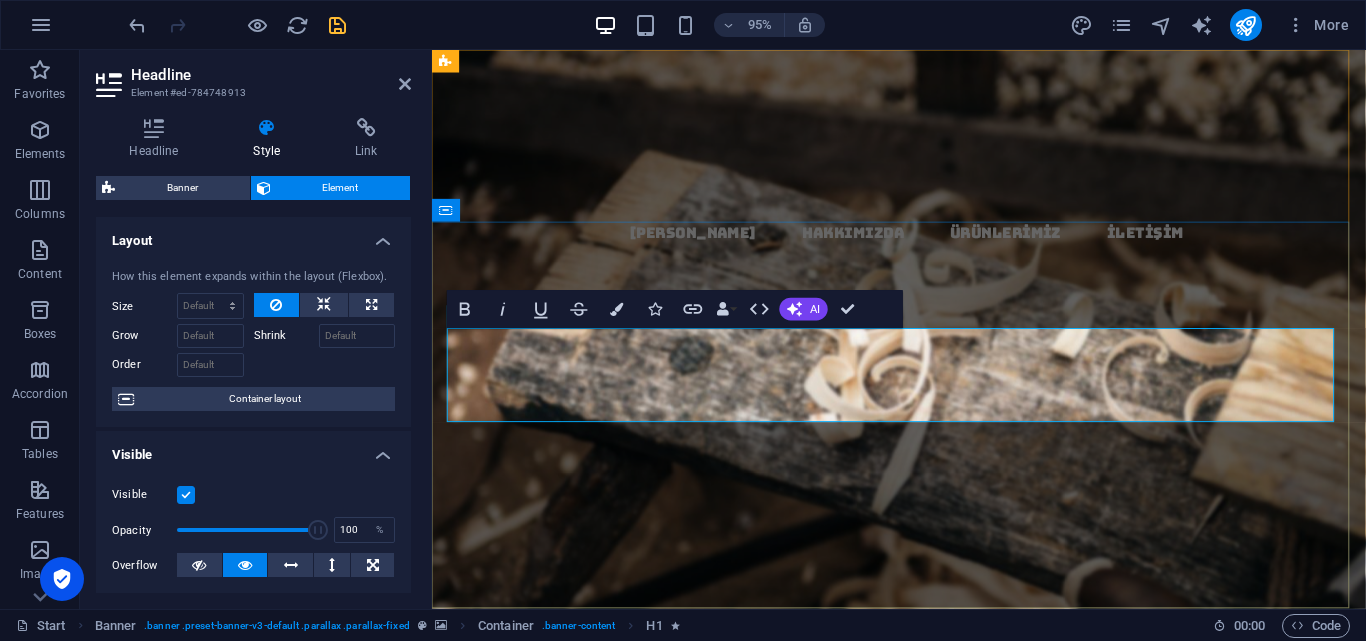 click on "tUN sAn" at bounding box center (923, 627) 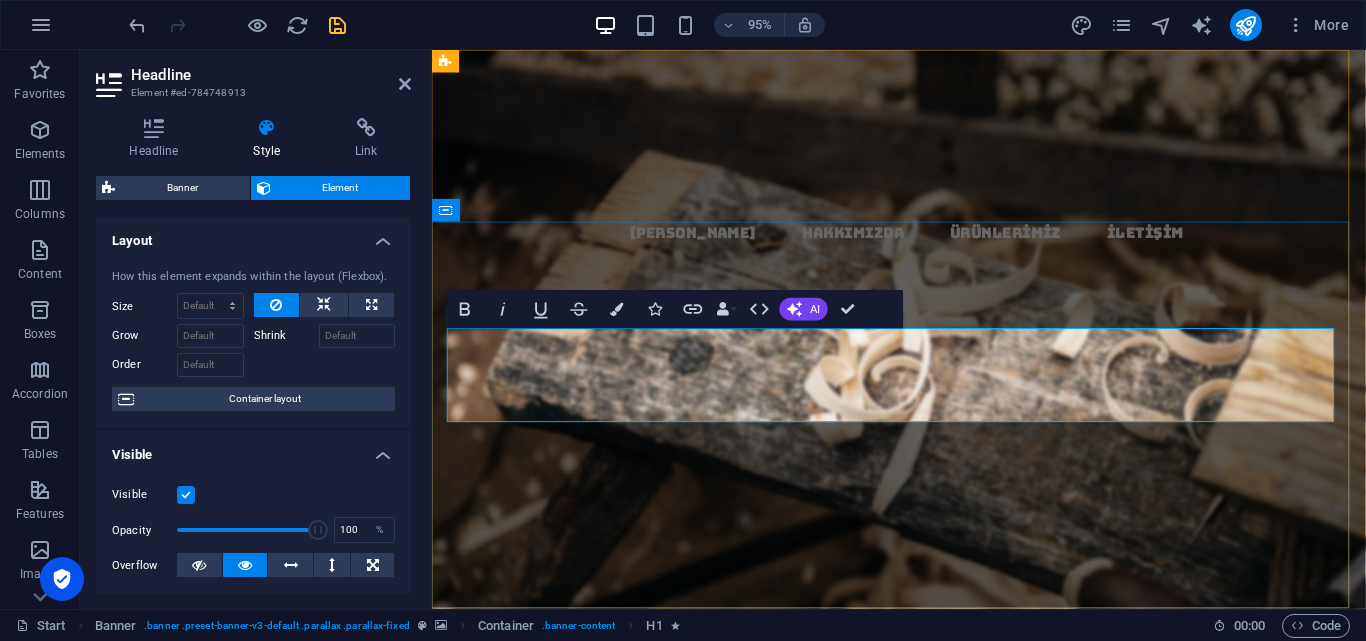 click on "sAn" at bounding box center [1014, 626] 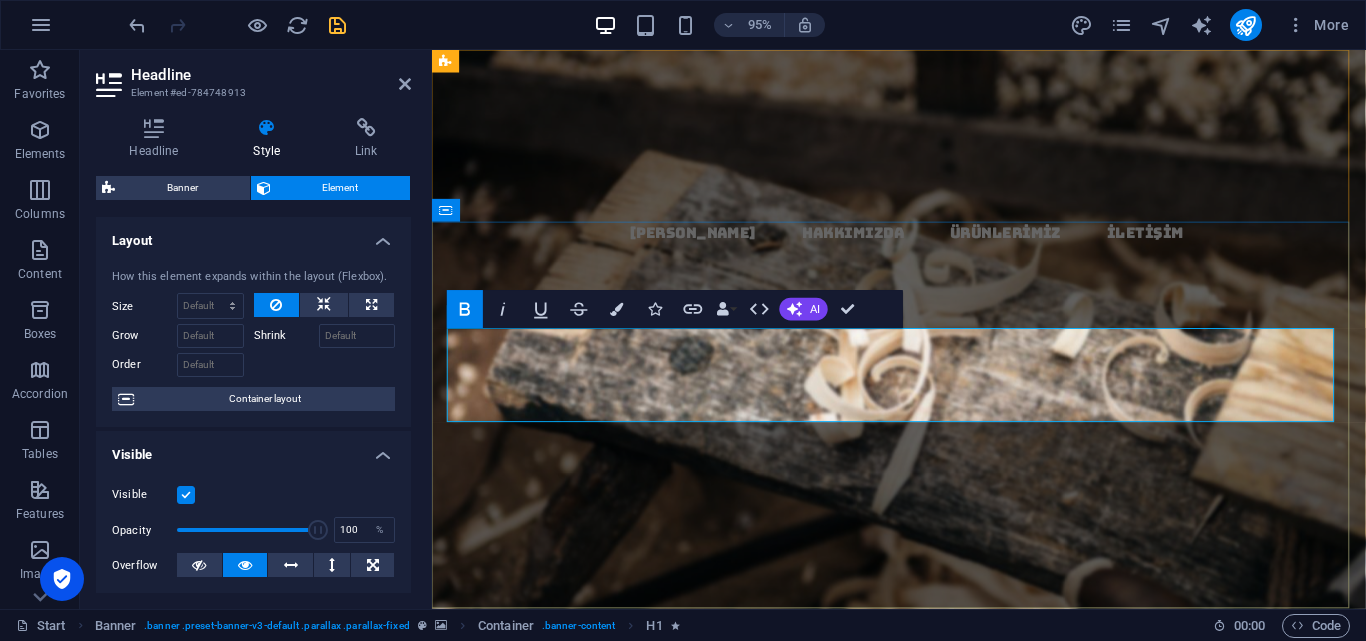 click on "tUN" at bounding box center [835, 626] 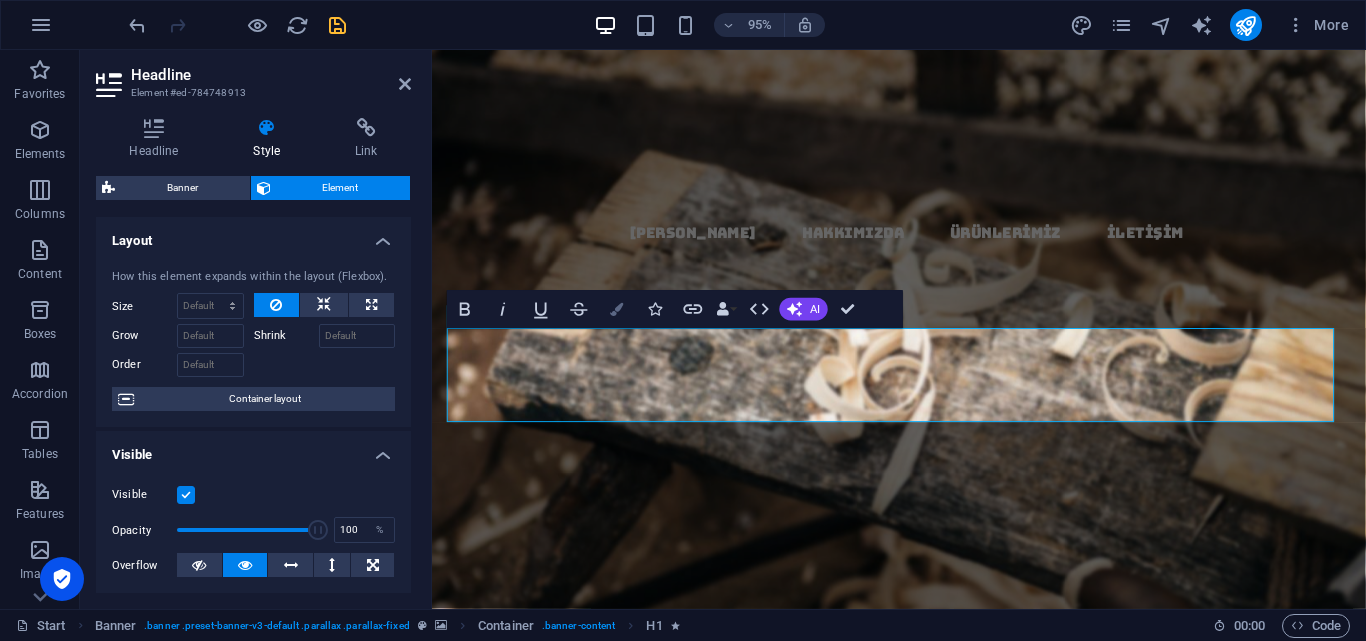 click at bounding box center [617, 308] 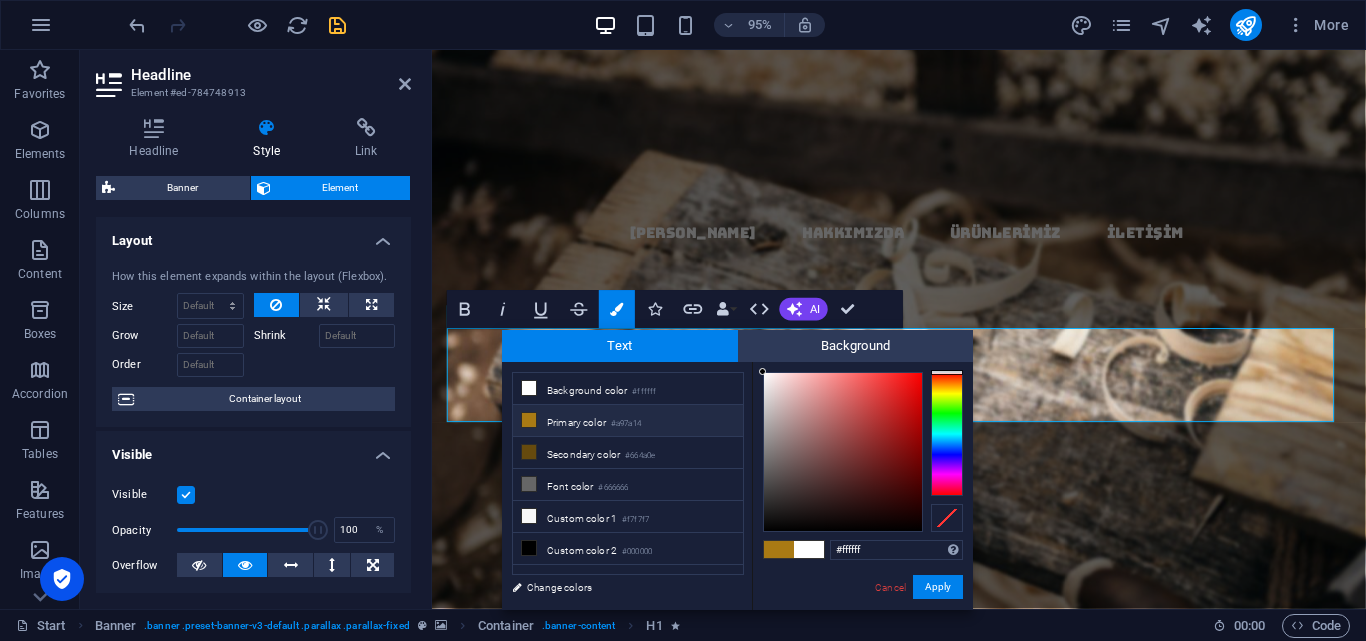 click on "Primary color
#a97a14" at bounding box center (628, 421) 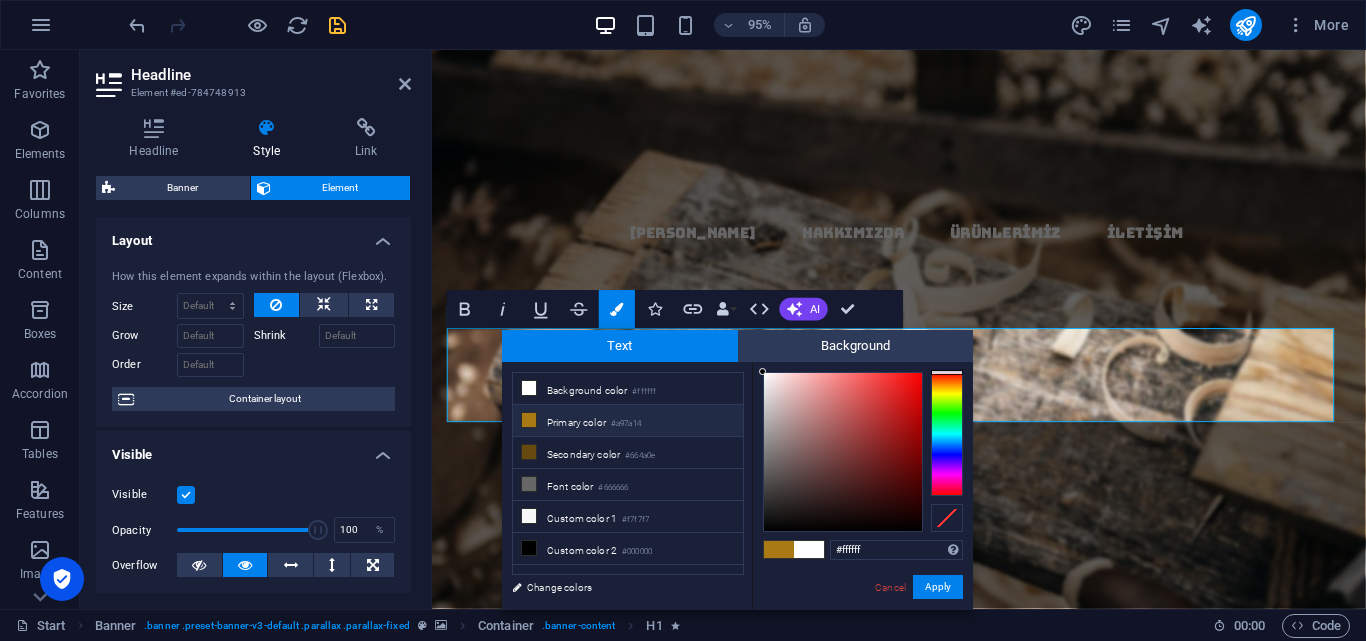 type on "#a97a14" 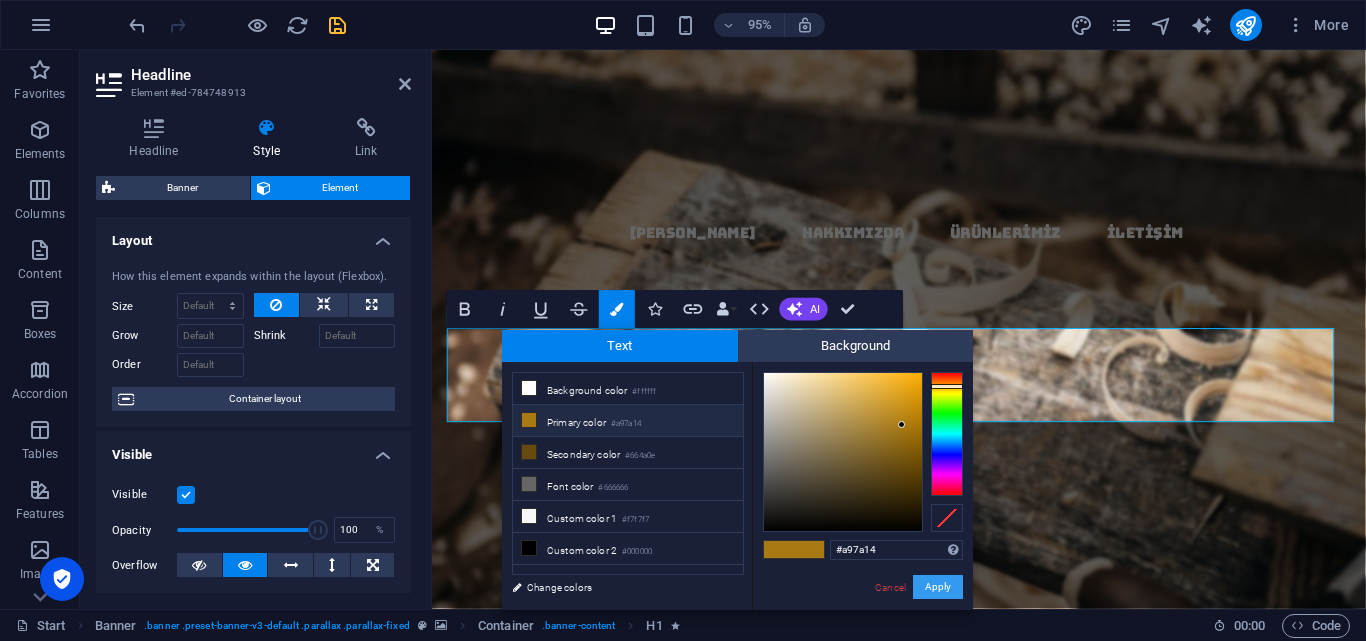click on "Apply" at bounding box center (938, 587) 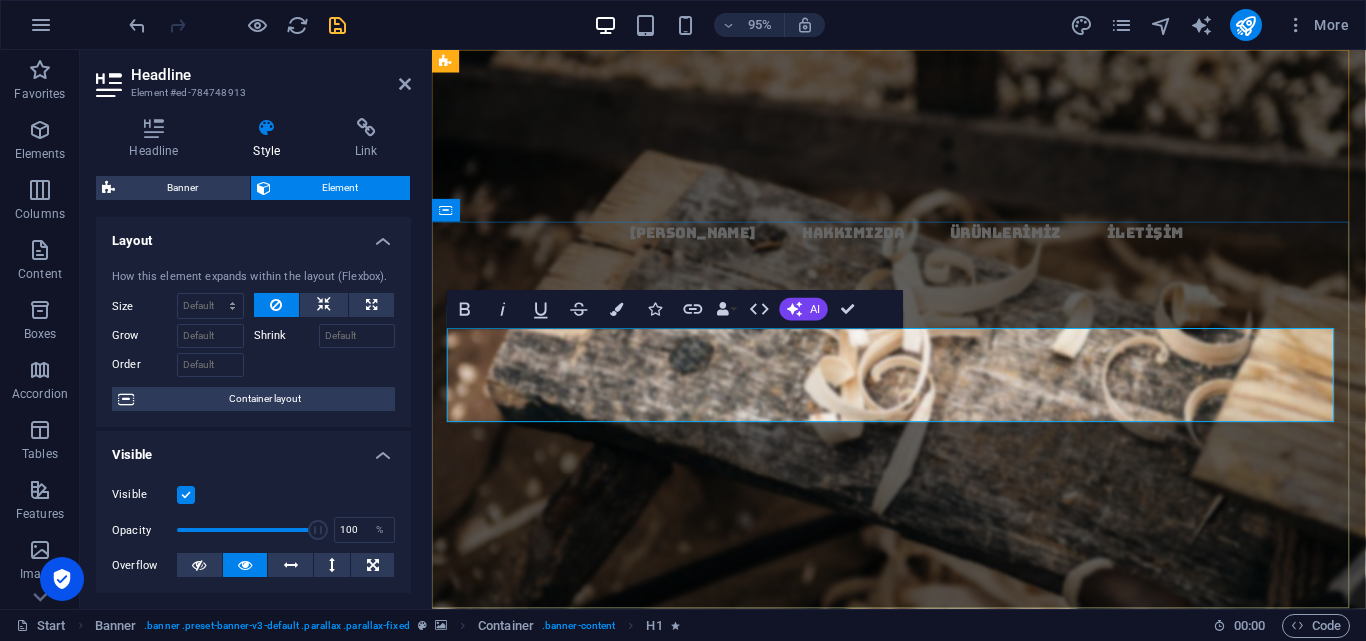 click on "tUN​ ​" at bounding box center (835, 626) 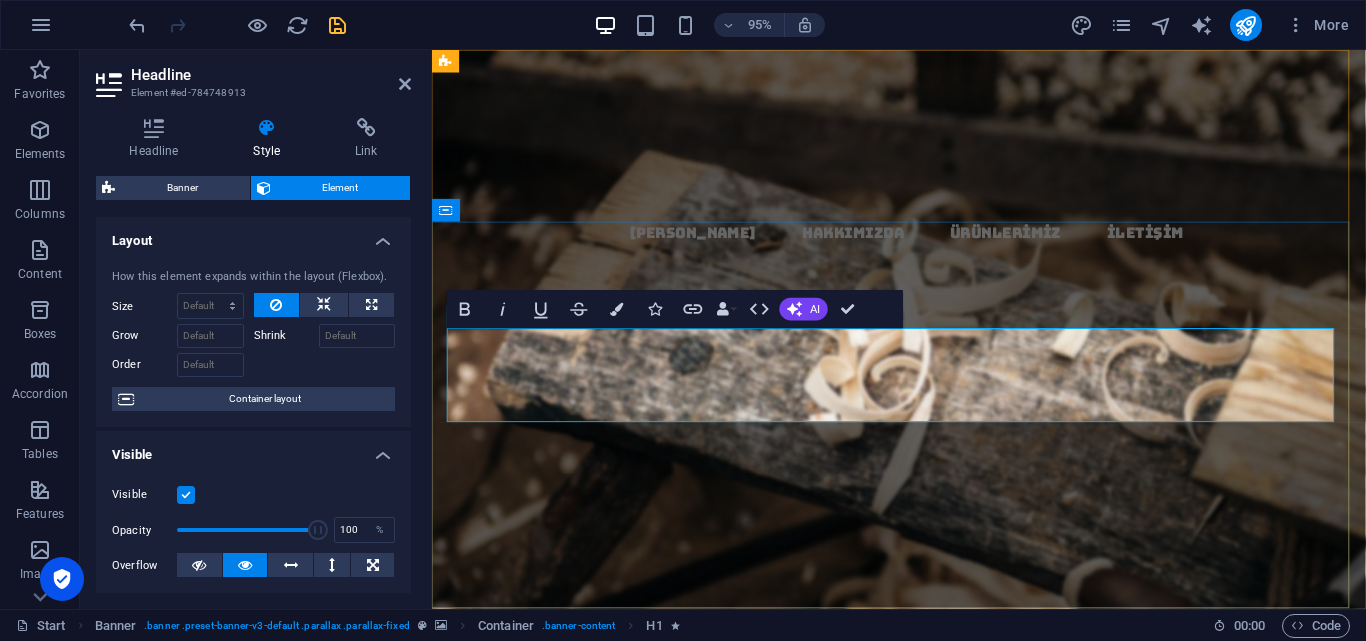 drag, startPoint x: 1094, startPoint y: 397, endPoint x: 928, endPoint y: 399, distance: 166.01205 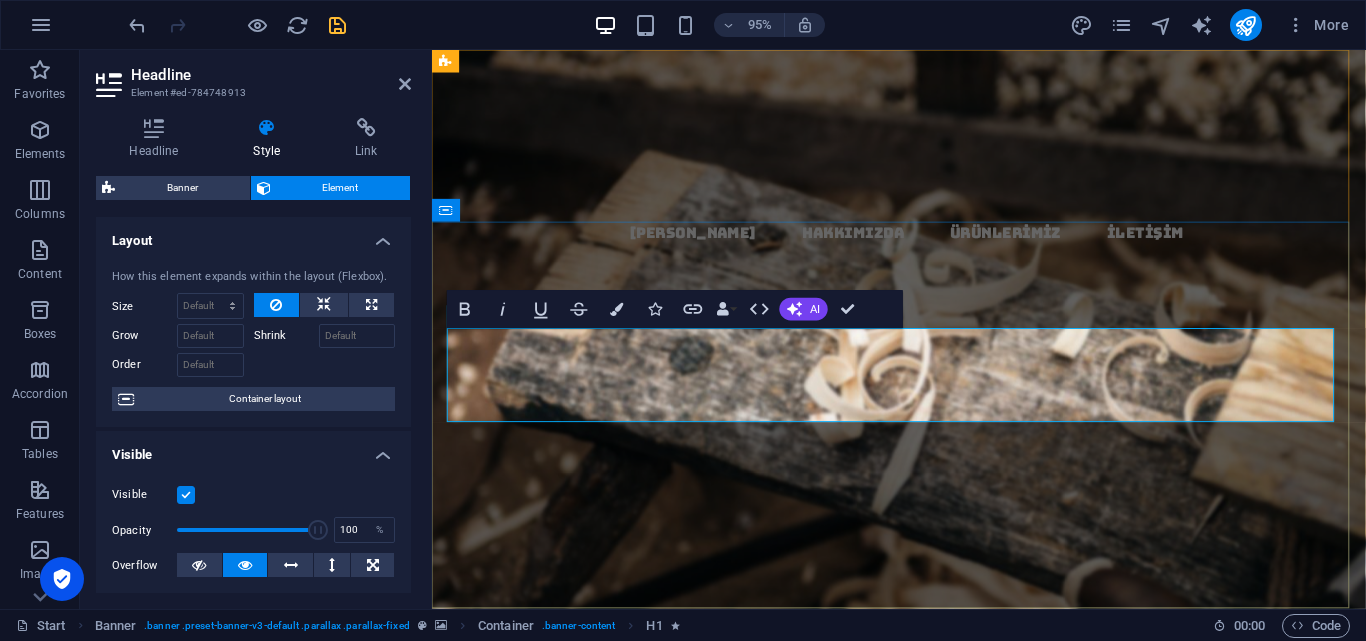 click on "tUN sAn" at bounding box center [923, 627] 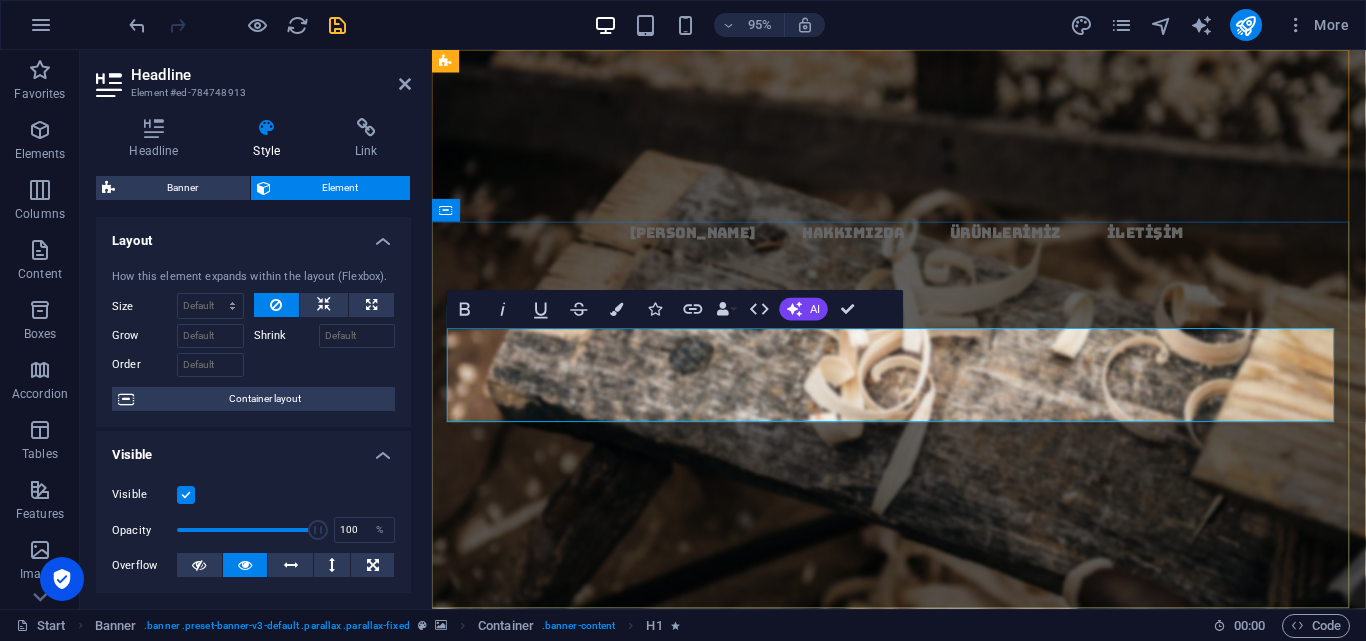 click on "tUN" at bounding box center (923, 627) 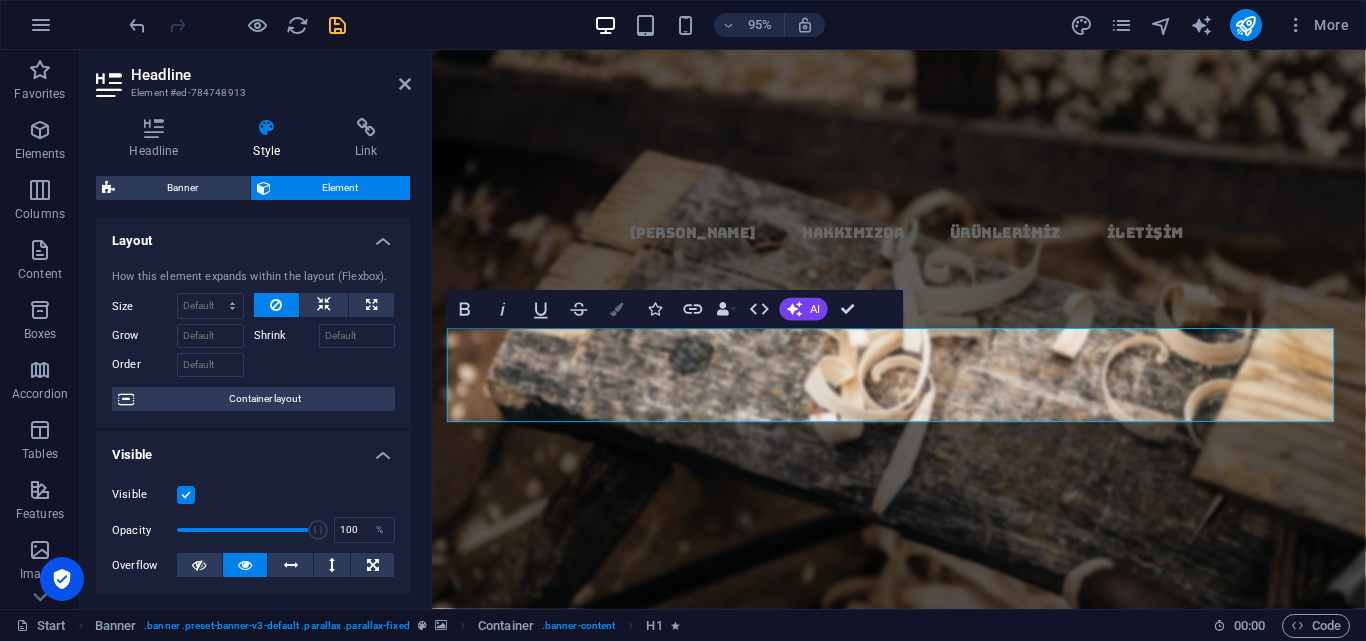 click on "Colors" at bounding box center [617, 309] 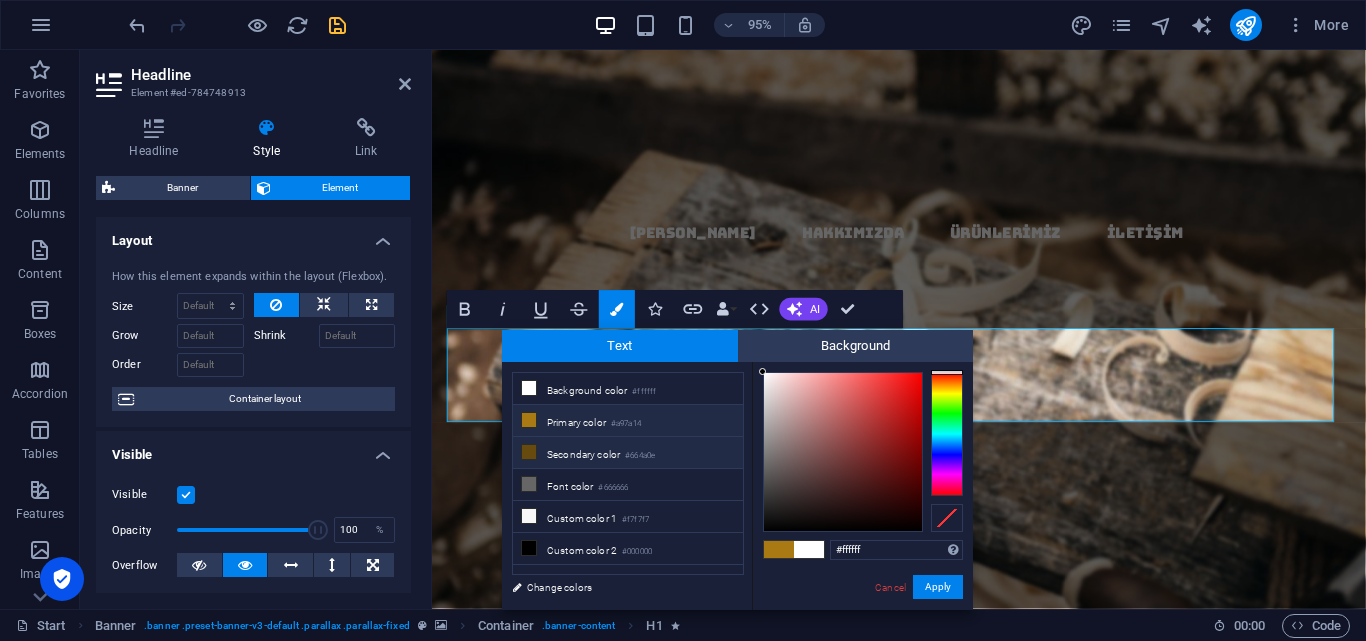 click on "Secondary color
#664a0e" at bounding box center (628, 453) 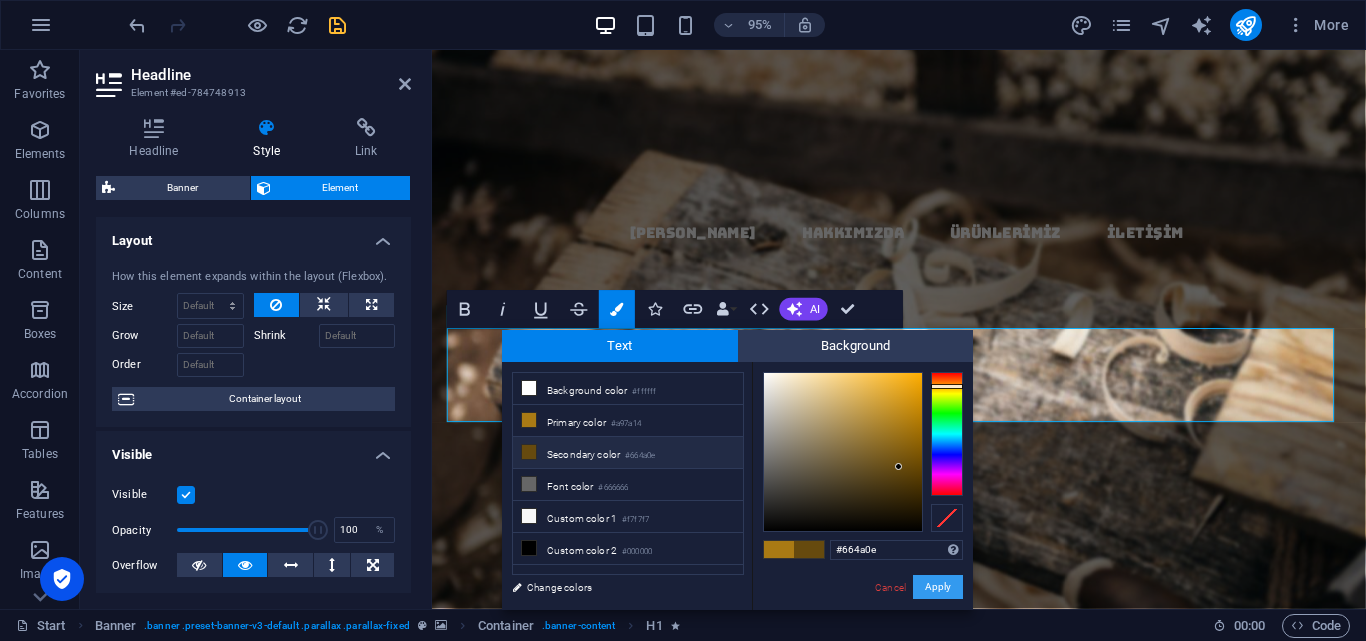 drag, startPoint x: 949, startPoint y: 587, endPoint x: 551, endPoint y: 553, distance: 399.44962 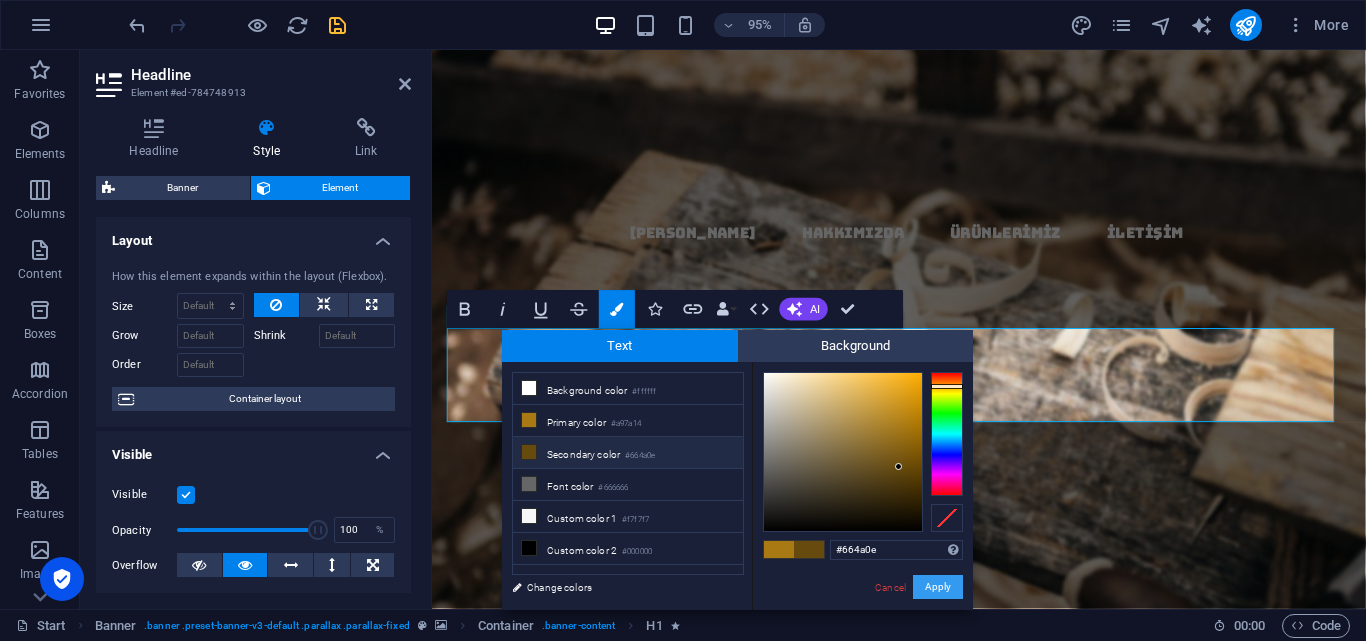 click on "Apply" at bounding box center (938, 587) 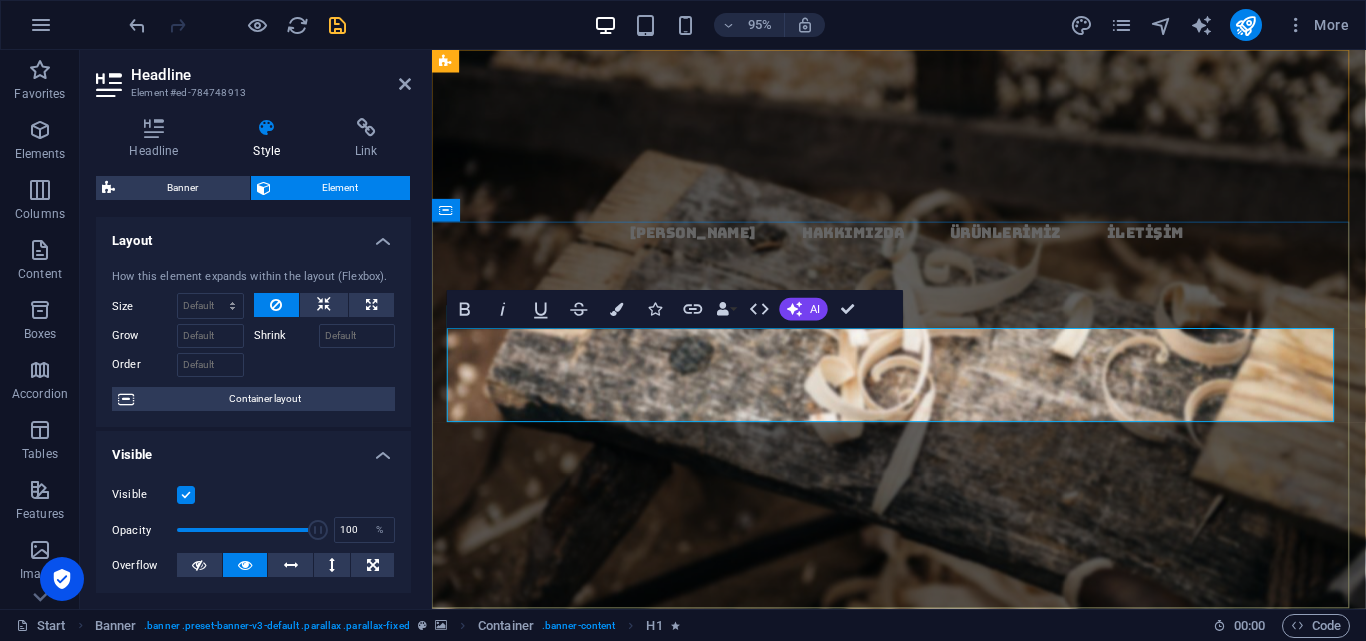 click on "TUN​ ​ tUN" at bounding box center (924, 626) 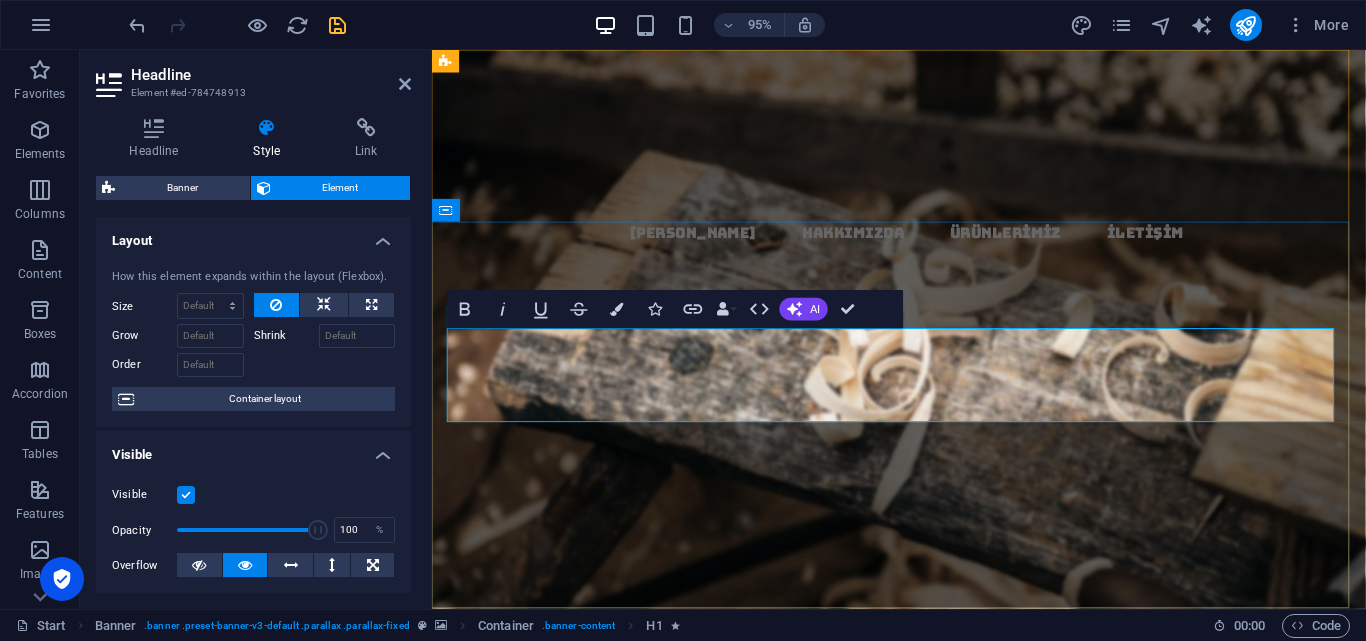 drag, startPoint x: 825, startPoint y: 399, endPoint x: 637, endPoint y: 405, distance: 188.09572 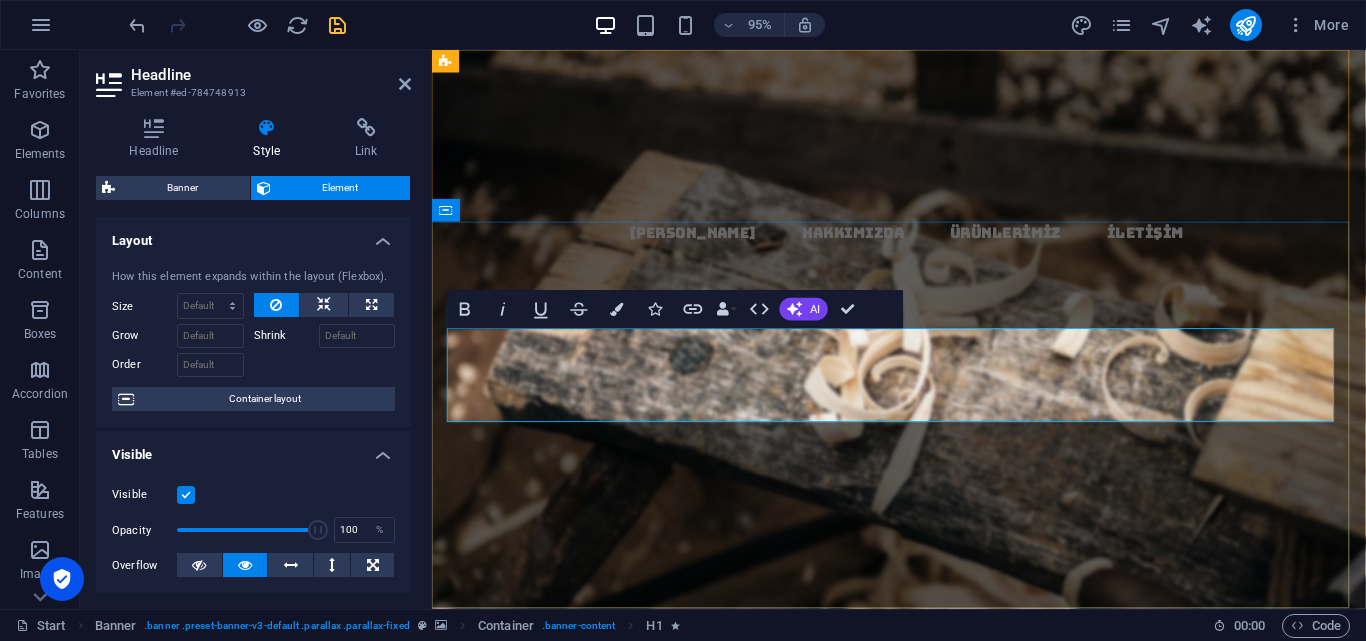 click on "TUN​ TUN tUN" at bounding box center (923, 627) 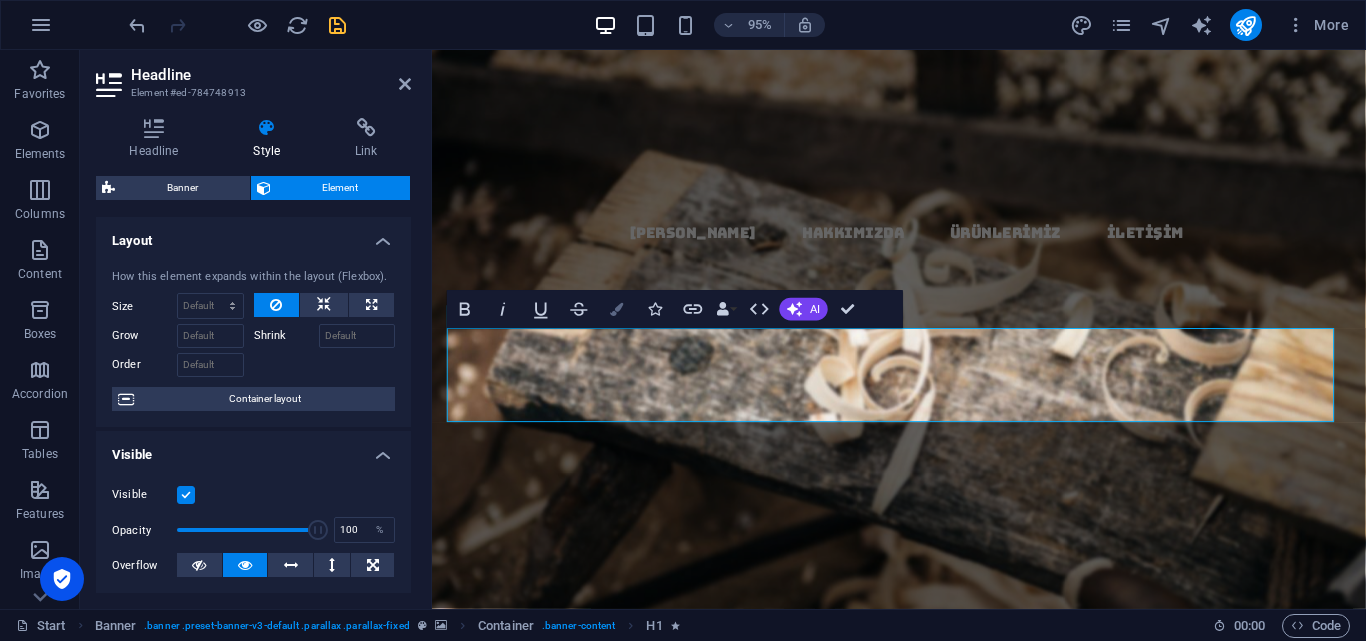 click on "Colors" at bounding box center (617, 309) 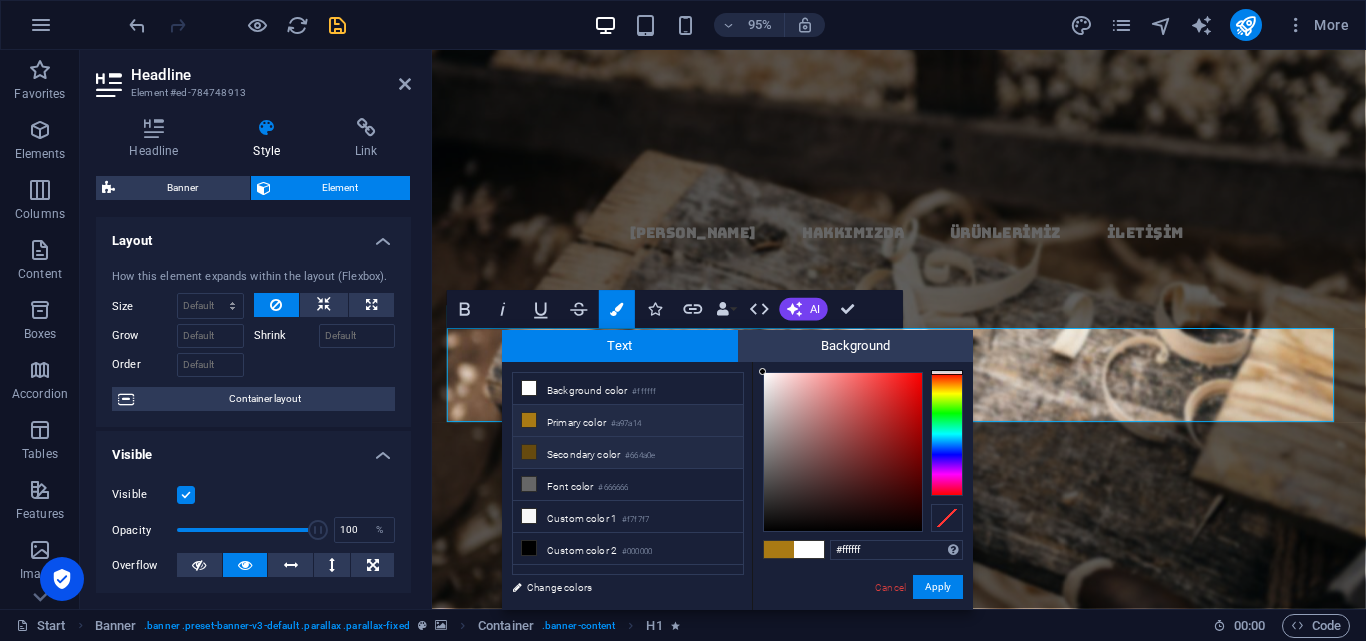 click on "Primary color
#a97a14" at bounding box center (628, 421) 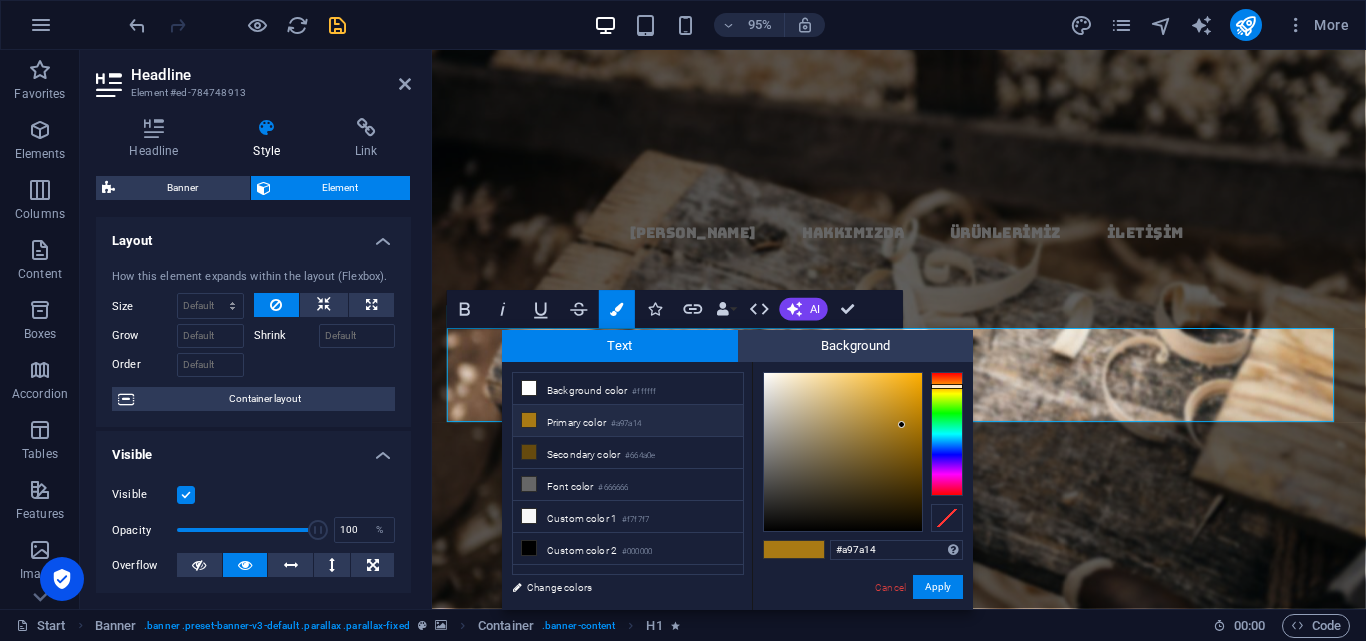 click on "Primary color
#a97a14" at bounding box center (628, 421) 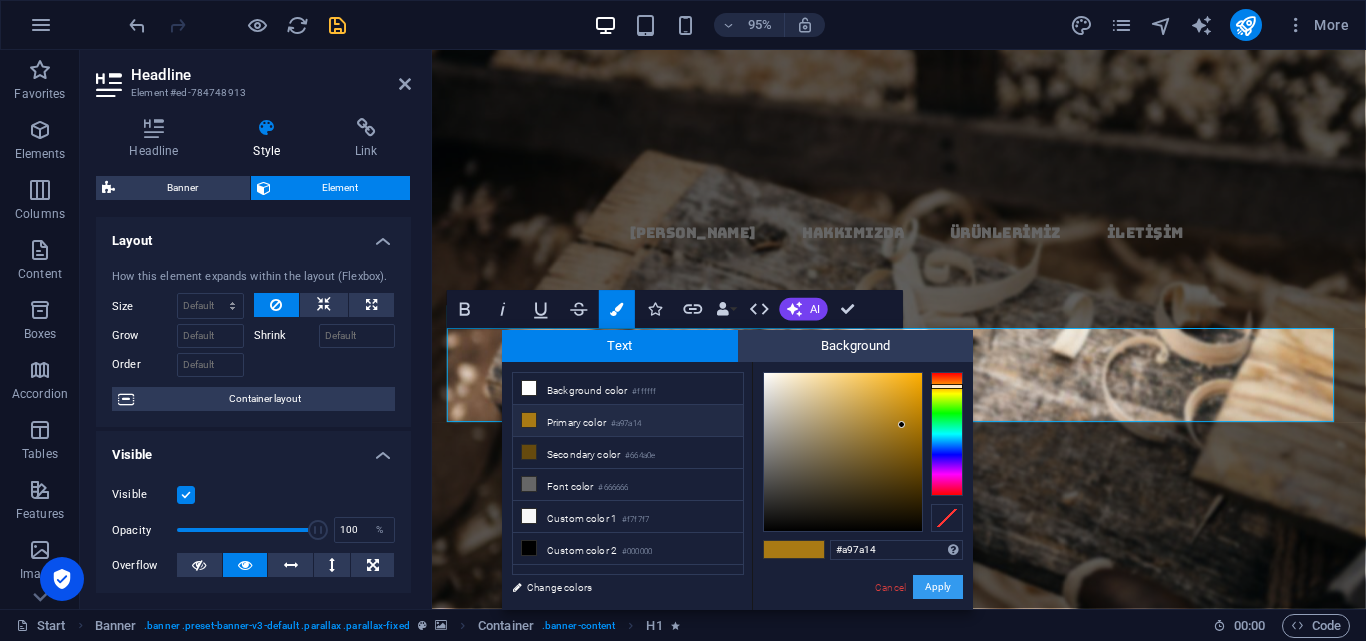 click on "Apply" at bounding box center (938, 587) 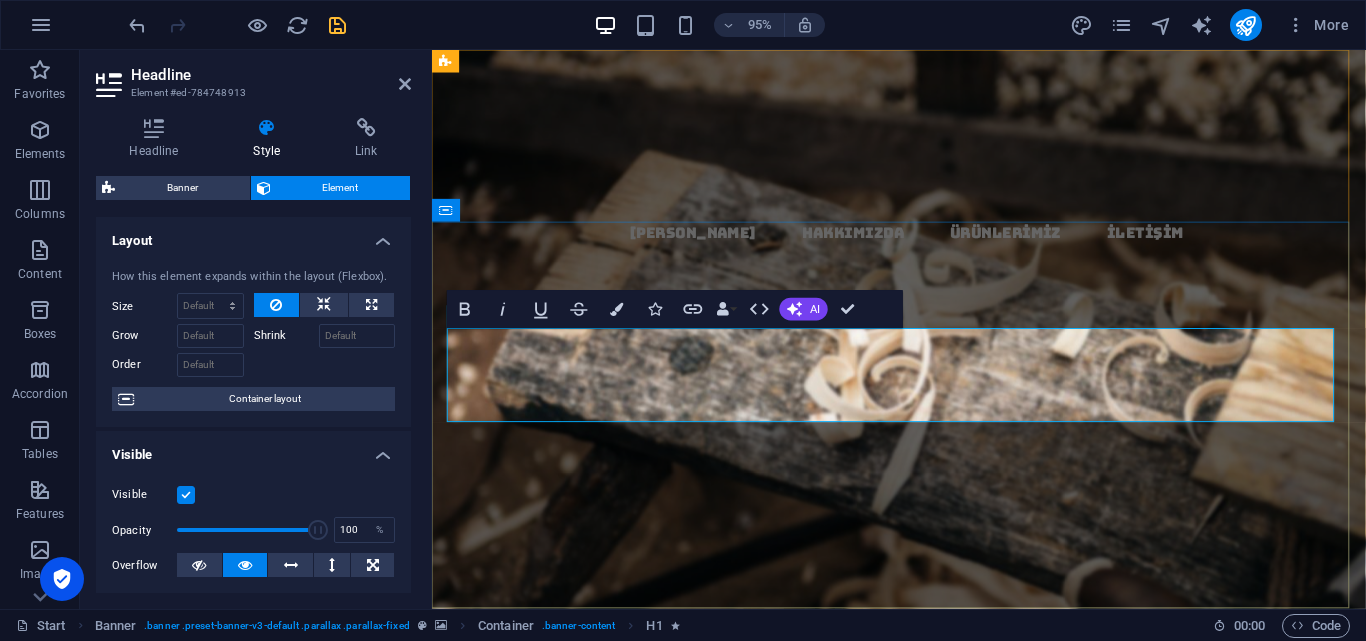 click on "TUN" at bounding box center [834, 626] 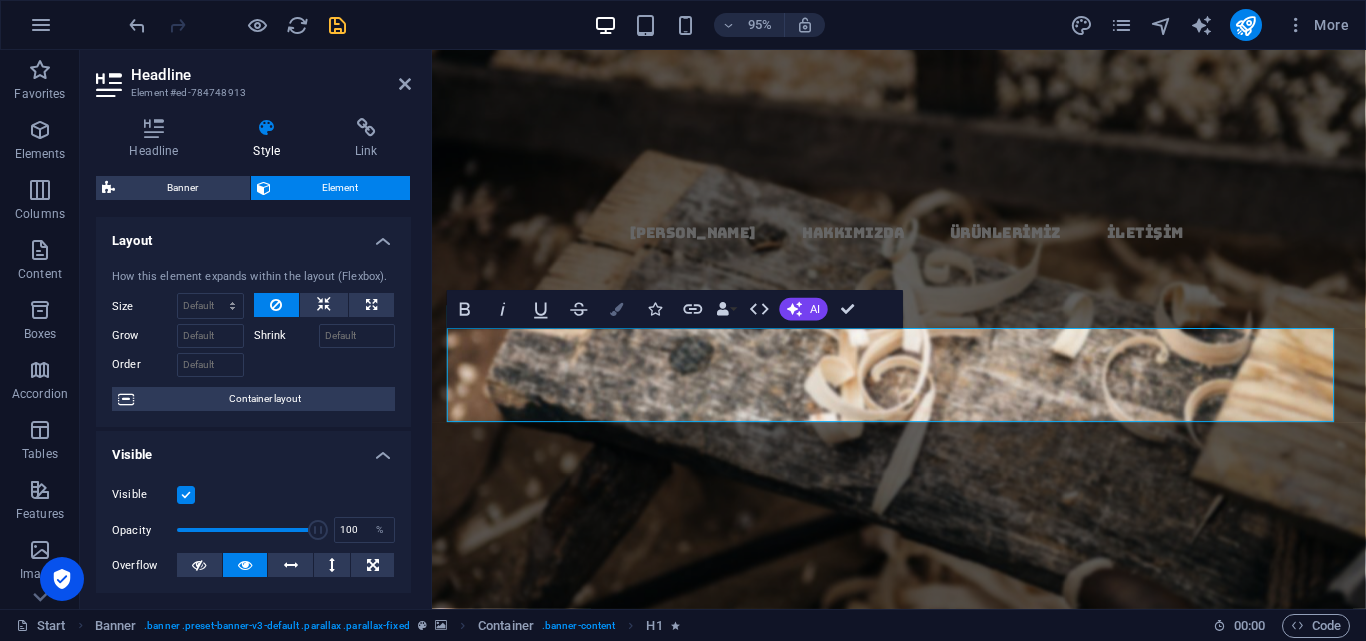 click on "Colors" at bounding box center (617, 309) 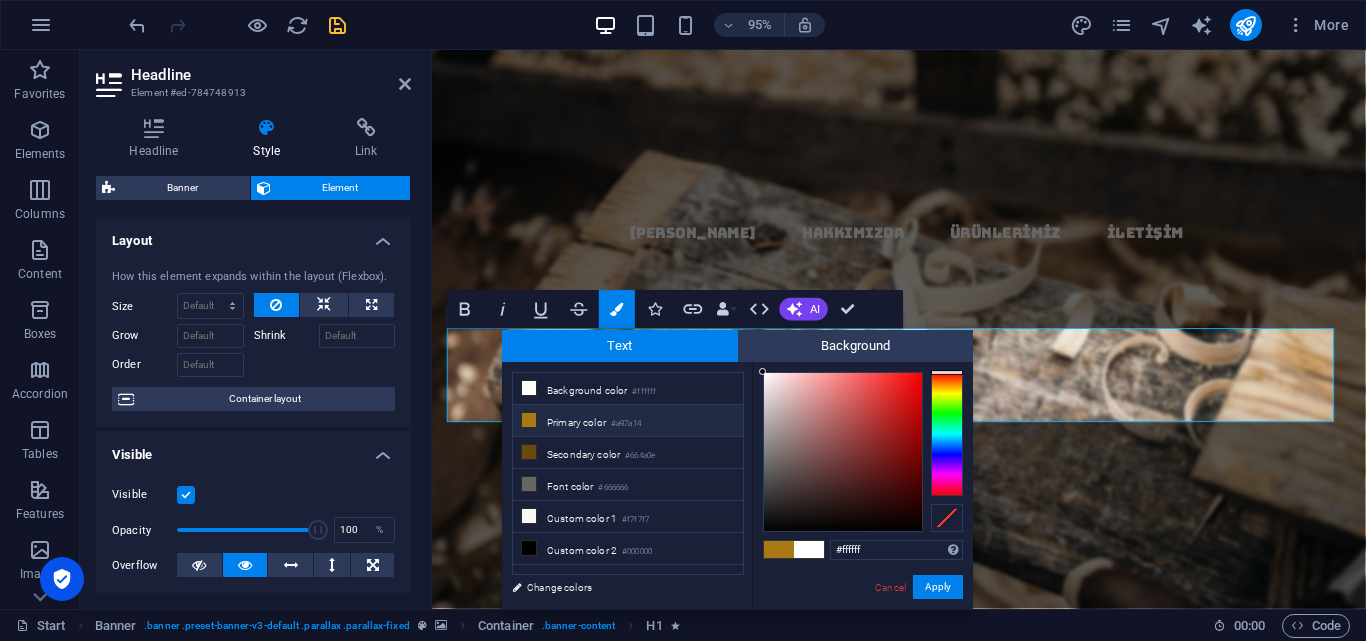 click at bounding box center [809, 549] 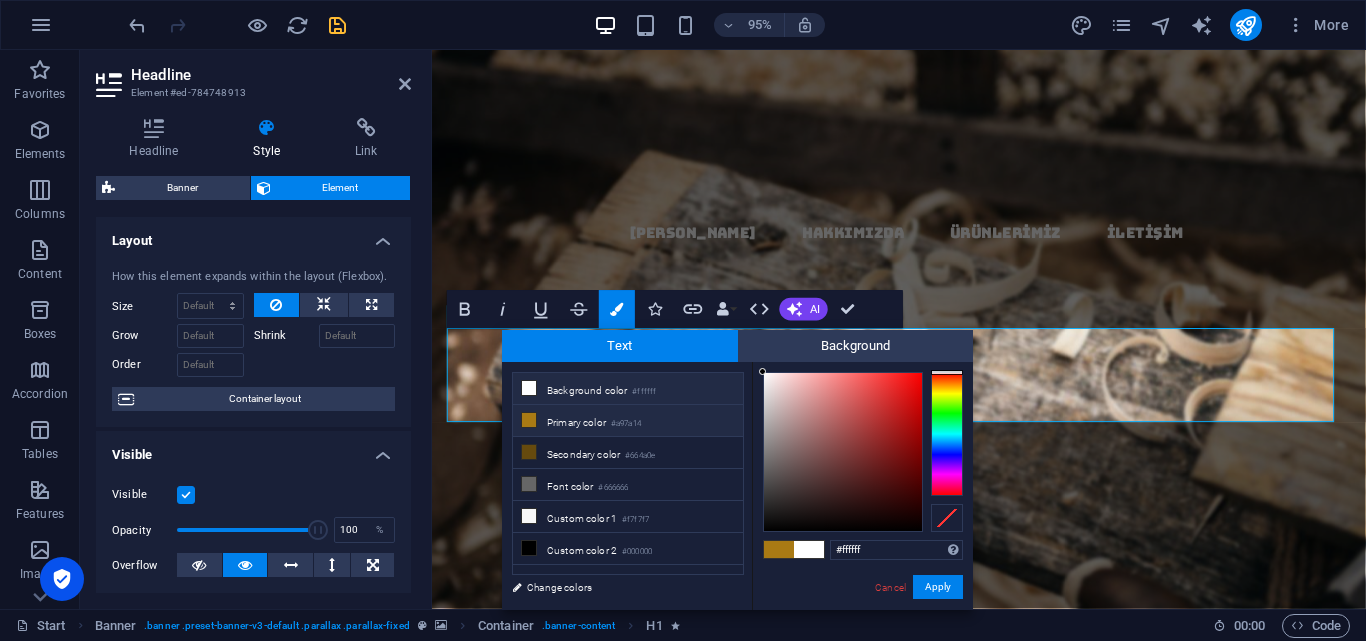 click on "Background color
#ffffff" at bounding box center [628, 389] 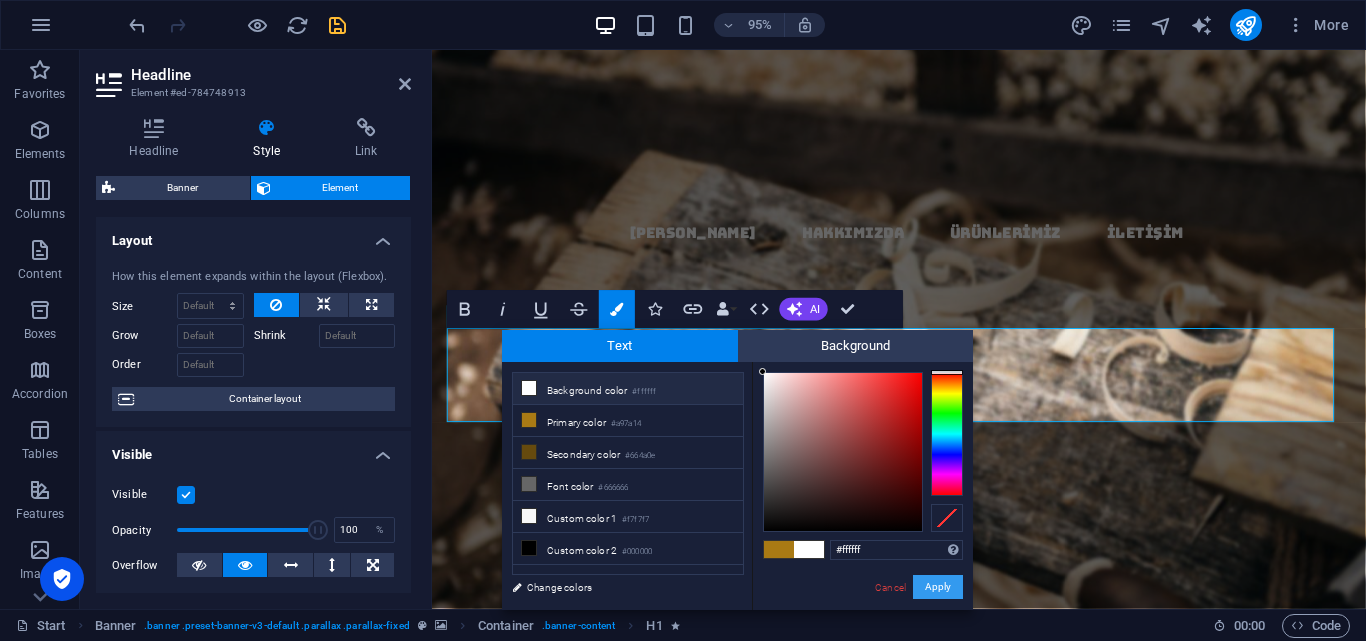 drag, startPoint x: 933, startPoint y: 579, endPoint x: 534, endPoint y: 555, distance: 399.72116 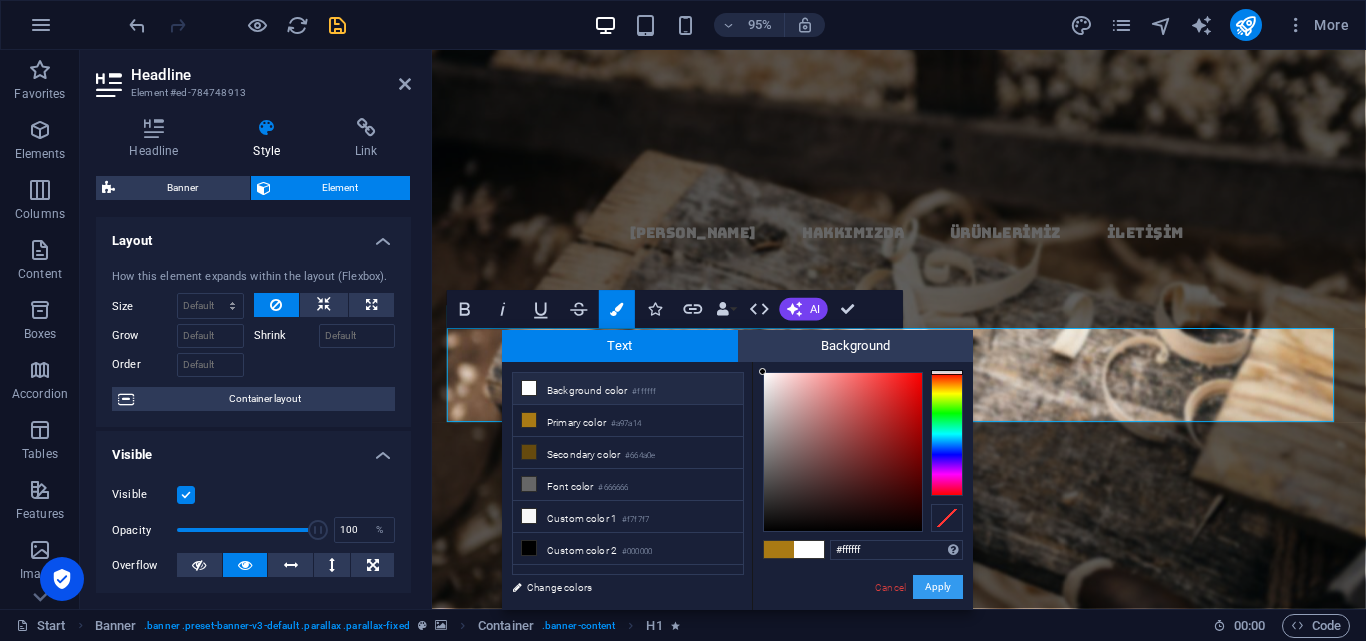 click on "Apply" at bounding box center (938, 587) 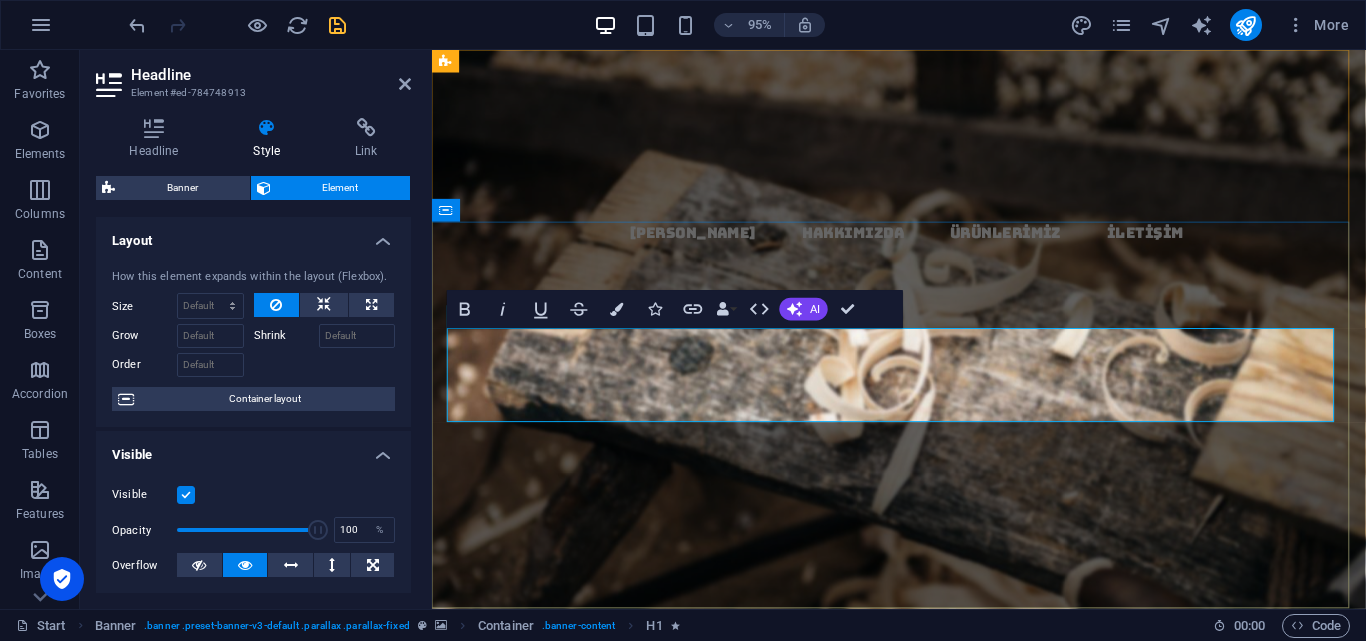 click on "​ ​ ​​​TUN​​" at bounding box center [923, 627] 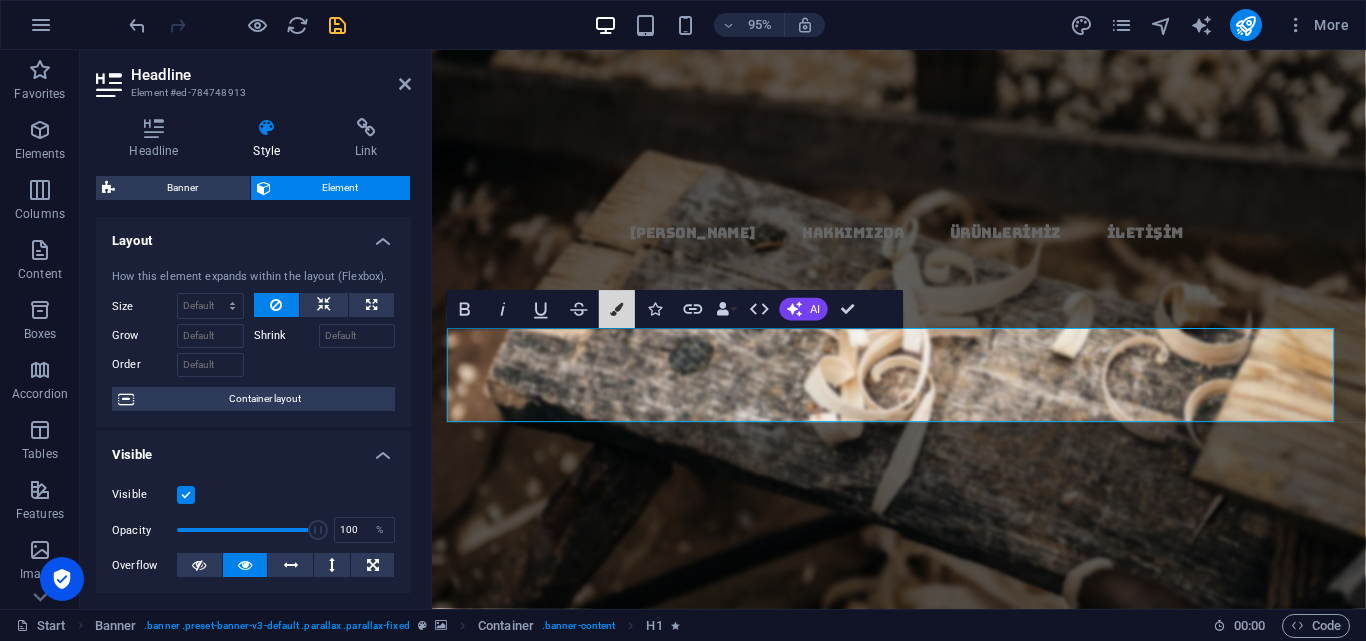 drag, startPoint x: 611, startPoint y: 304, endPoint x: 622, endPoint y: 385, distance: 81.7435 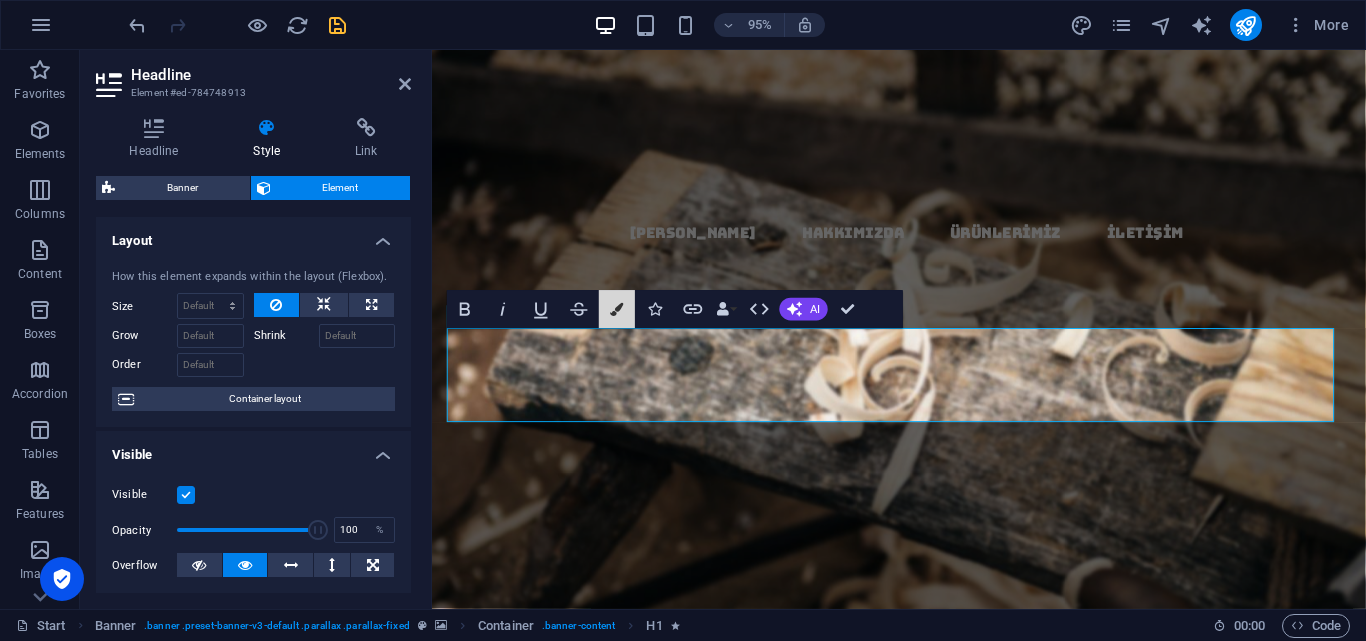 click at bounding box center (617, 308) 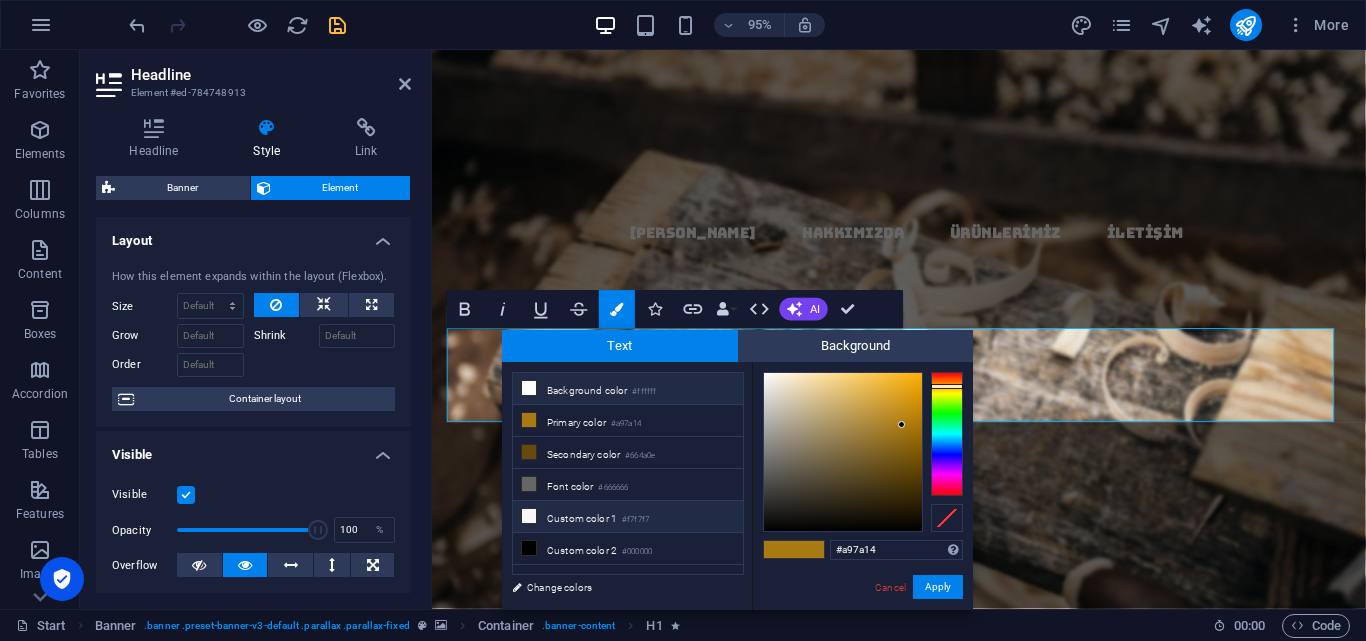 click on "Custom color 1
#f7f7f7" at bounding box center [628, 517] 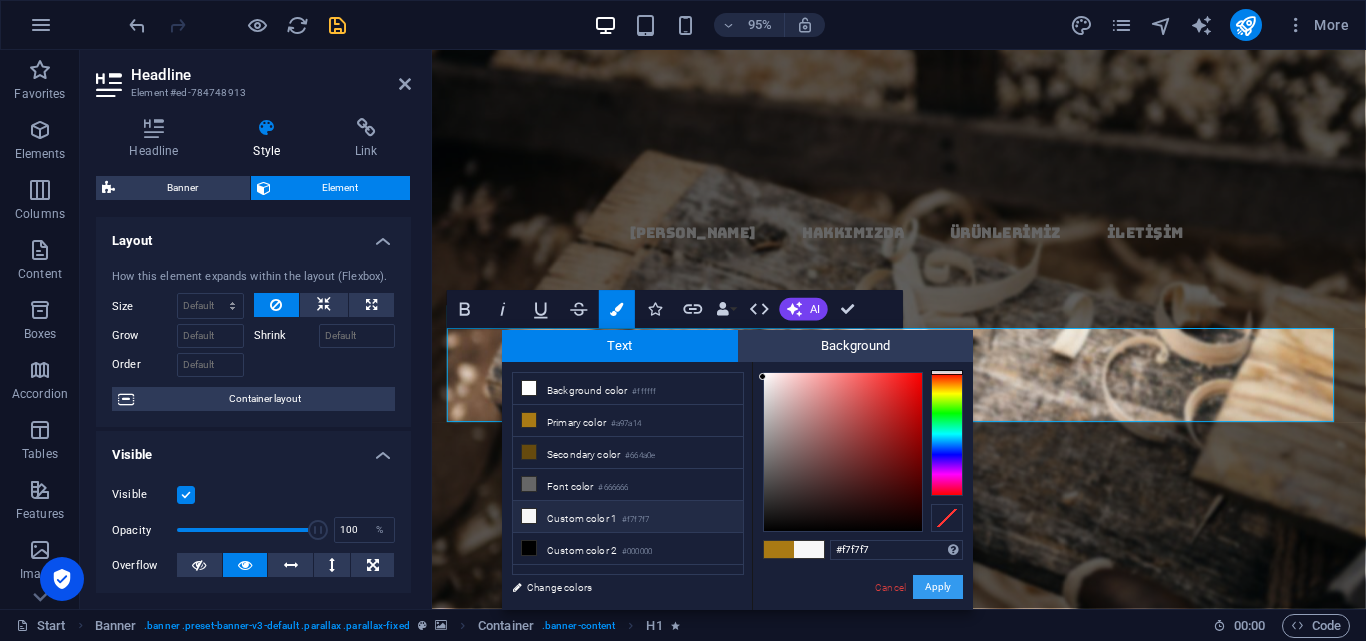 drag, startPoint x: 939, startPoint y: 590, endPoint x: 534, endPoint y: 559, distance: 406.1847 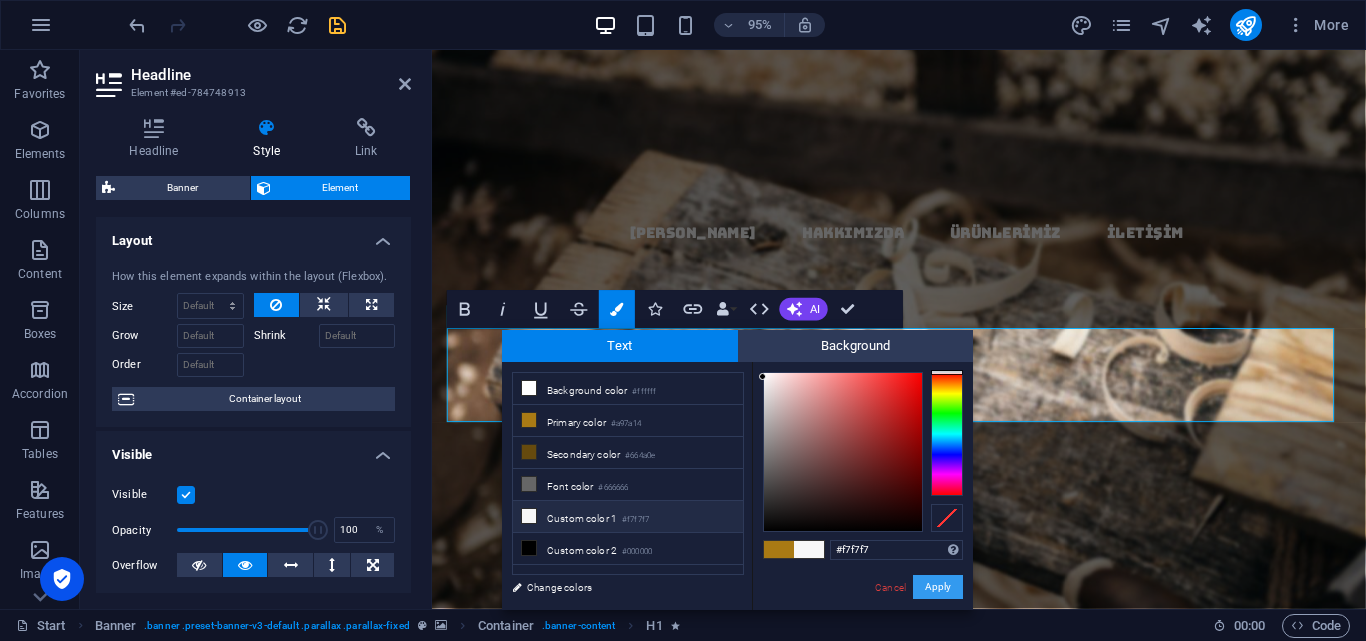 click on "Apply" at bounding box center (938, 587) 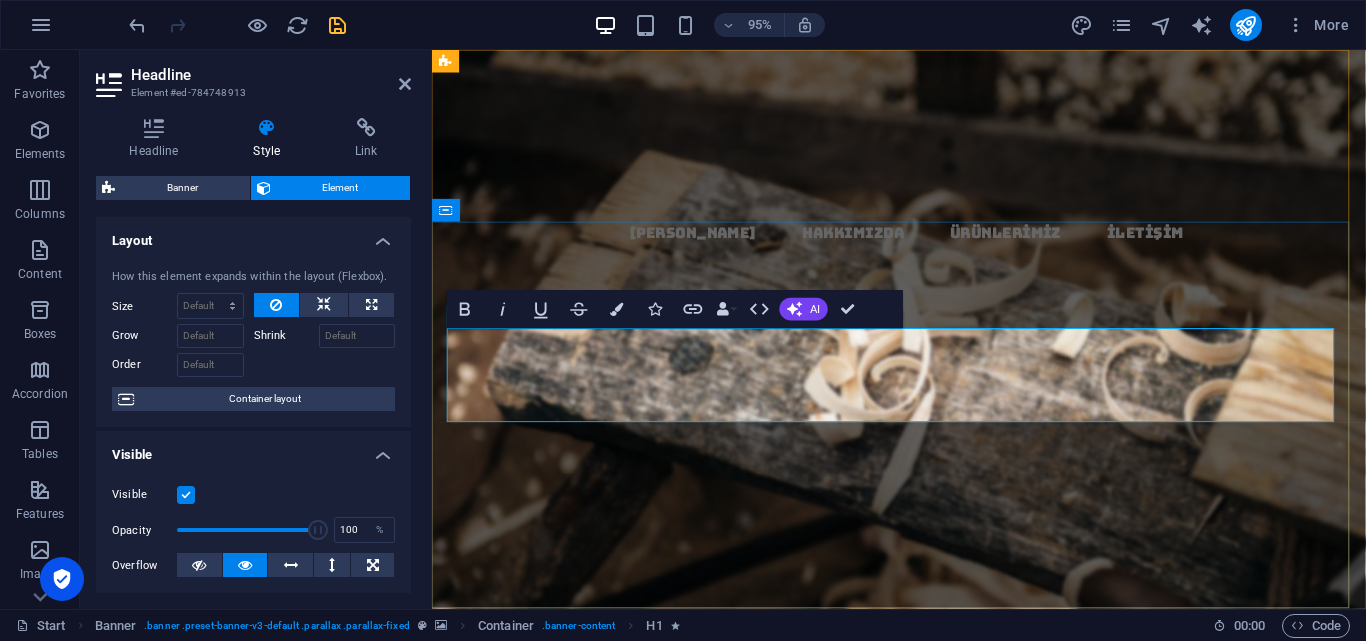 click on "TUN​ ​" at bounding box center [923, 627] 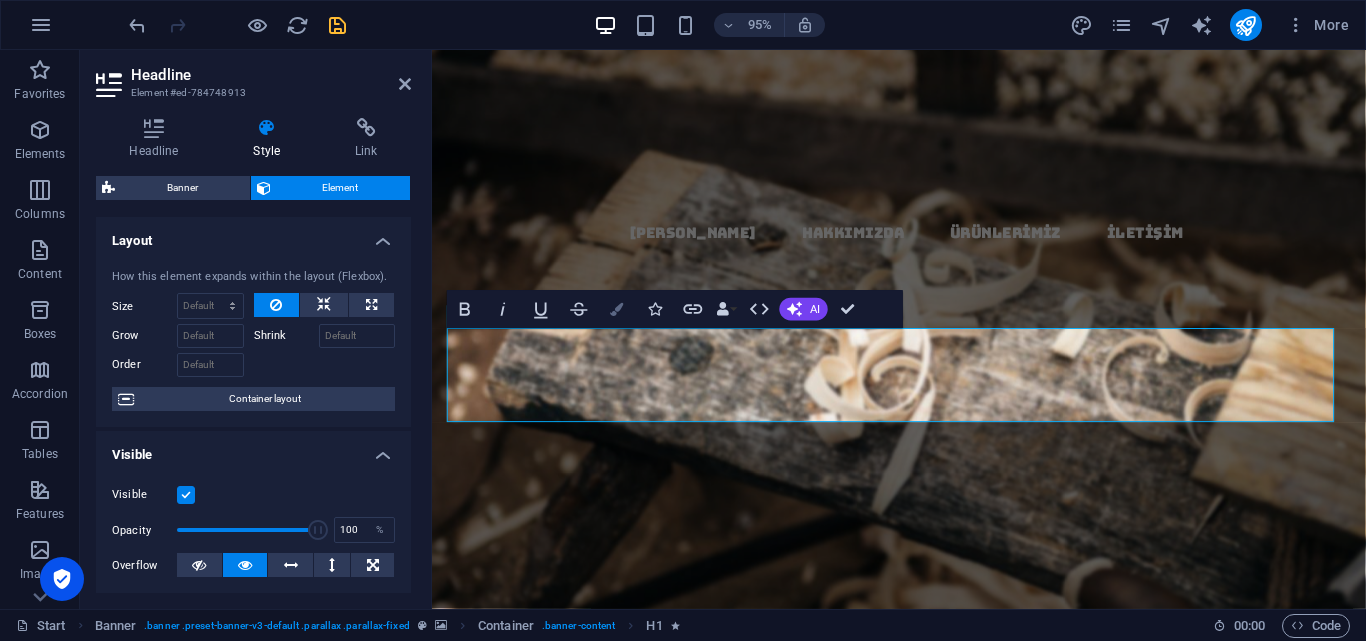 click at bounding box center (617, 308) 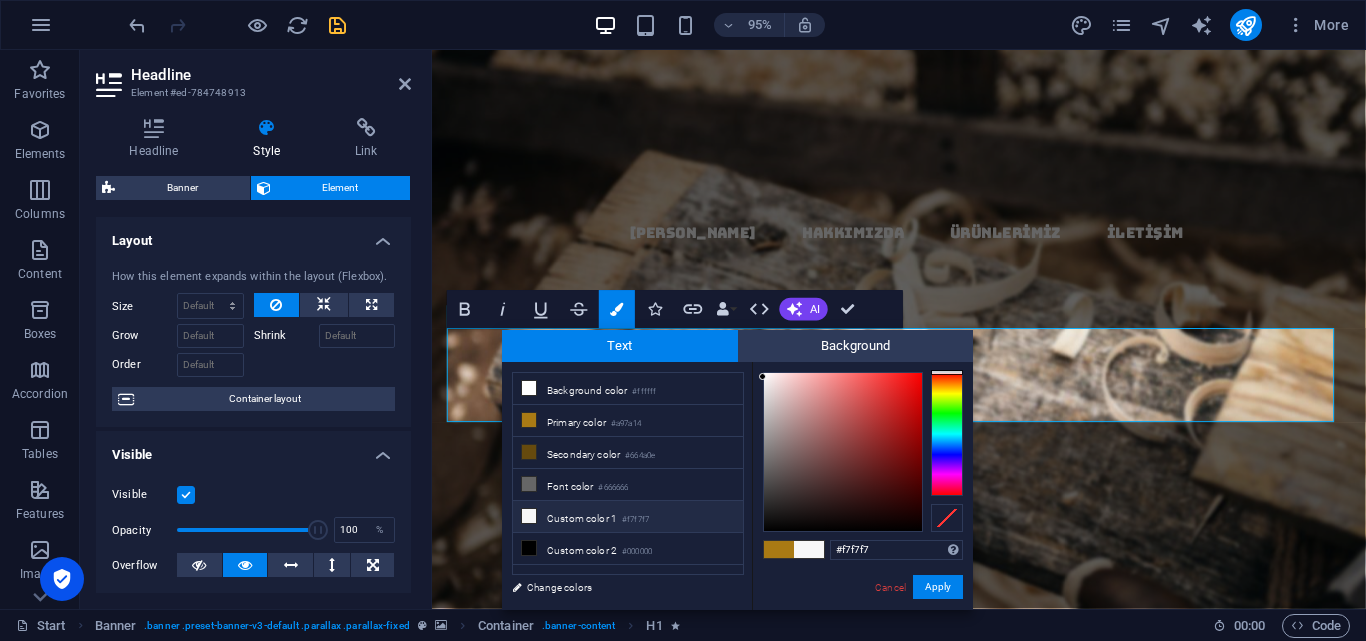 click at bounding box center (809, 549) 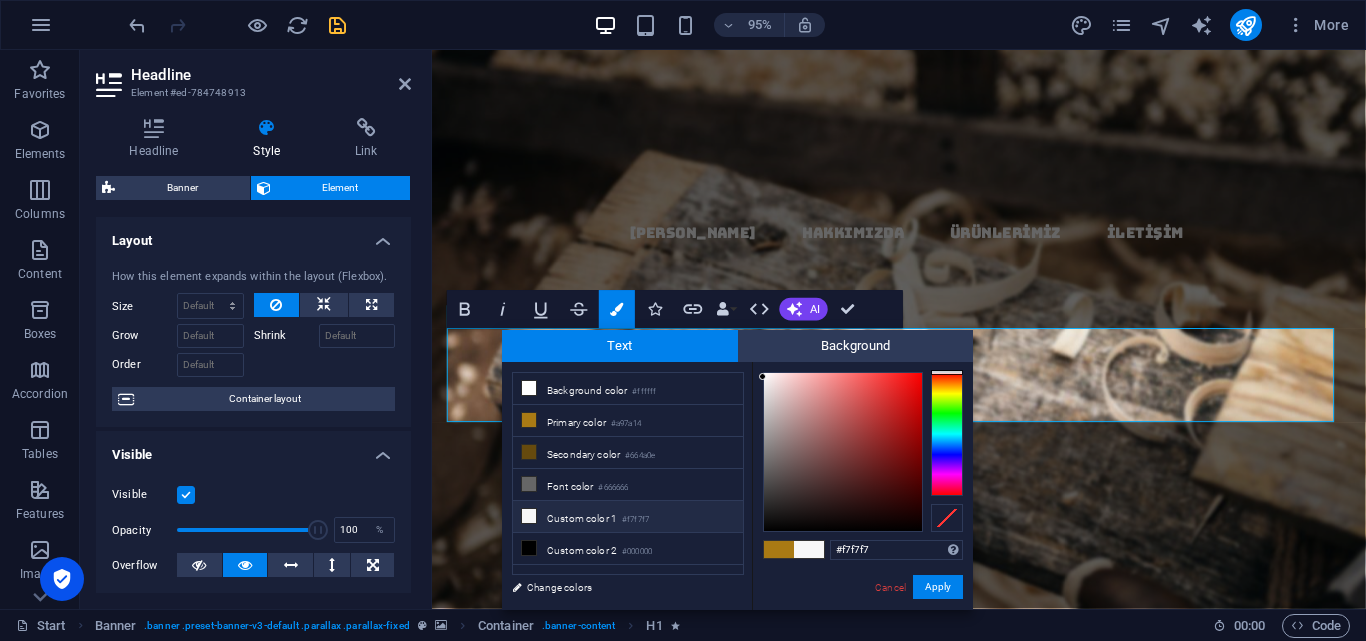 click on "Custom color 1
#f7f7f7" at bounding box center (628, 517) 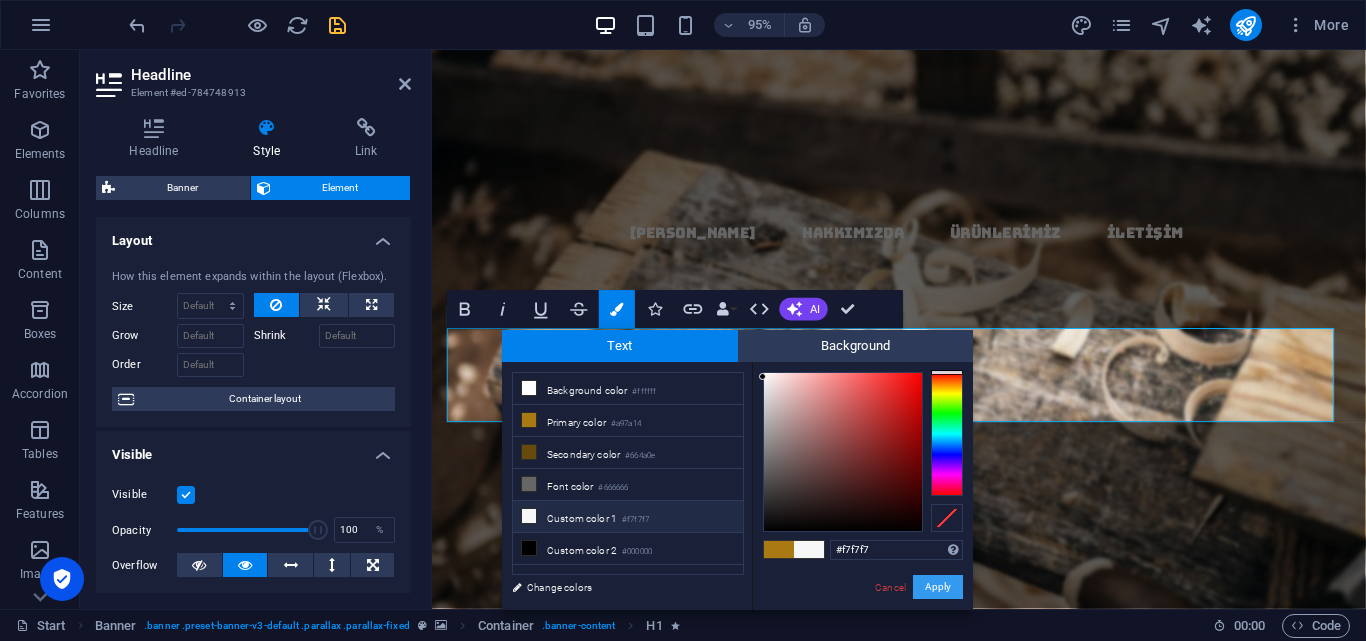 click on "Apply" at bounding box center [938, 587] 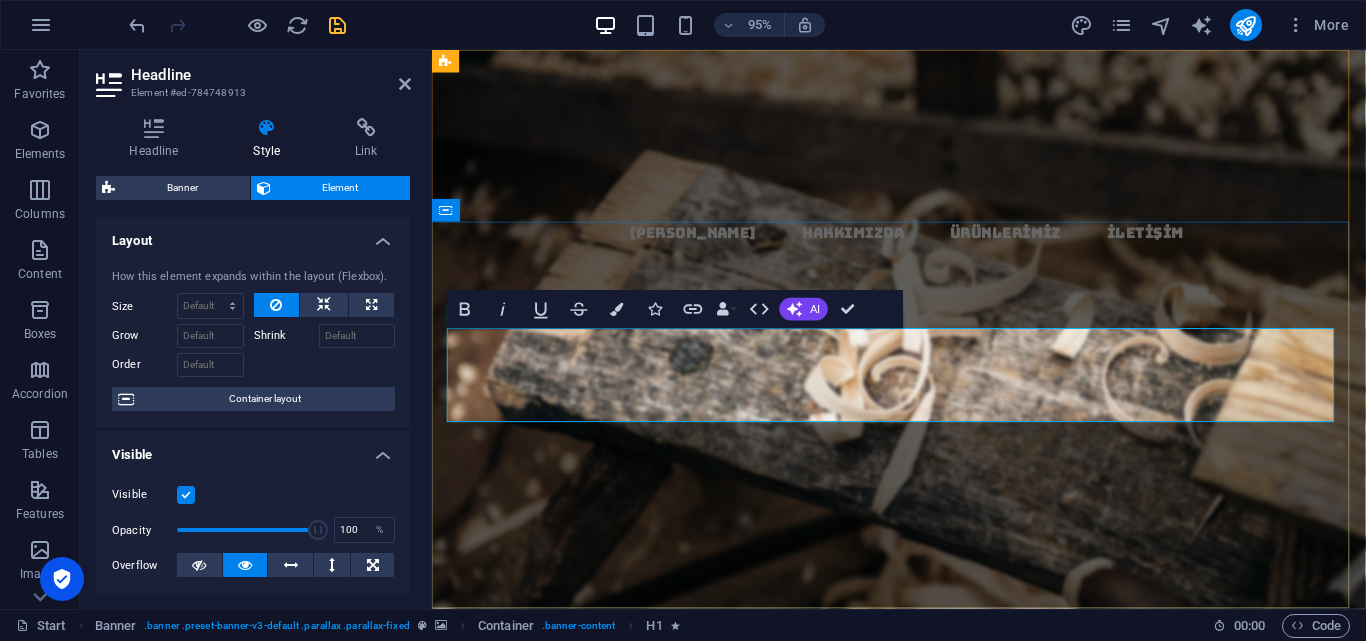 click on "TUN​​ ​ ​" at bounding box center (923, 627) 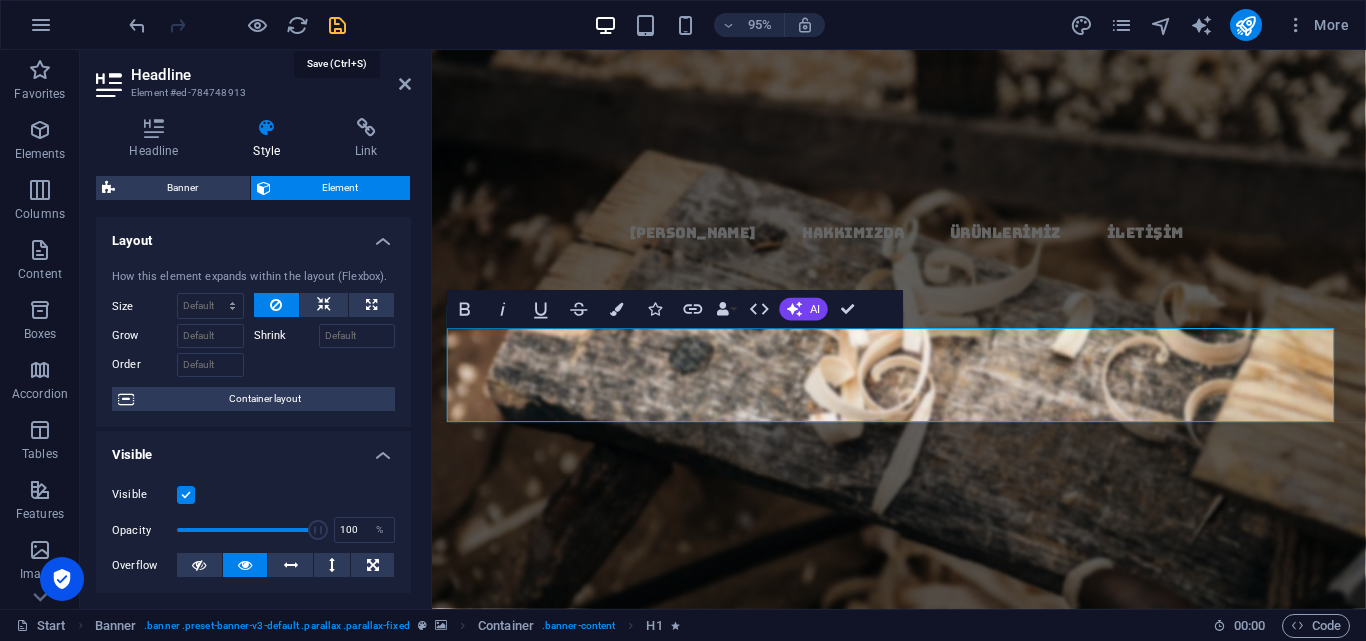 click at bounding box center [337, 25] 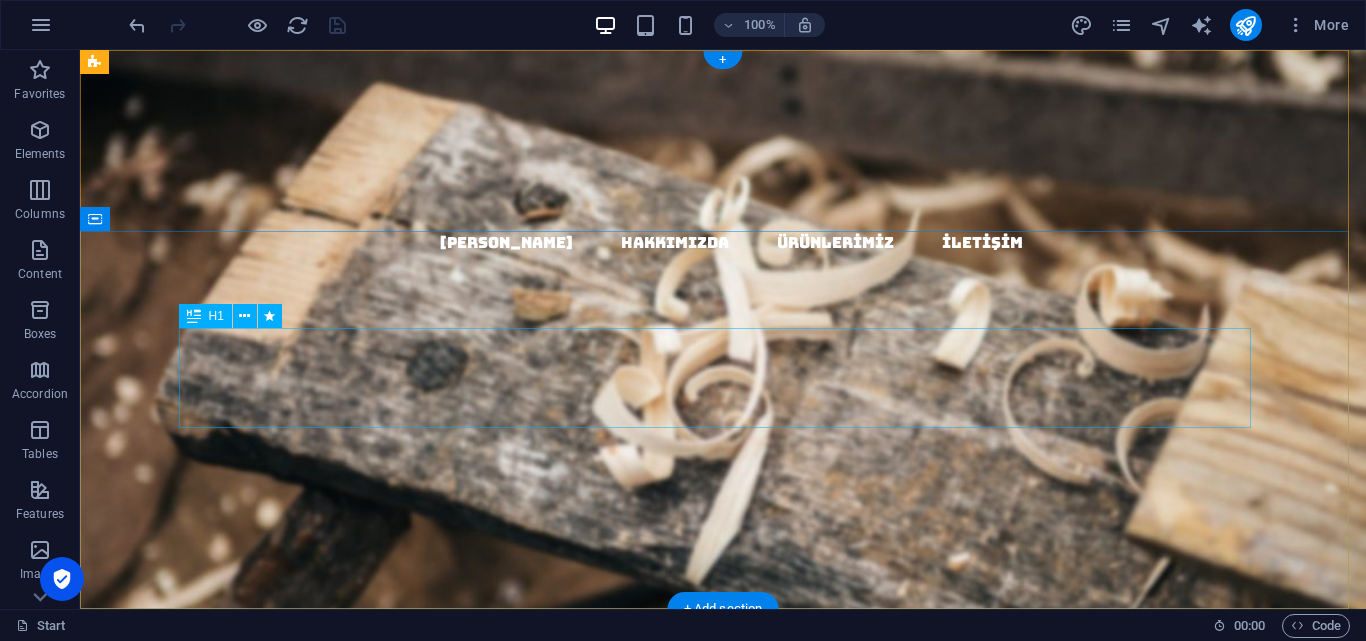 click on "TUN" at bounding box center (723, 627) 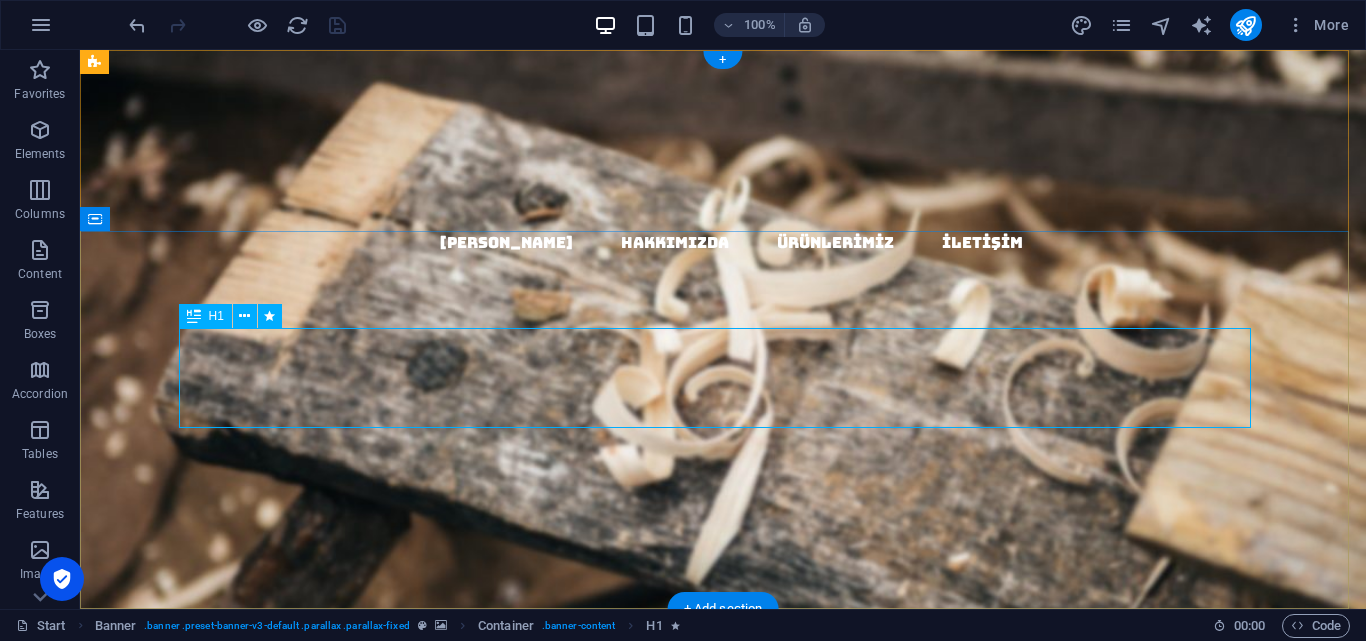 click on "TUN" at bounding box center (723, 627) 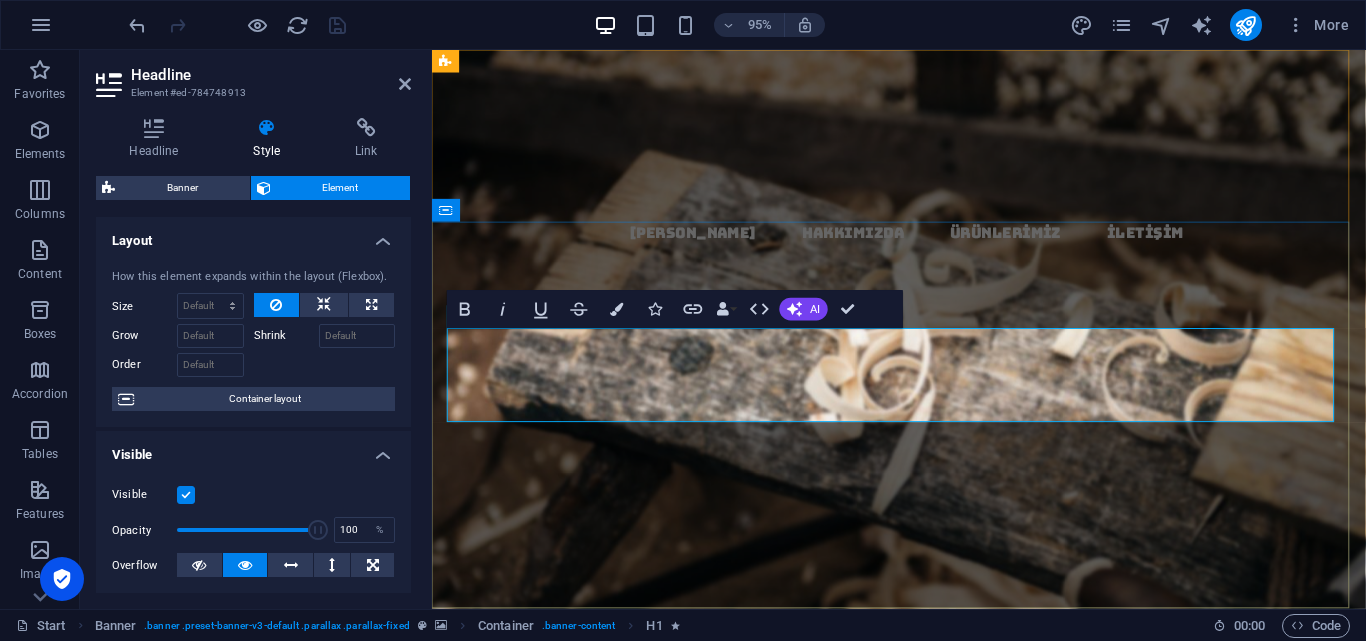 click on "TUN" at bounding box center [923, 627] 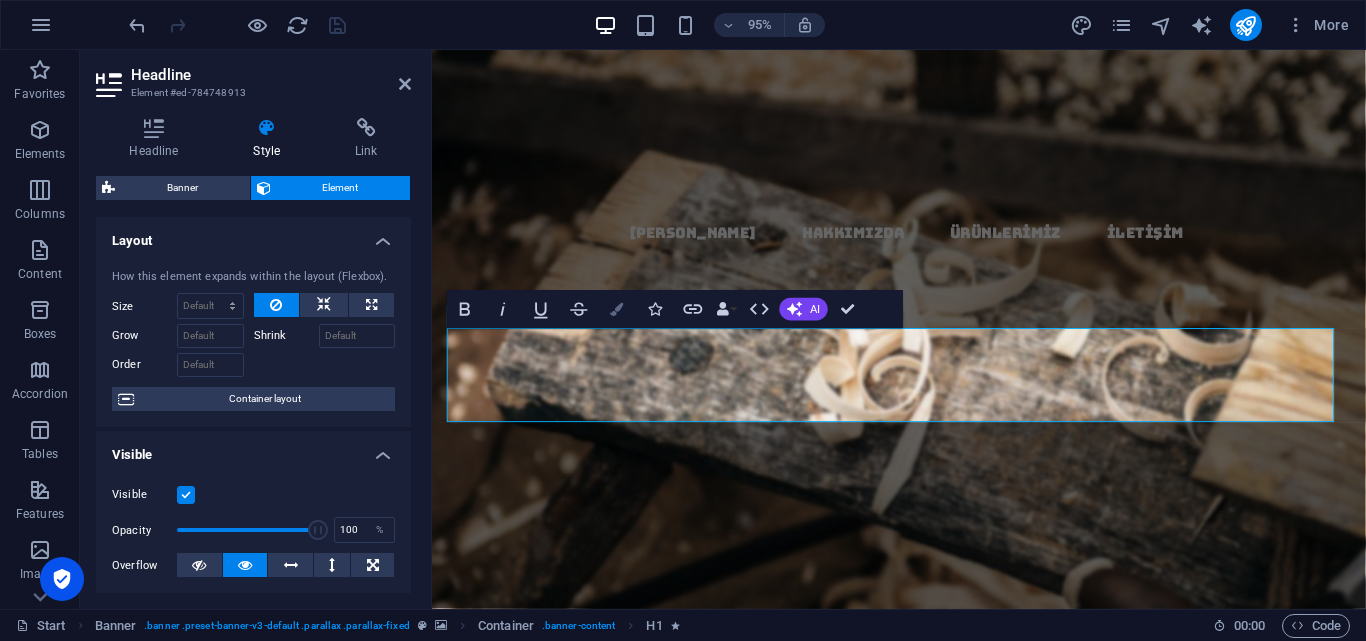 click at bounding box center [617, 308] 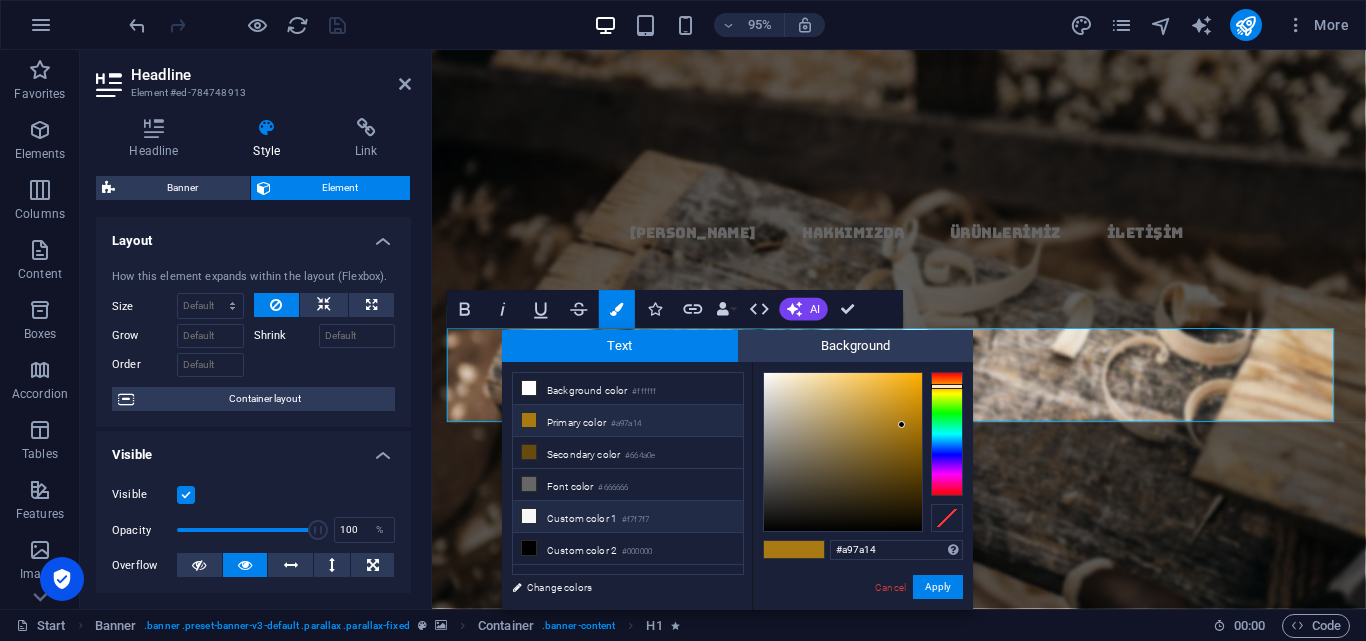 click on "Custom color 1
#f7f7f7" at bounding box center [628, 517] 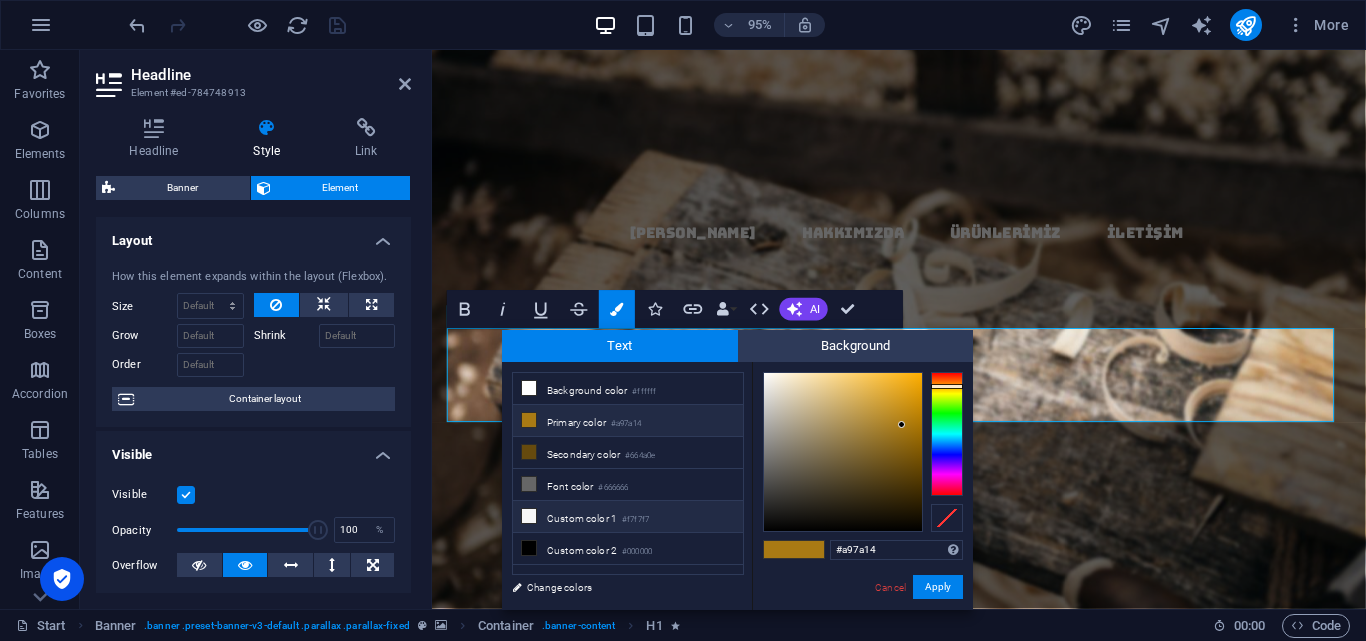 type on "#f7f7f7" 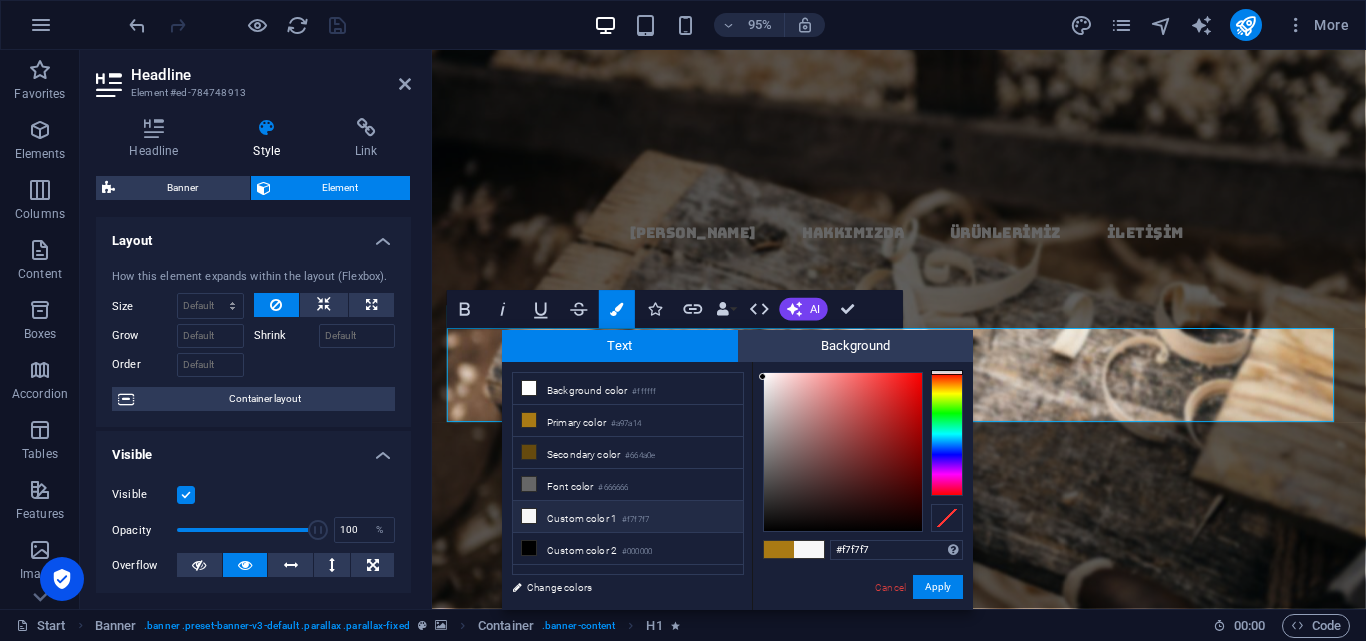 click at bounding box center (809, 549) 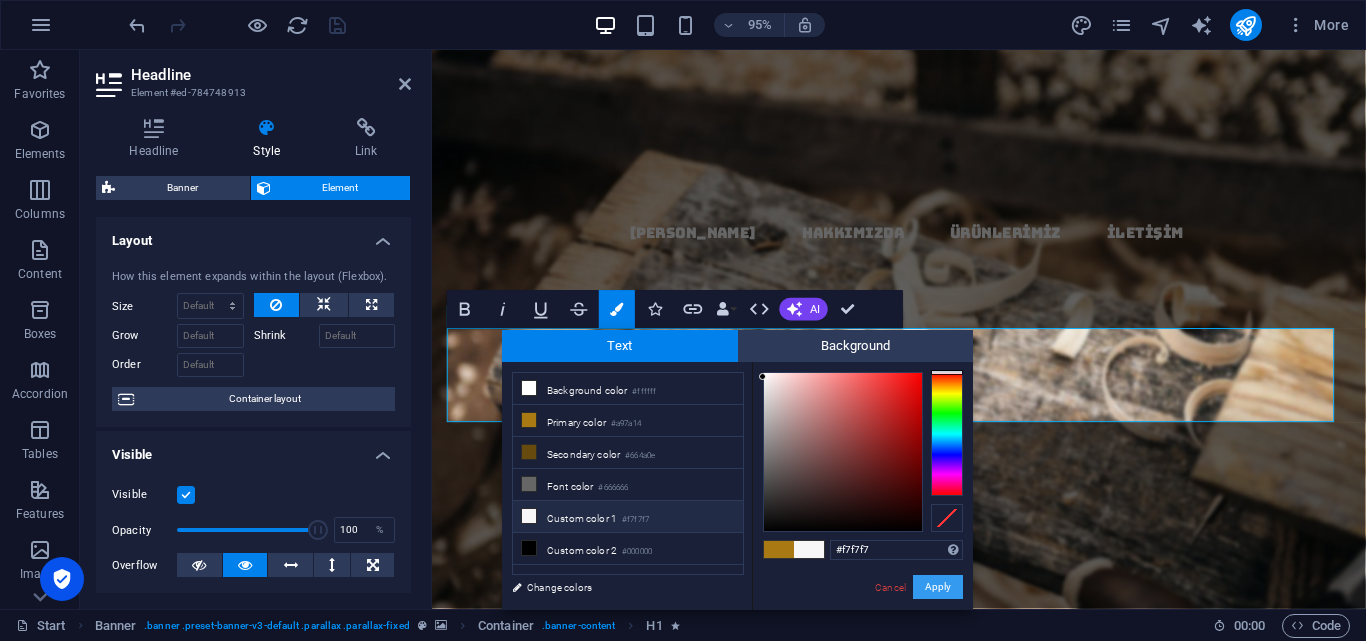 click on "Apply" at bounding box center [938, 587] 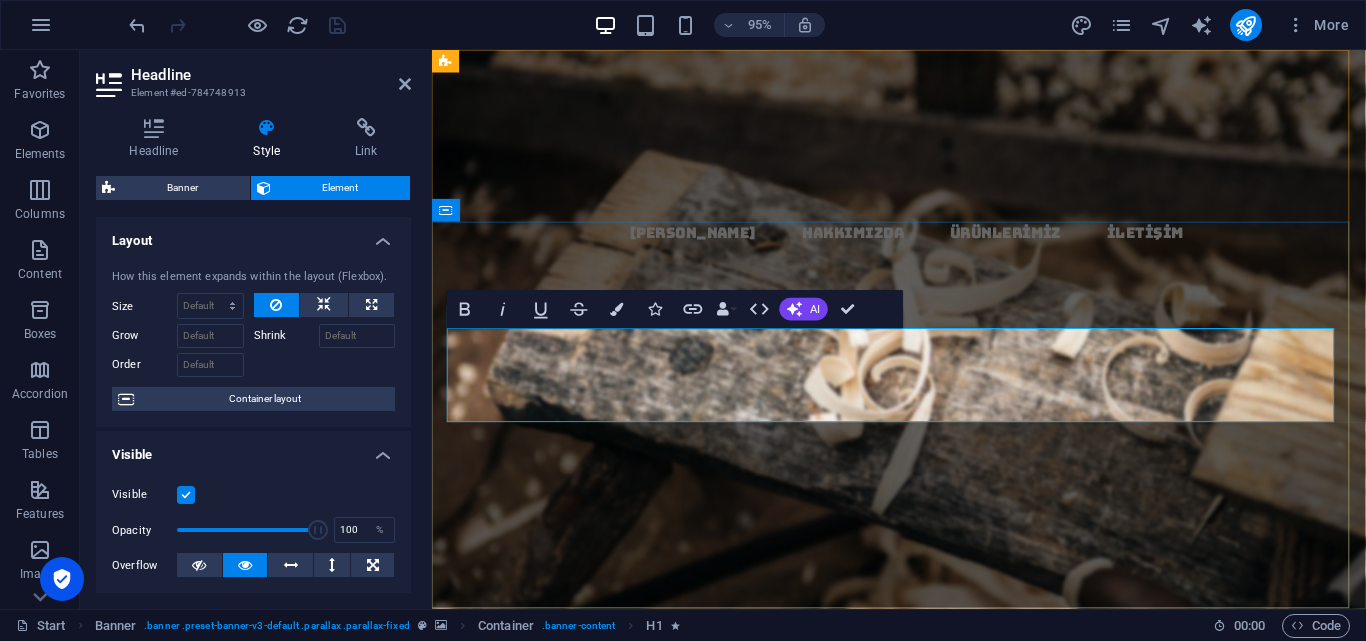 click on "TUN​ ​" at bounding box center [923, 627] 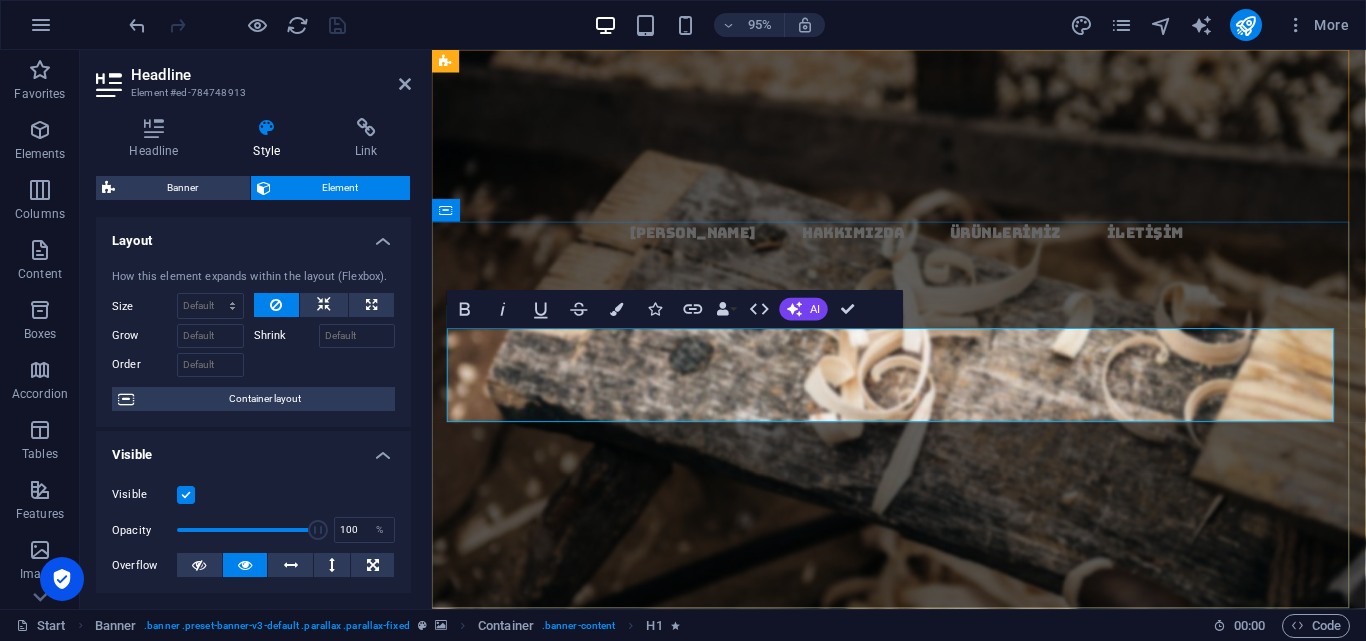 click on "TUN​S ​" at bounding box center (923, 627) 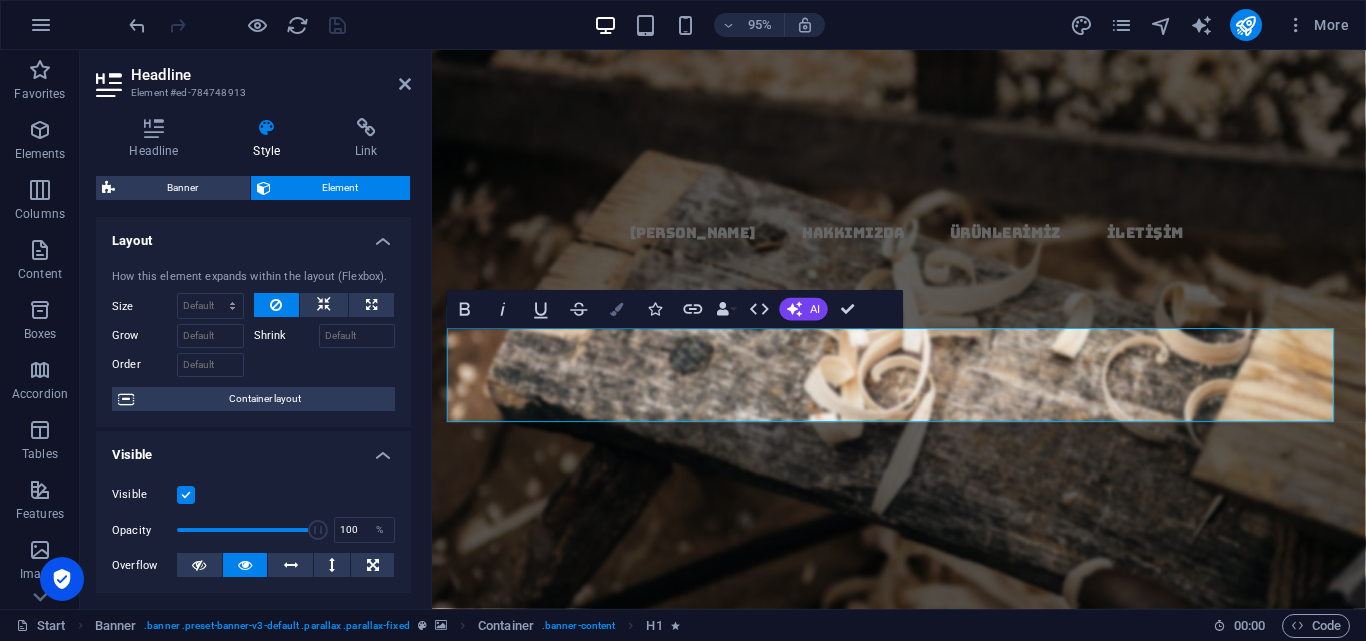 click at bounding box center [617, 308] 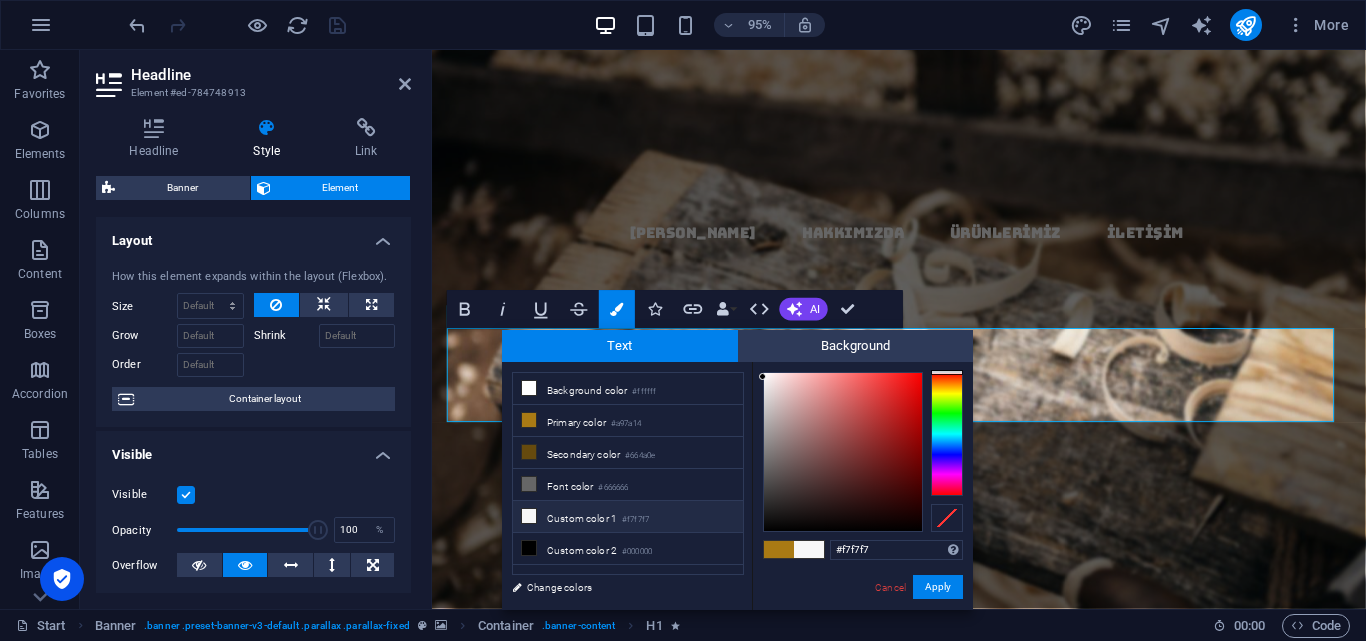 click on "Custom color 1
#f7f7f7" at bounding box center [628, 517] 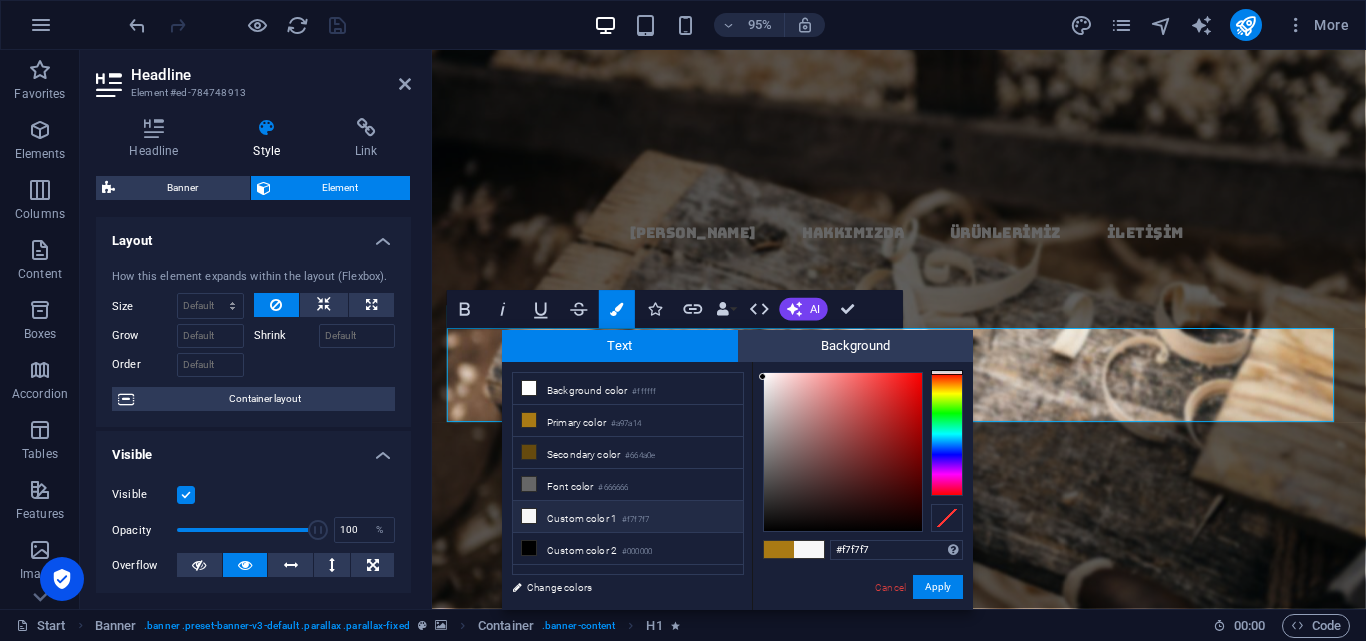 click on "Custom color 1
#f7f7f7" at bounding box center [628, 517] 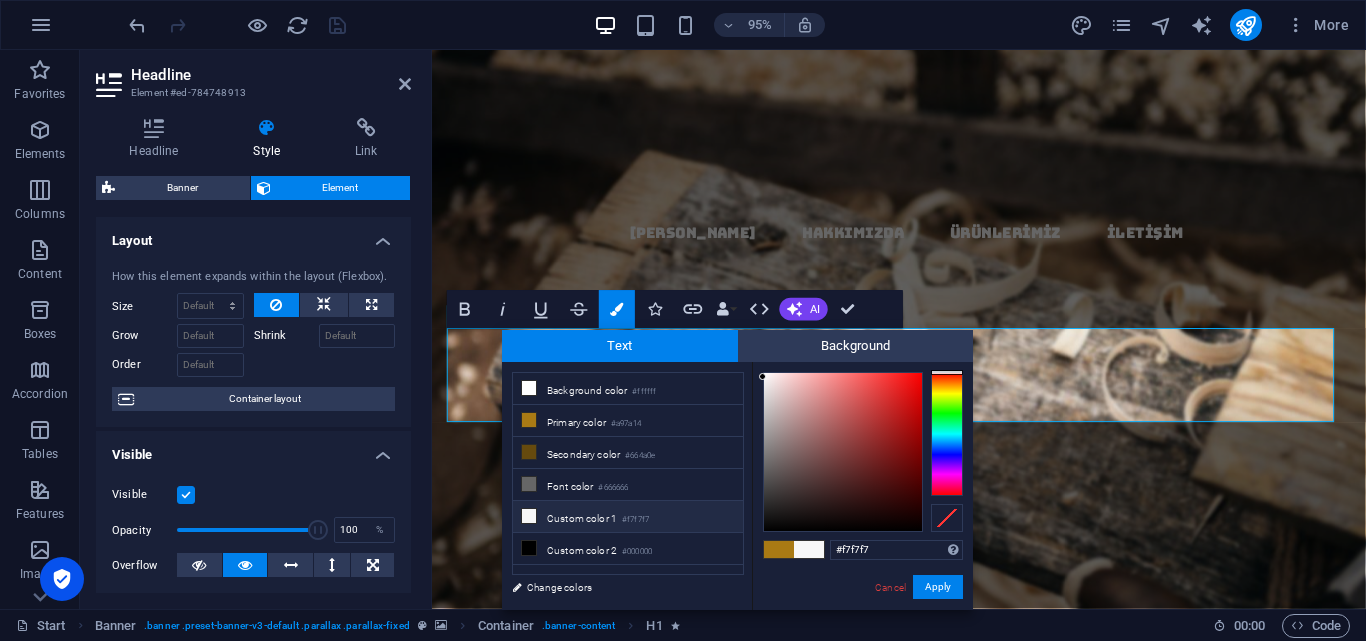 click at bounding box center (779, 549) 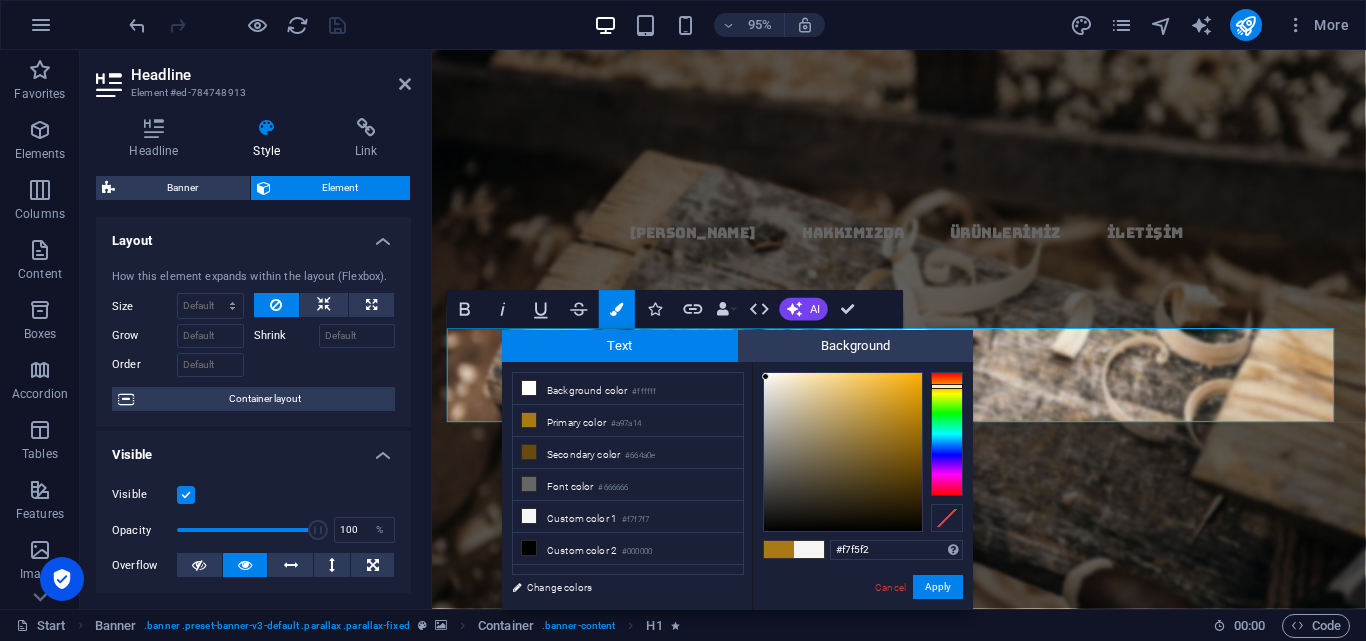 drag, startPoint x: 900, startPoint y: 422, endPoint x: 766, endPoint y: 377, distance: 141.35417 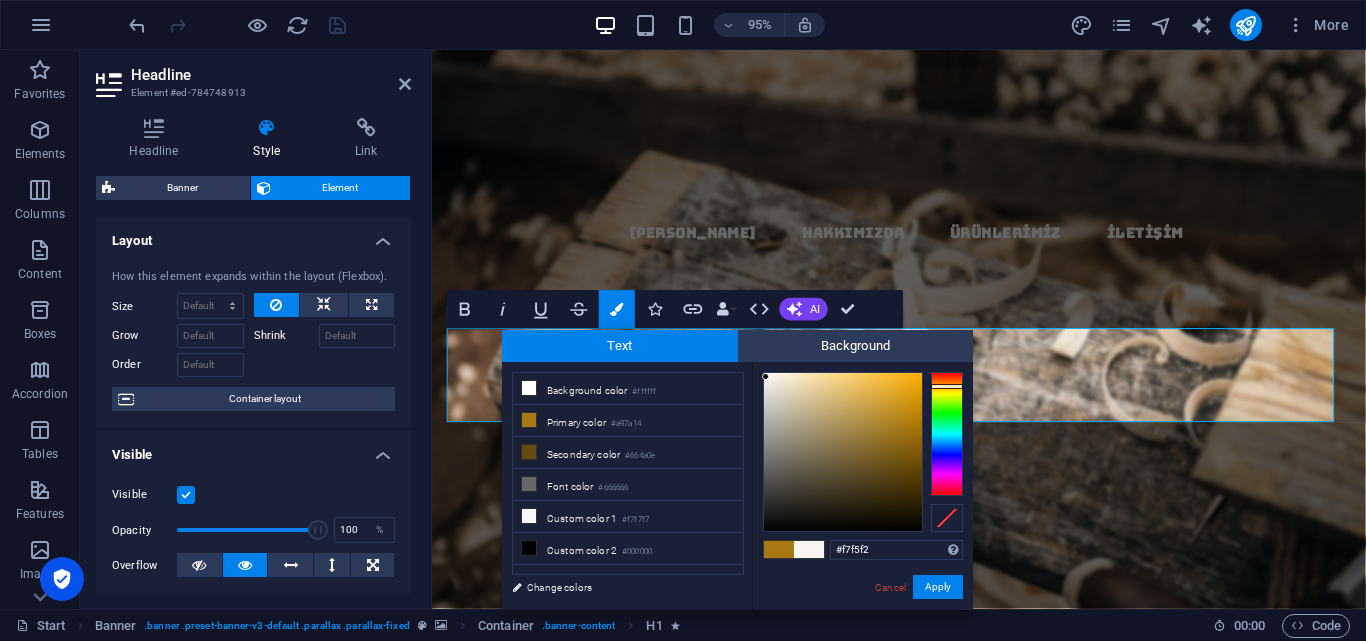 click at bounding box center [765, 376] 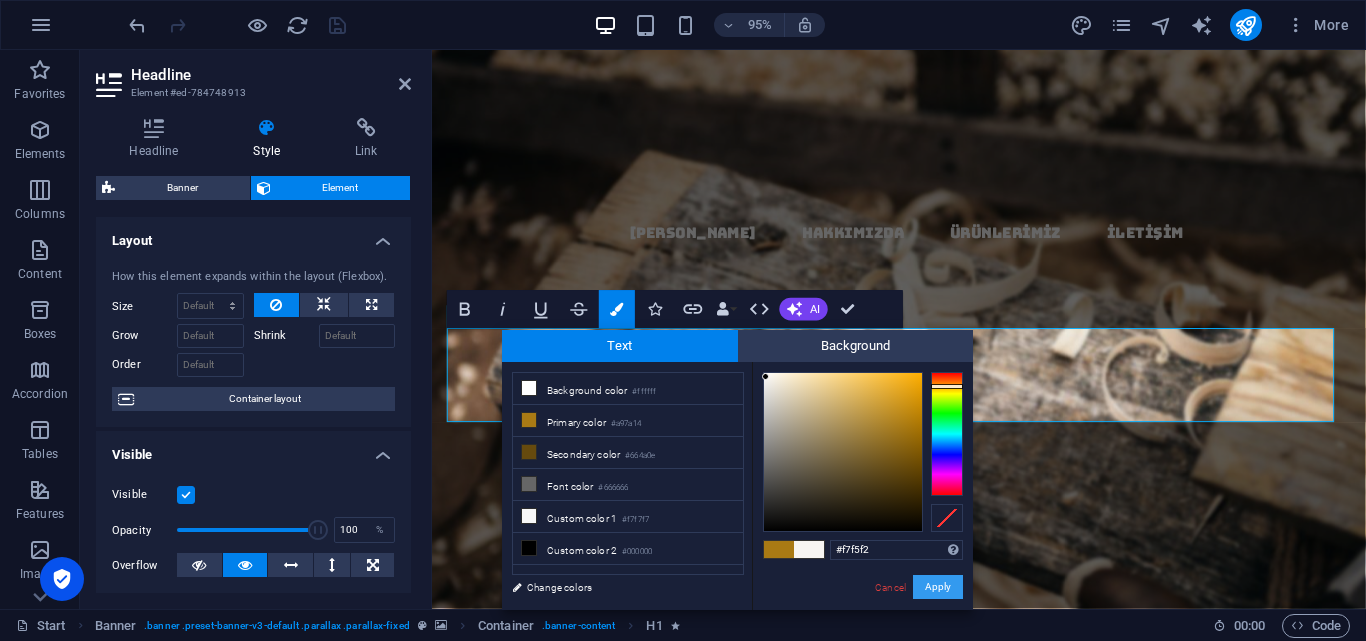 drag, startPoint x: 920, startPoint y: 582, endPoint x: 515, endPoint y: 559, distance: 405.65256 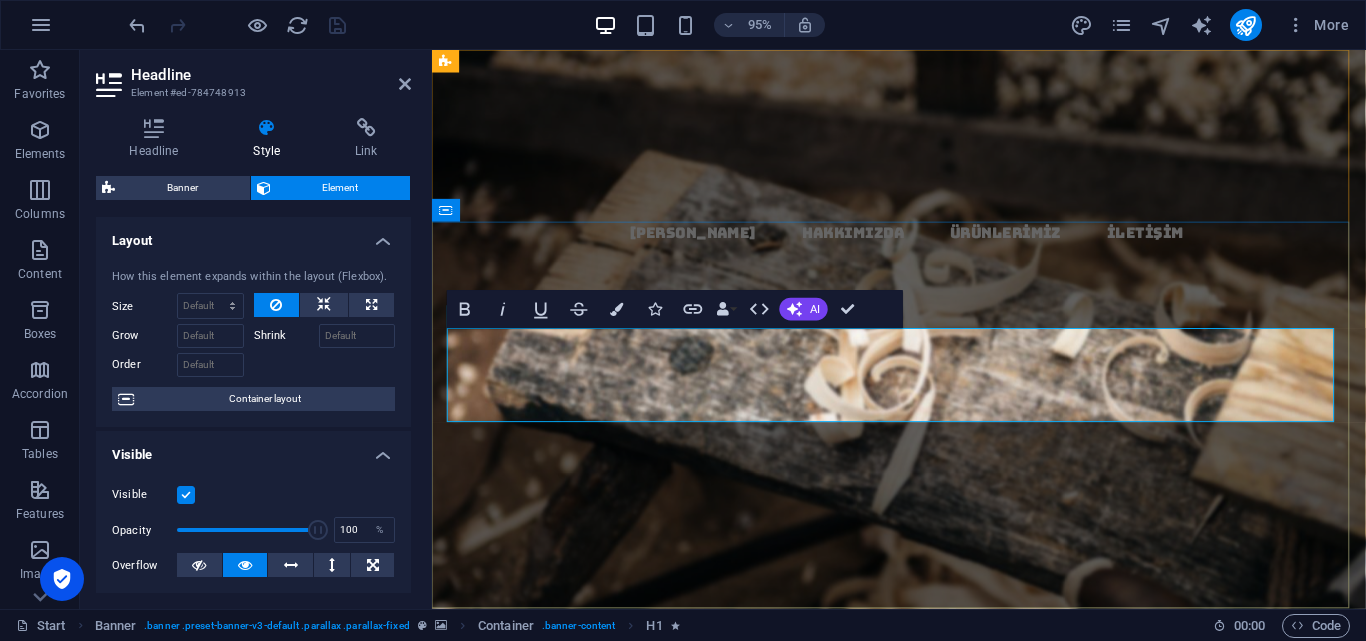 click on "TUN​​ ​ ​" at bounding box center (923, 627) 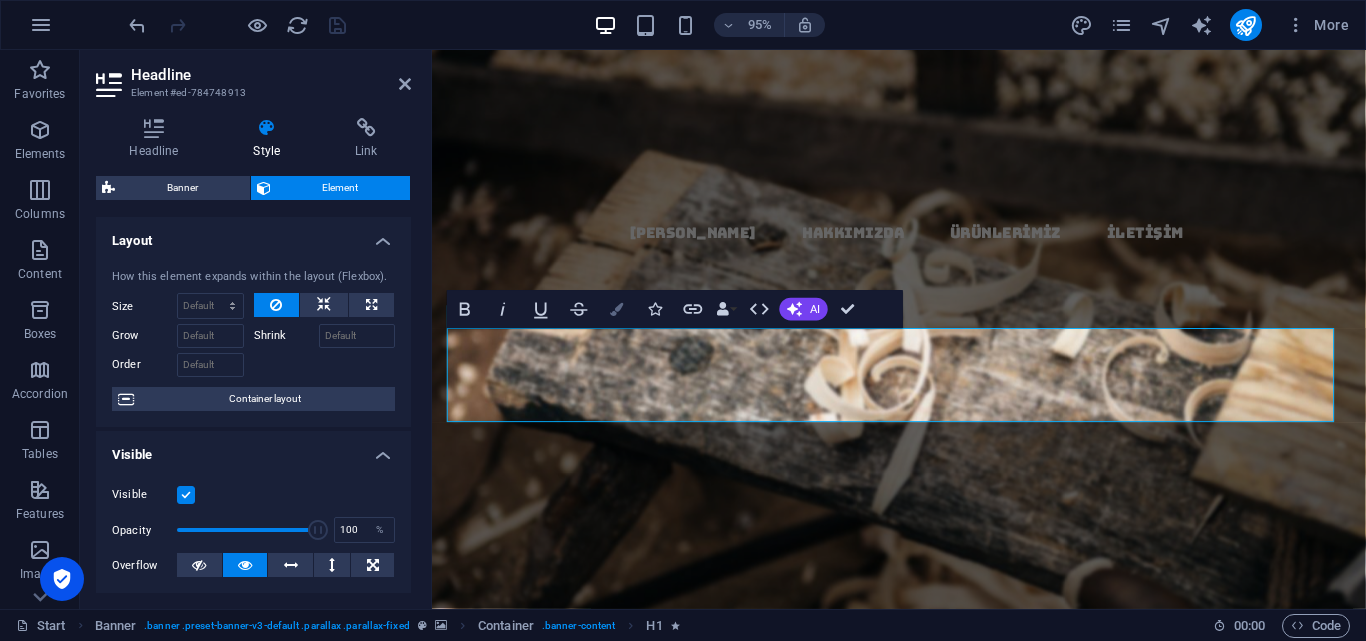 click on "Colors" at bounding box center [617, 309] 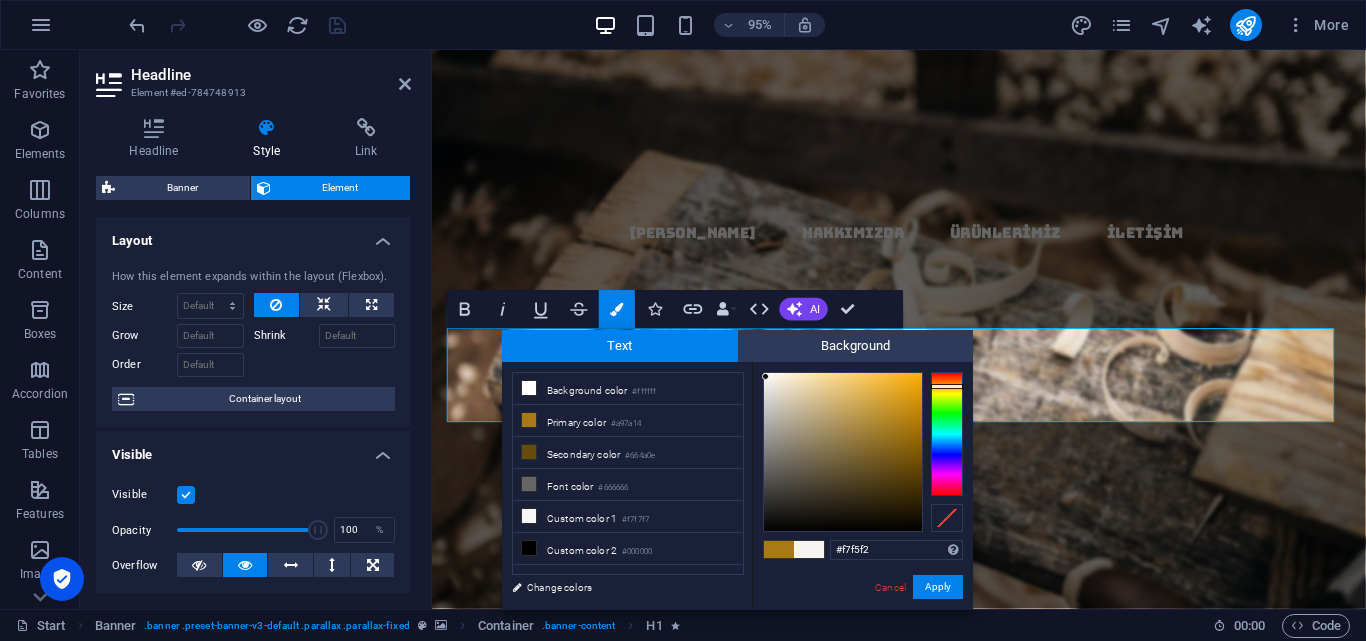 click at bounding box center (779, 549) 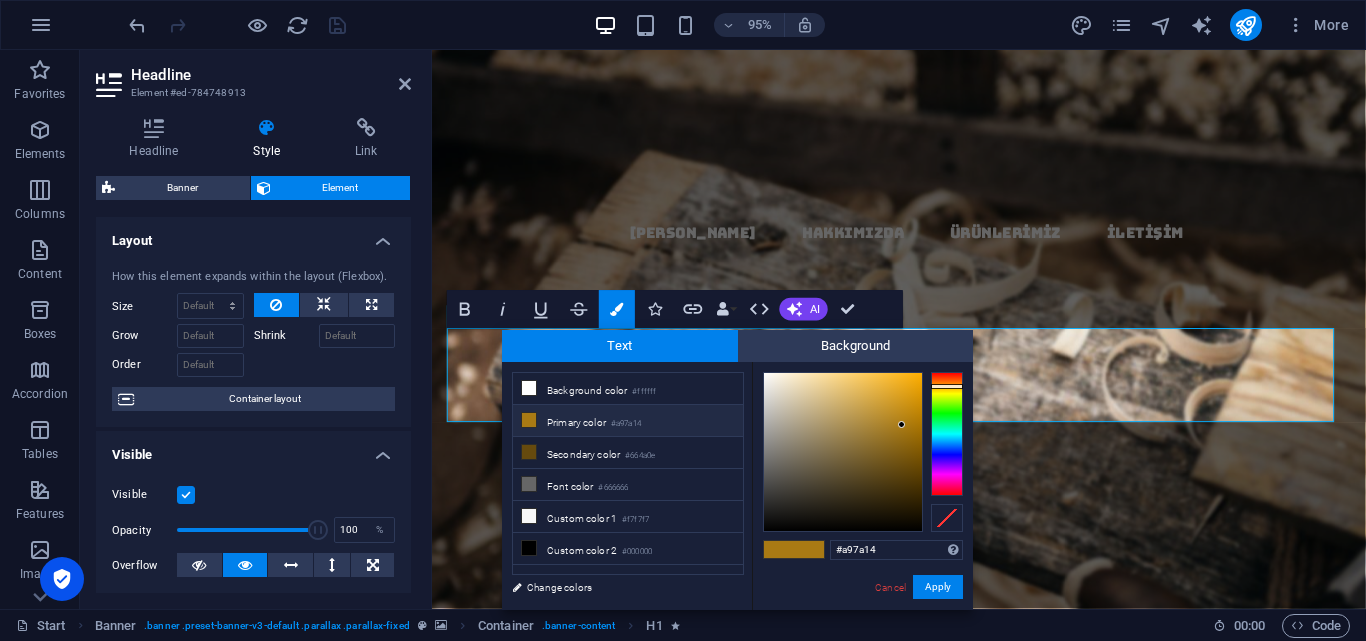 click at bounding box center (779, 549) 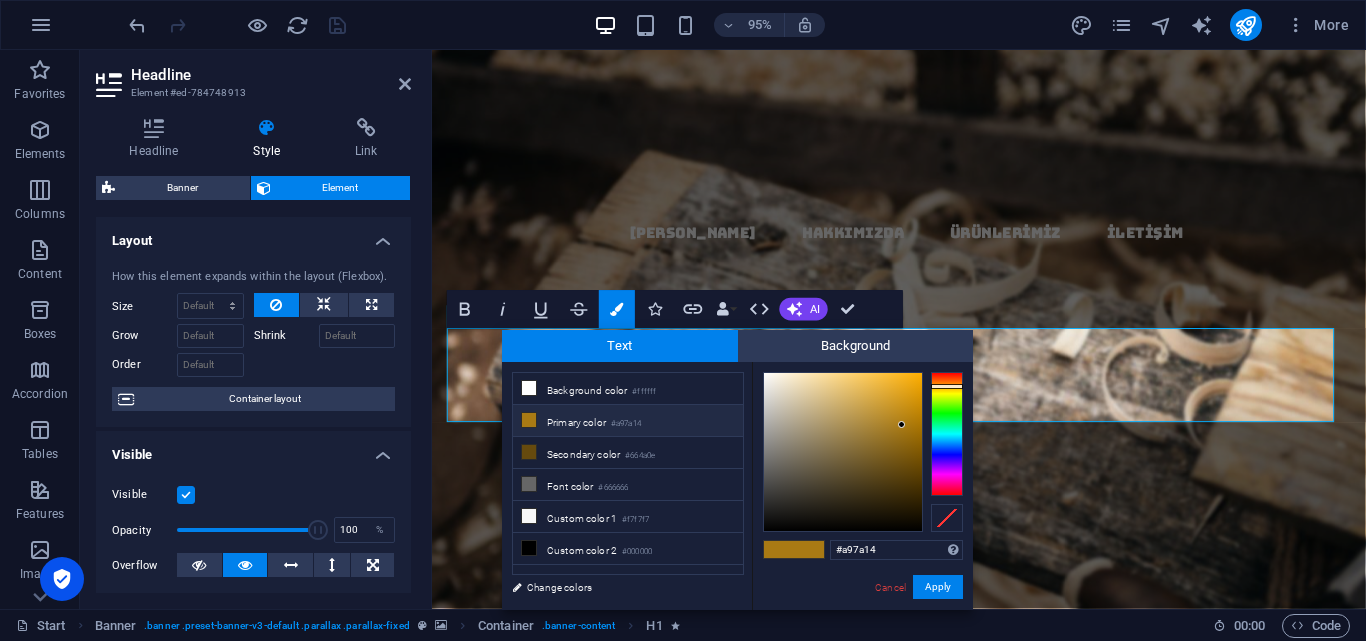 click at bounding box center (779, 549) 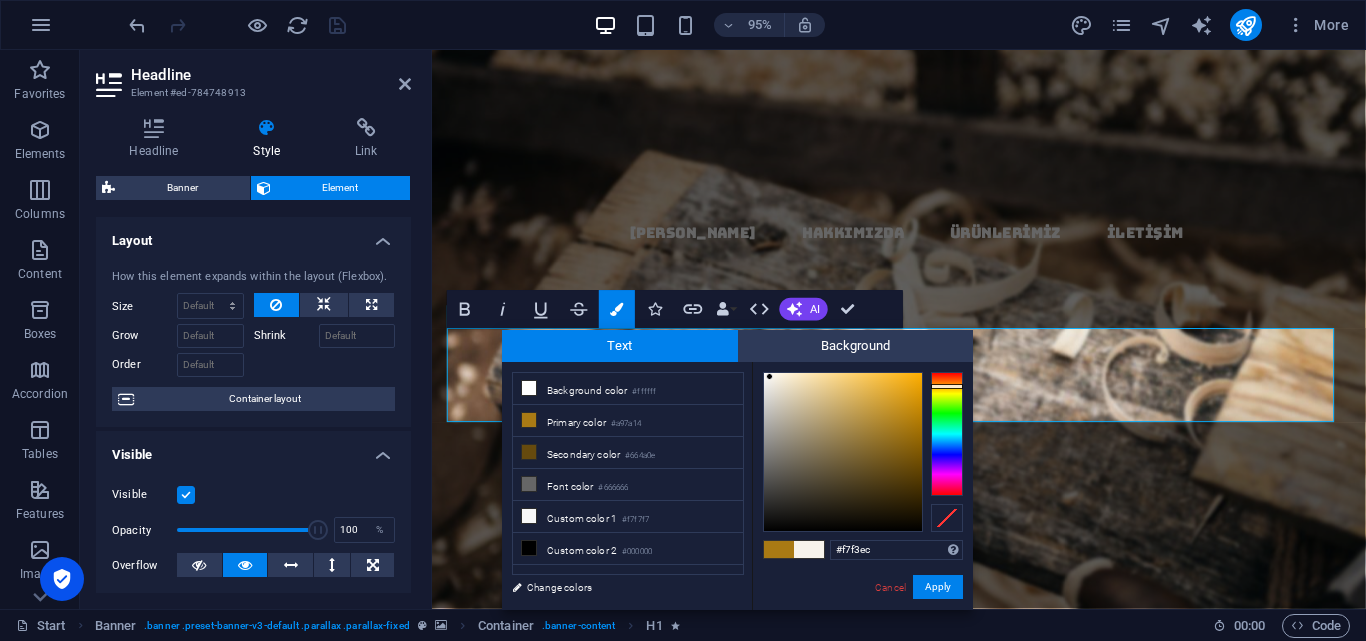 drag, startPoint x: 901, startPoint y: 425, endPoint x: 770, endPoint y: 377, distance: 139.51703 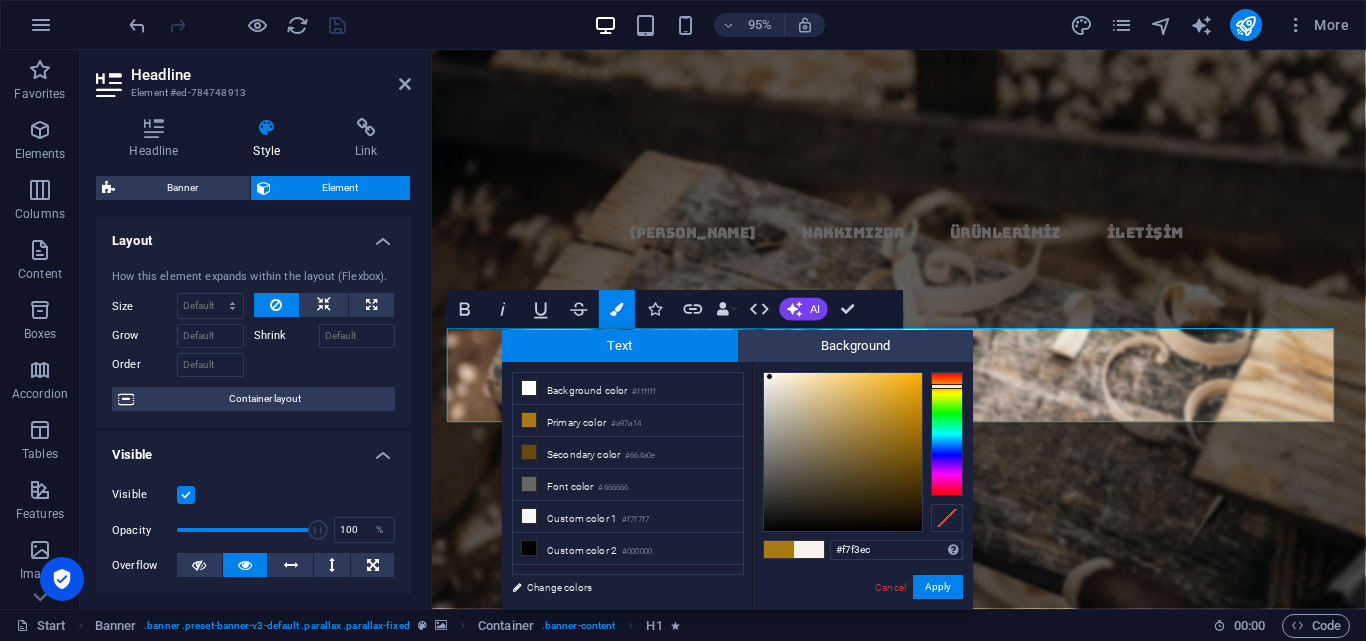 click at bounding box center [769, 376] 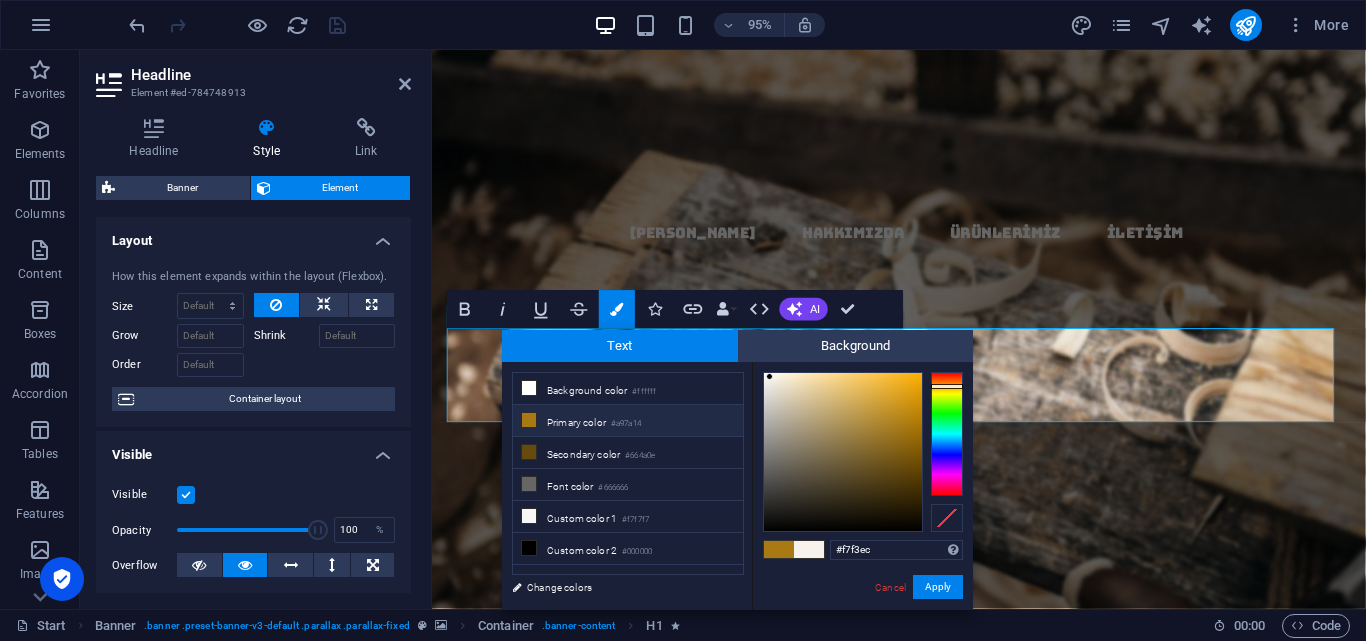 click on "Primary color
#a97a14" at bounding box center (628, 421) 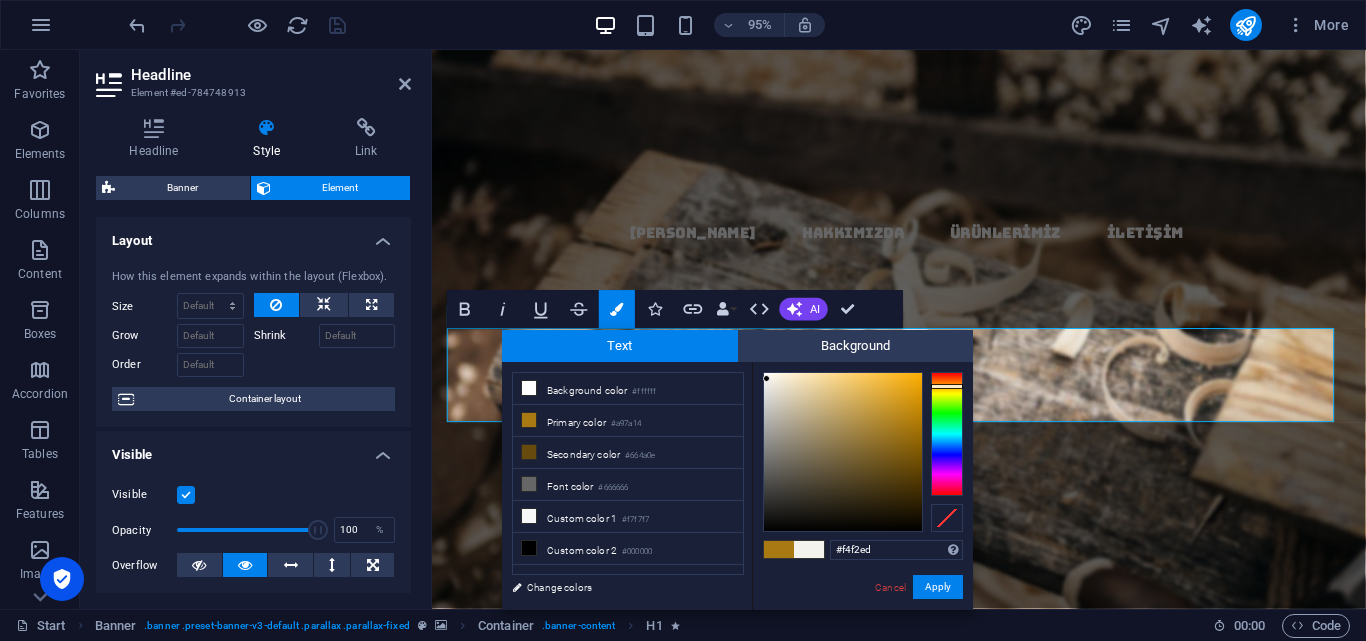 drag, startPoint x: 902, startPoint y: 422, endPoint x: 767, endPoint y: 379, distance: 141.68274 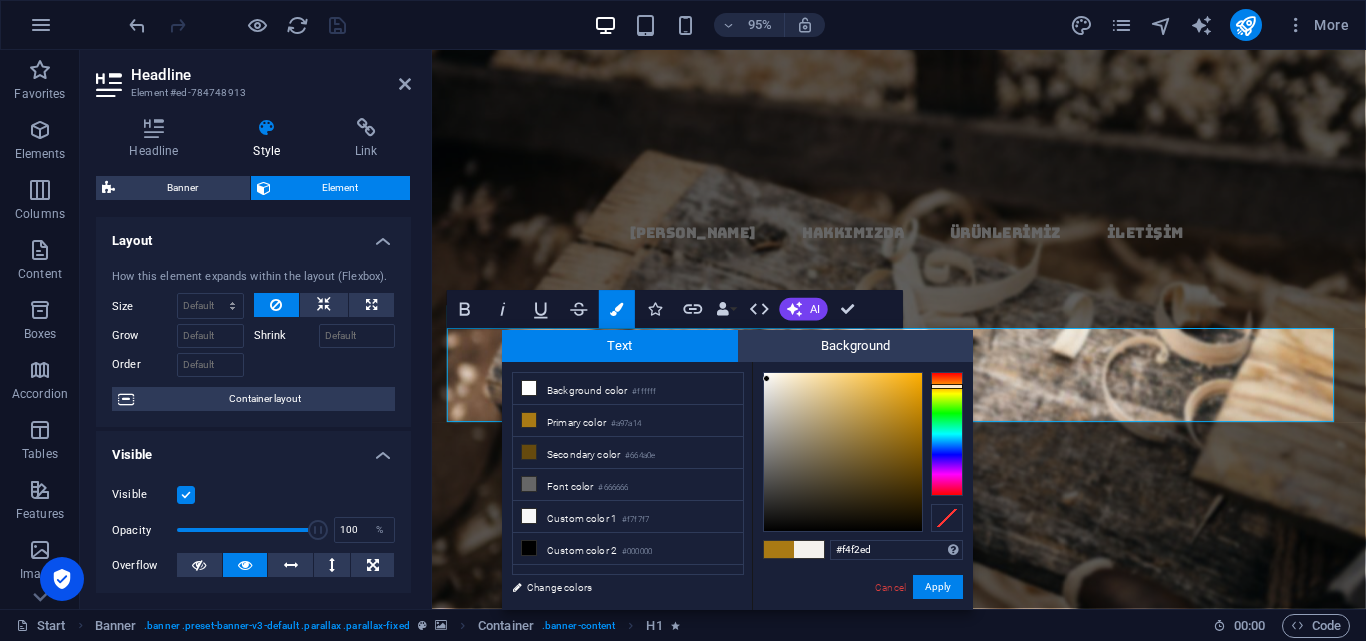 click at bounding box center (766, 378) 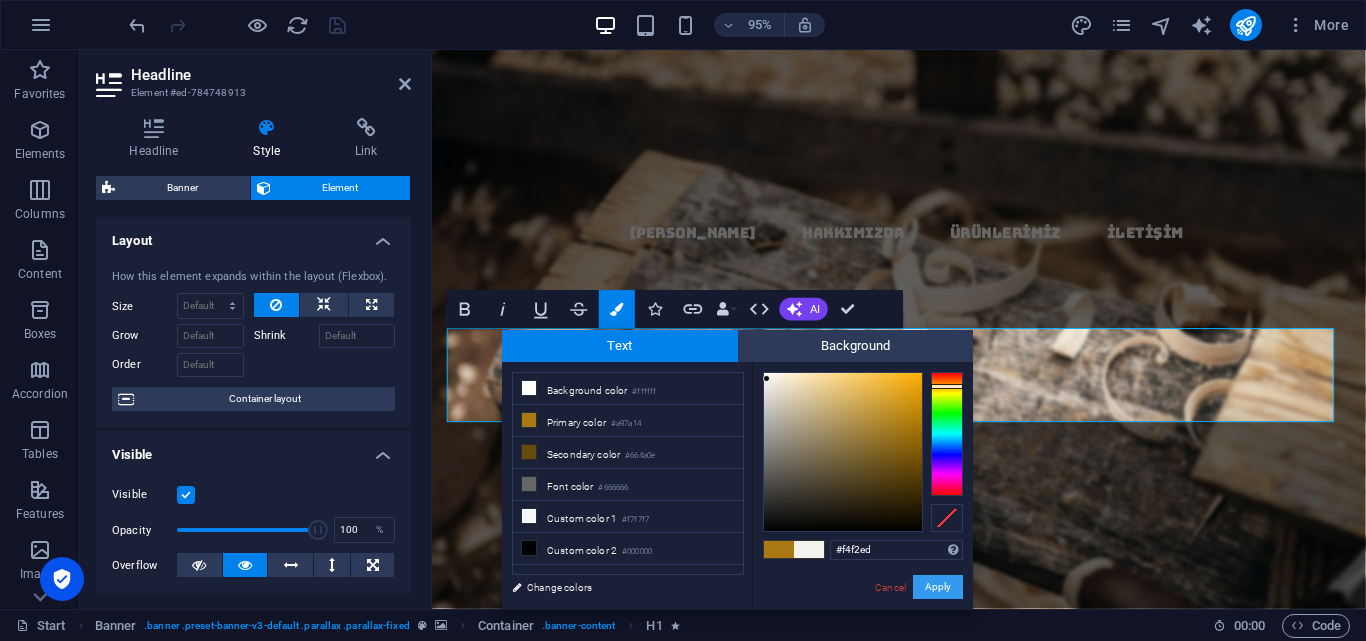 drag, startPoint x: 936, startPoint y: 593, endPoint x: 561, endPoint y: 470, distance: 394.6568 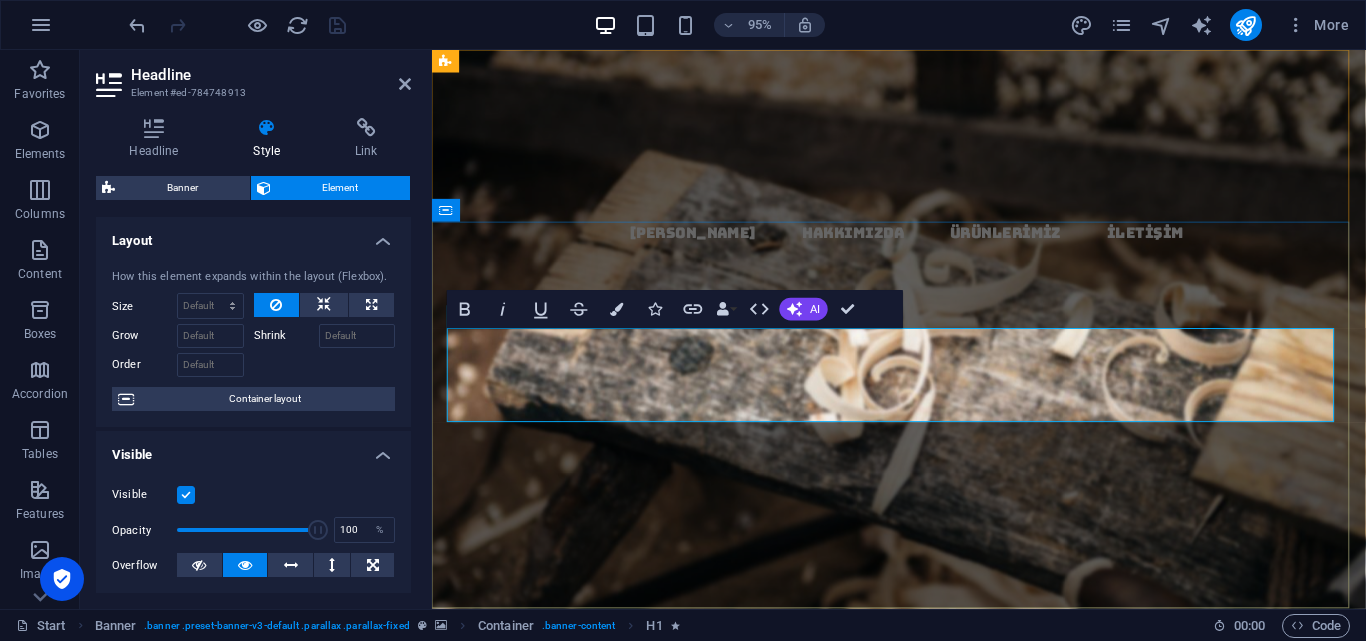 click on "TUN​​​ ​ ​ ​" at bounding box center [923, 627] 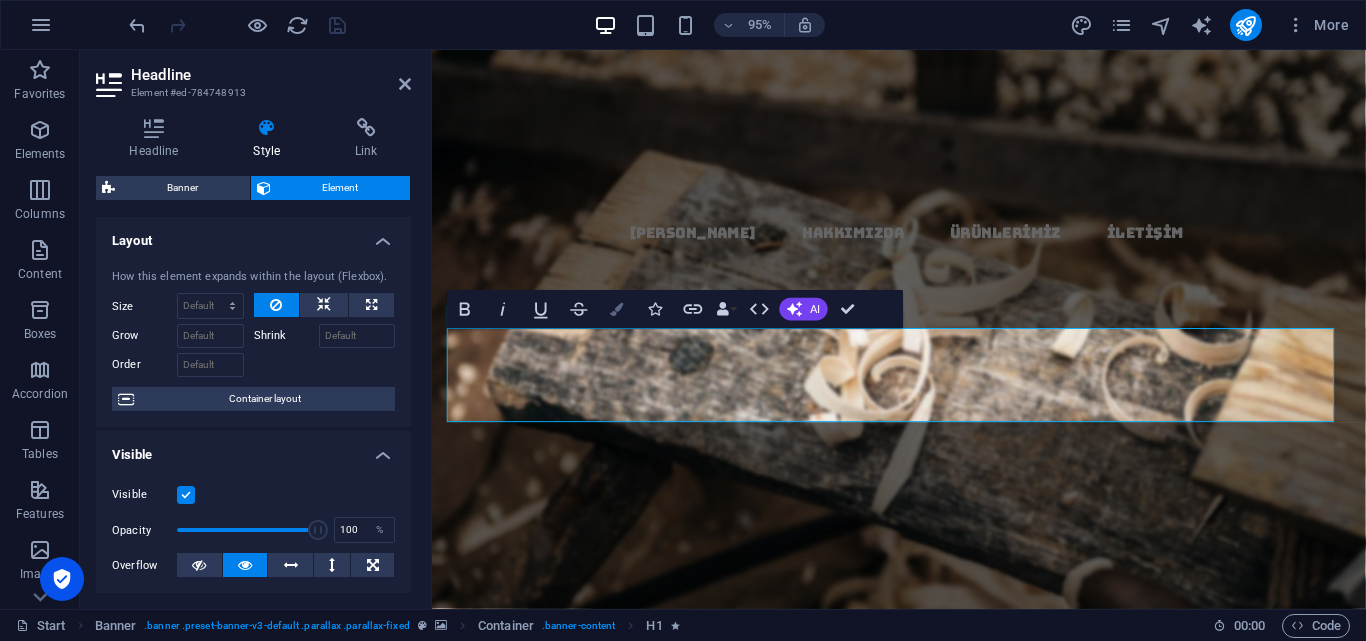 click at bounding box center [617, 308] 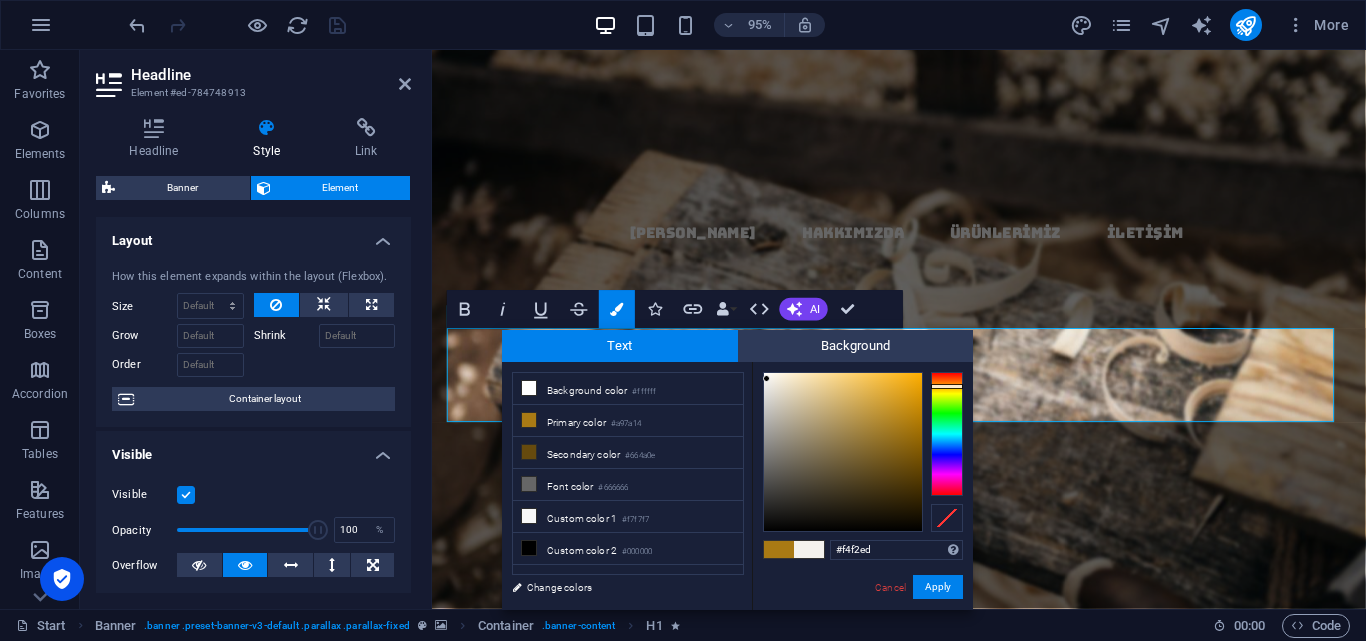 click at bounding box center [779, 549] 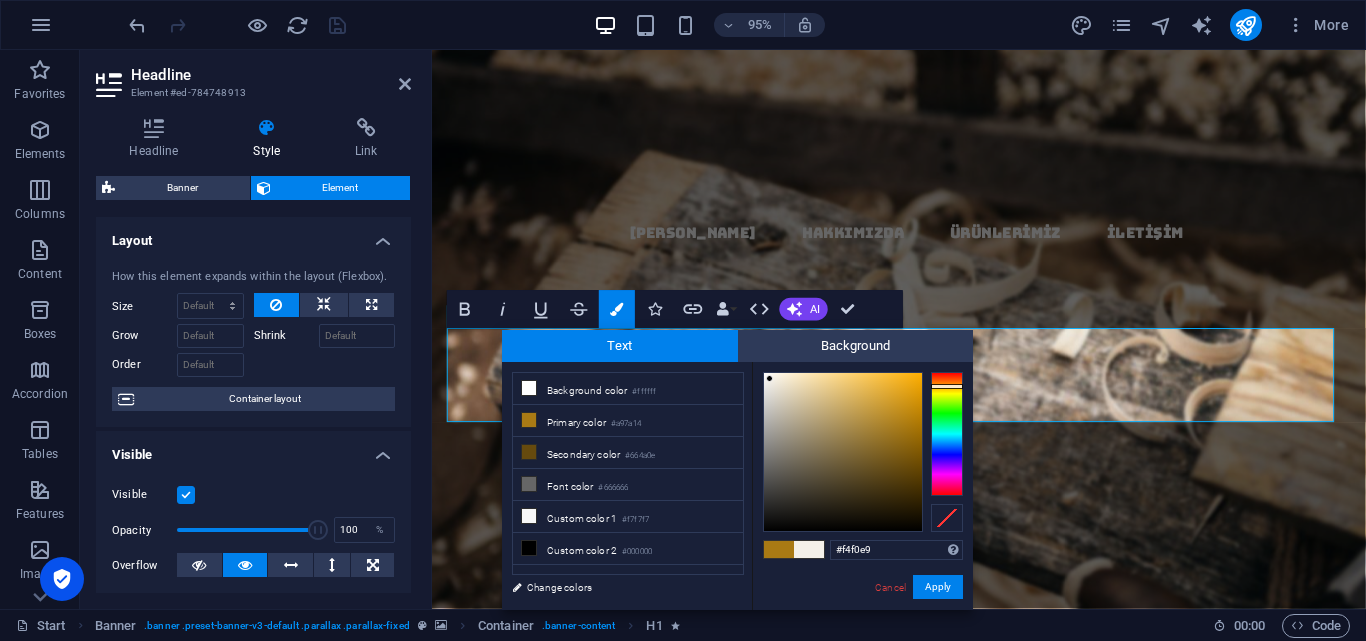 drag, startPoint x: 902, startPoint y: 425, endPoint x: 770, endPoint y: 379, distance: 139.78555 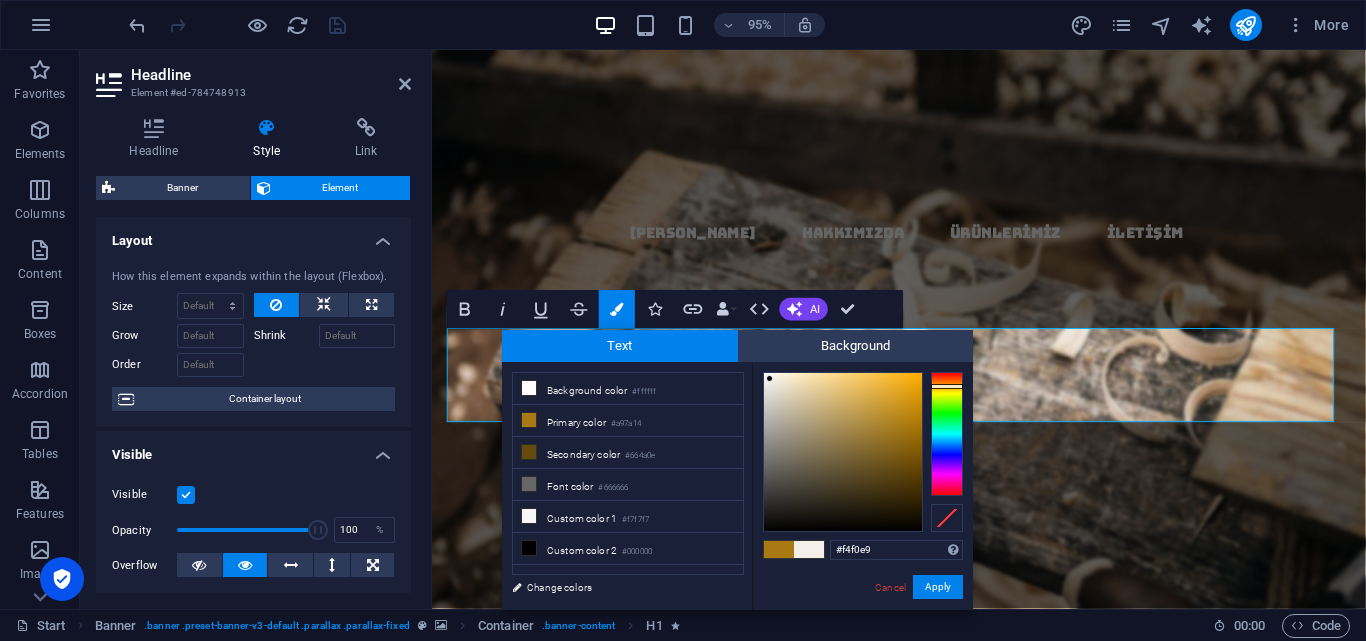click at bounding box center (769, 378) 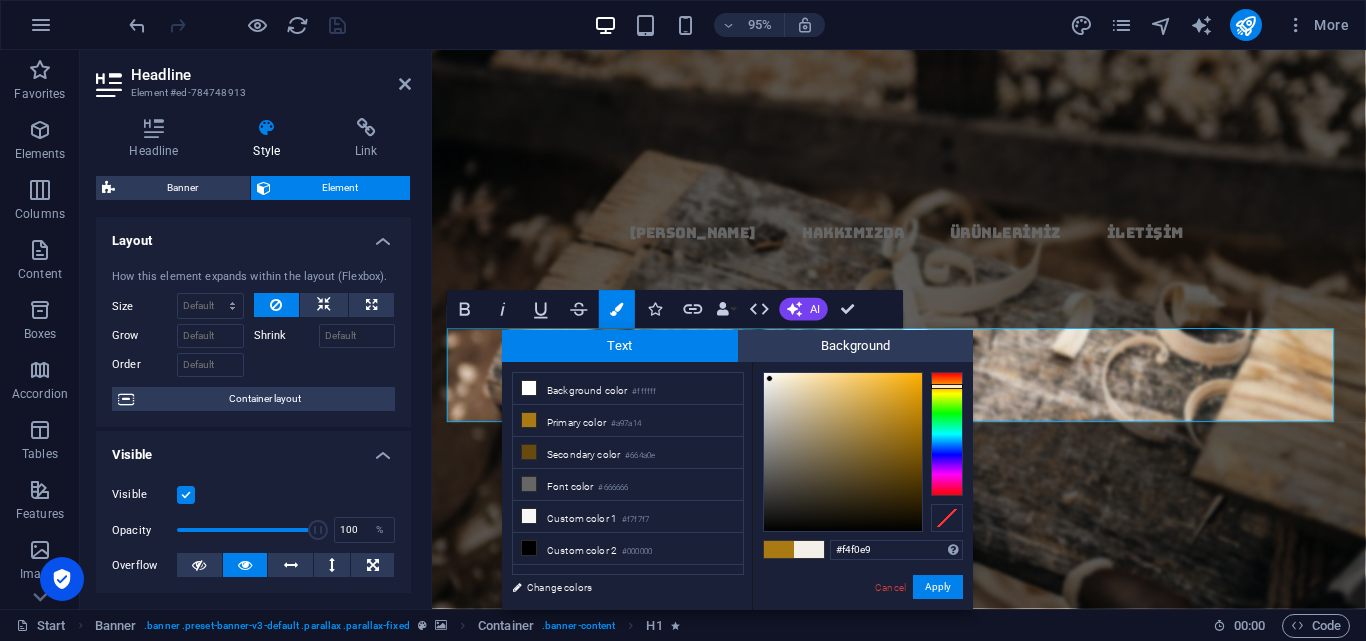 click at bounding box center (779, 549) 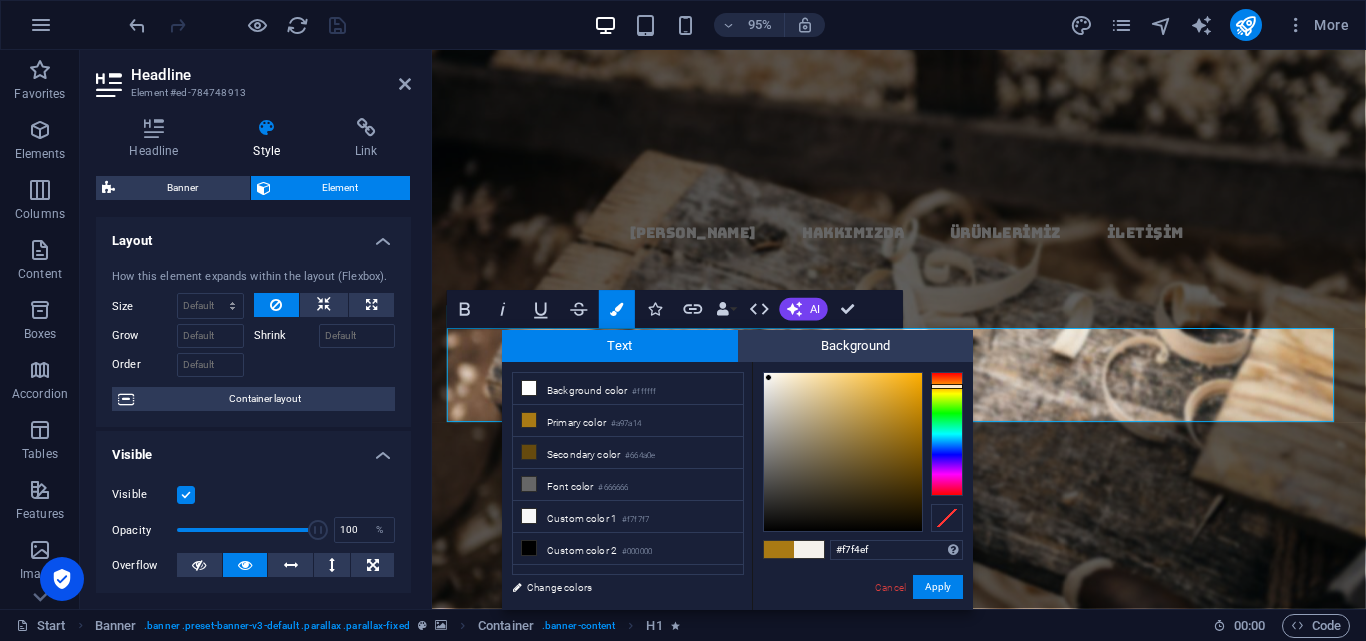 type on "#f8f6f1" 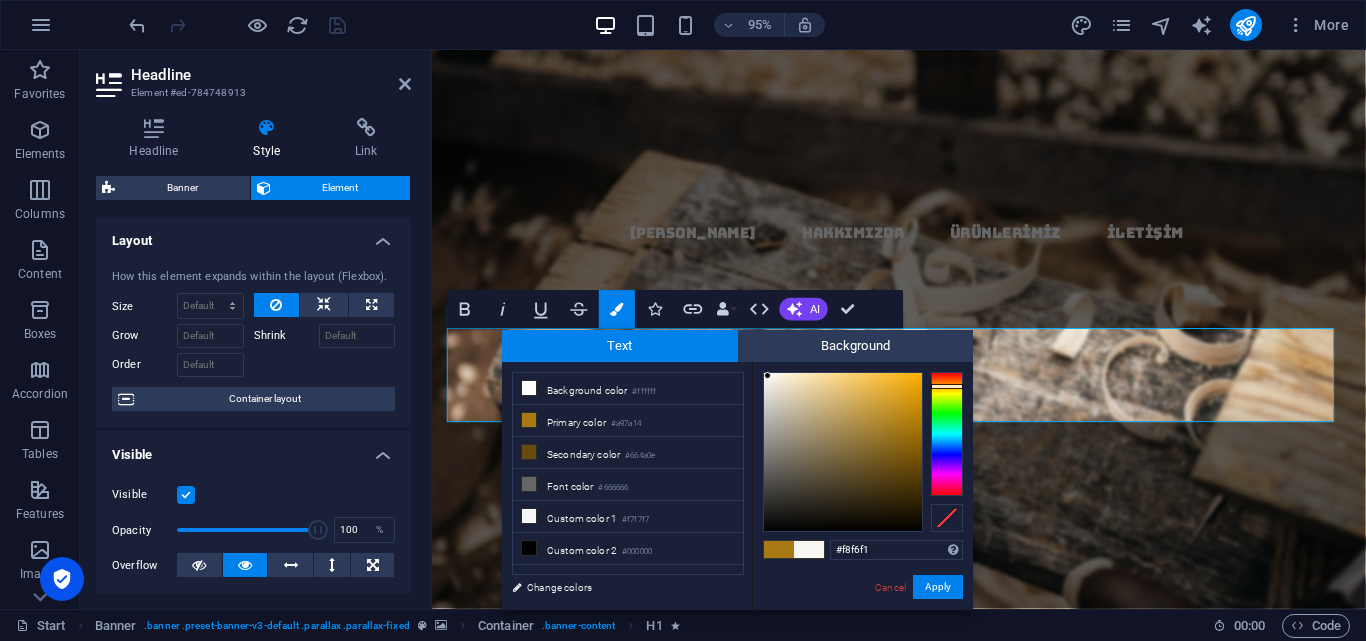 drag, startPoint x: 901, startPoint y: 423, endPoint x: 768, endPoint y: 376, distance: 141.06027 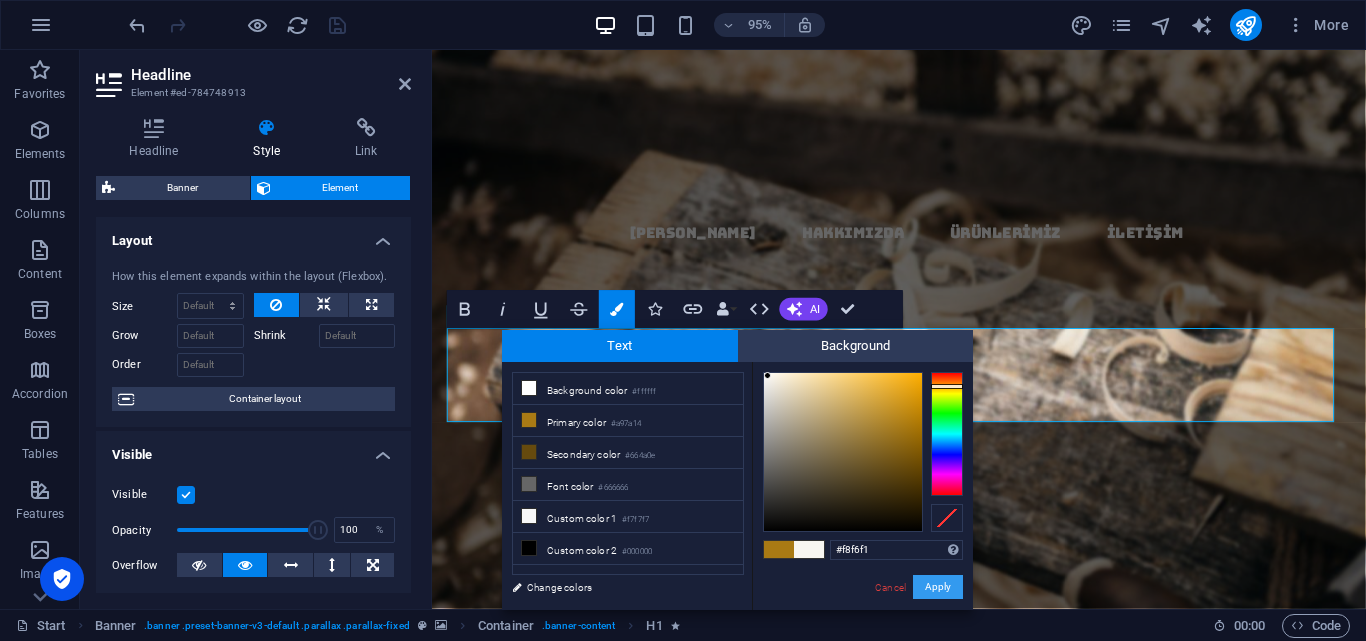 drag, startPoint x: 929, startPoint y: 587, endPoint x: 519, endPoint y: 564, distance: 410.64462 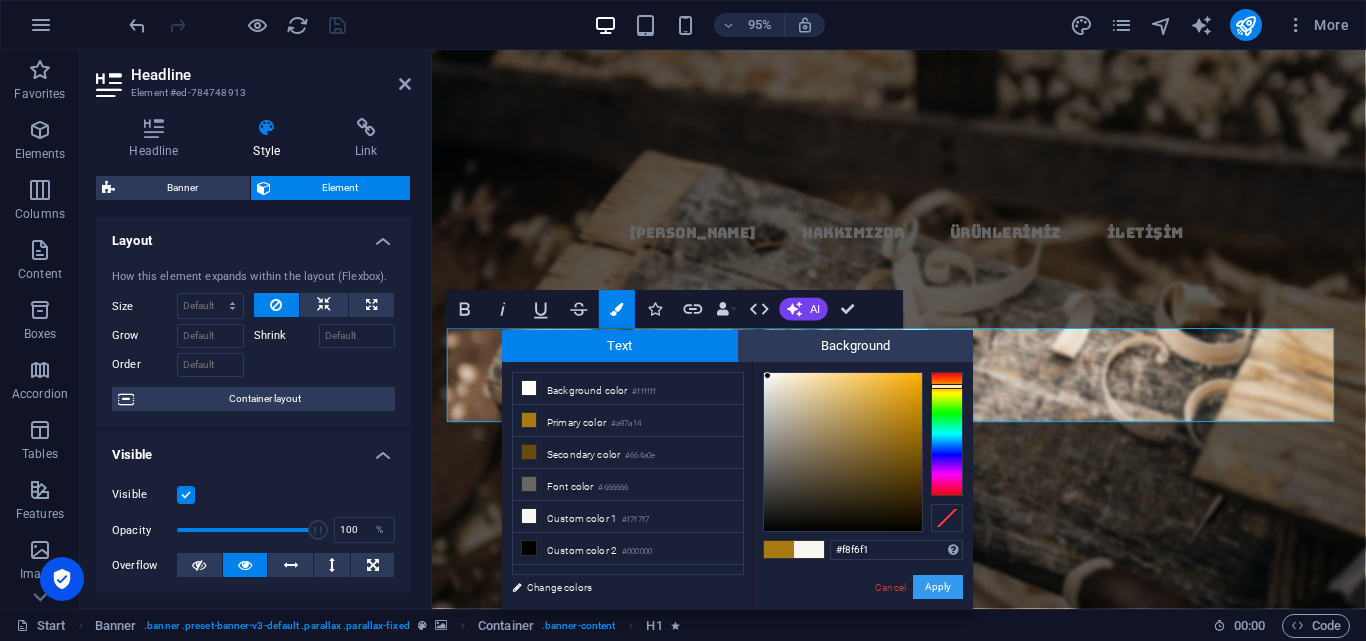 click on "Apply" at bounding box center (938, 587) 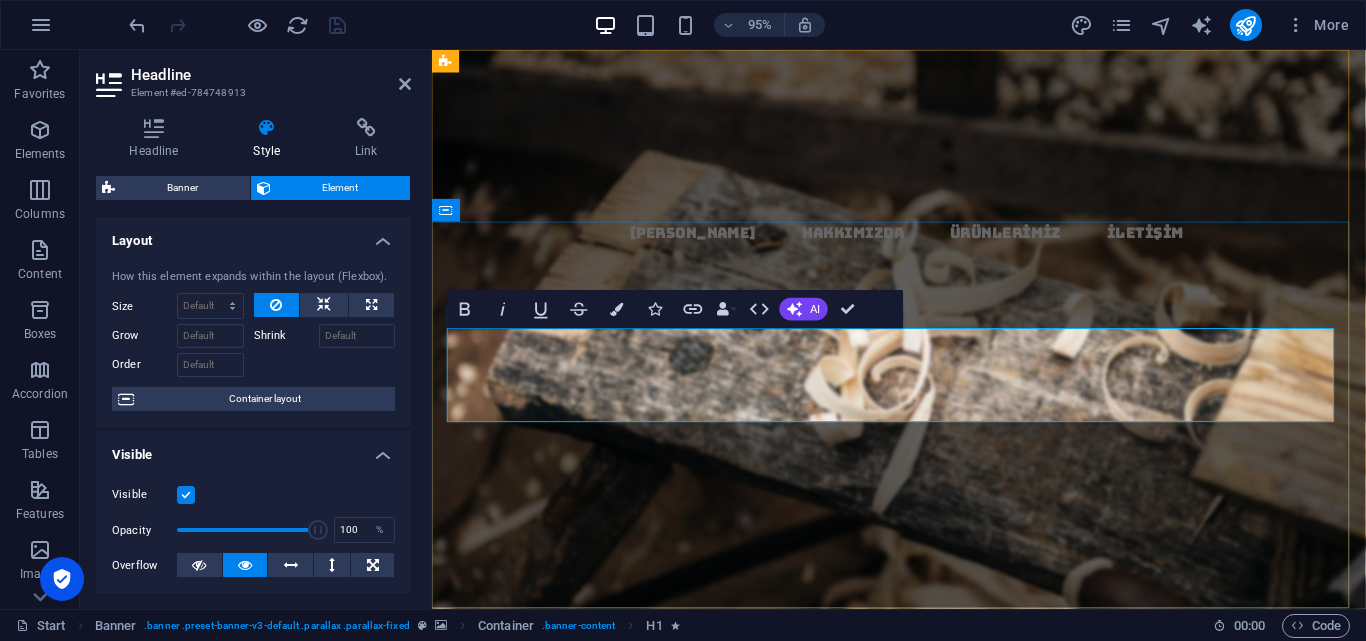 click on "TUN​​​​ ​ ​ ​ ​" at bounding box center (923, 627) 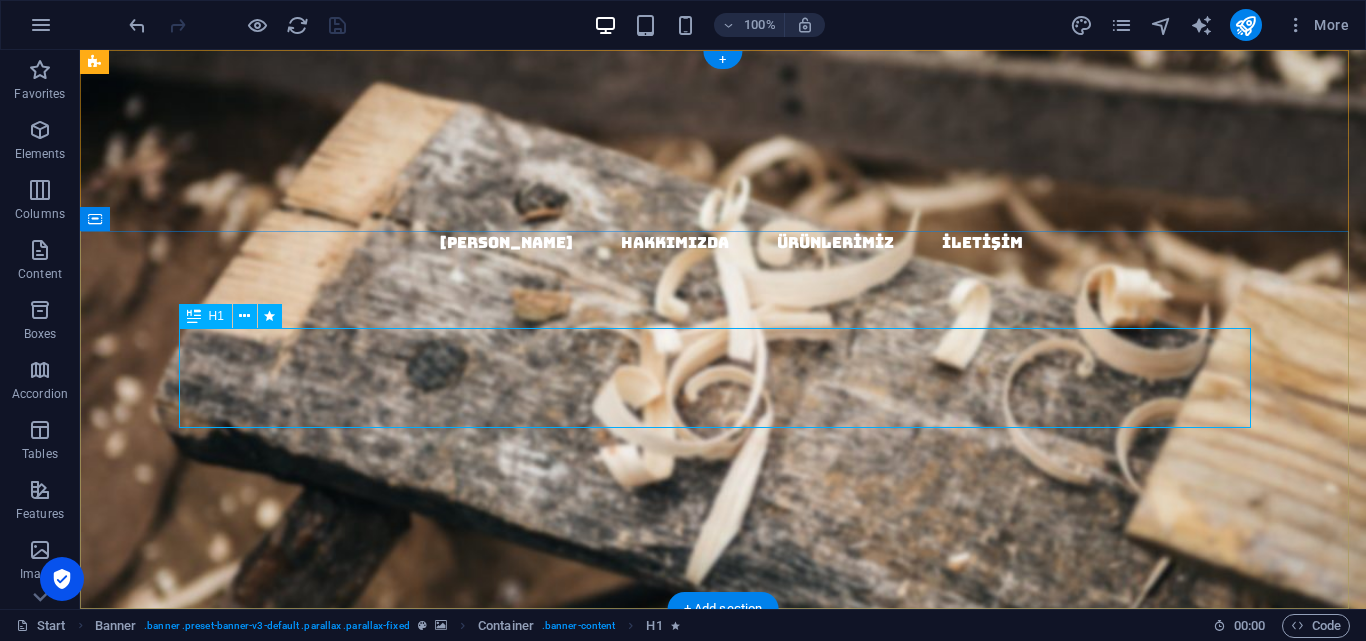 click on "TUN" at bounding box center [723, 627] 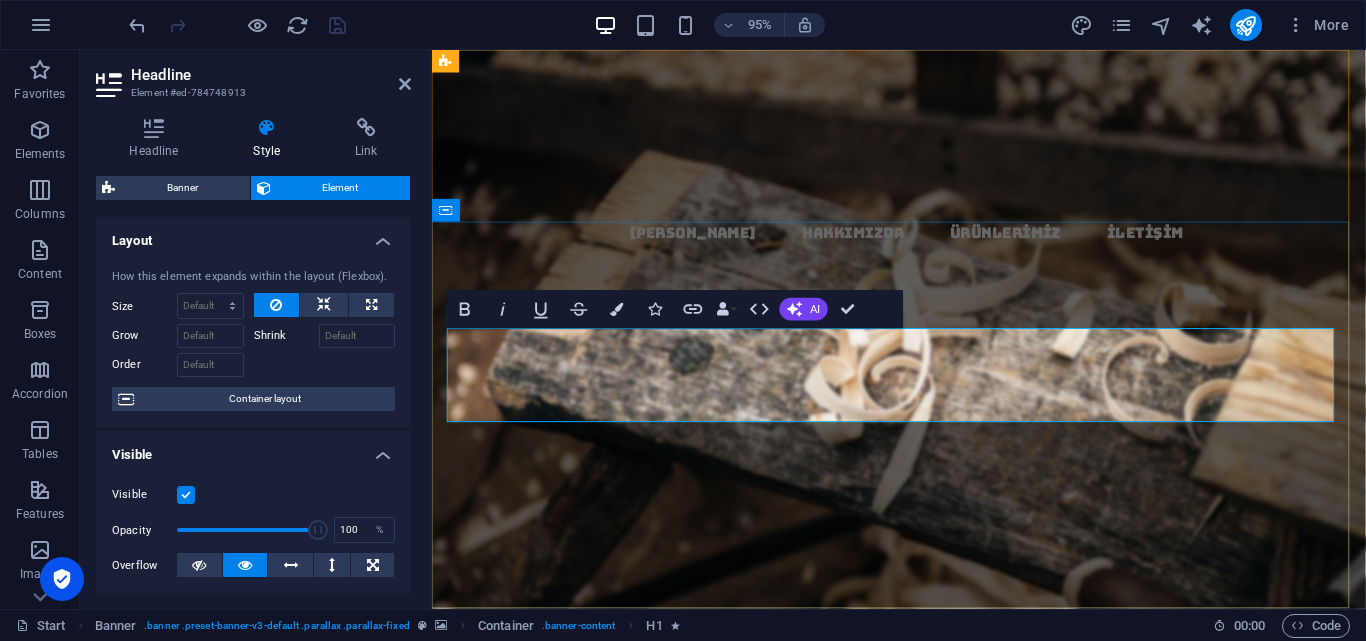 click on "TUN" at bounding box center (923, 627) 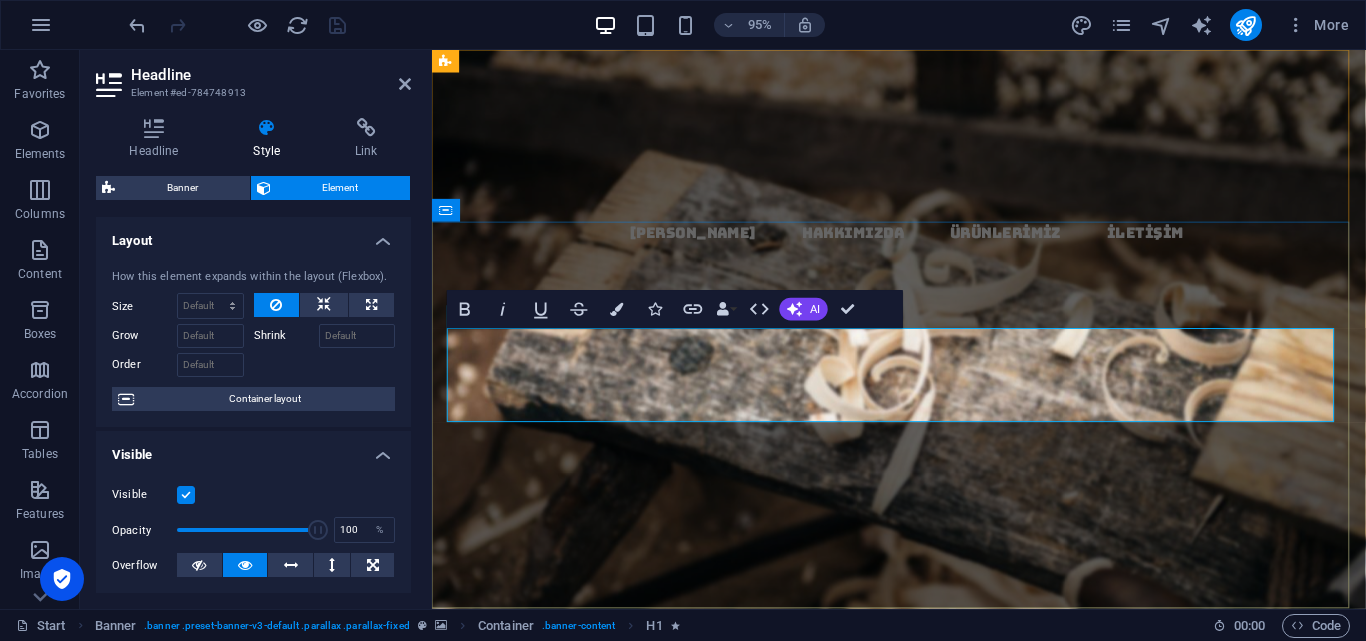 click on "TUN" at bounding box center [923, 627] 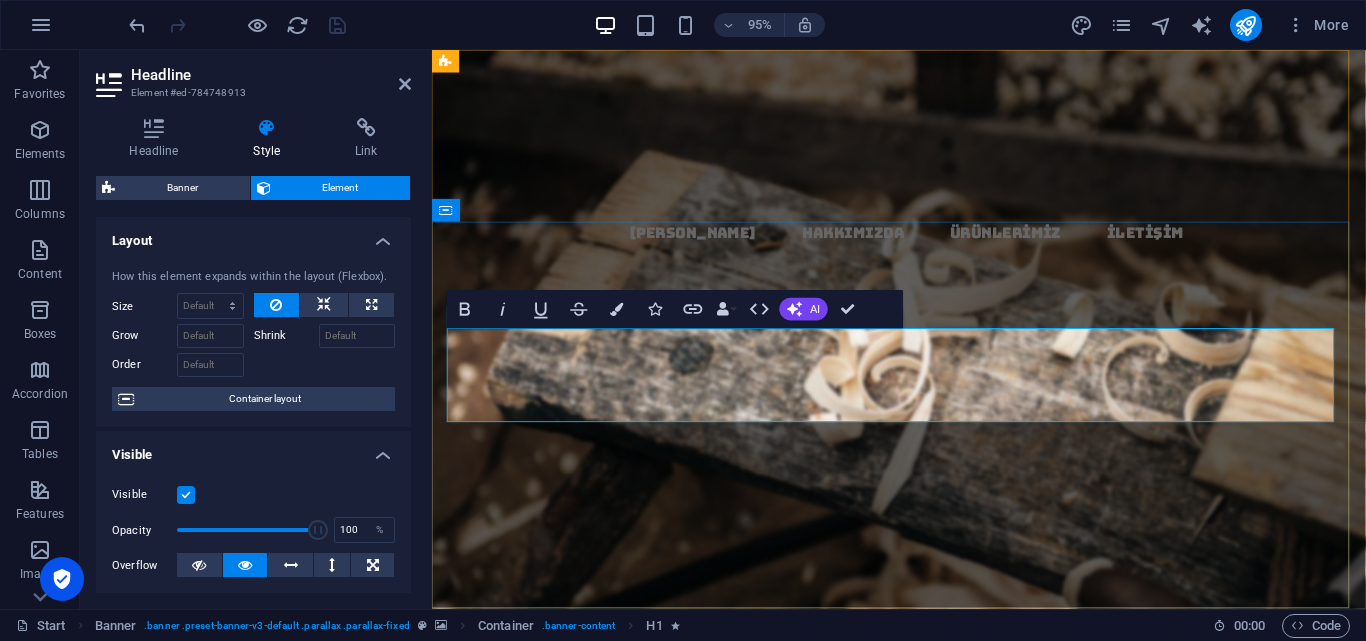 click on "TUNSUN" at bounding box center (923, 627) 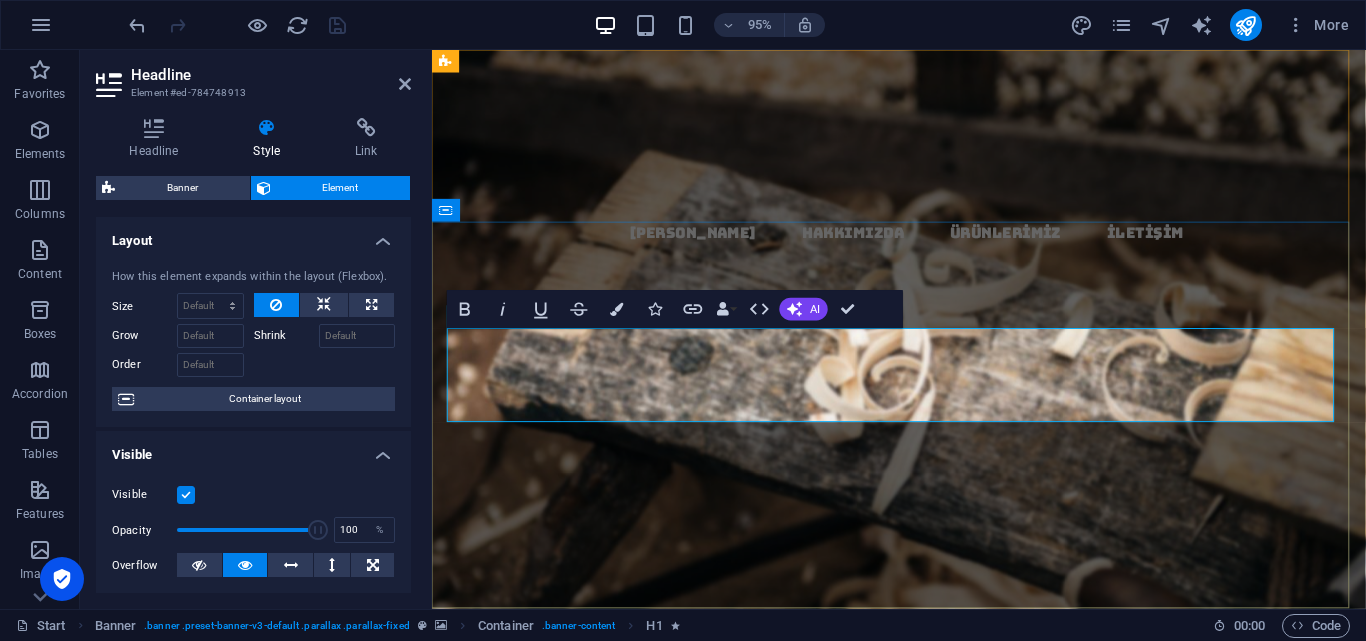 drag, startPoint x: 1111, startPoint y: 387, endPoint x: 934, endPoint y: 380, distance: 177.13837 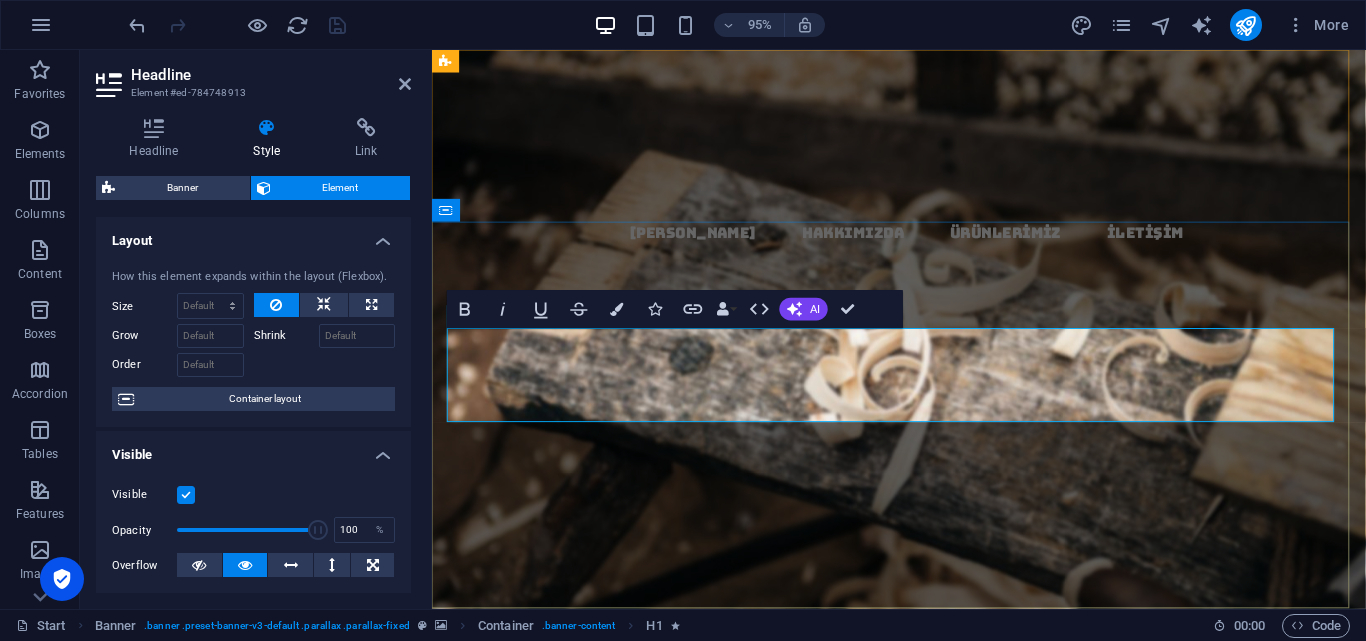 click on "TUNSUN" at bounding box center [923, 627] 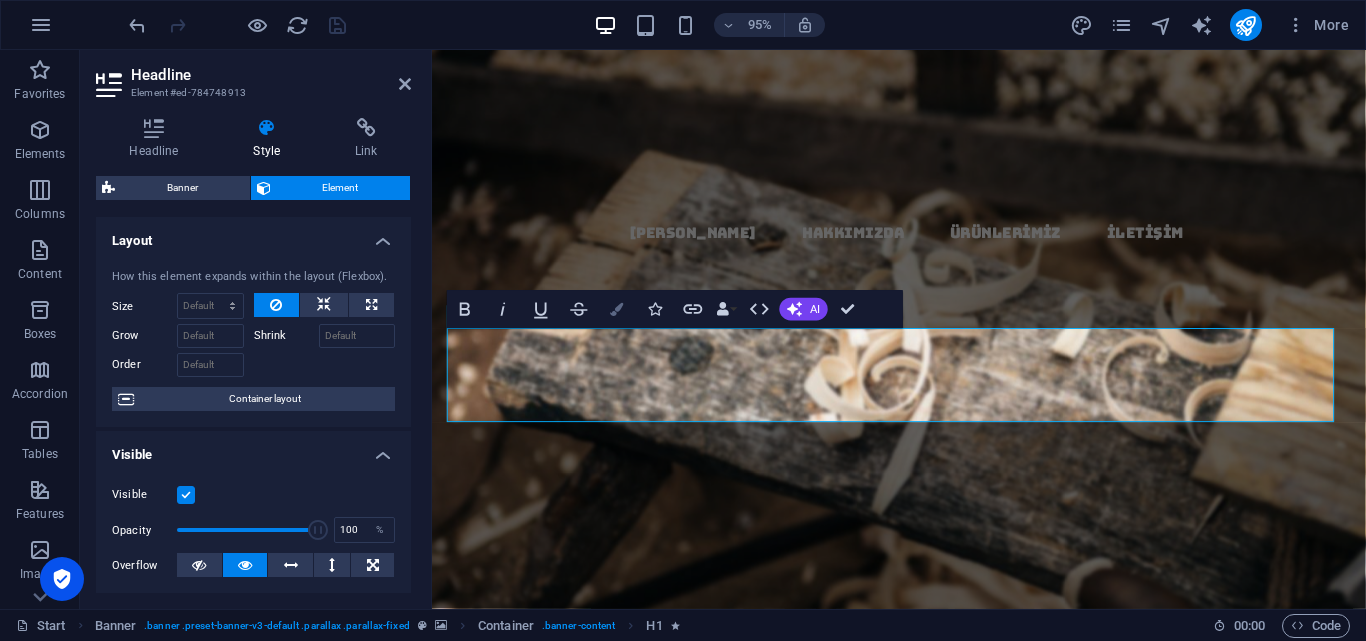 click at bounding box center (617, 308) 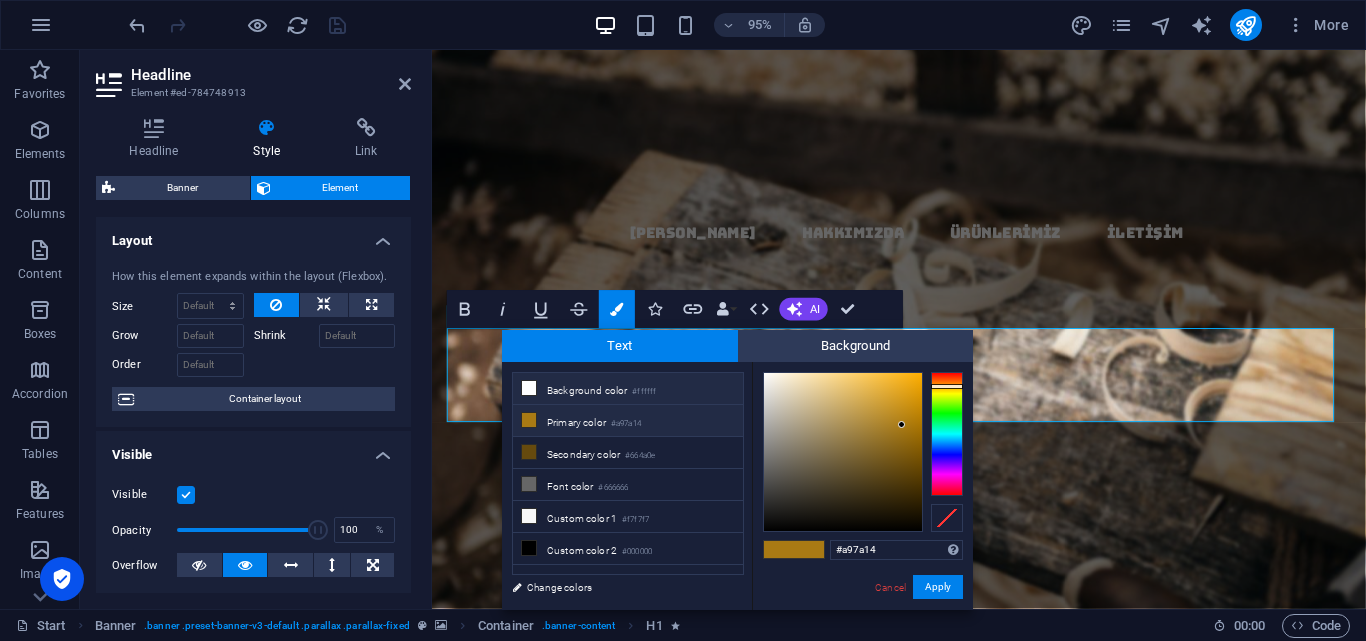 click on "Background color
#ffffff" at bounding box center [628, 389] 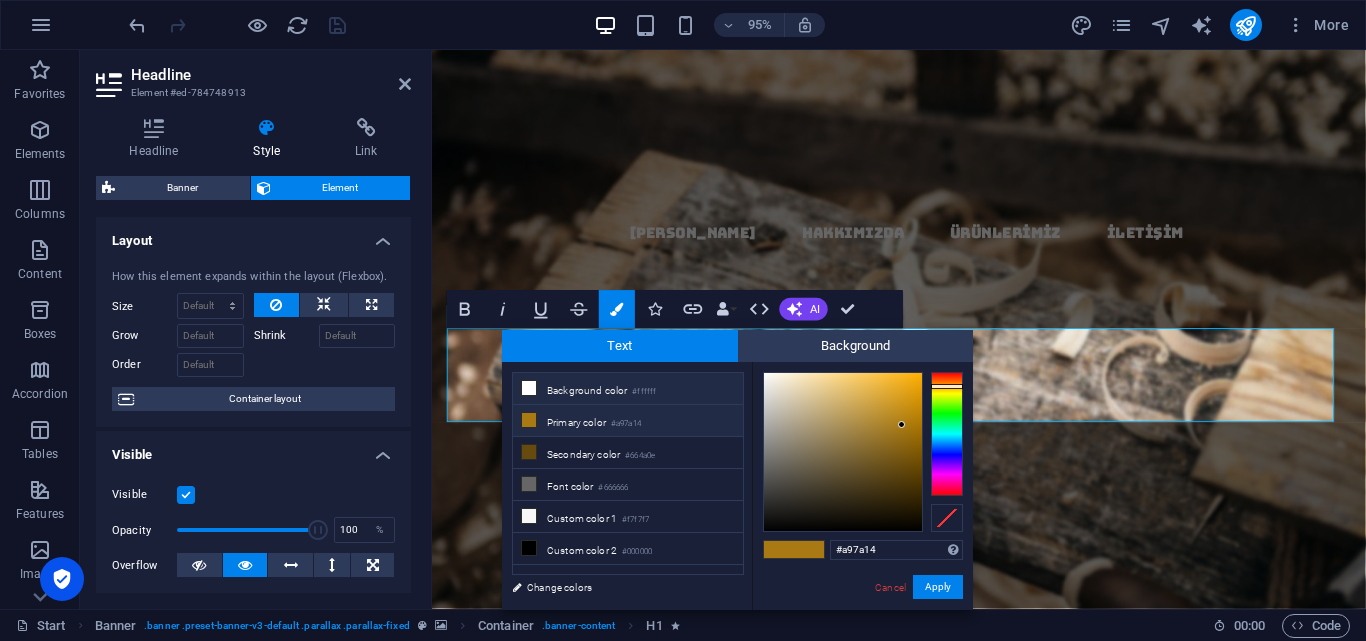 type on "#ffffff" 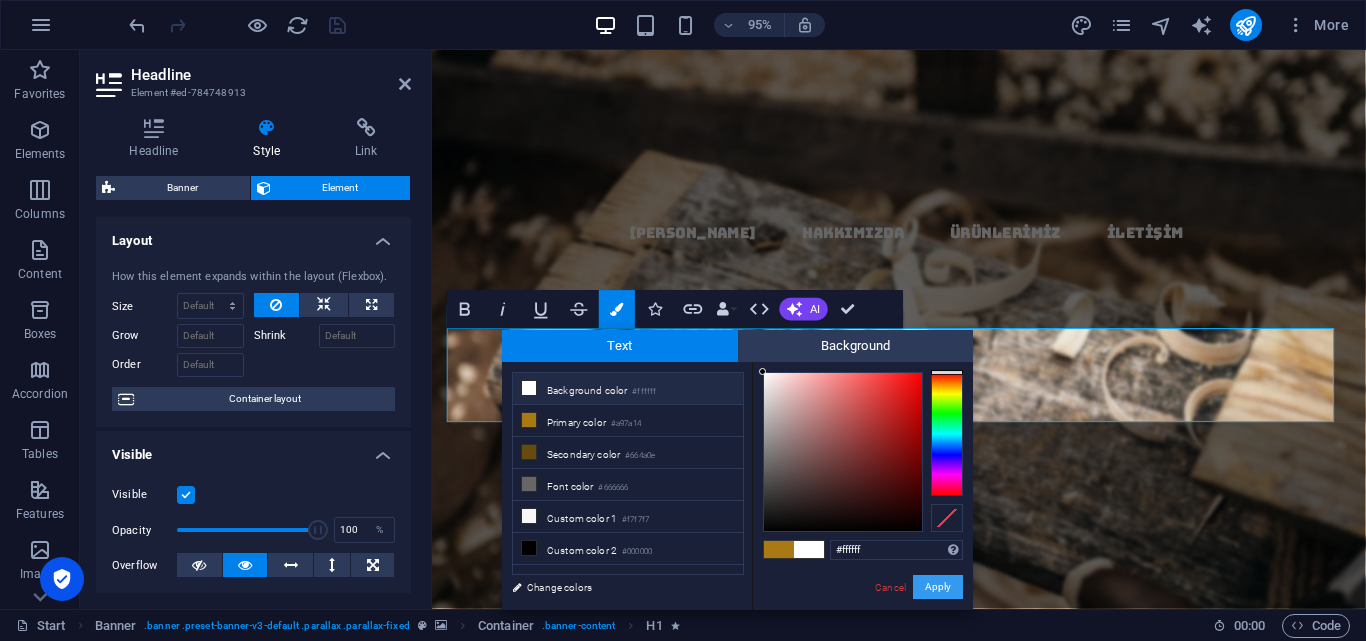 click on "Apply" at bounding box center [938, 587] 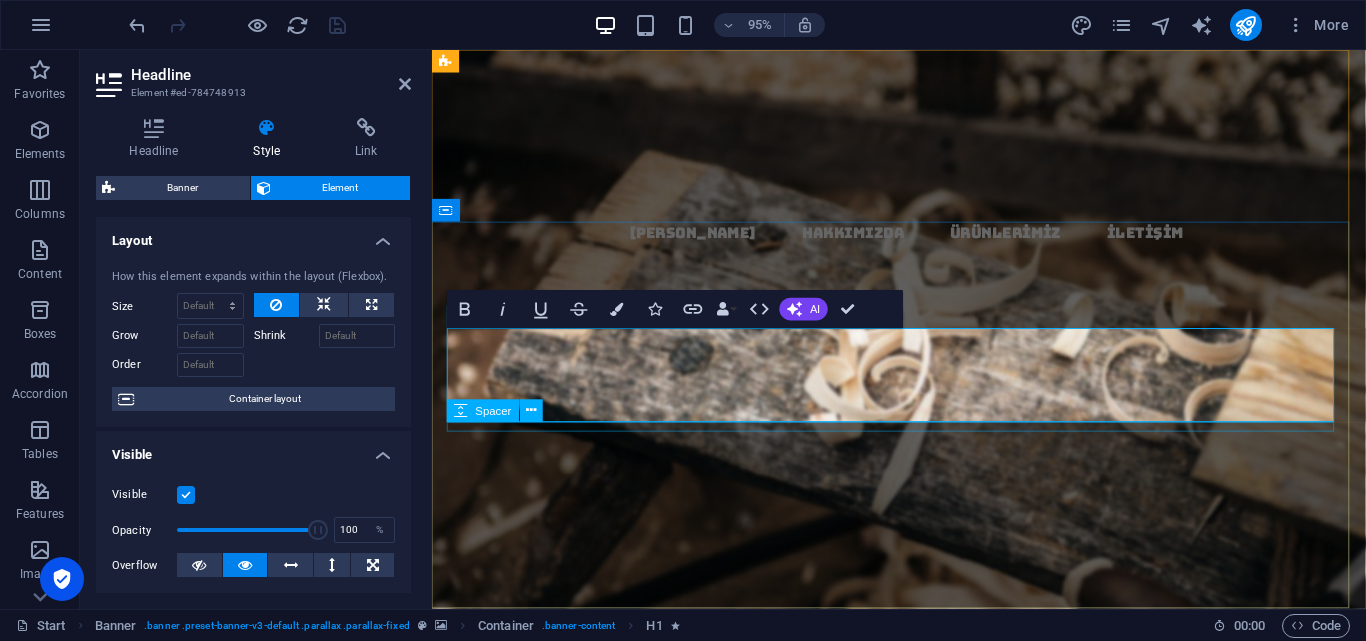 click at bounding box center (923, 682) 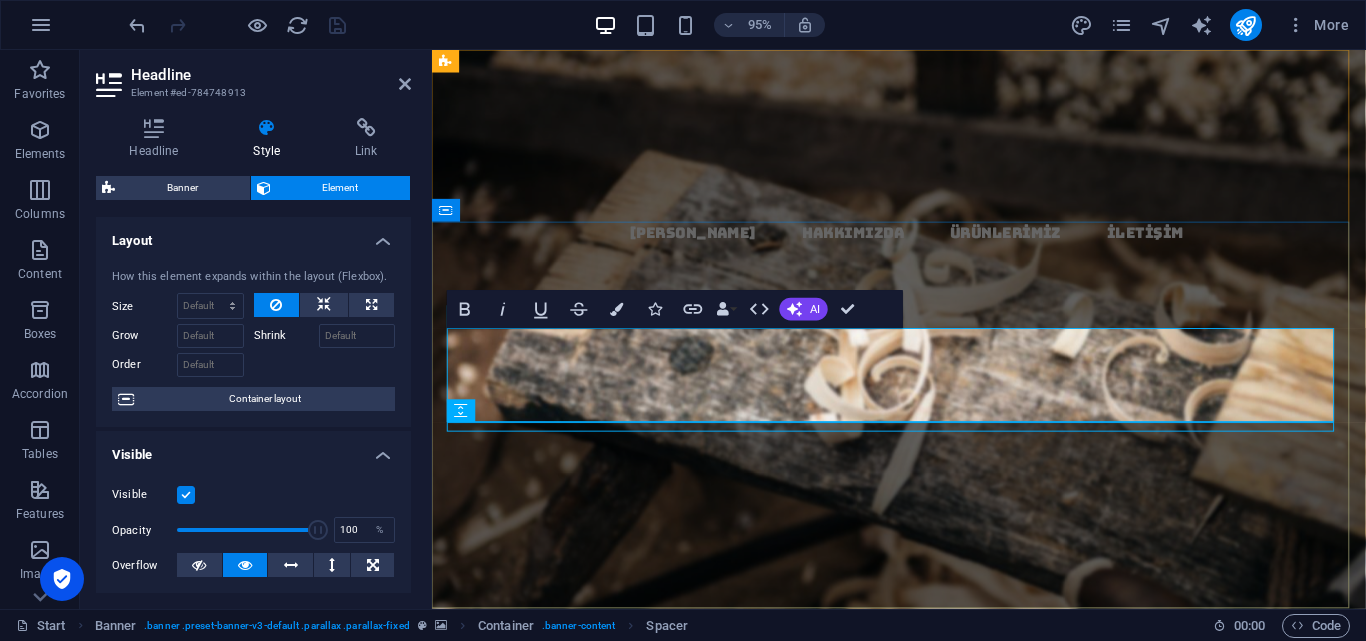 click on "TUN SUN" at bounding box center (923, 627) 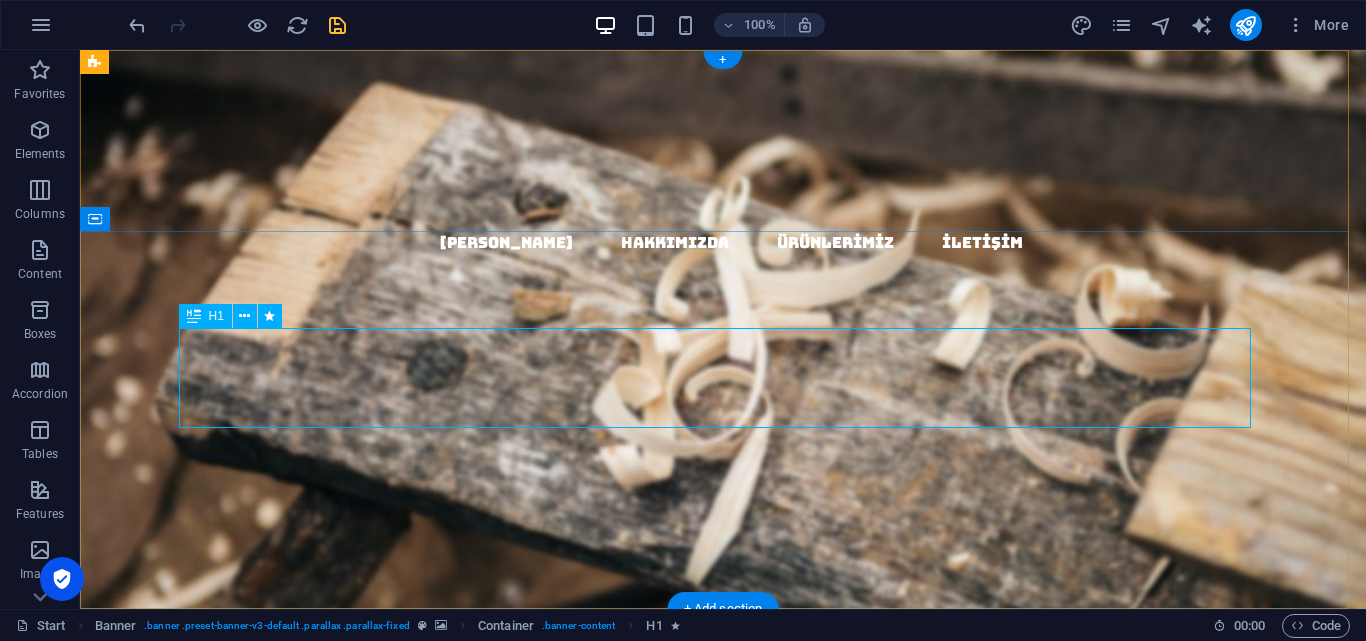 click on "TUN SUN" at bounding box center (723, 627) 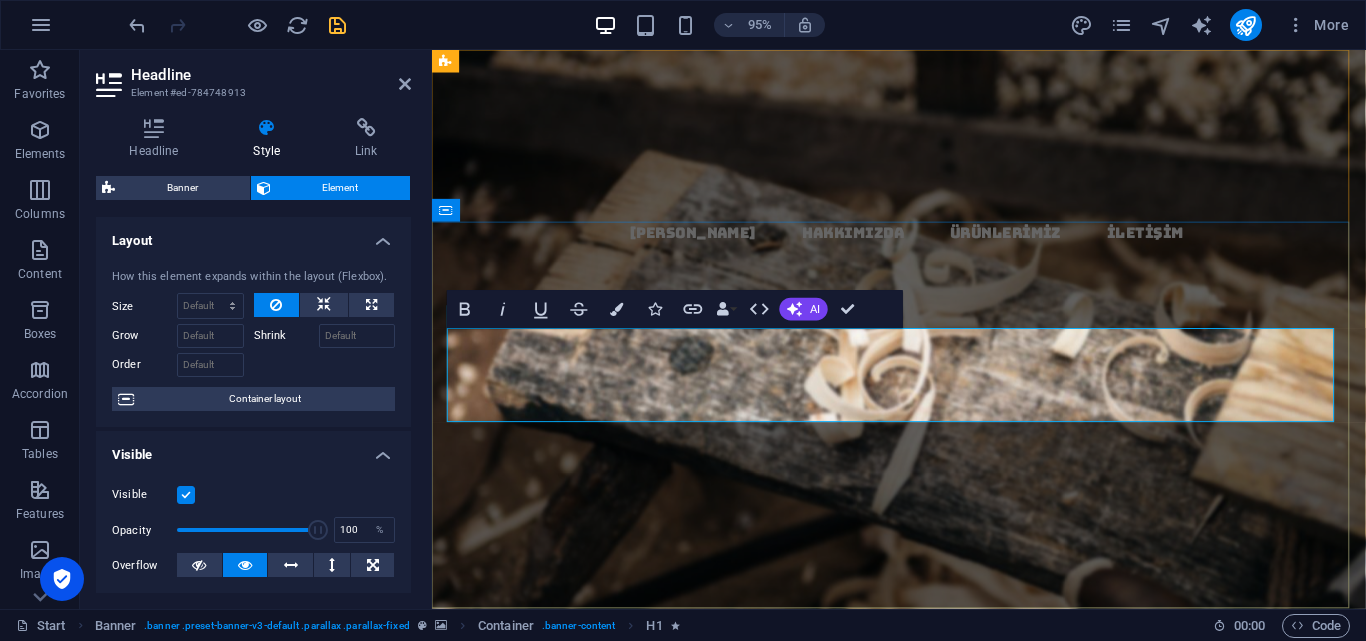click on "SUN" at bounding box center [1013, 626] 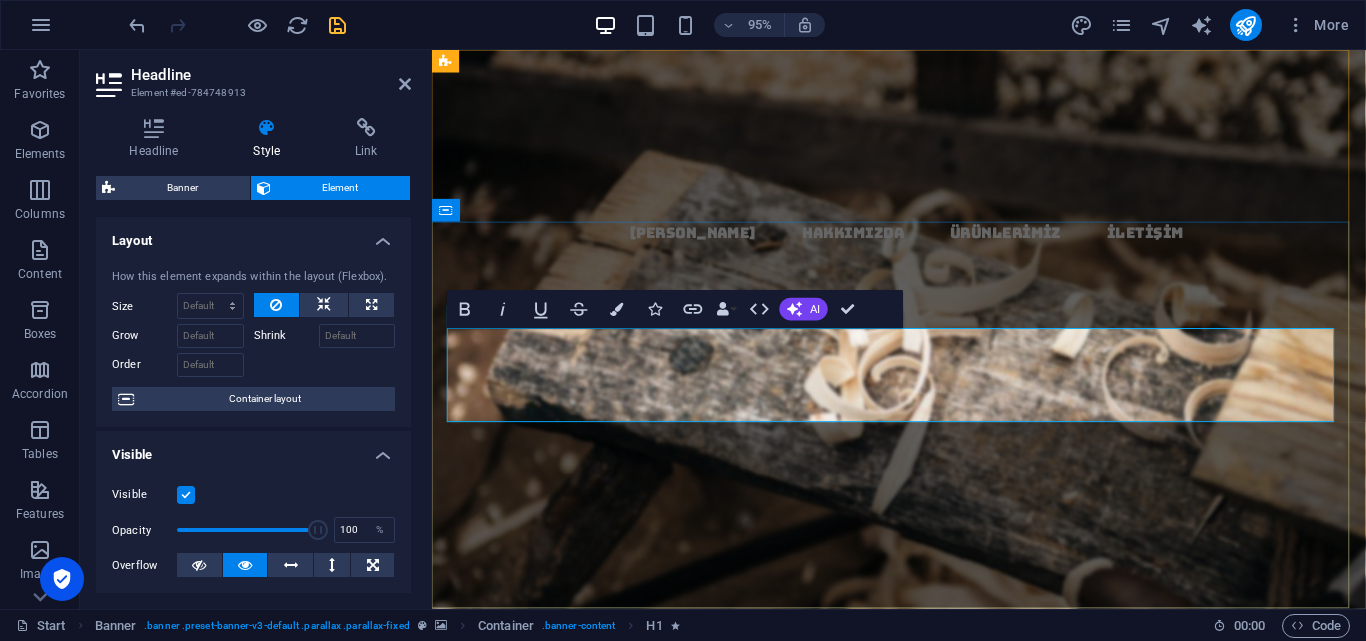 type 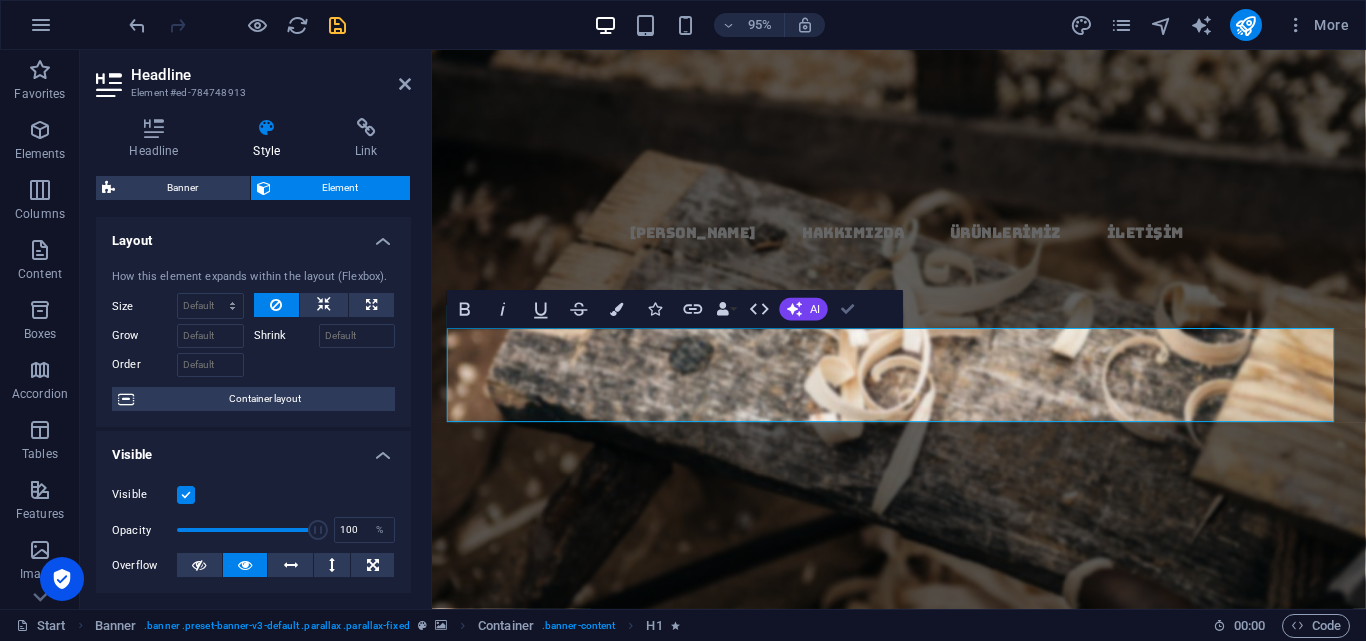 drag, startPoint x: 848, startPoint y: 307, endPoint x: 768, endPoint y: 258, distance: 93.813644 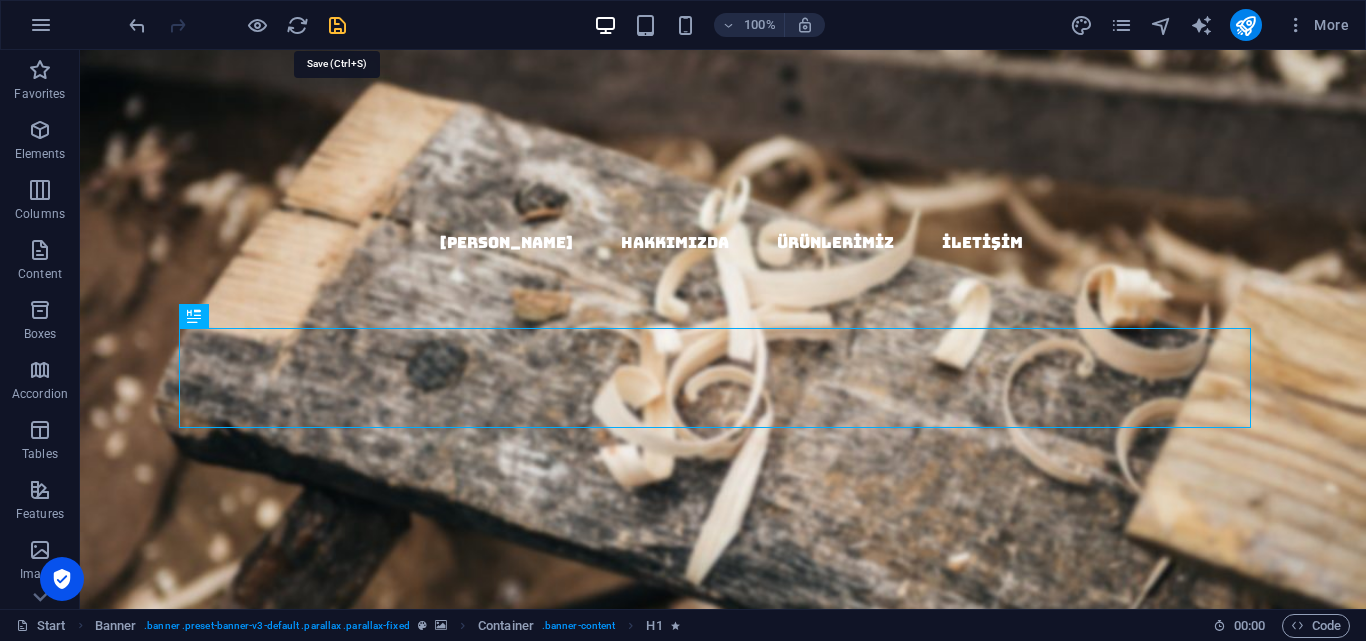 click at bounding box center [337, 25] 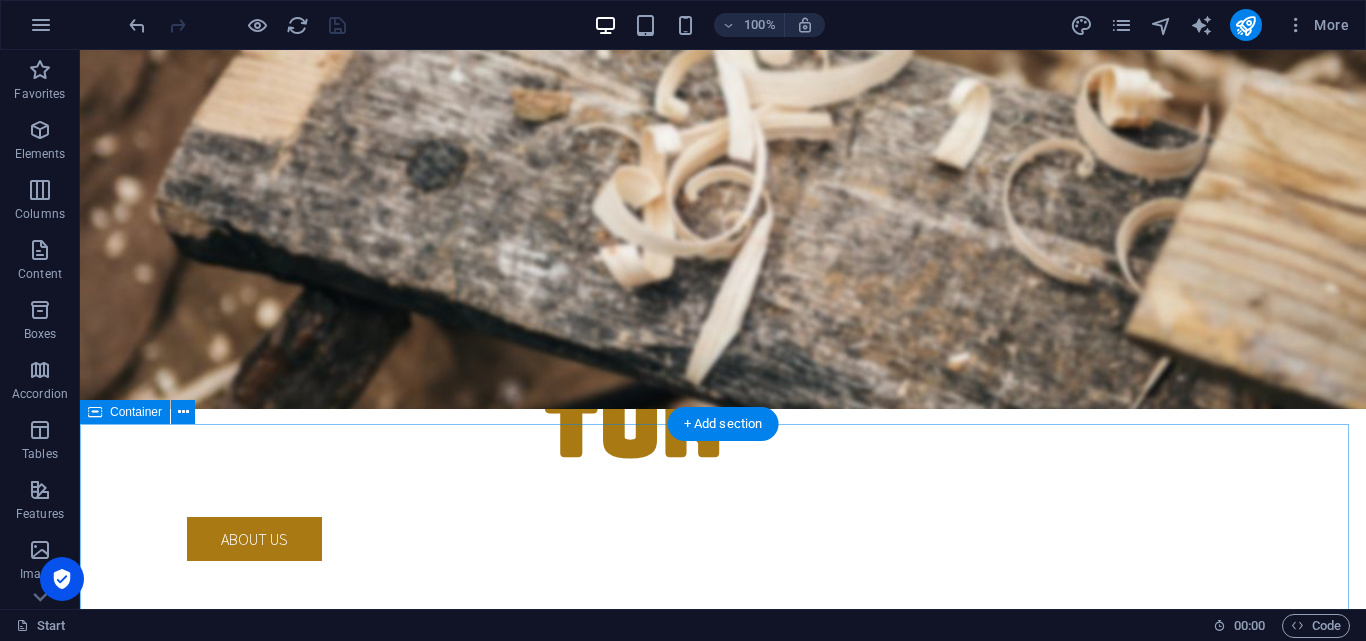 scroll, scrollTop: 0, scrollLeft: 0, axis: both 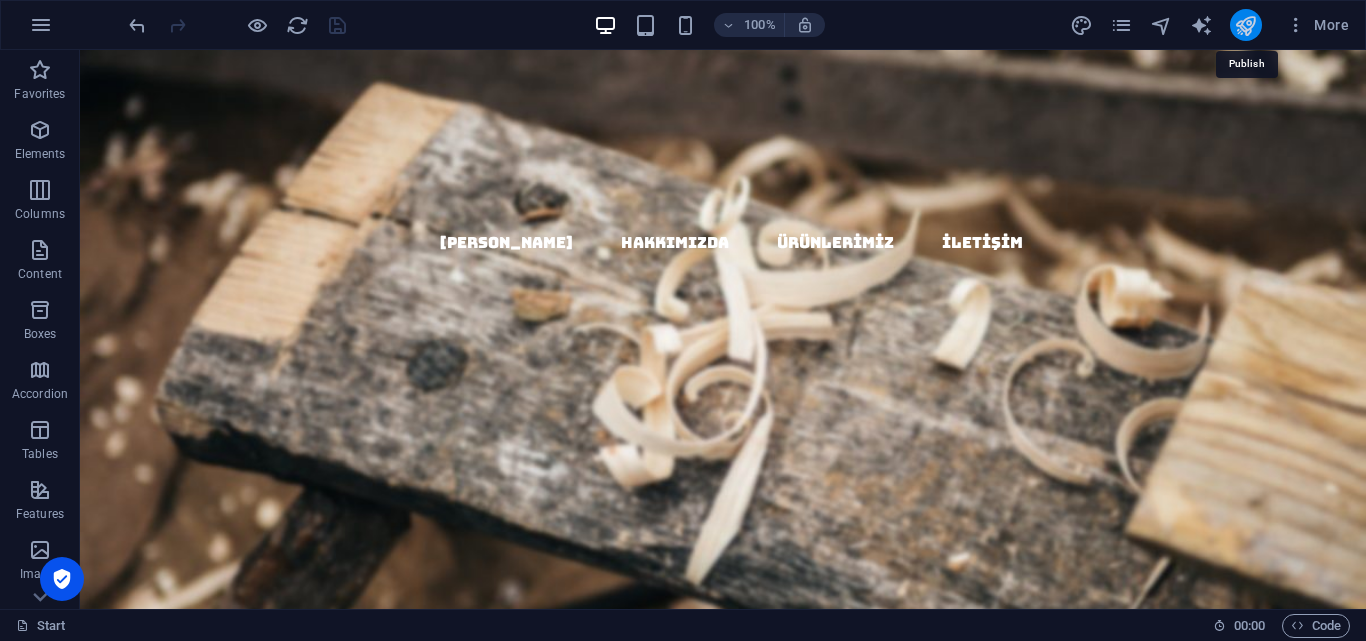 drag, startPoint x: 1245, startPoint y: 21, endPoint x: 837, endPoint y: 232, distance: 459.33102 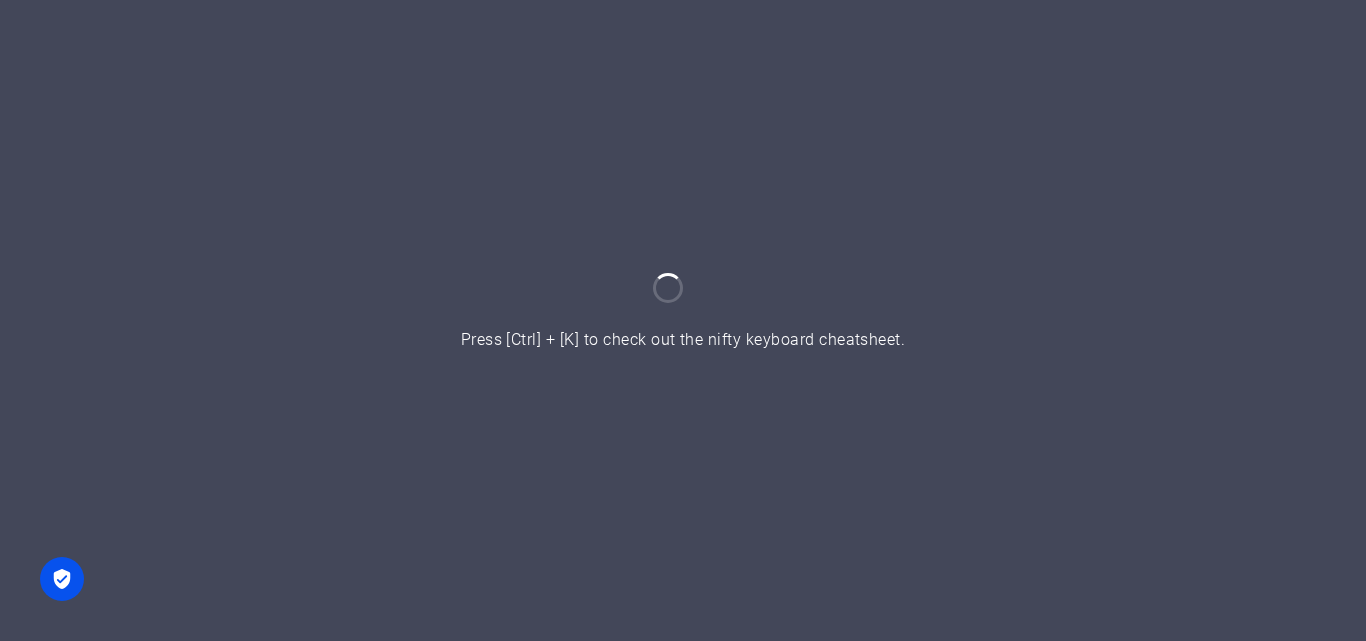 scroll, scrollTop: 0, scrollLeft: 0, axis: both 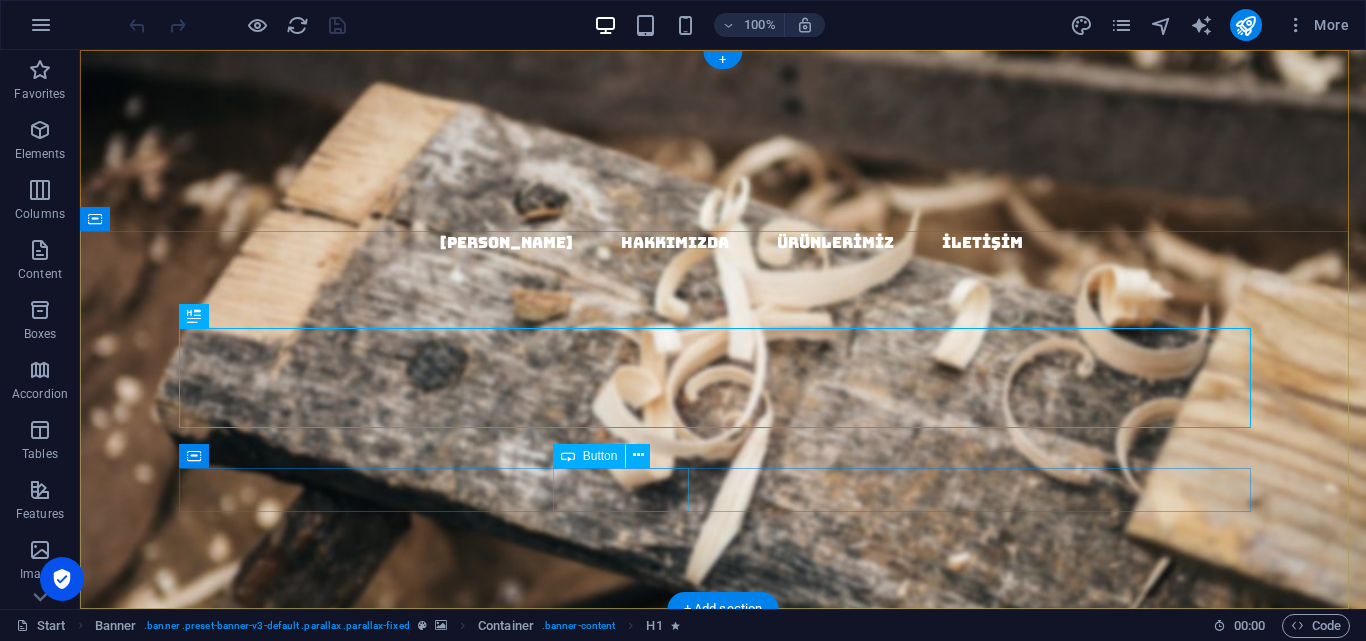 click on "About us" at bounding box center [723, 739] 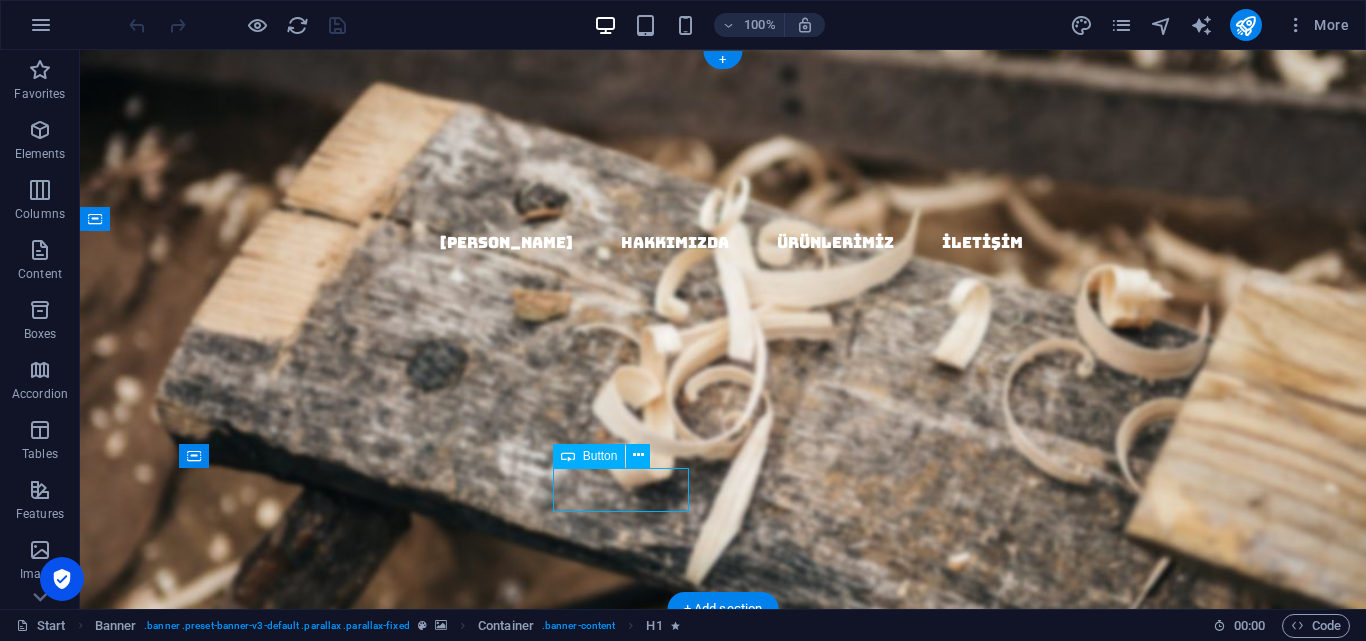 click on "About us" at bounding box center (723, 739) 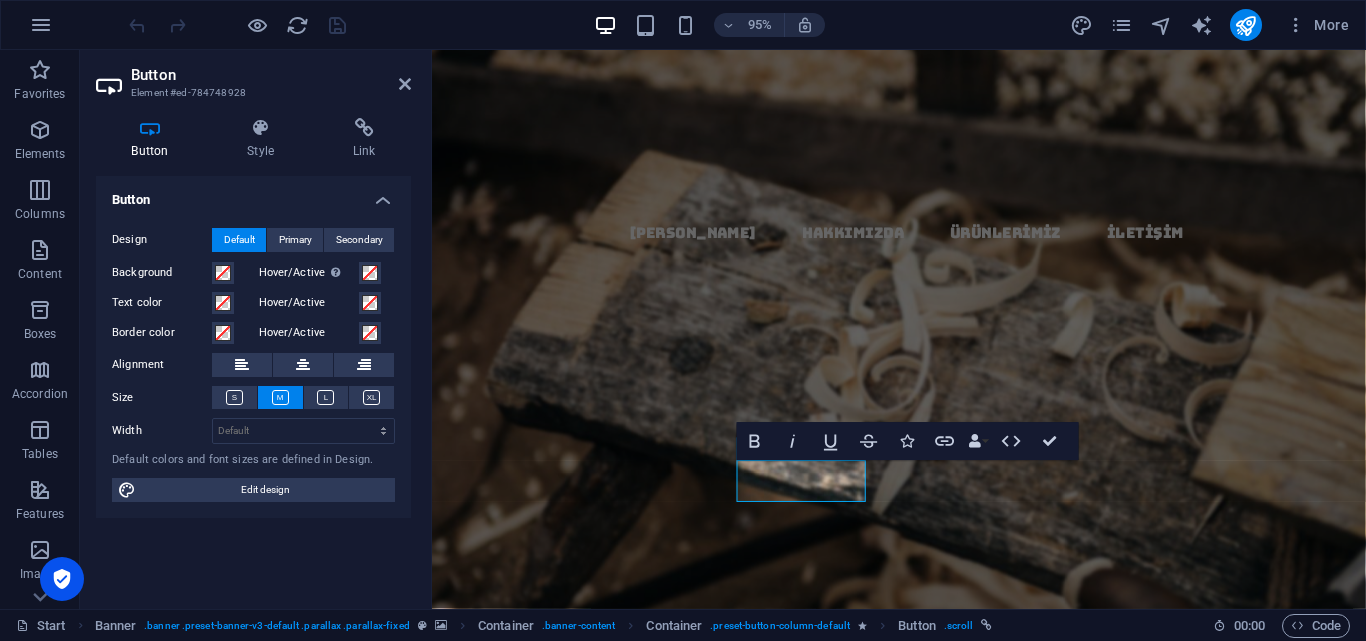 click on "Button Design Default Primary Secondary Background Hover/Active Switch to preview mode to test the active/hover state Text color Hover/Active Border color Hover/Active Alignment Size Width Default px rem % em vh vw Default colors and font sizes are defined in Design. Edit design" at bounding box center [253, 384] 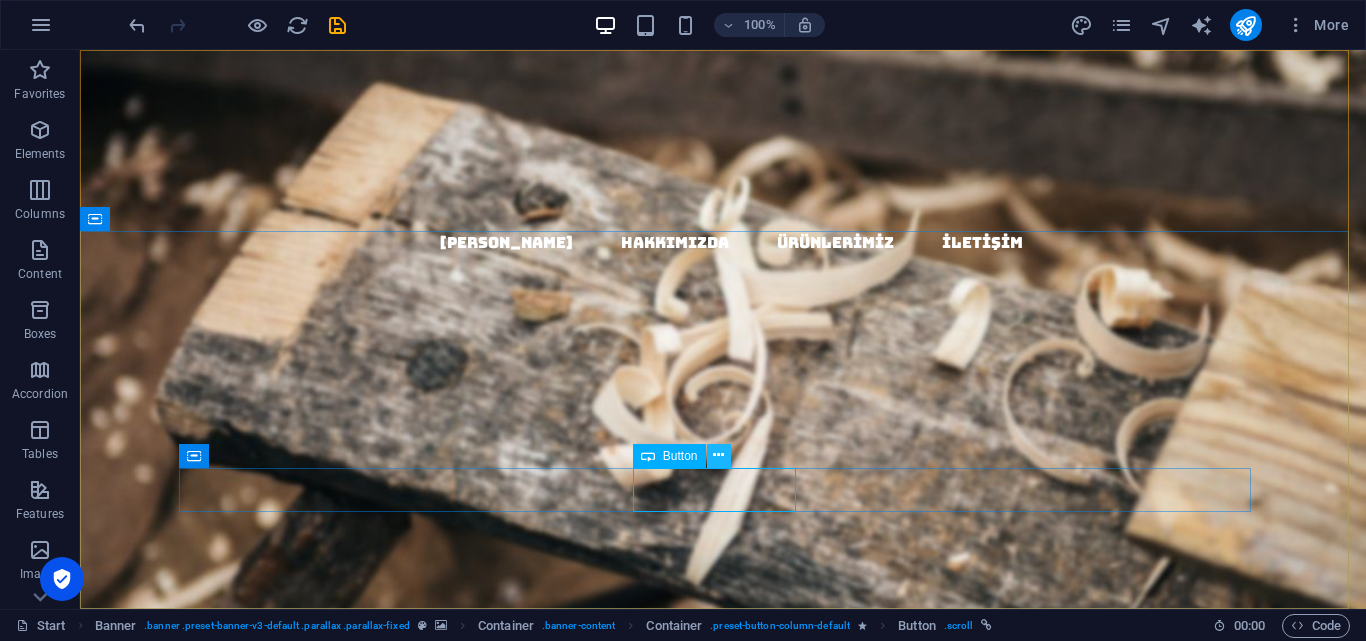 click at bounding box center (718, 455) 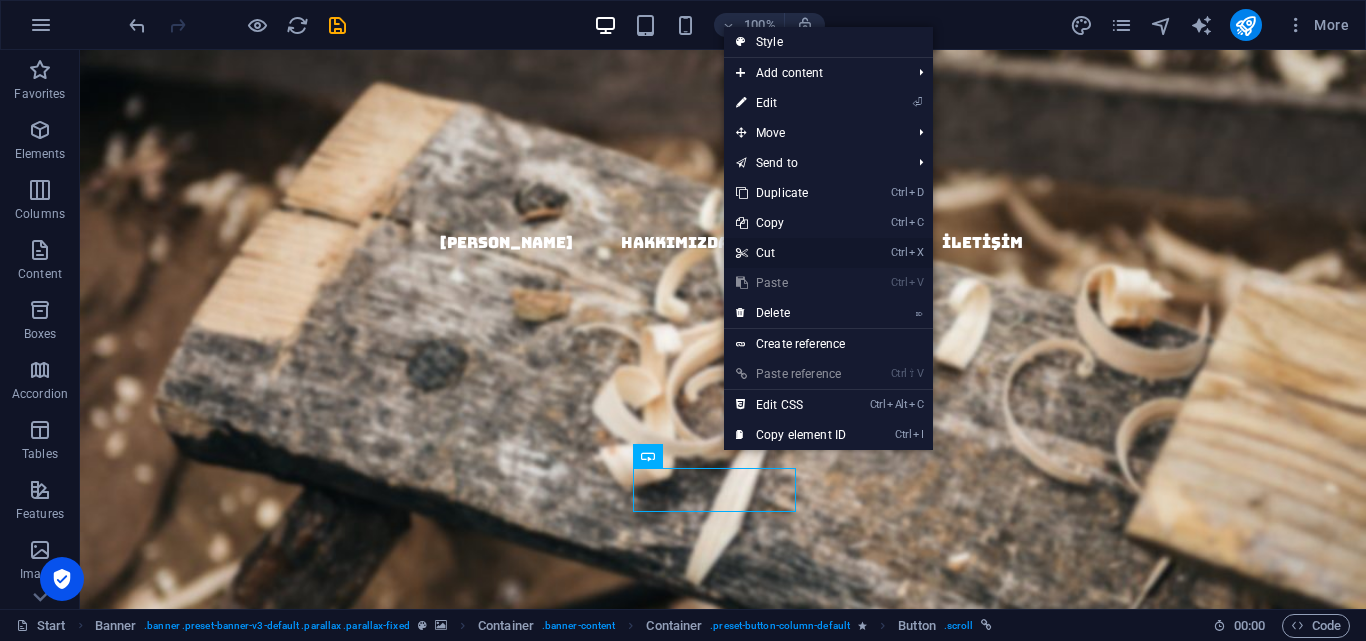 click on "Ctrl X  Cut" at bounding box center [791, 253] 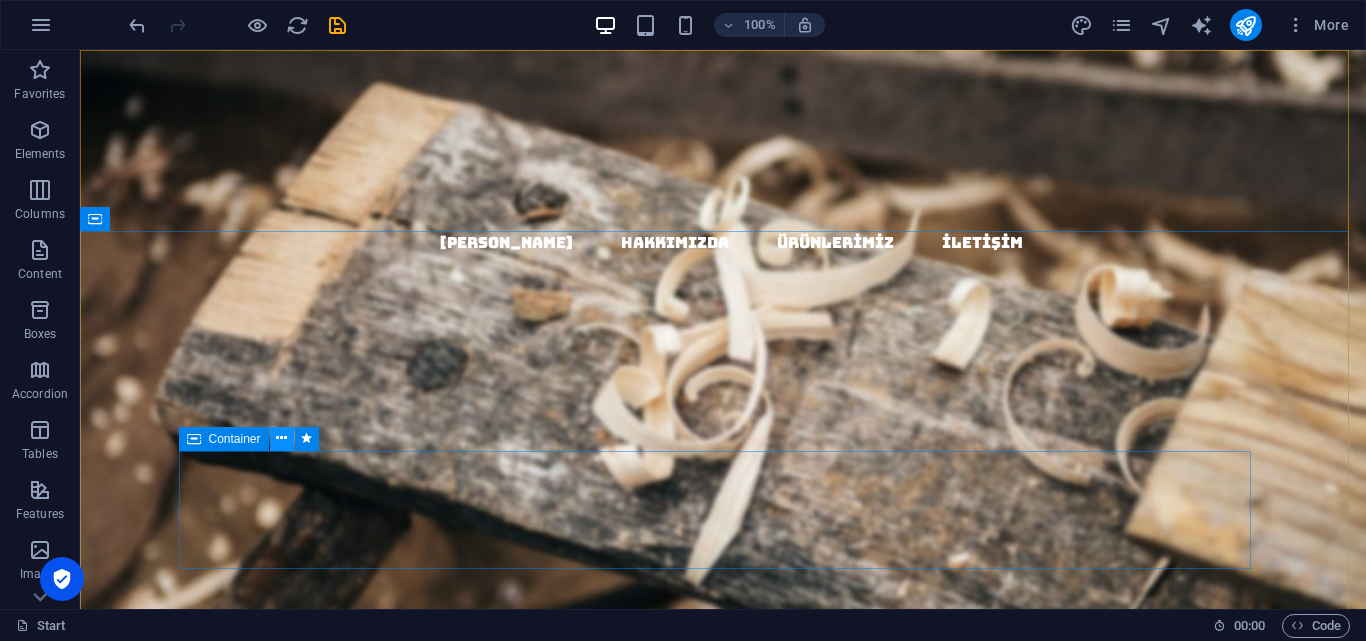 click at bounding box center (282, 439) 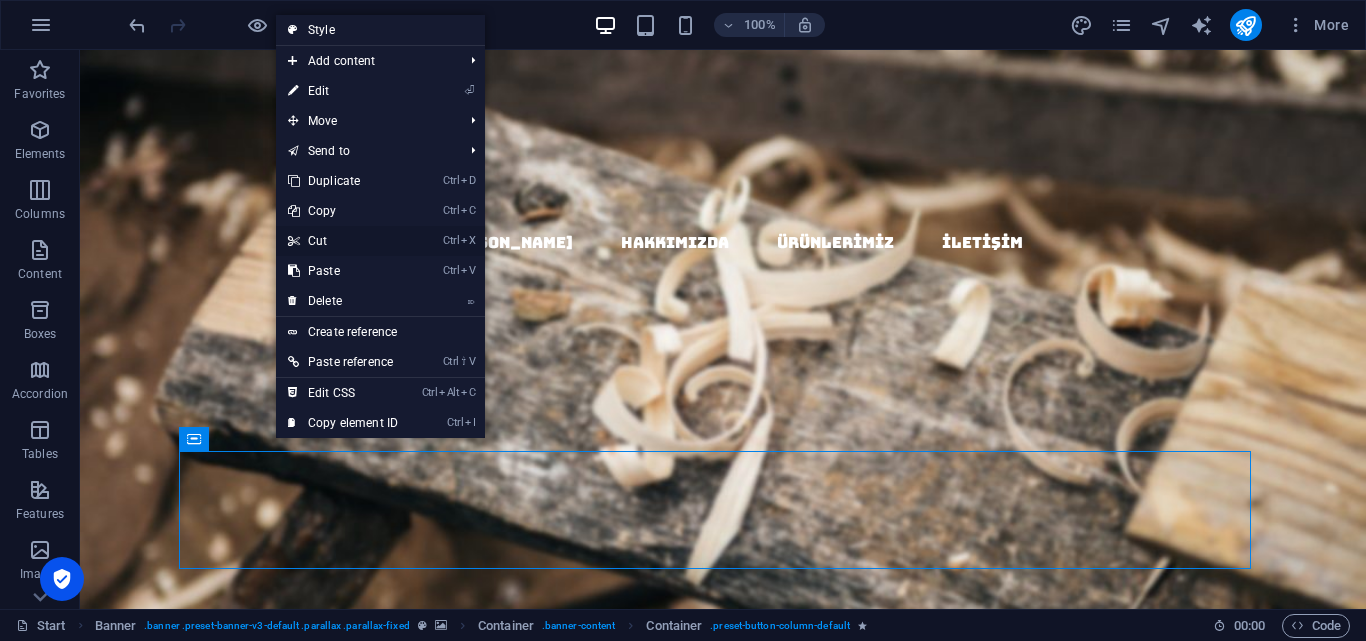 click on "Ctrl X  Cut" at bounding box center (343, 241) 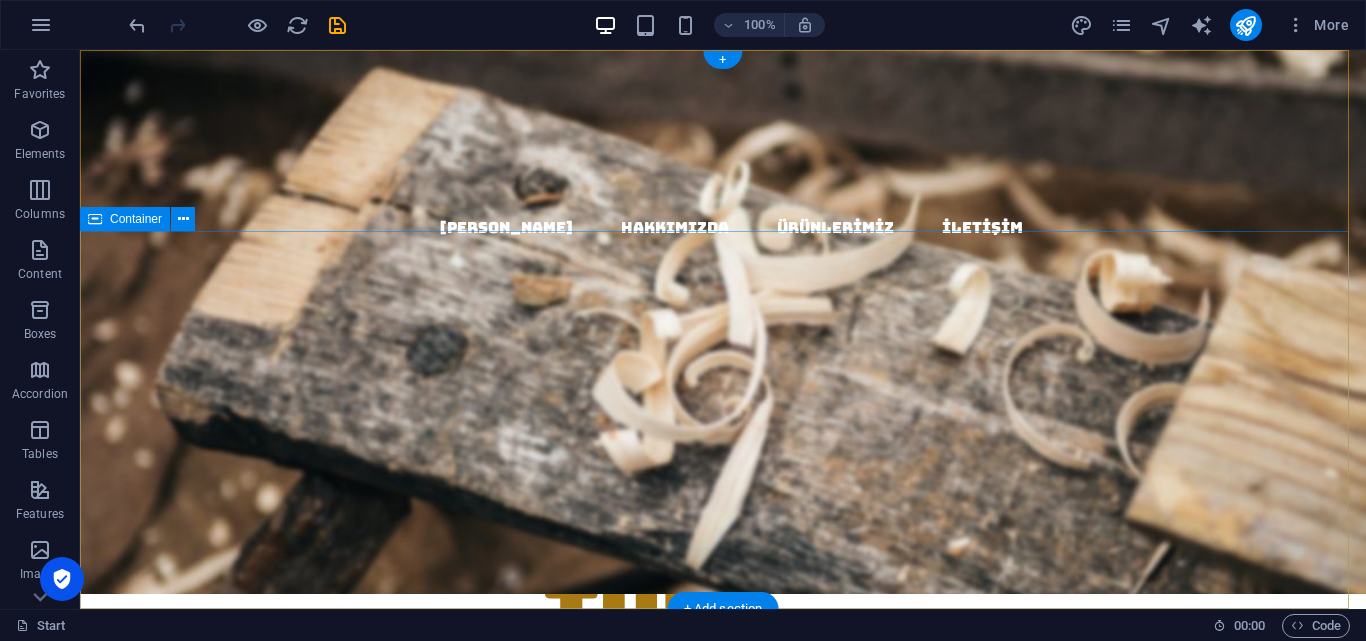 scroll, scrollTop: 0, scrollLeft: 0, axis: both 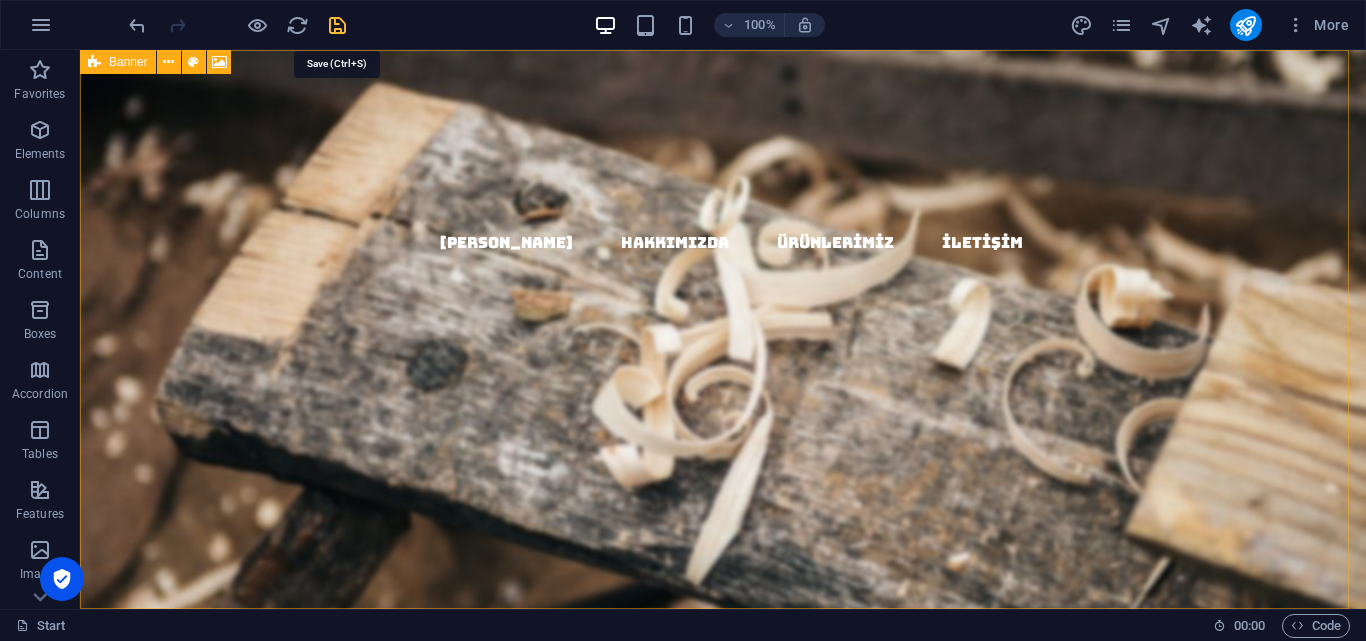 click at bounding box center (337, 25) 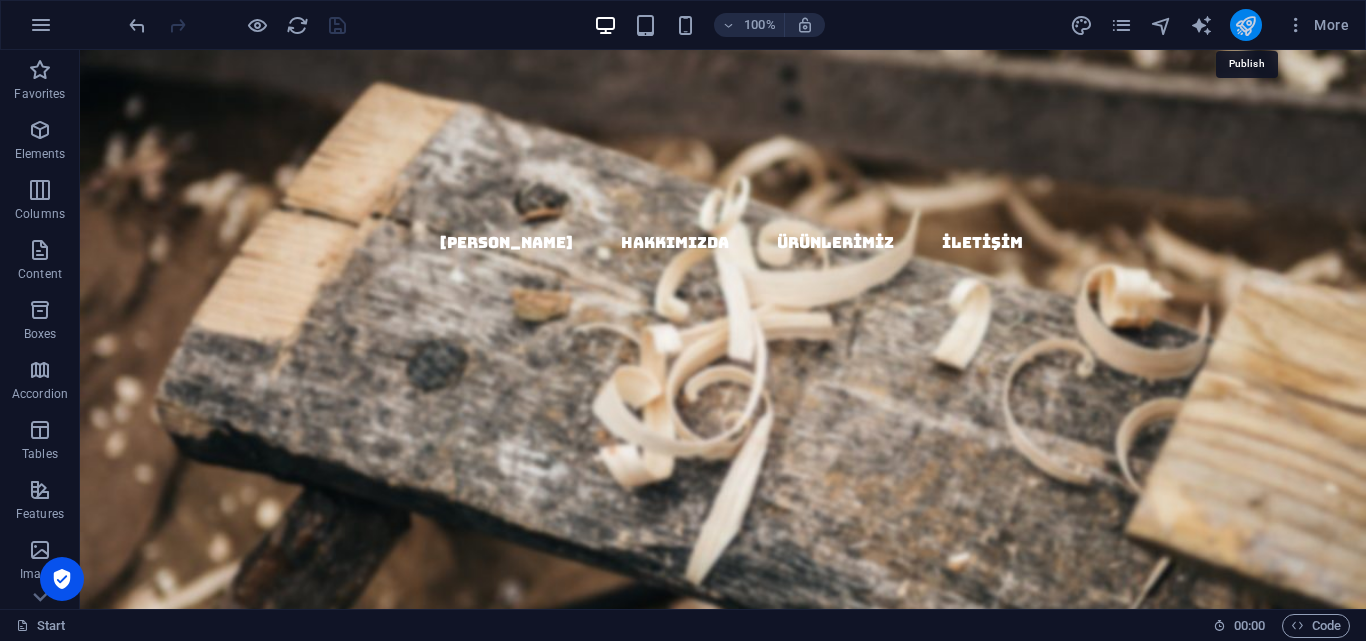 click at bounding box center (1245, 25) 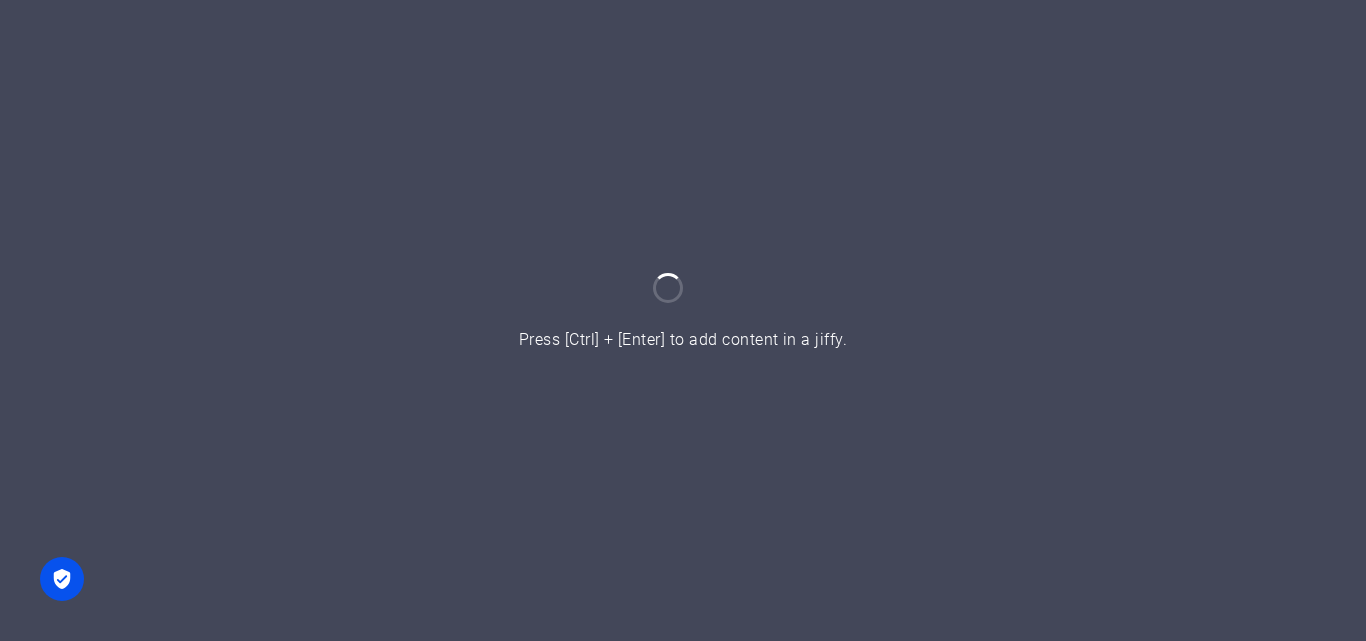 scroll, scrollTop: 0, scrollLeft: 0, axis: both 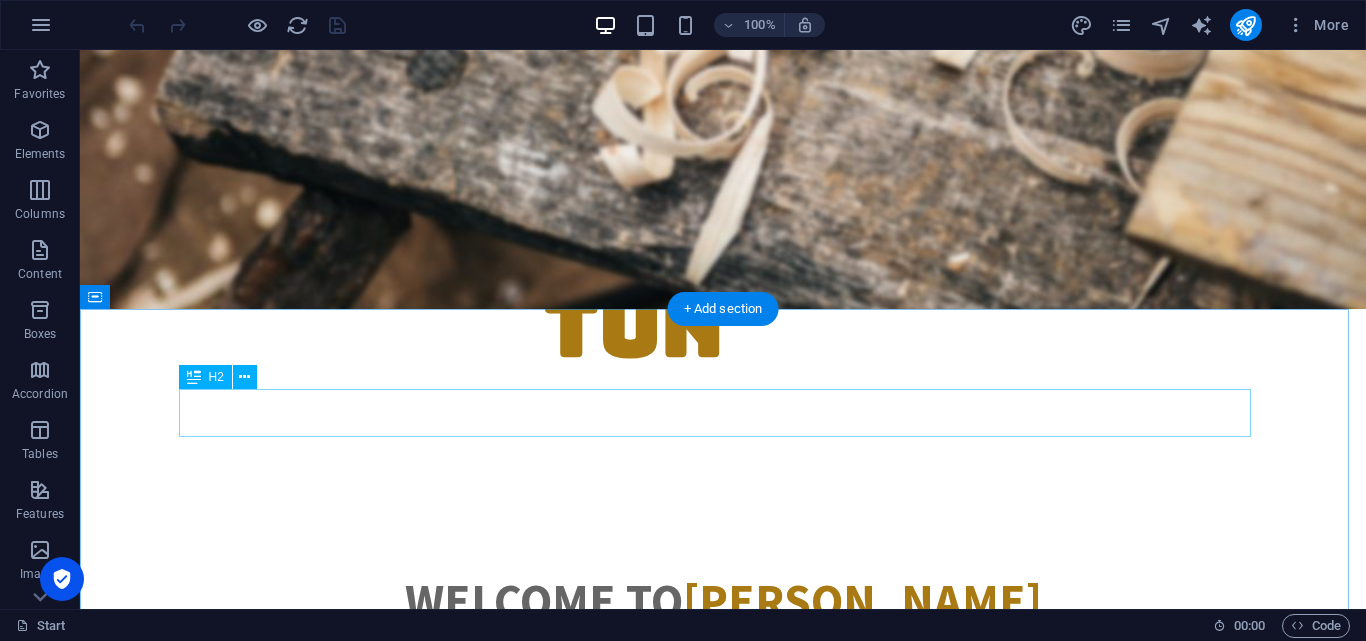 click on "Welcome to  [PERSON_NAME]" at bounding box center [723, 601] 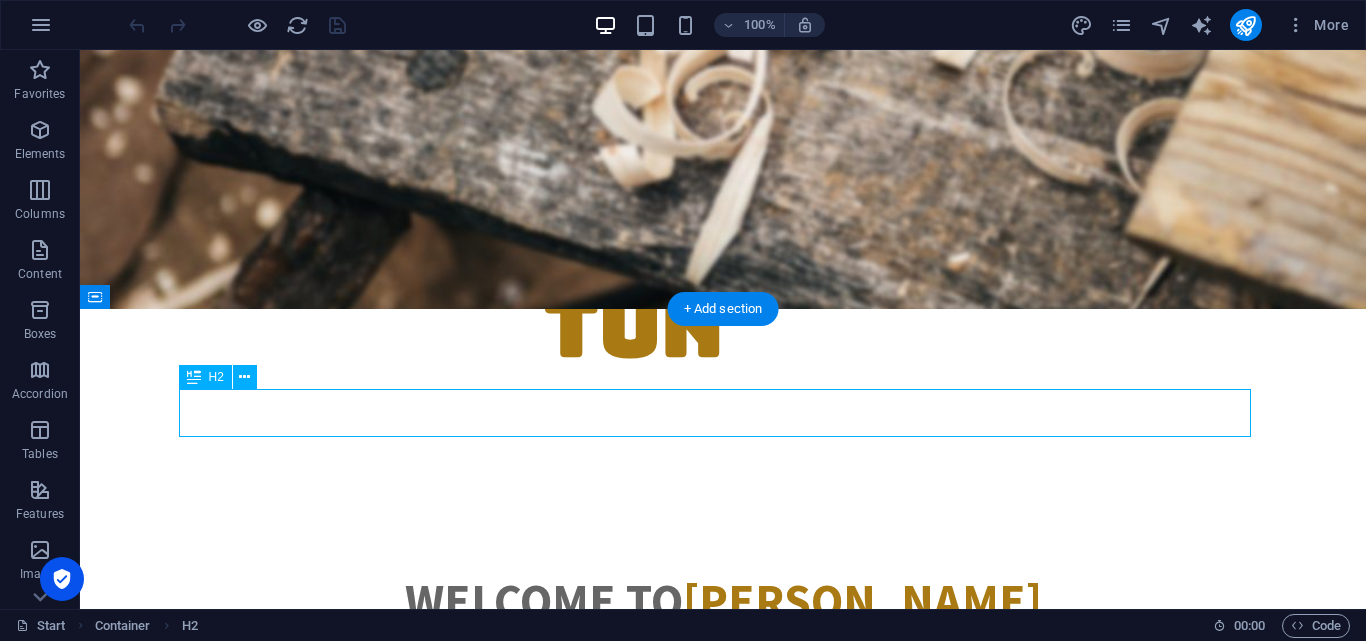 click on "Welcome to  [PERSON_NAME]" at bounding box center [723, 601] 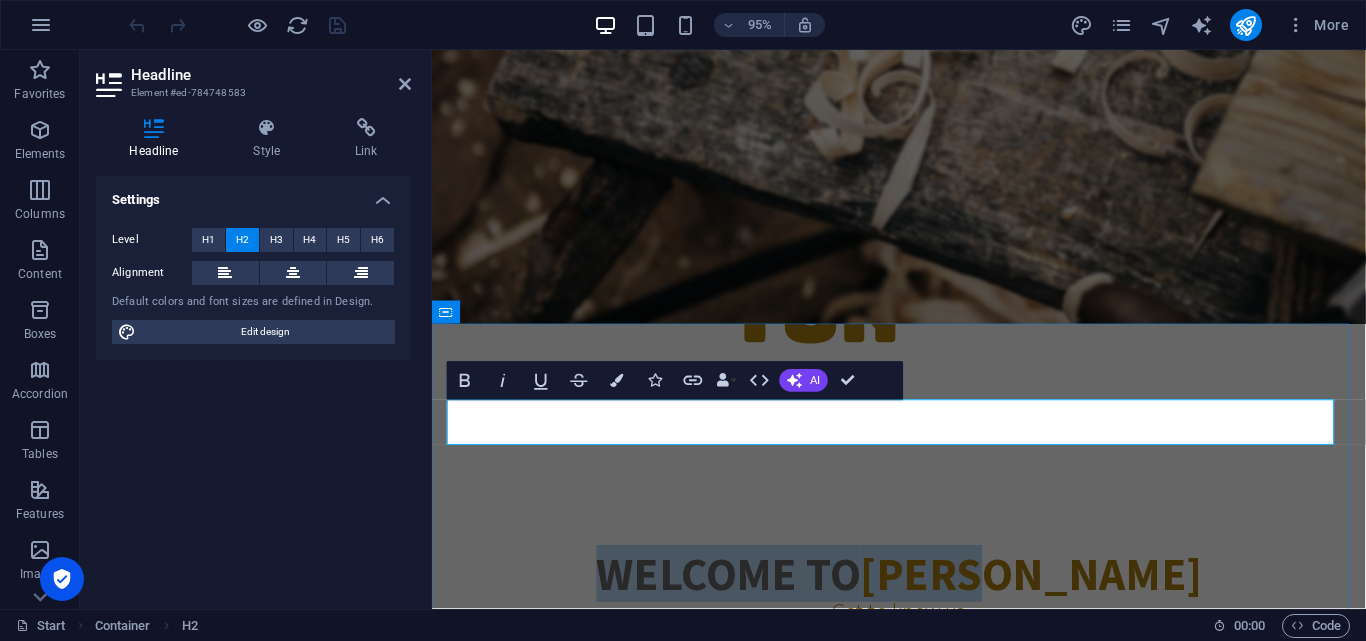 click on "Welcome to  [PERSON_NAME]" at bounding box center (923, 601) 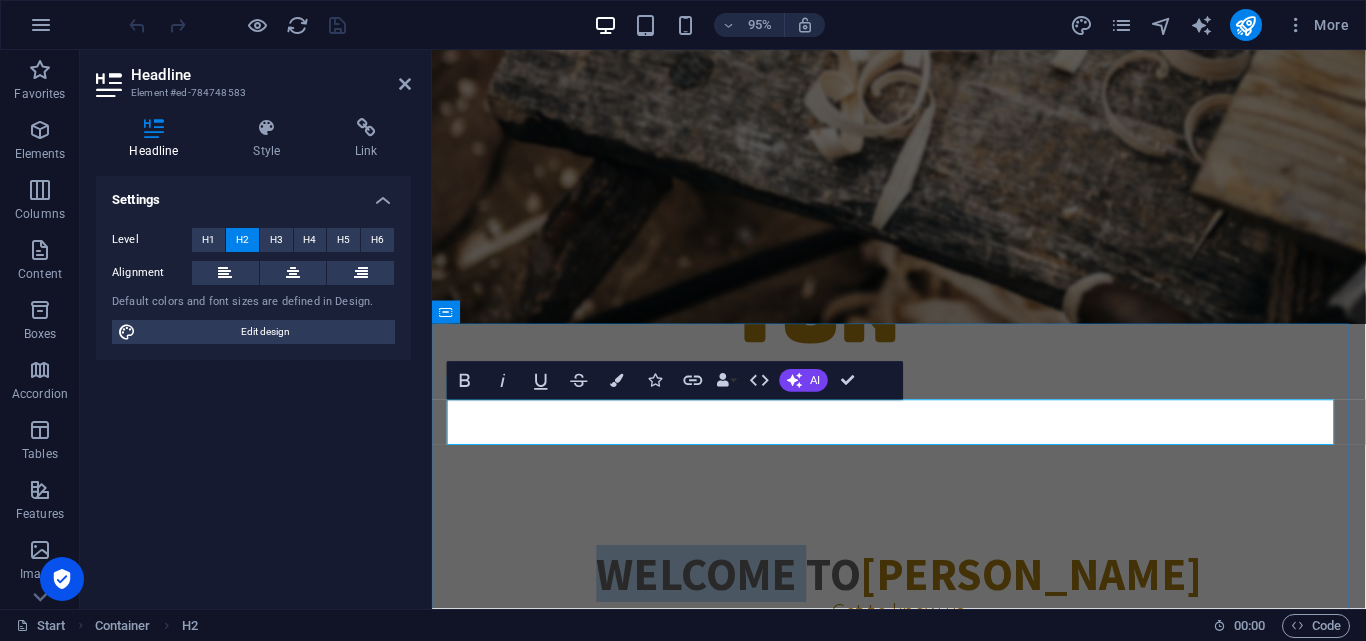 drag, startPoint x: 908, startPoint y: 445, endPoint x: 673, endPoint y: 447, distance: 235.00851 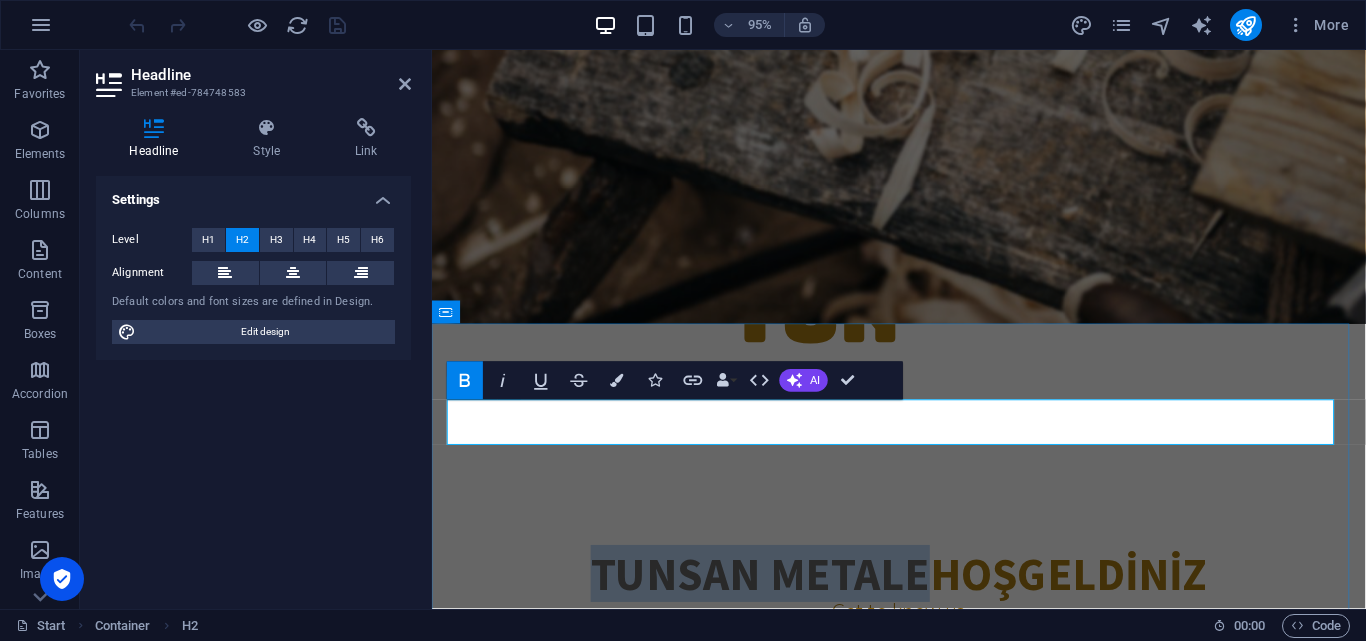 drag, startPoint x: 935, startPoint y: 447, endPoint x: 536, endPoint y: 440, distance: 399.0614 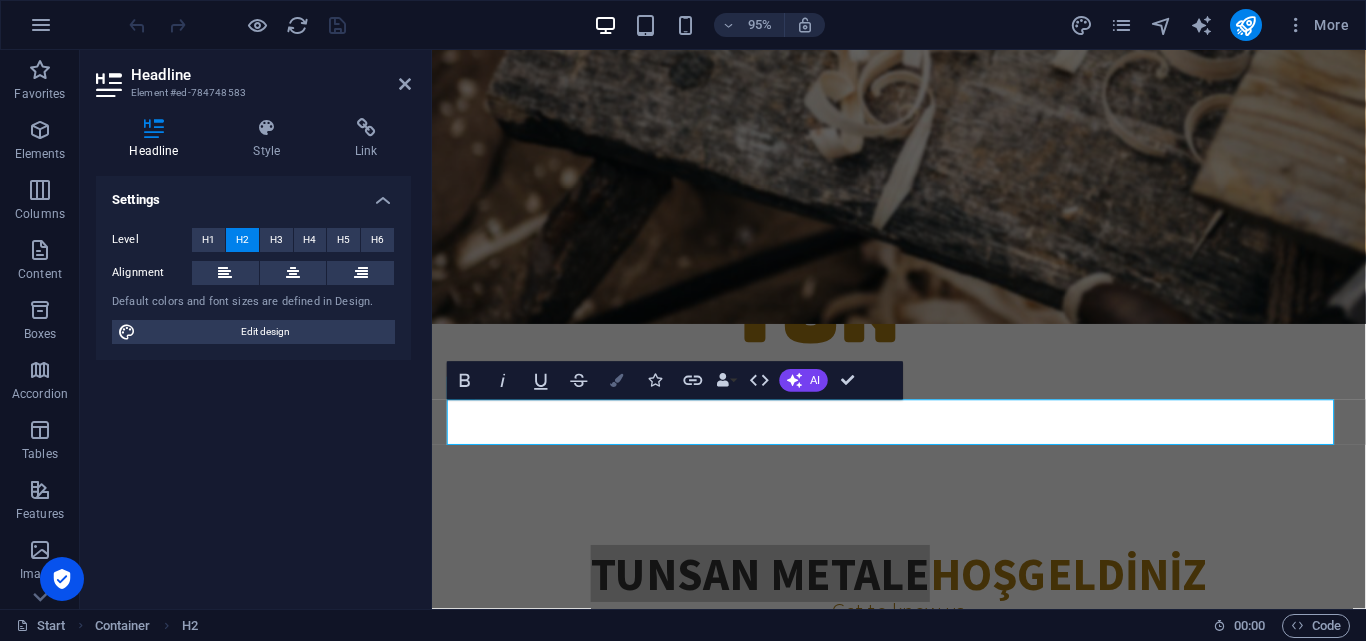 click at bounding box center (617, 380) 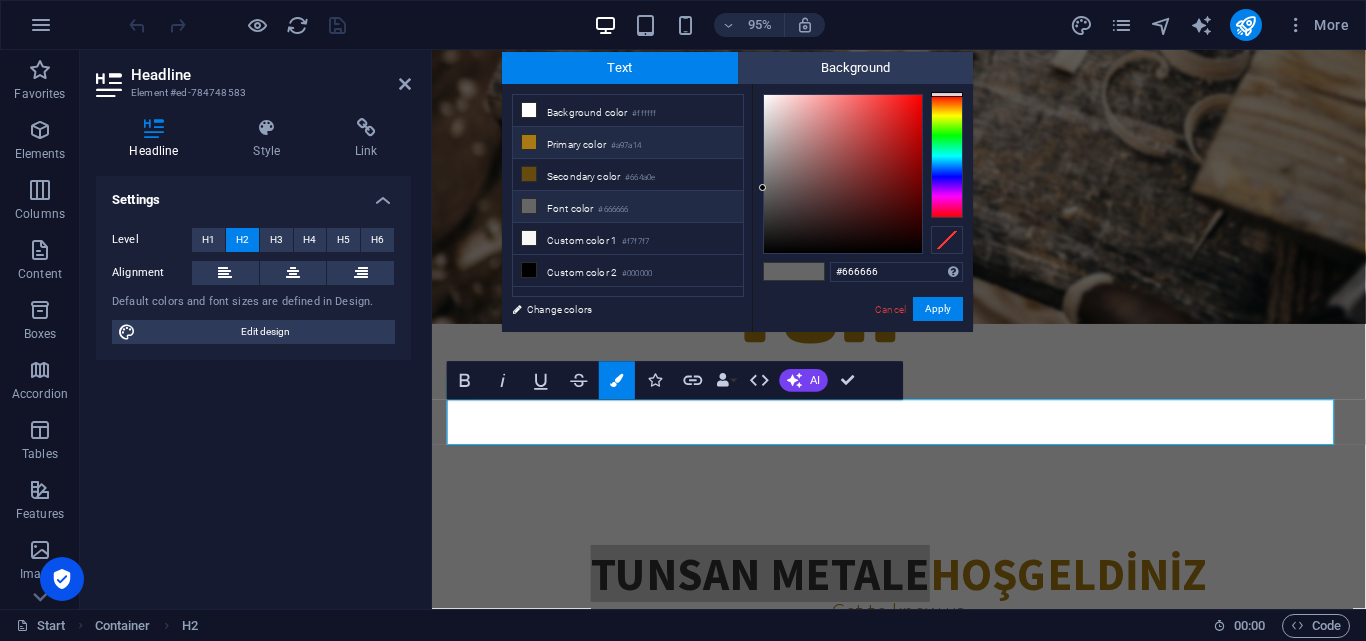 click on "Primary color
#a97a14" at bounding box center [628, 143] 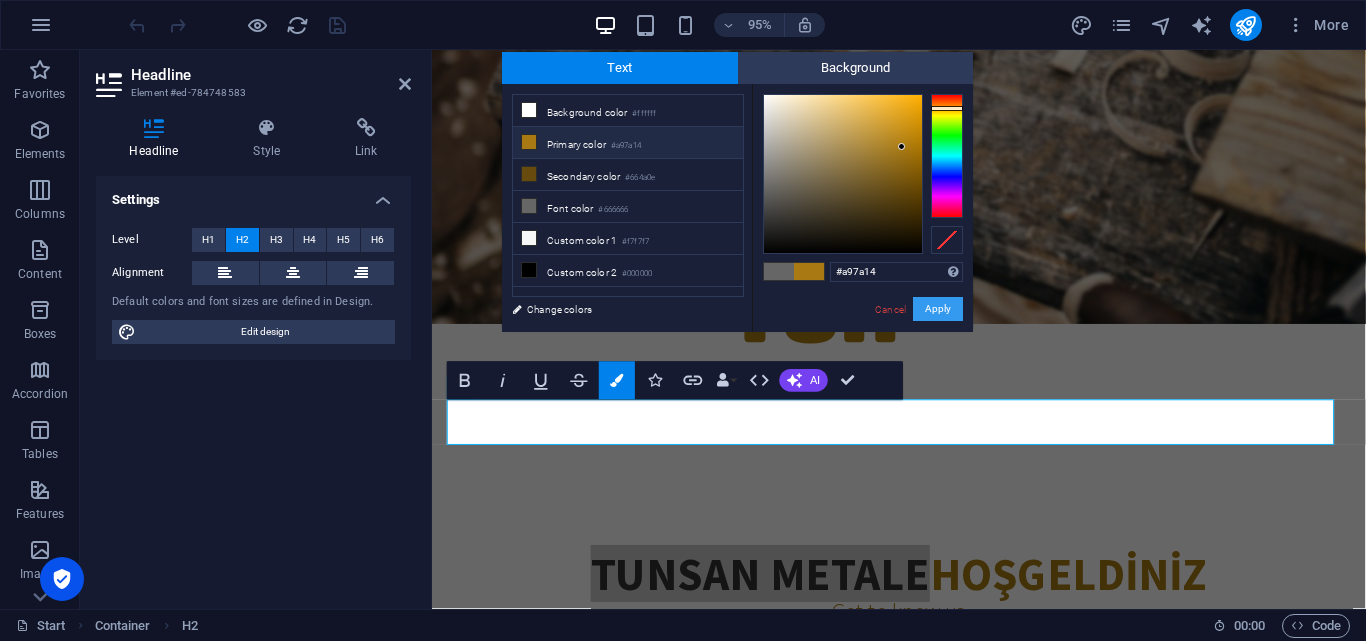 click on "Apply" at bounding box center (938, 309) 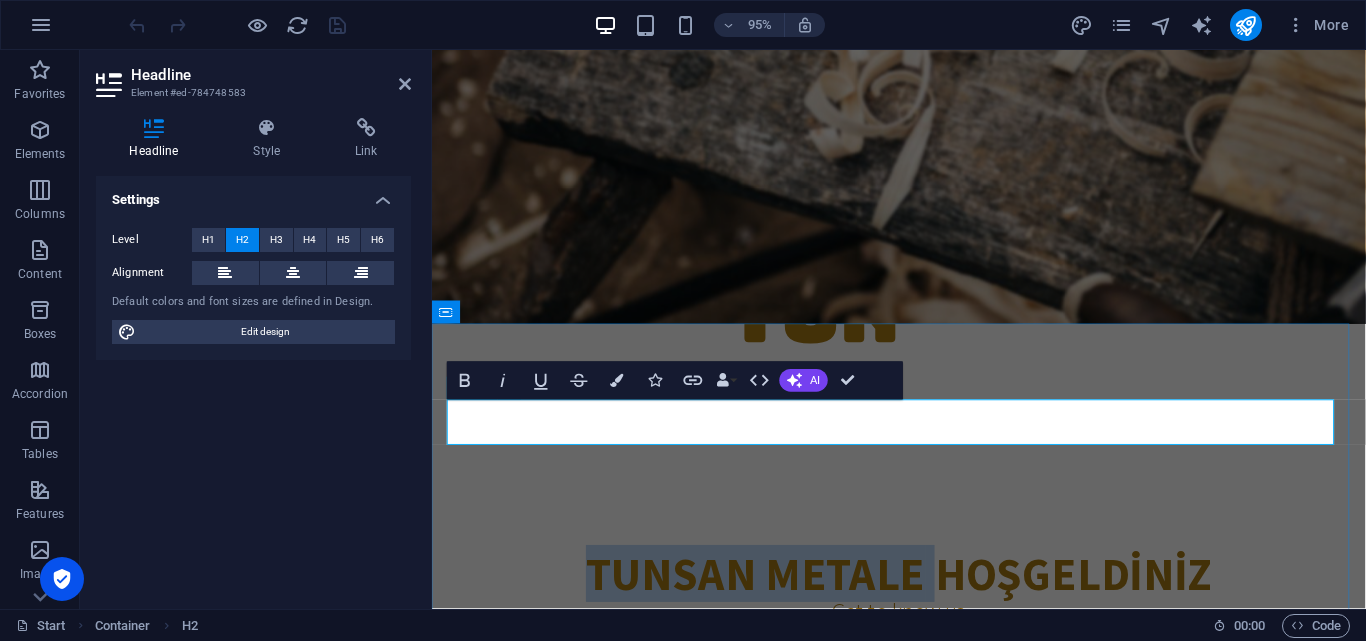 click on "TUNSAN METALE" at bounding box center [772, 601] 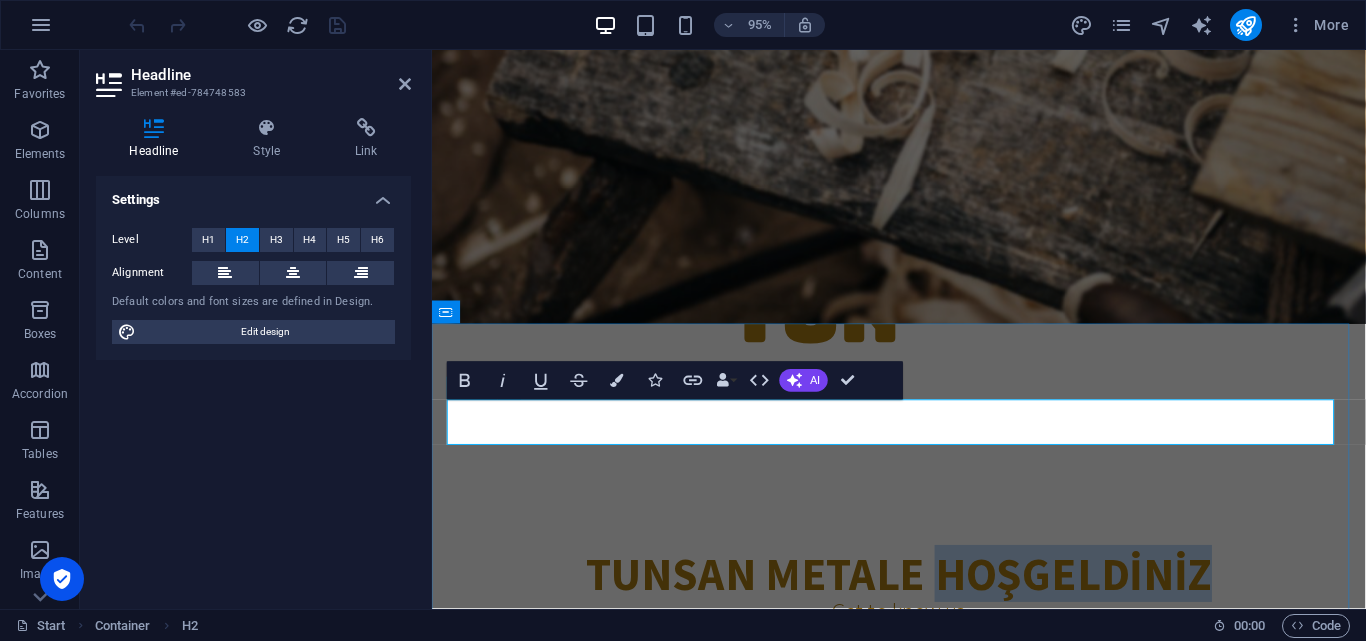 drag, startPoint x: 1033, startPoint y: 448, endPoint x: 1324, endPoint y: 447, distance: 291.0017 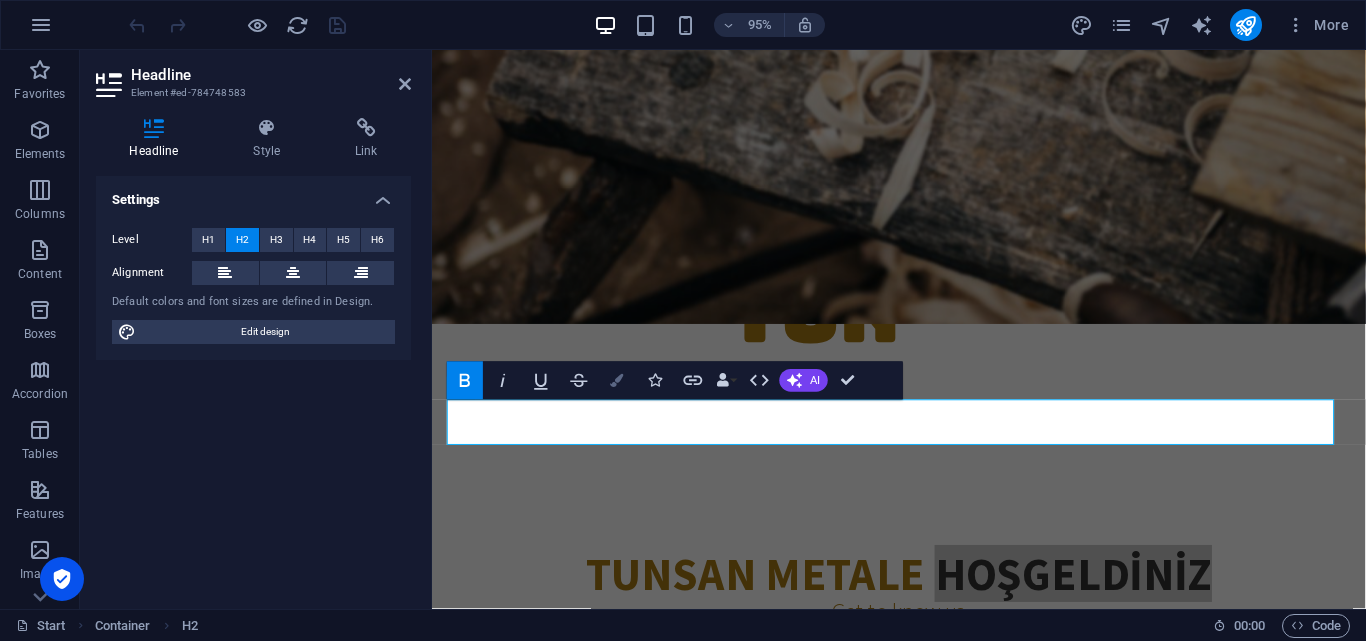 click at bounding box center [617, 380] 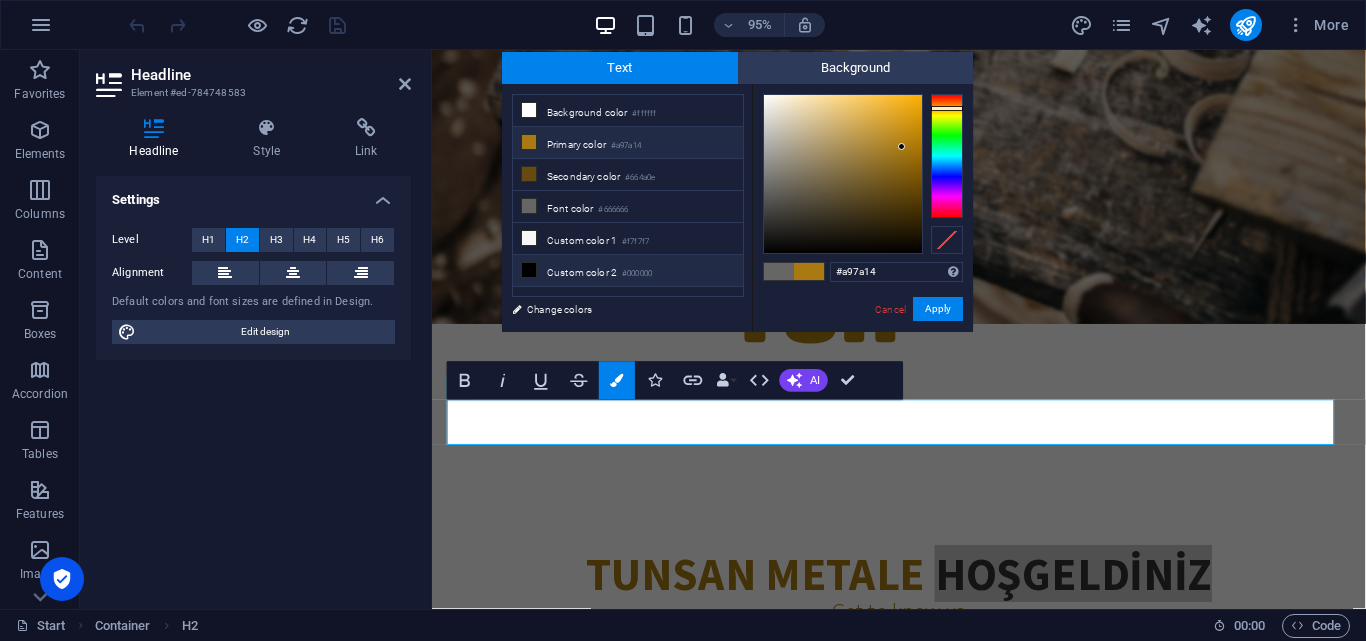 click on "Custom color 2
#000000" at bounding box center (628, 271) 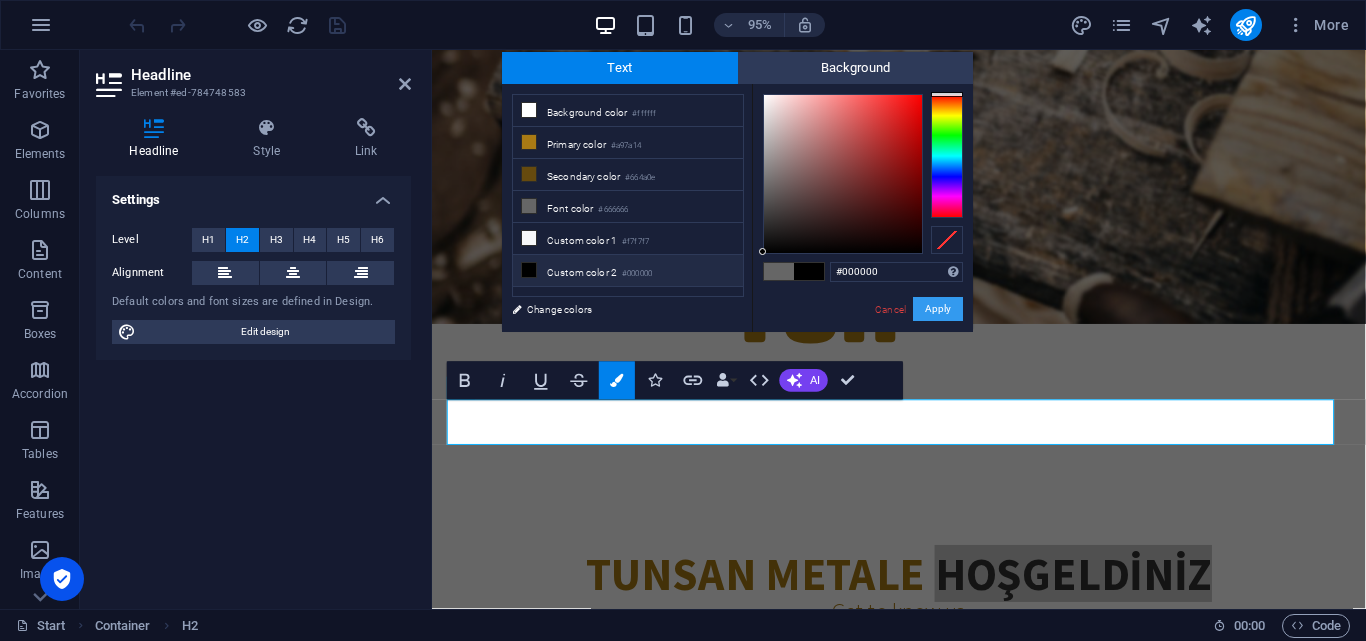 click on "Apply" at bounding box center (938, 309) 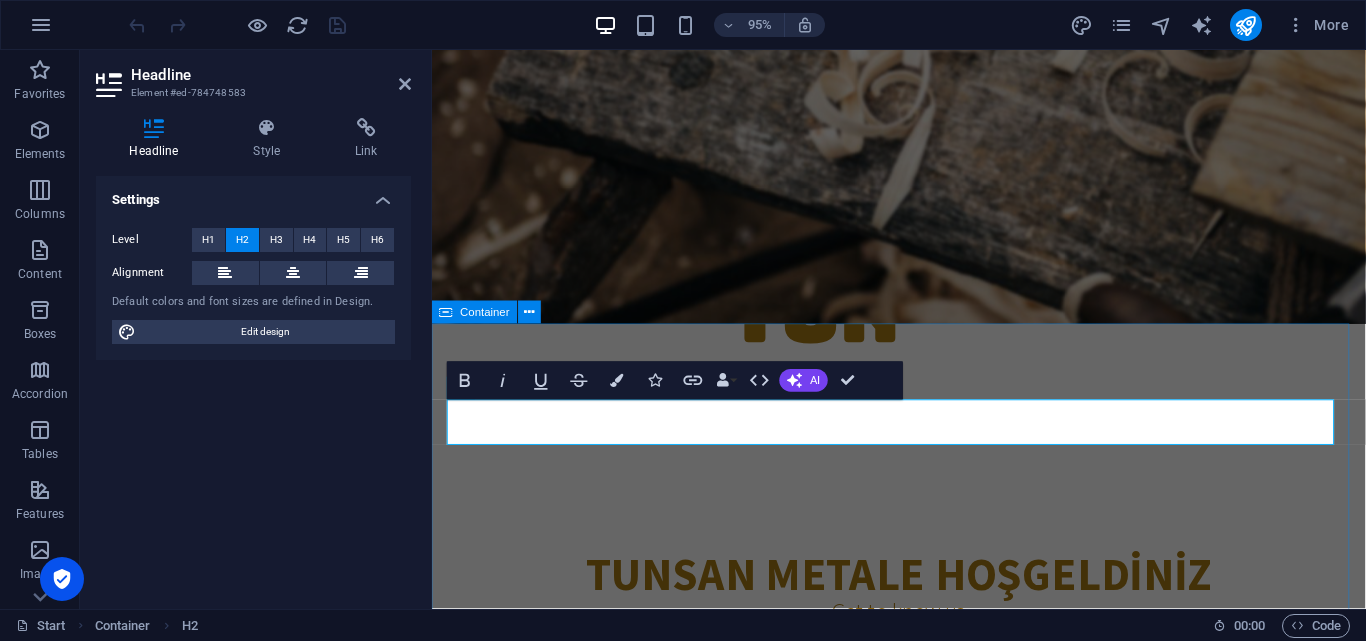 click on "TUNSAN METALE   HOŞGELDİNİZ Get to know us Lorem ipsum dolor sit amet, consetetur sadipscing elitr, sed diam nonumy eirmod tempor invidunt ut labore et dolore magna aliquyam erat, sed diam voluptua. At vero eos et accusam et justo duo dolores et ea rebum. Stet clita kasd gubergren, no sea takimata sanctus est Lorem ipsum dolor sit amet. Lorem ipsum dolor sit amet, consetetur sadipscing elitr, sed diam nonumy eirmod tempor invidunt ut labore et dolore magna aliquyam erat, sed diam voluptua. At vero eos et accusam et justo duo dolores et ea rebum. Stet clita kasd gubergren, no sea takimata sanctus est Lorem ipsum dolor sit amet. Lorem ipsum dolor sit amet, consetetur sadipscing elitr, sed diam nonumy eirmod tempor invidunt ut labore et dolore magna aliquyam erat, sed diam voluptua. At vero eos et accusam et justo duo dolores et ea rebum. Stet clita kasd gubergren, no sea takimata sanctus est Lorem ipsum dolor sit amet. Concept design Affordable prices Handmade furniture Complete refurbishing Over  20 Years" at bounding box center (923, 942) 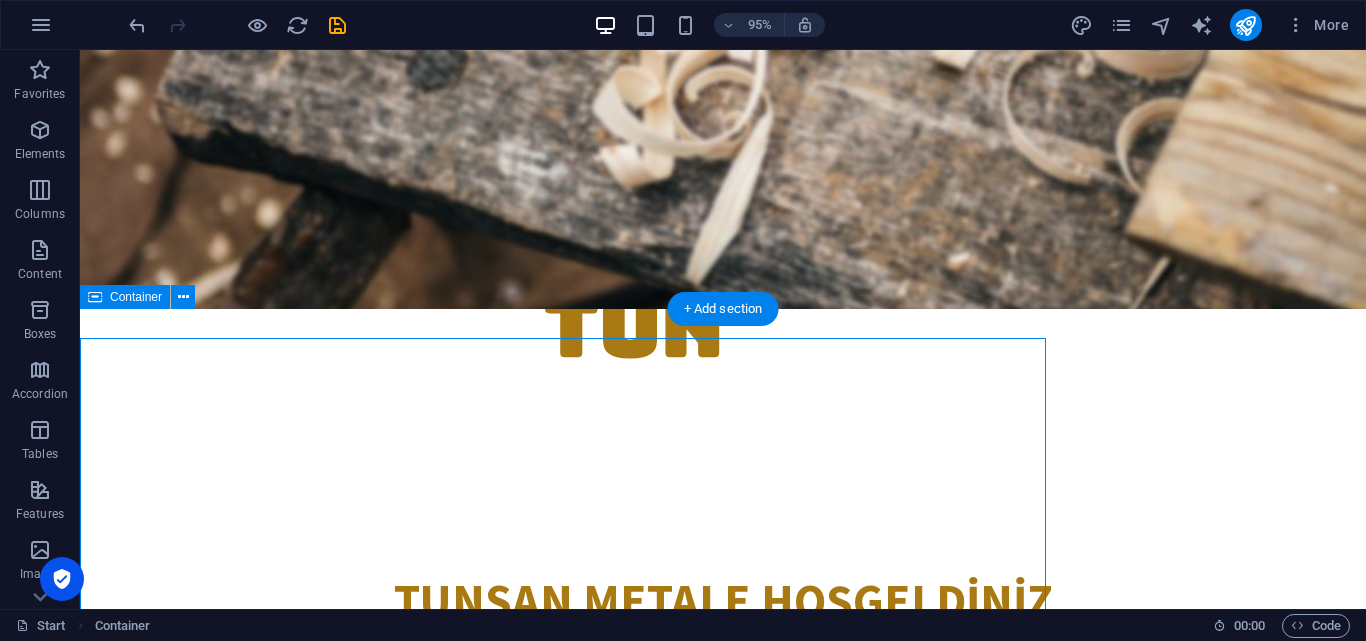 click on "TUNSAN METALE   HOŞGELDİNİZ Get to know us Lorem ipsum dolor sit amet, consetetur sadipscing elitr, sed diam nonumy eirmod tempor invidunt ut labore et dolore magna aliquyam erat, sed diam voluptua. At vero eos et accusam et justo duo dolores et ea rebum. Stet clita kasd gubergren, no sea takimata sanctus est Lorem ipsum dolor sit amet. Lorem ipsum dolor sit amet, consetetur sadipscing elitr, sed diam nonumy eirmod tempor invidunt ut labore et dolore magna aliquyam erat, sed diam voluptua. At vero eos et accusam et justo duo dolores et ea rebum. Stet clita kasd gubergren, no sea takimata sanctus est Lorem ipsum dolor sit amet. Lorem ipsum dolor sit amet, consetetur sadipscing elitr, sed diam nonumy eirmod tempor invidunt ut labore et dolore magna aliquyam erat, sed diam voluptua. At vero eos et accusam et justo duo dolores et ea rebum. Stet clita kasd gubergren, no sea takimata sanctus est Lorem ipsum dolor sit amet. Concept design Affordable prices Handmade furniture Complete refurbishing Over  20 Years" at bounding box center [723, 929] 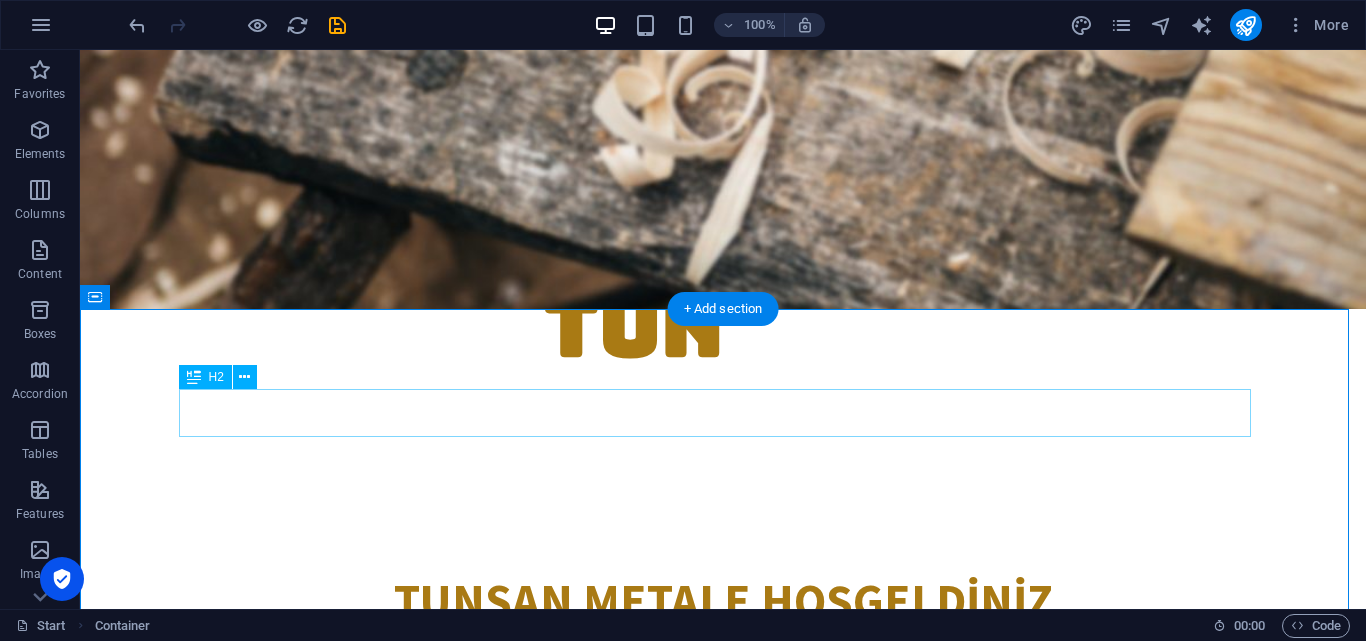 click on "TUNSAN METALE   HOŞGELDİNİZ" at bounding box center [723, 601] 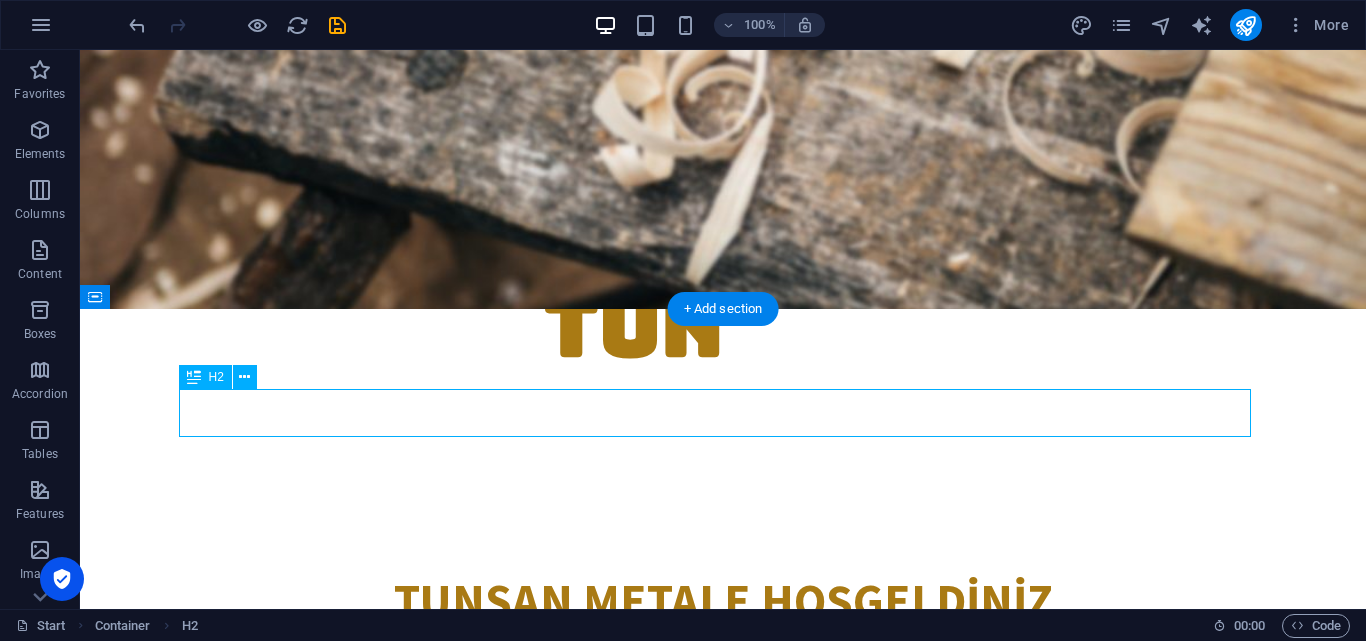 click on "TUNSAN METALE   HOŞGELDİNİZ" at bounding box center (723, 601) 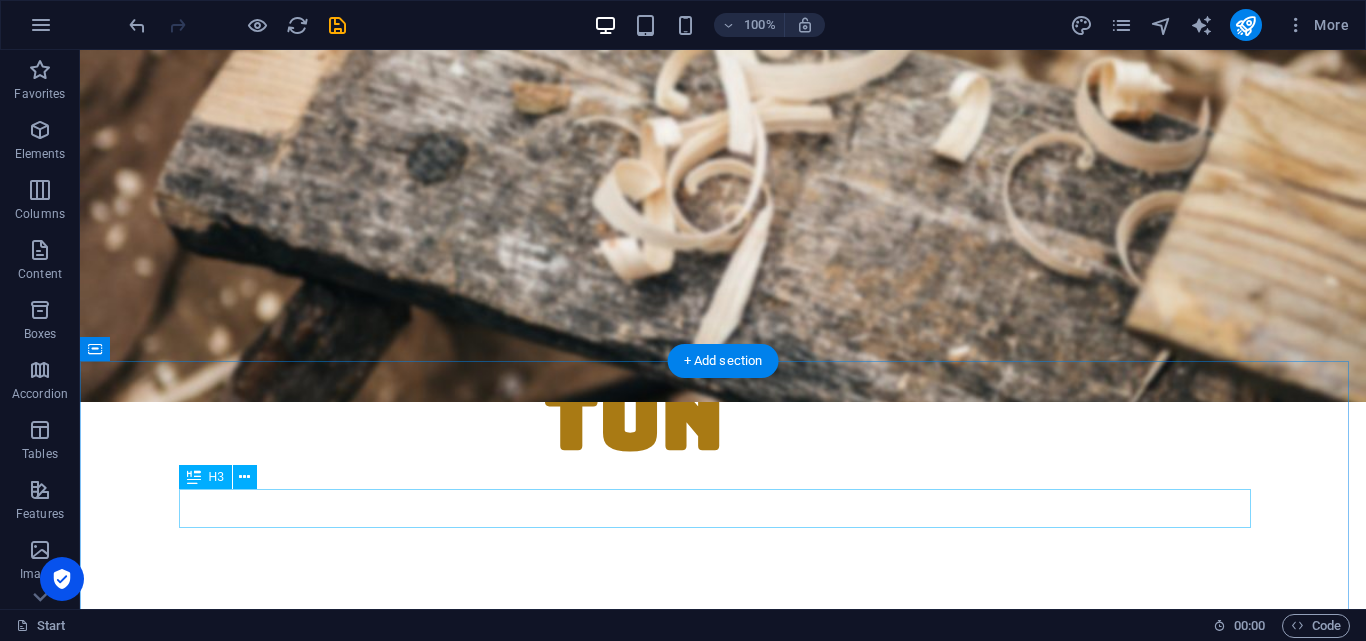 scroll, scrollTop: 171, scrollLeft: 0, axis: vertical 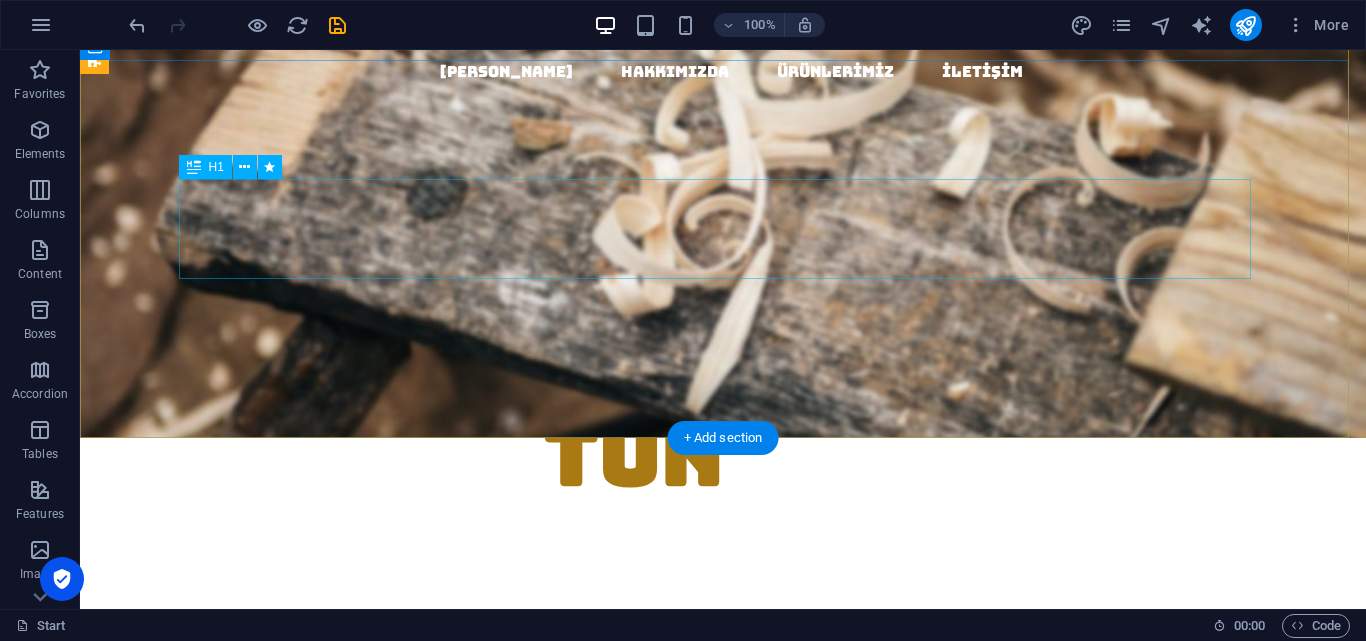 click on "TUN SAN" at bounding box center (723, 456) 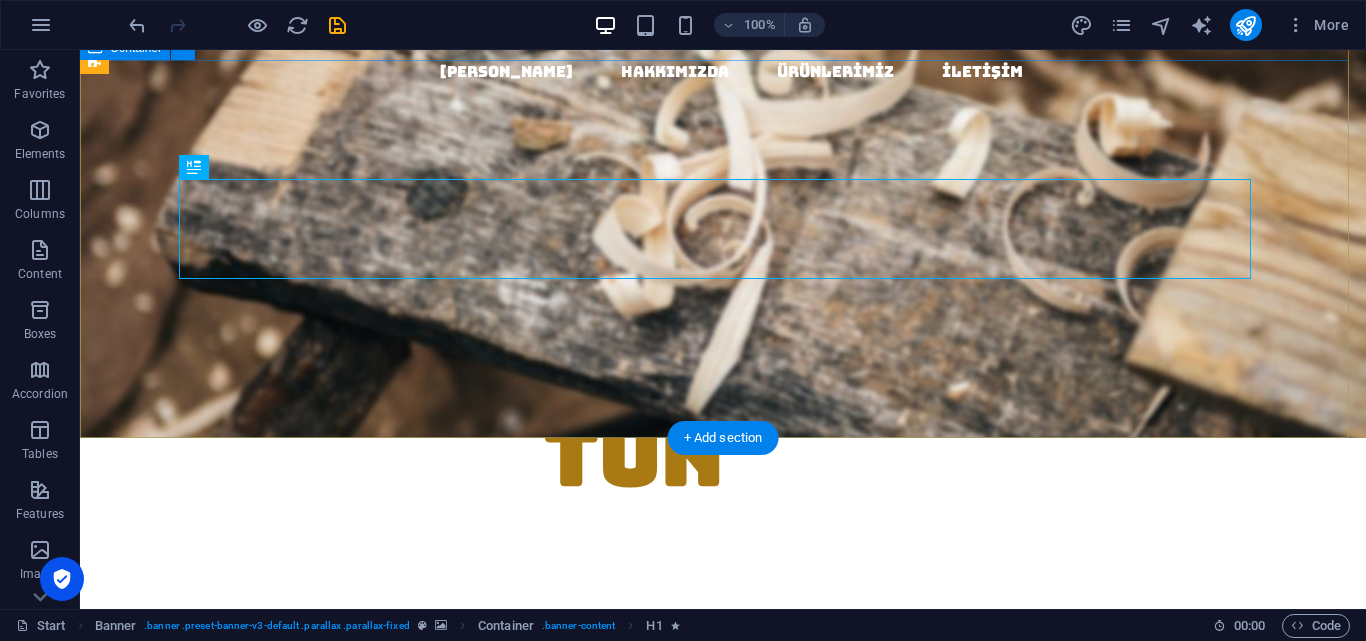 click on "TUN SAN" at bounding box center [723, 476] 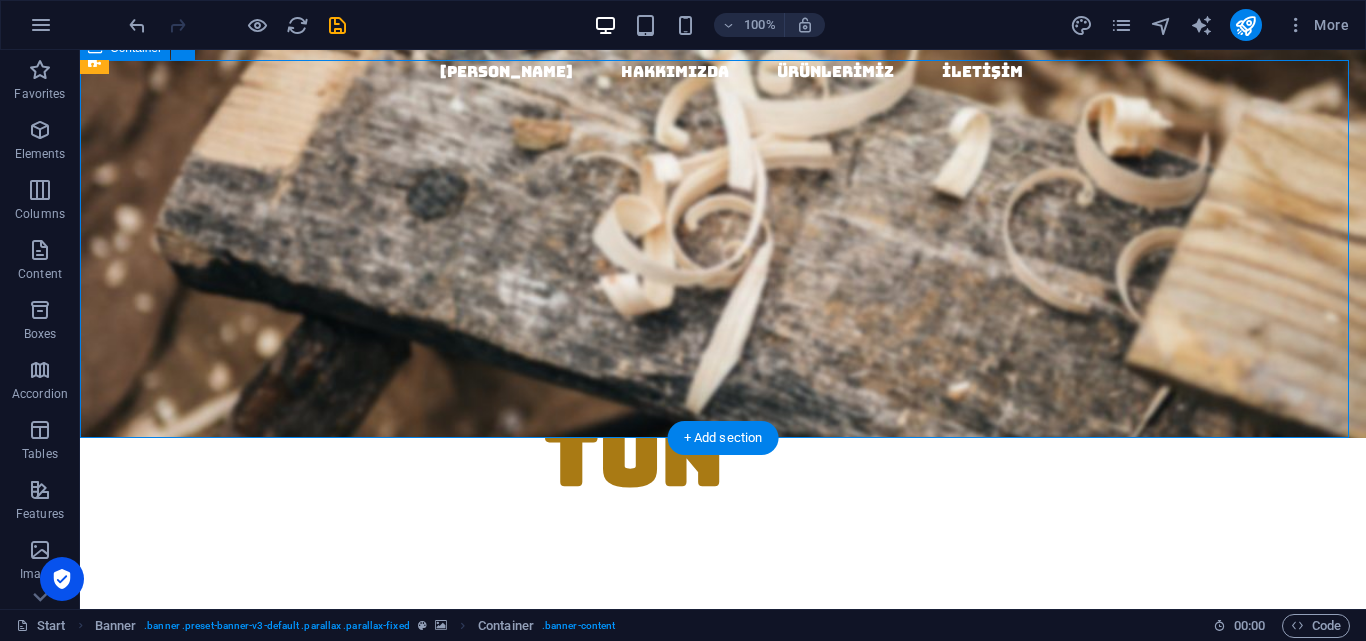 click on "TUN SAN" at bounding box center (723, 476) 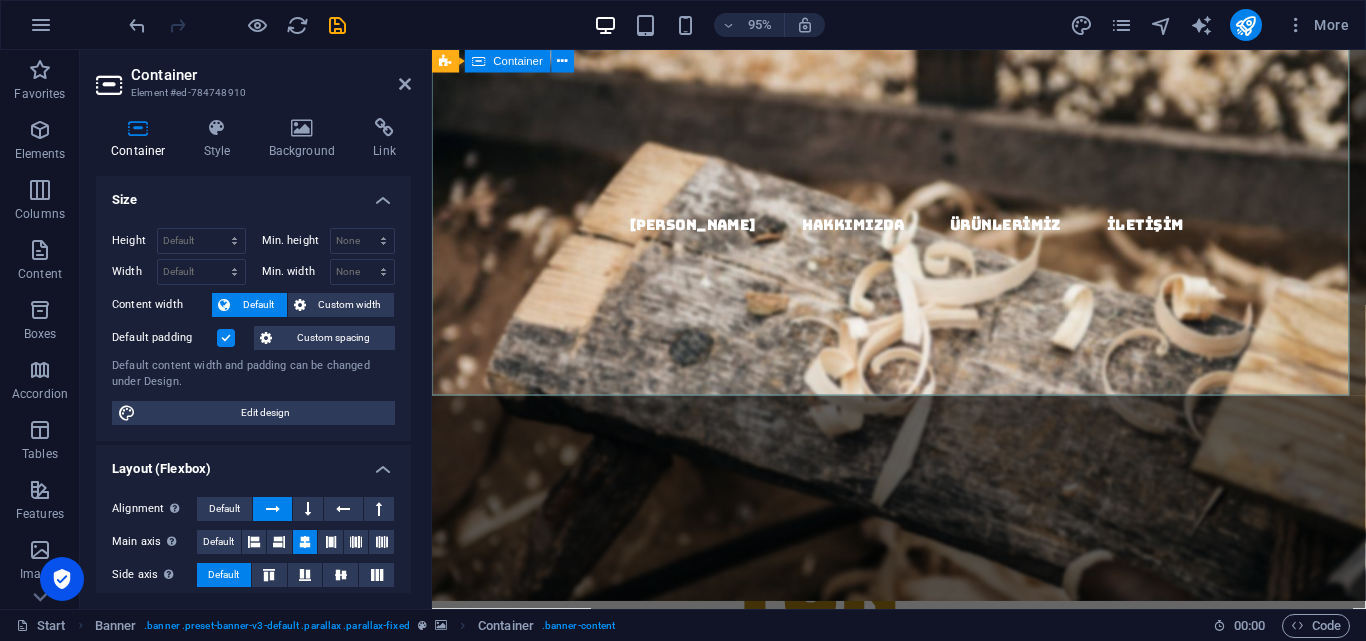 scroll, scrollTop: 0, scrollLeft: 0, axis: both 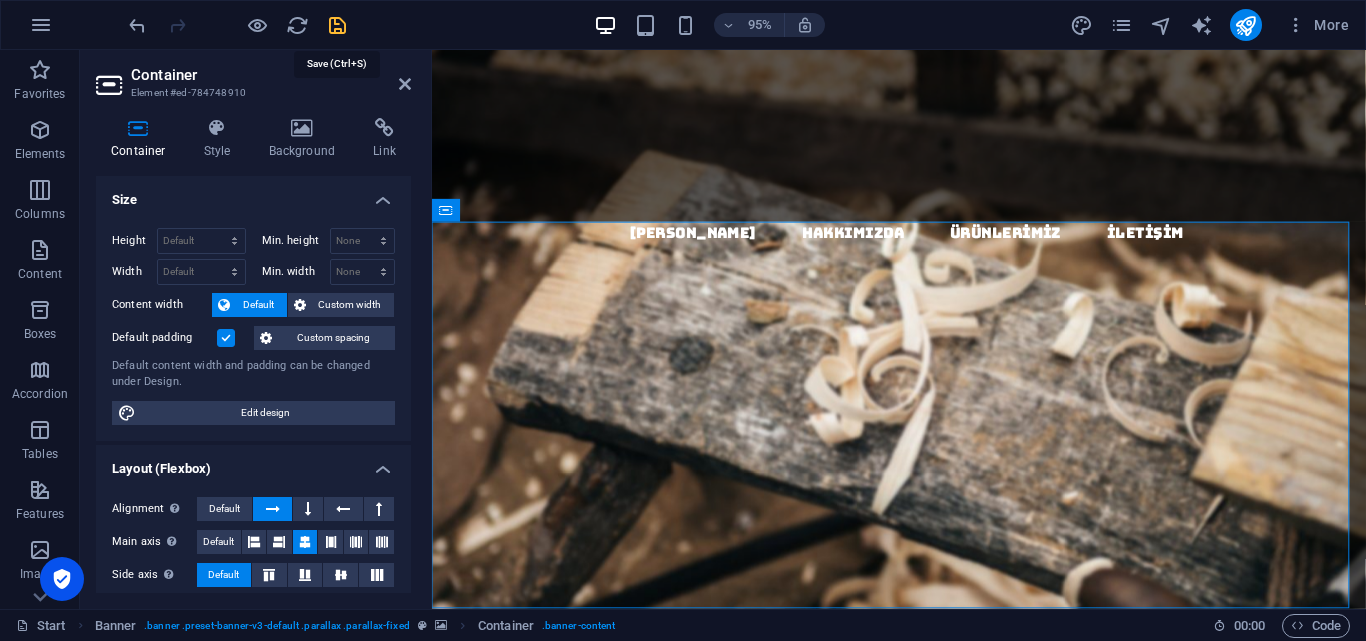 click at bounding box center (337, 25) 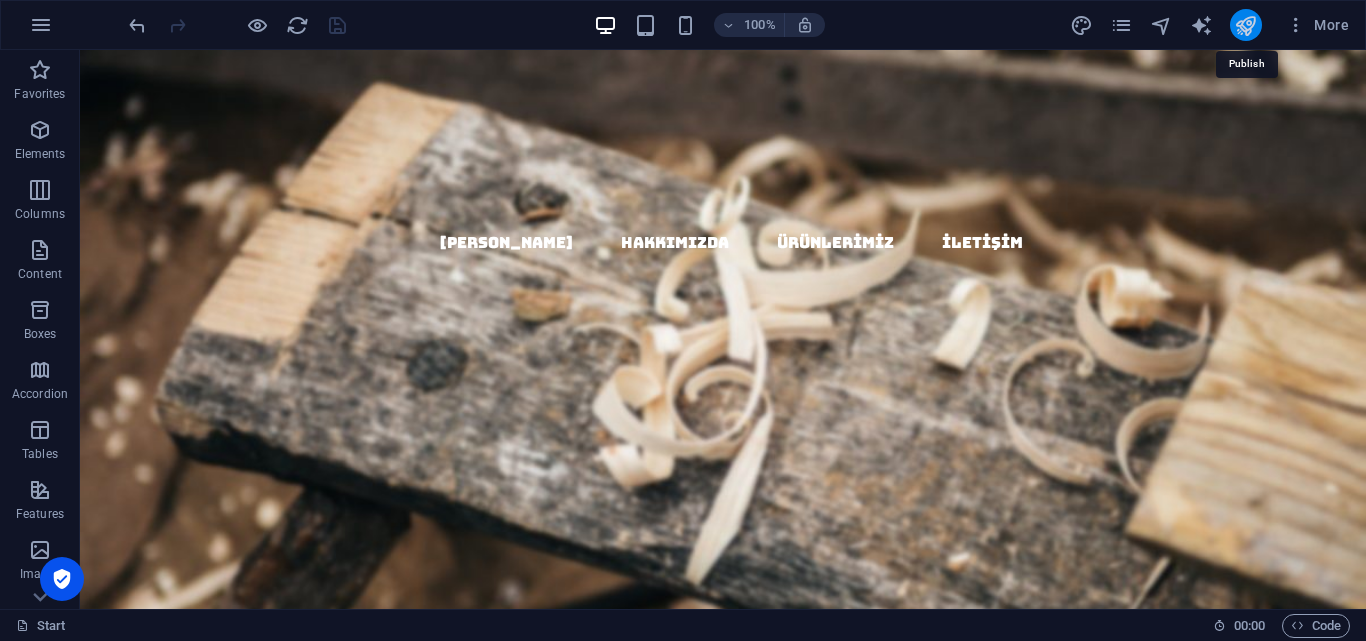 click at bounding box center [1245, 25] 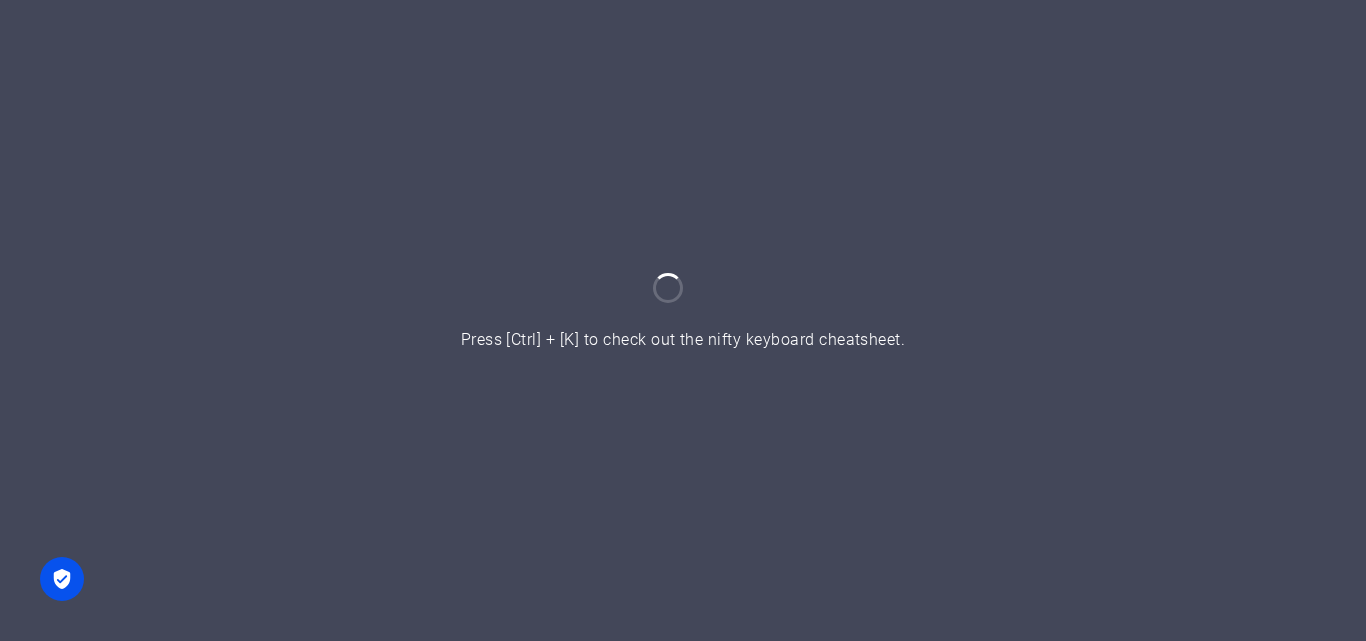 scroll, scrollTop: 0, scrollLeft: 0, axis: both 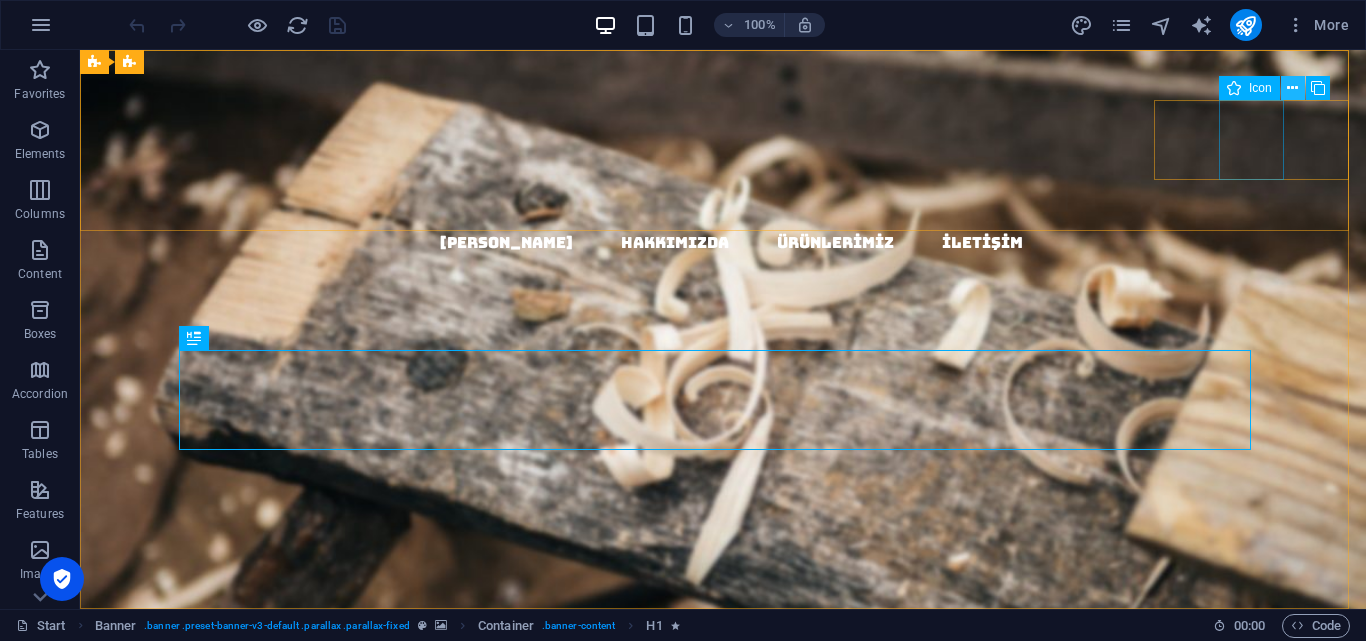 click at bounding box center [1292, 88] 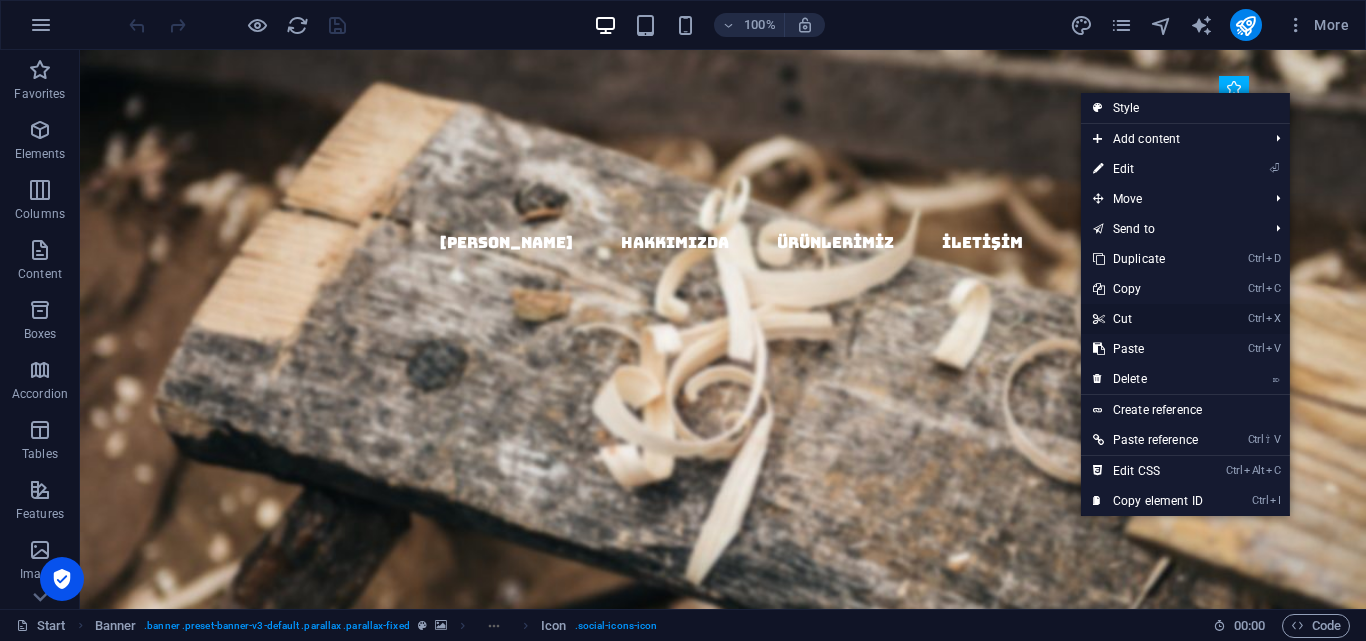 click on "Ctrl X  Cut" at bounding box center (1148, 319) 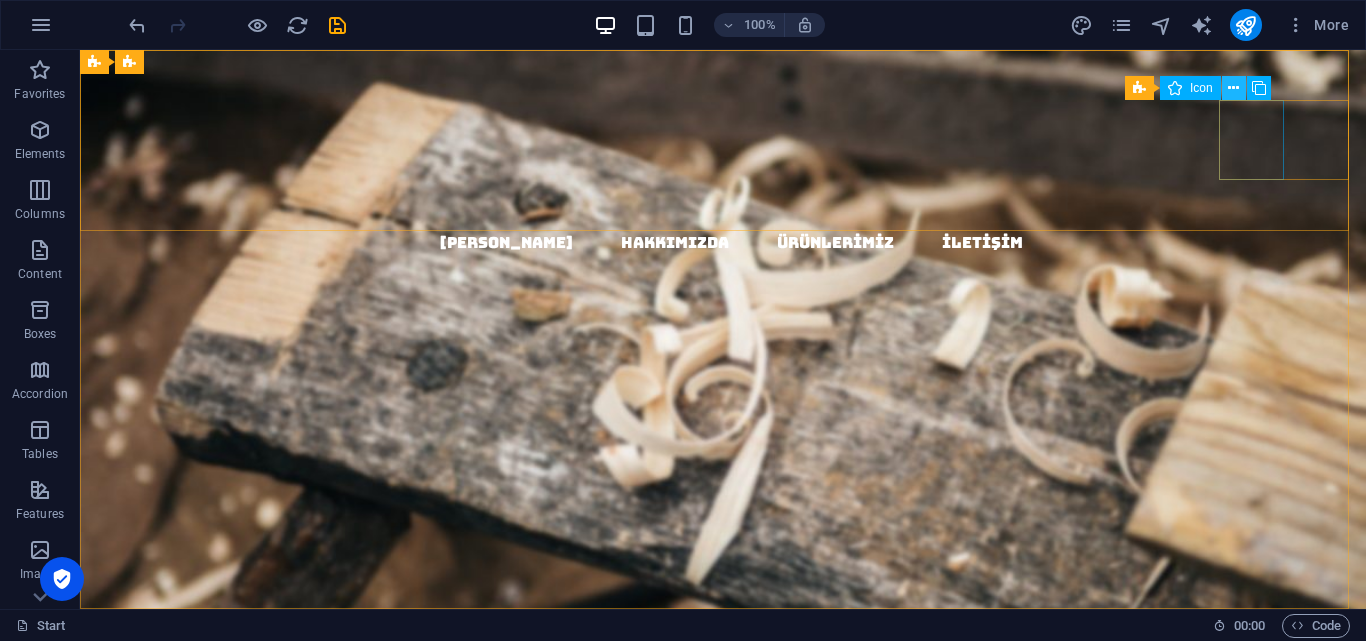 click at bounding box center [1233, 88] 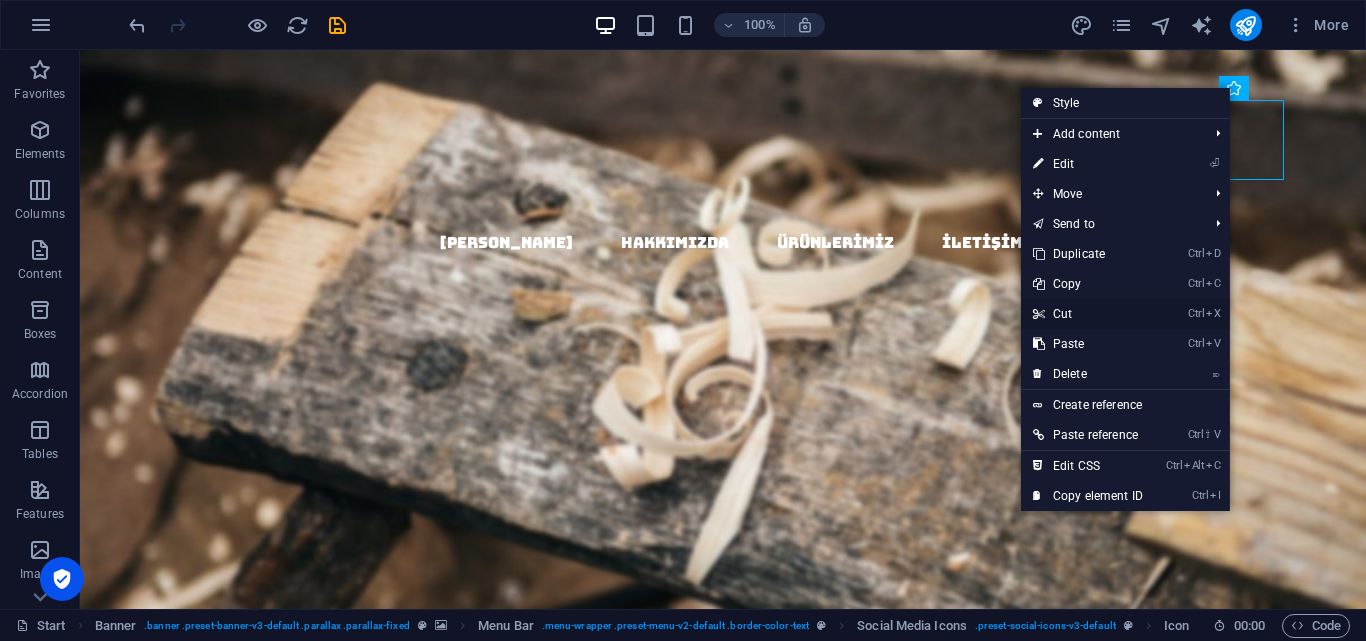 drag, startPoint x: 1086, startPoint y: 307, endPoint x: 1095, endPoint y: 179, distance: 128.31601 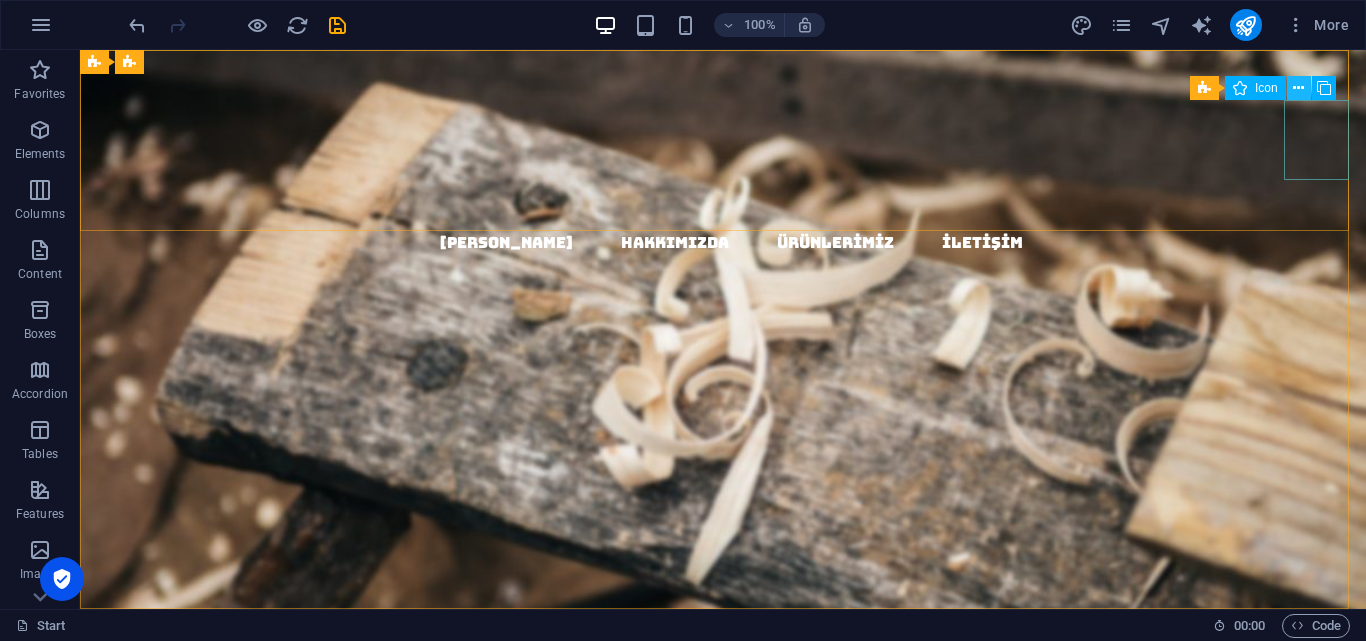click at bounding box center [1298, 88] 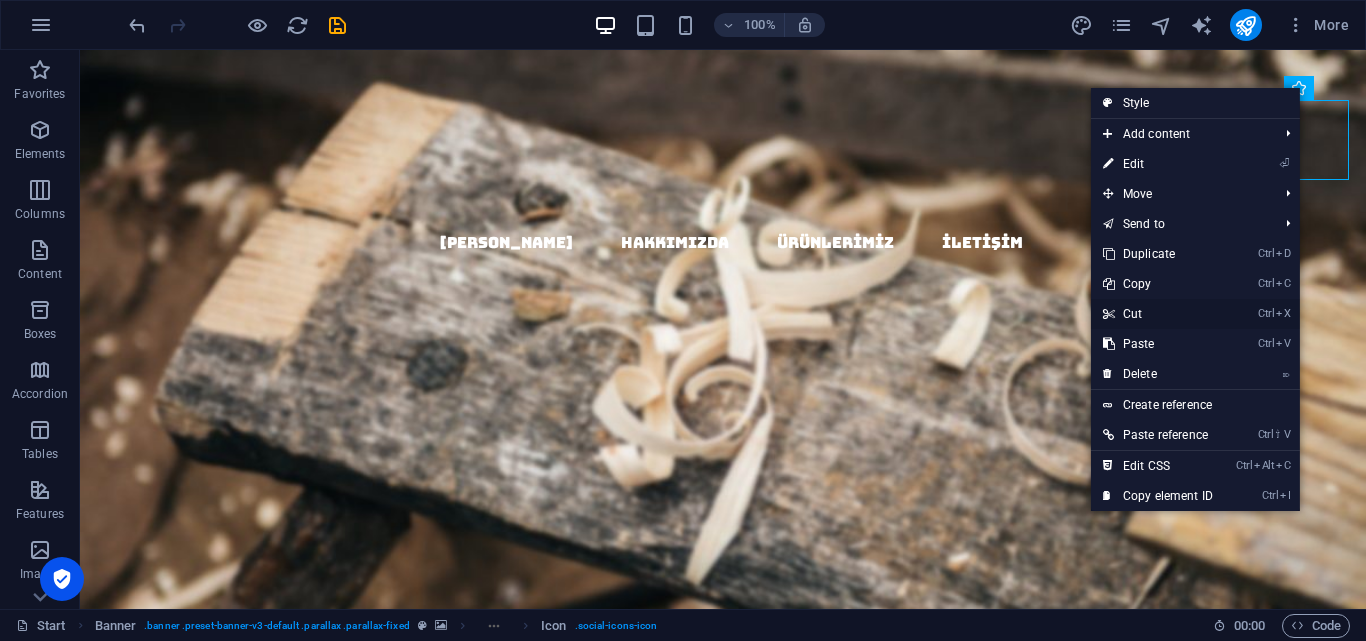 click on "Ctrl X  Cut" at bounding box center (1158, 314) 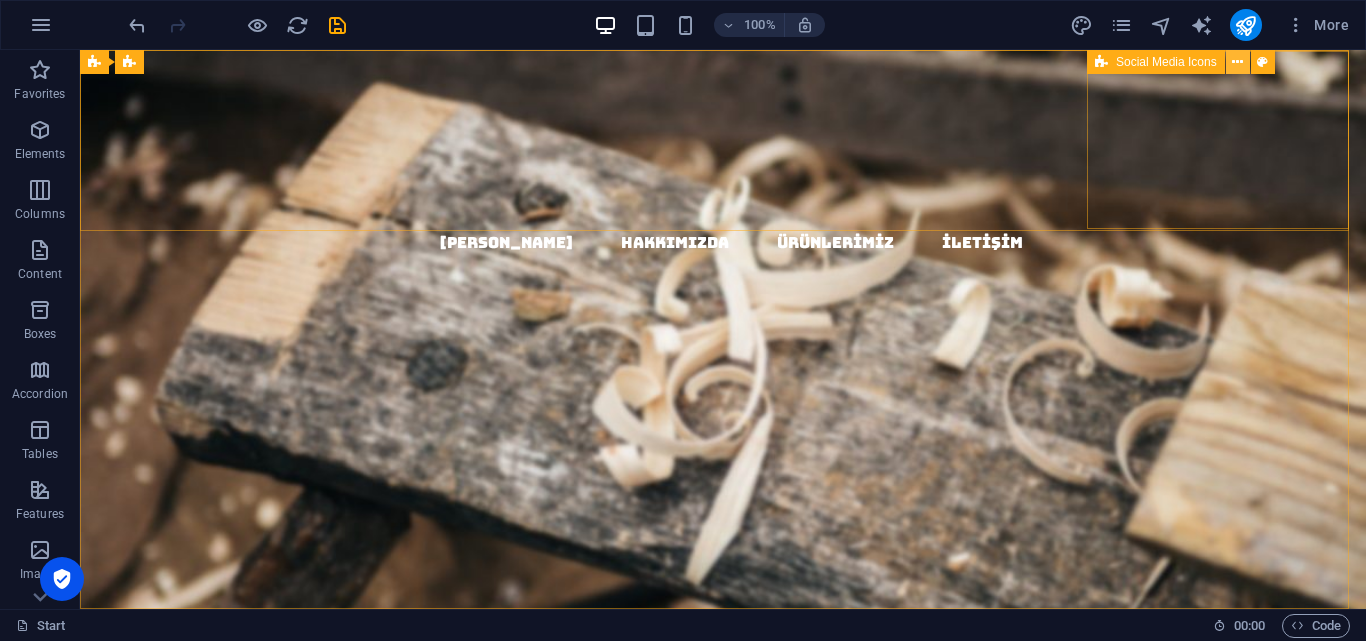 click at bounding box center (1237, 62) 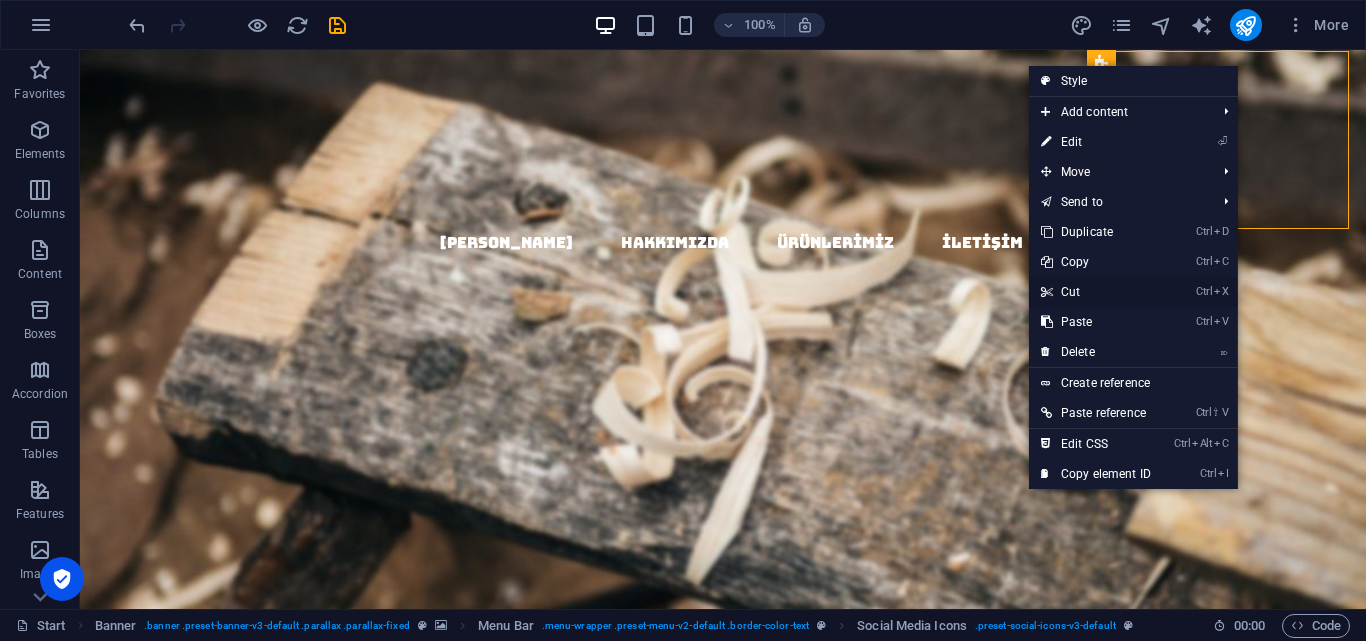 click on "Ctrl X  Cut" at bounding box center [1096, 292] 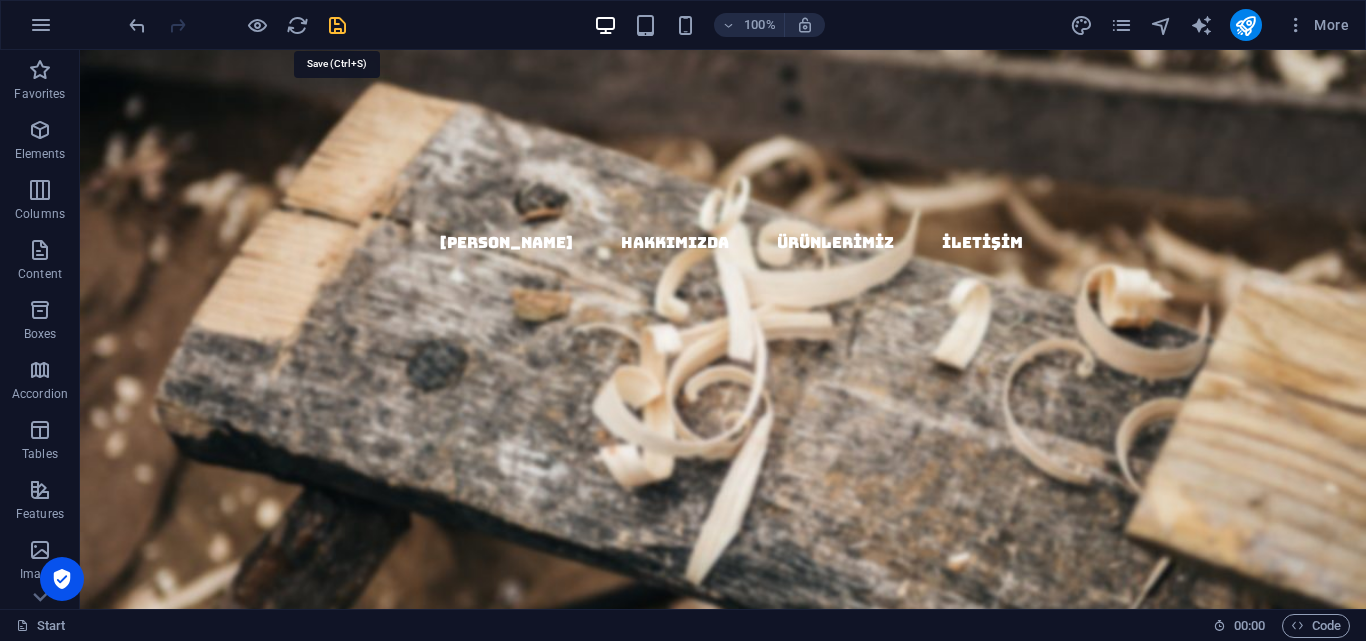 click at bounding box center (337, 25) 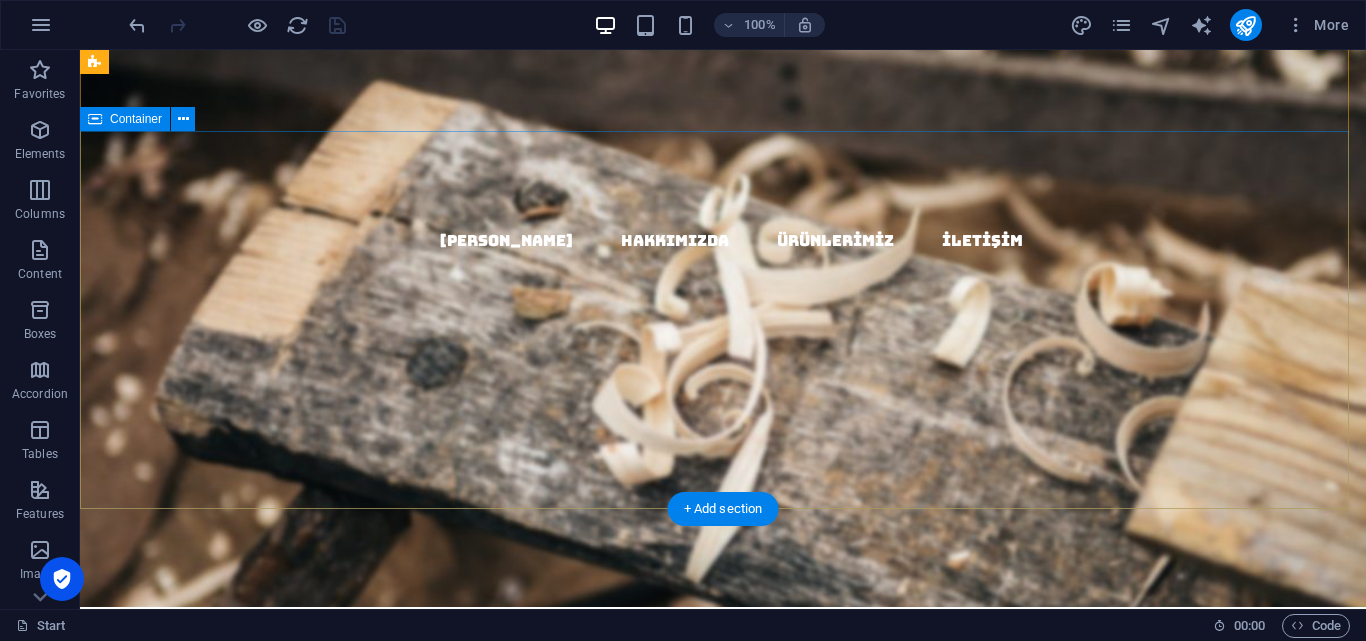scroll, scrollTop: 0, scrollLeft: 0, axis: both 